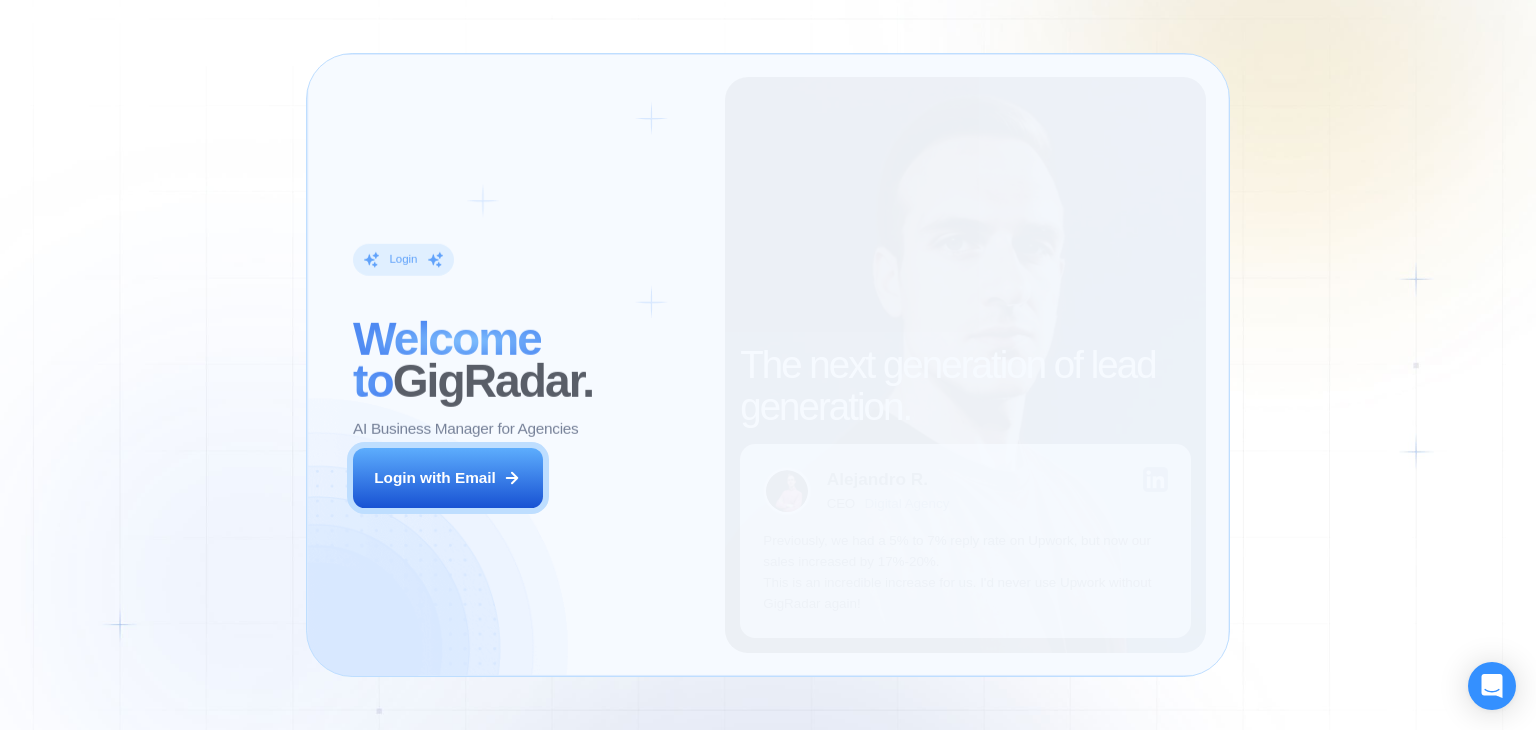 scroll, scrollTop: 0, scrollLeft: 0, axis: both 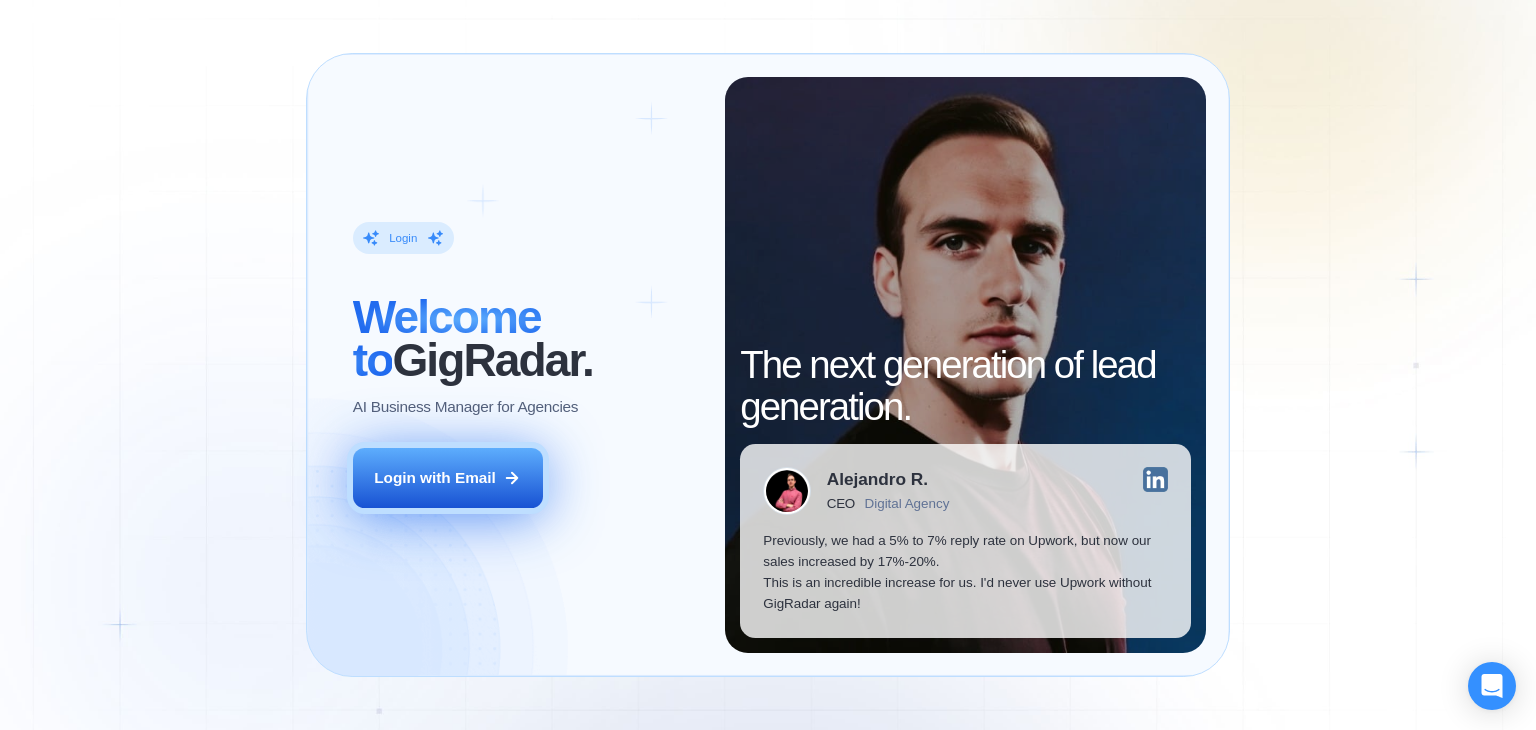 click on "Login with Email" at bounding box center (448, 478) 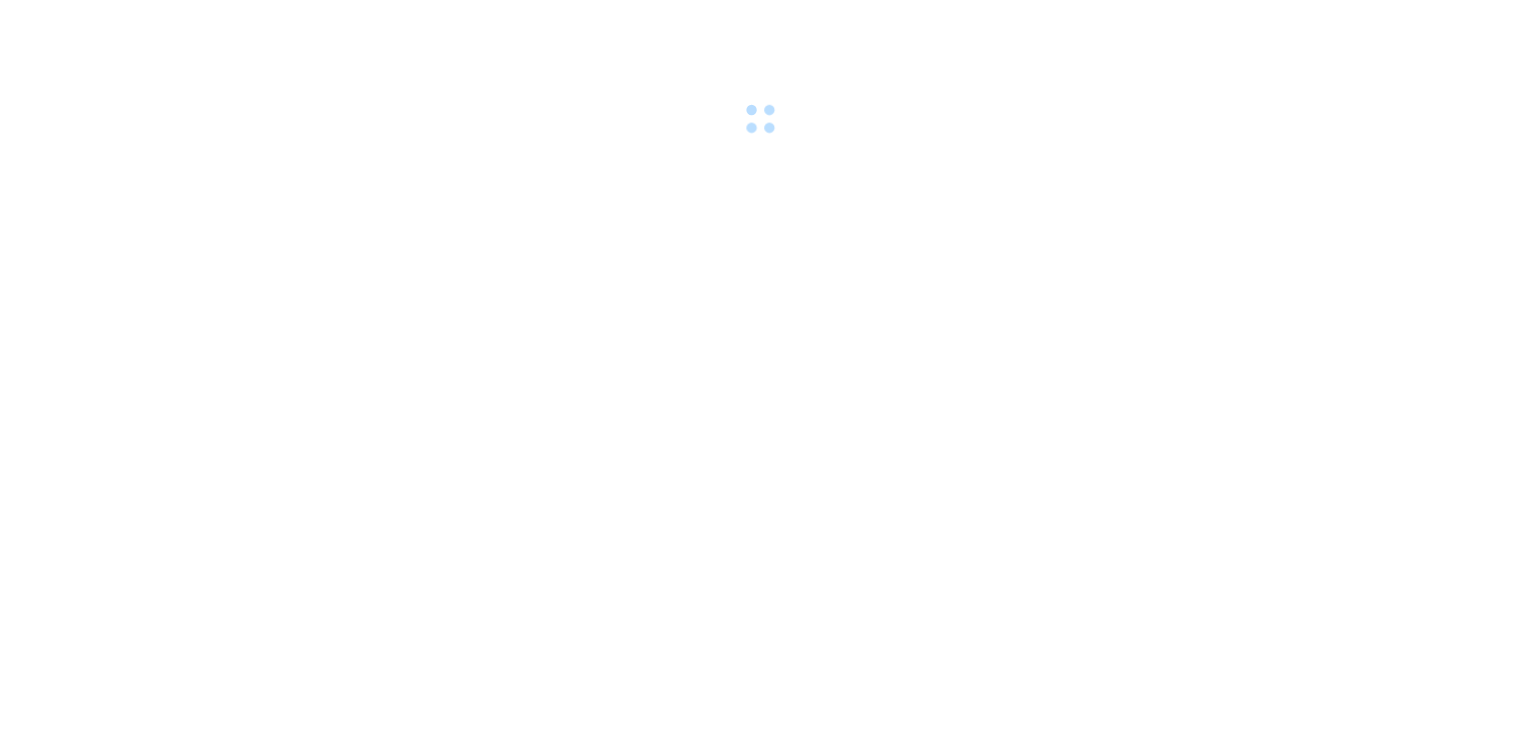 scroll, scrollTop: 0, scrollLeft: 0, axis: both 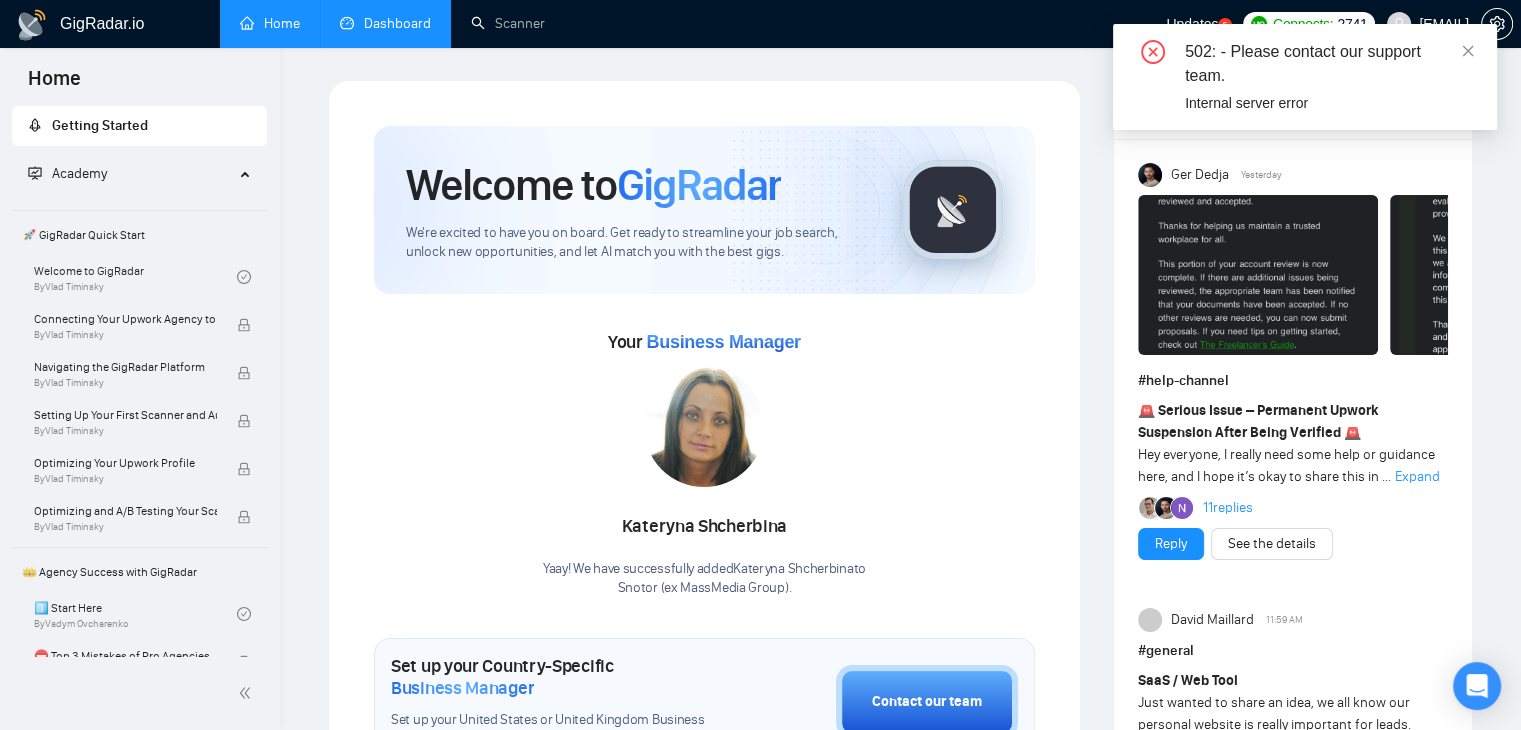 click on "Dashboard" at bounding box center [385, 23] 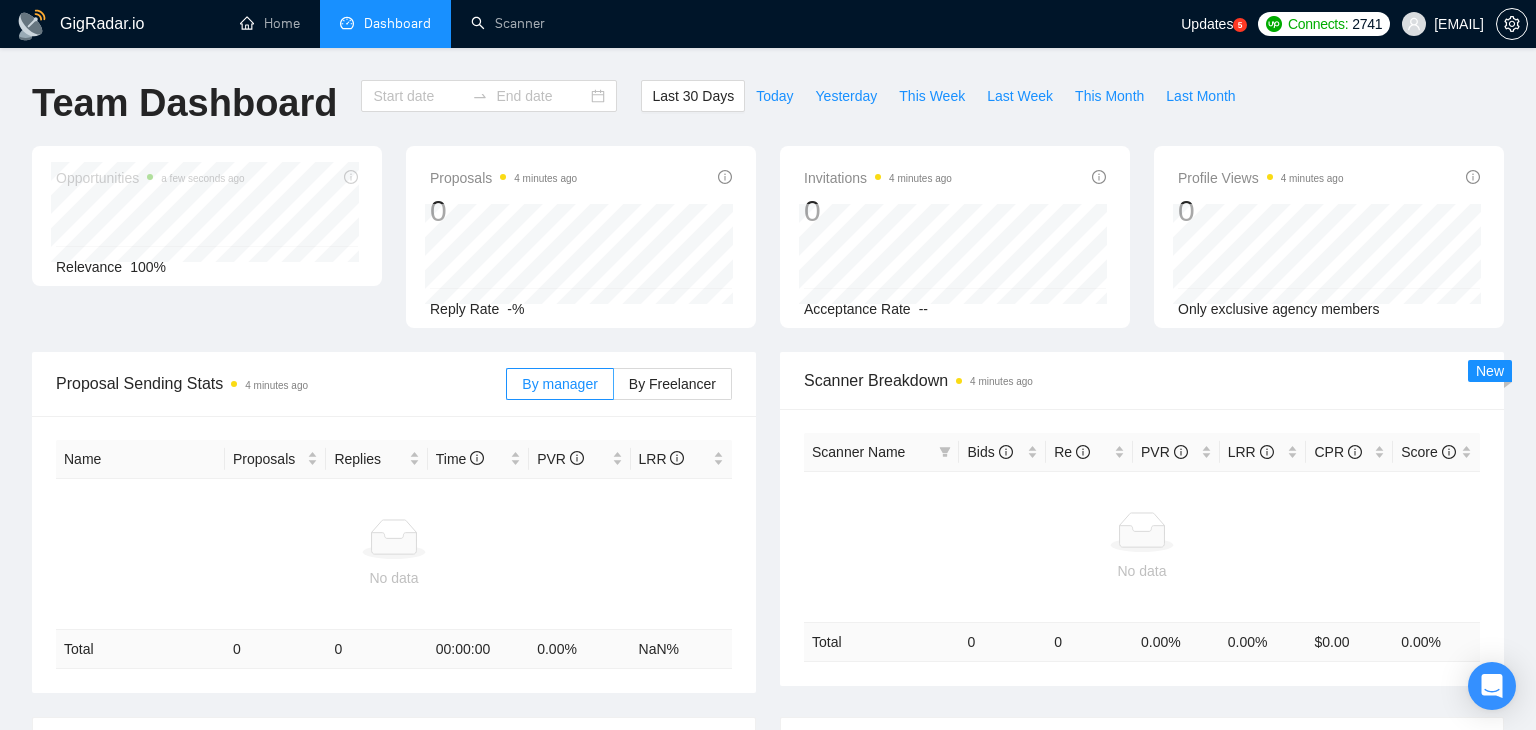type on "2025-06-13" 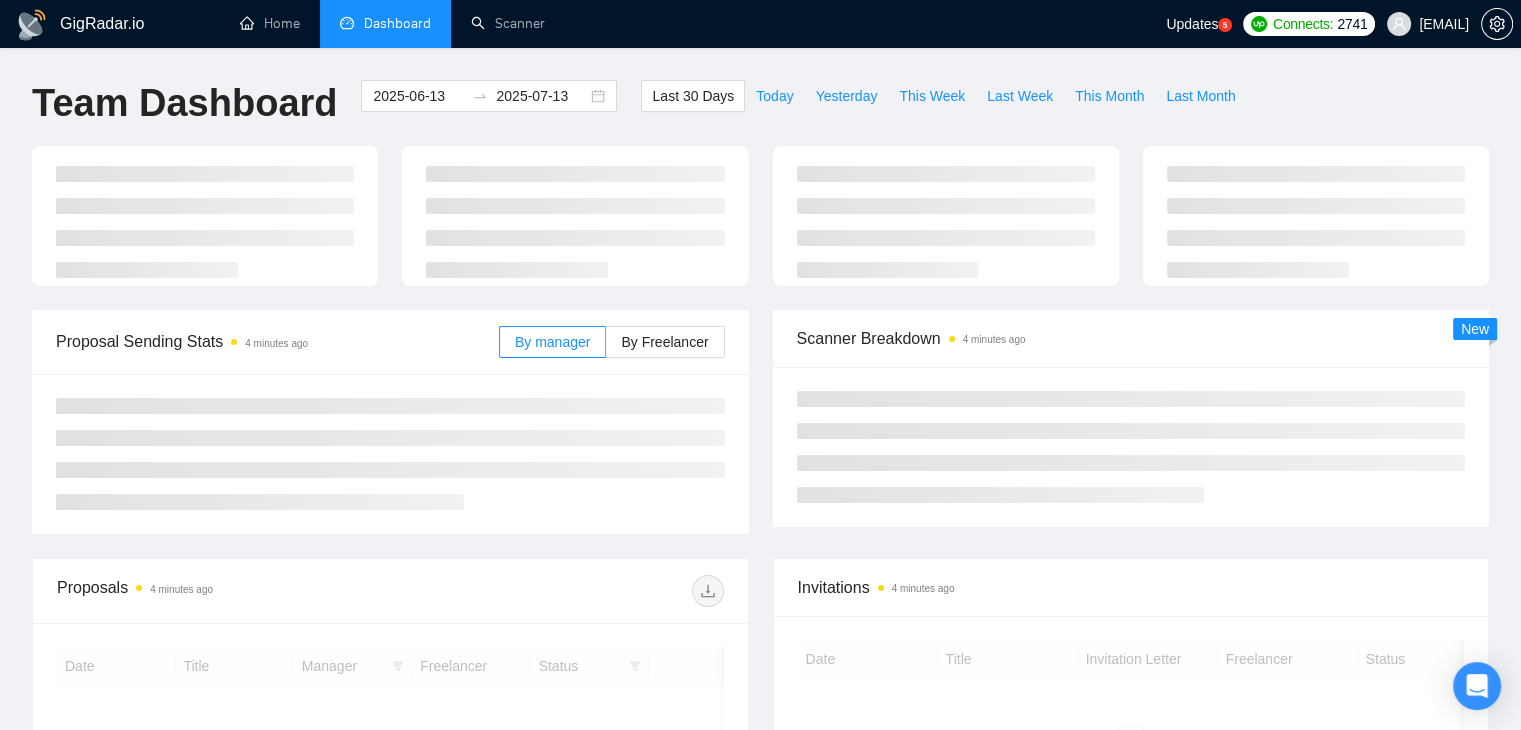 click on "GigRadar.io Home Dashboard Scanner Updates
5
Connects: 2741 serhii.verzhbytskyi@snotor.pro Team Dashboard 2025-06-13 2025-07-13 Last 30 Days Today Yesterday This Week Last Week This Month Last Month Proposal Sending Stats 4 minutes ago By manager By Freelancer Scanner Breakdown 4 minutes ago New Proposals 4 minutes ago Date Title Manager Freelancer Status               No data Invitations 4 minutes ago Date Title Invitation Letter Freelancer Status           No data GigRadar.io 1.21.0 (dev) @vadymhimself   2025 GigRadar.io | All Rights Reserved.
My Teams serhii.verzhbytskyi@snotor.pro info@alpina-tech.com nara.makan@gigradar.io Logout 502:  - Please contact our support team. Internal server error" at bounding box center (760, 365) 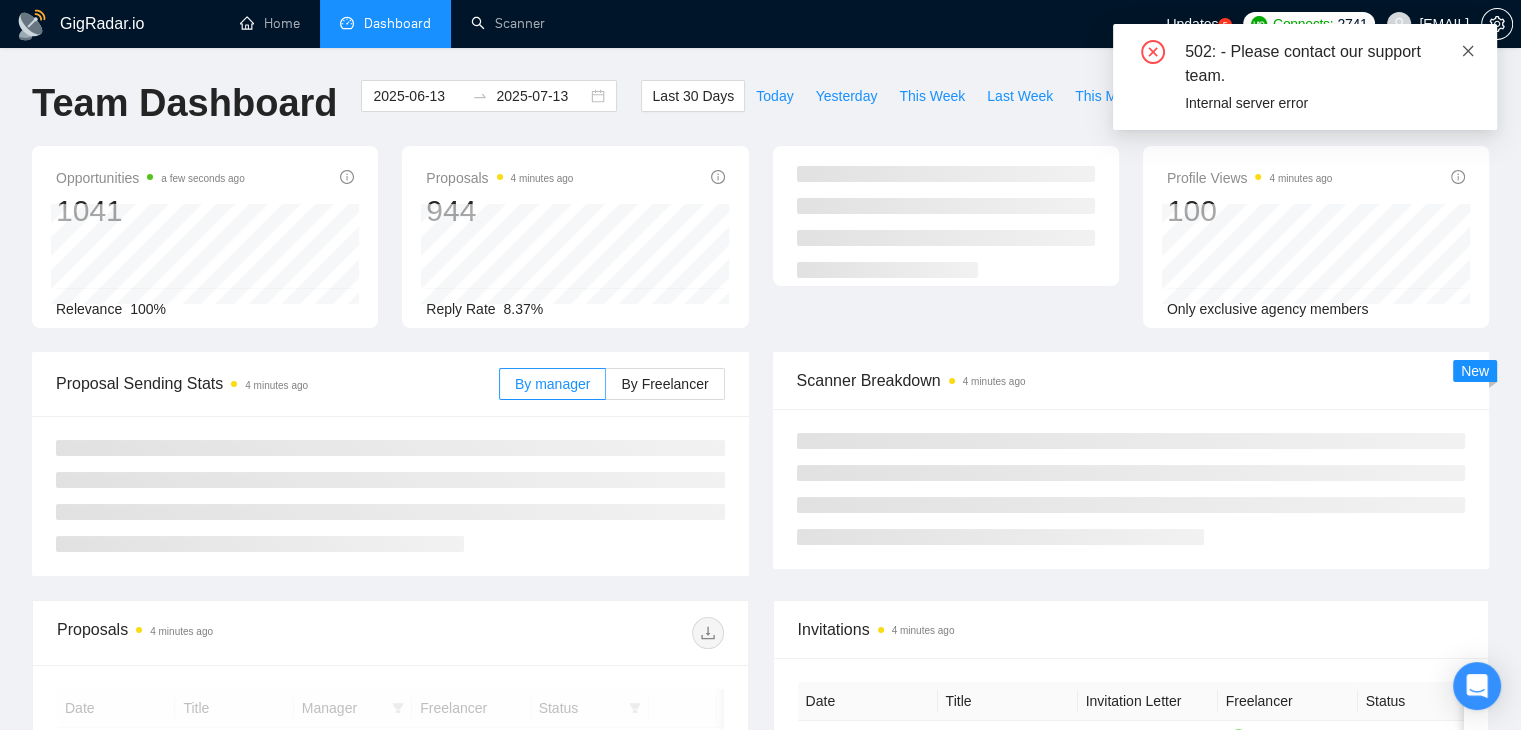click 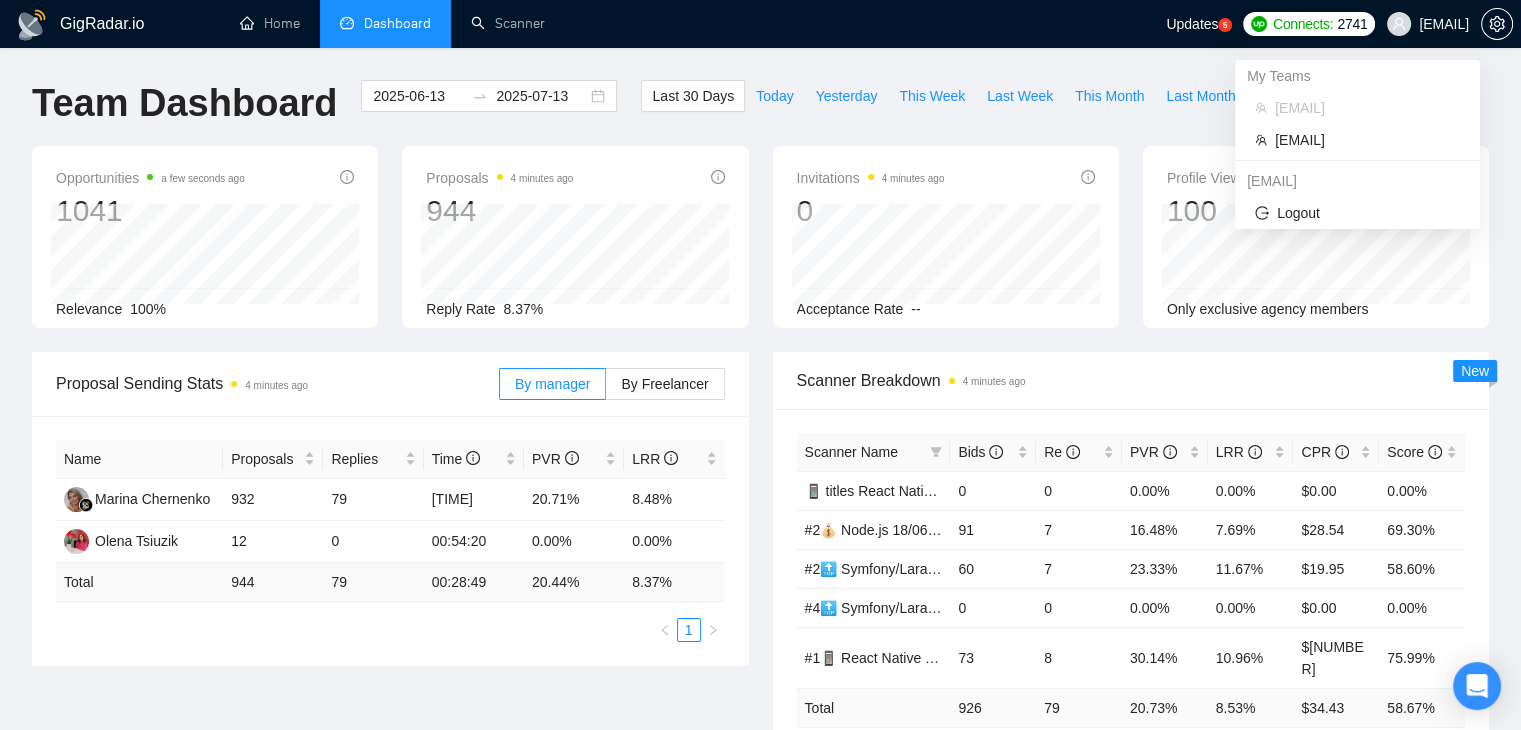 click on "[EMAIL]" at bounding box center [1444, 24] 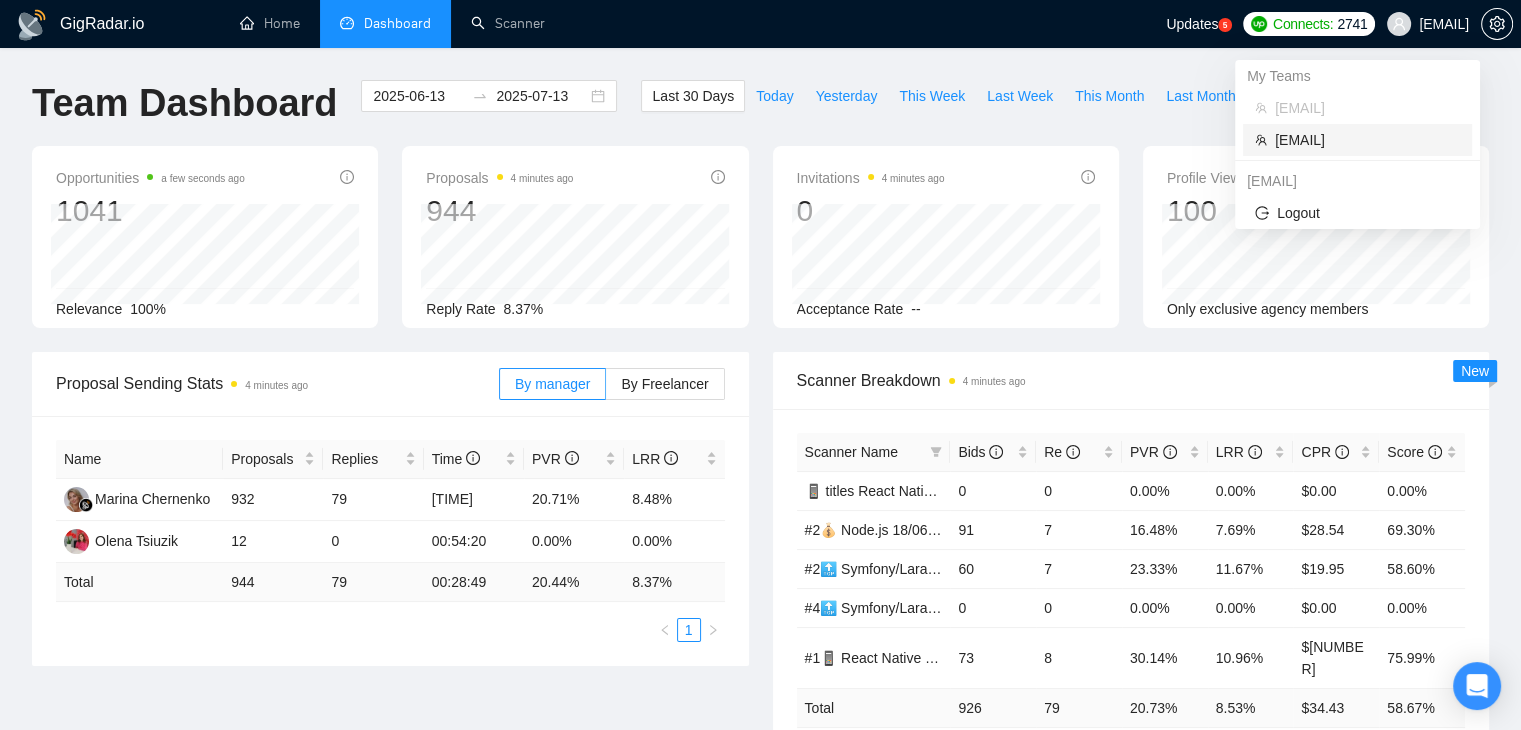 click on "[EMAIL]" at bounding box center (1367, 140) 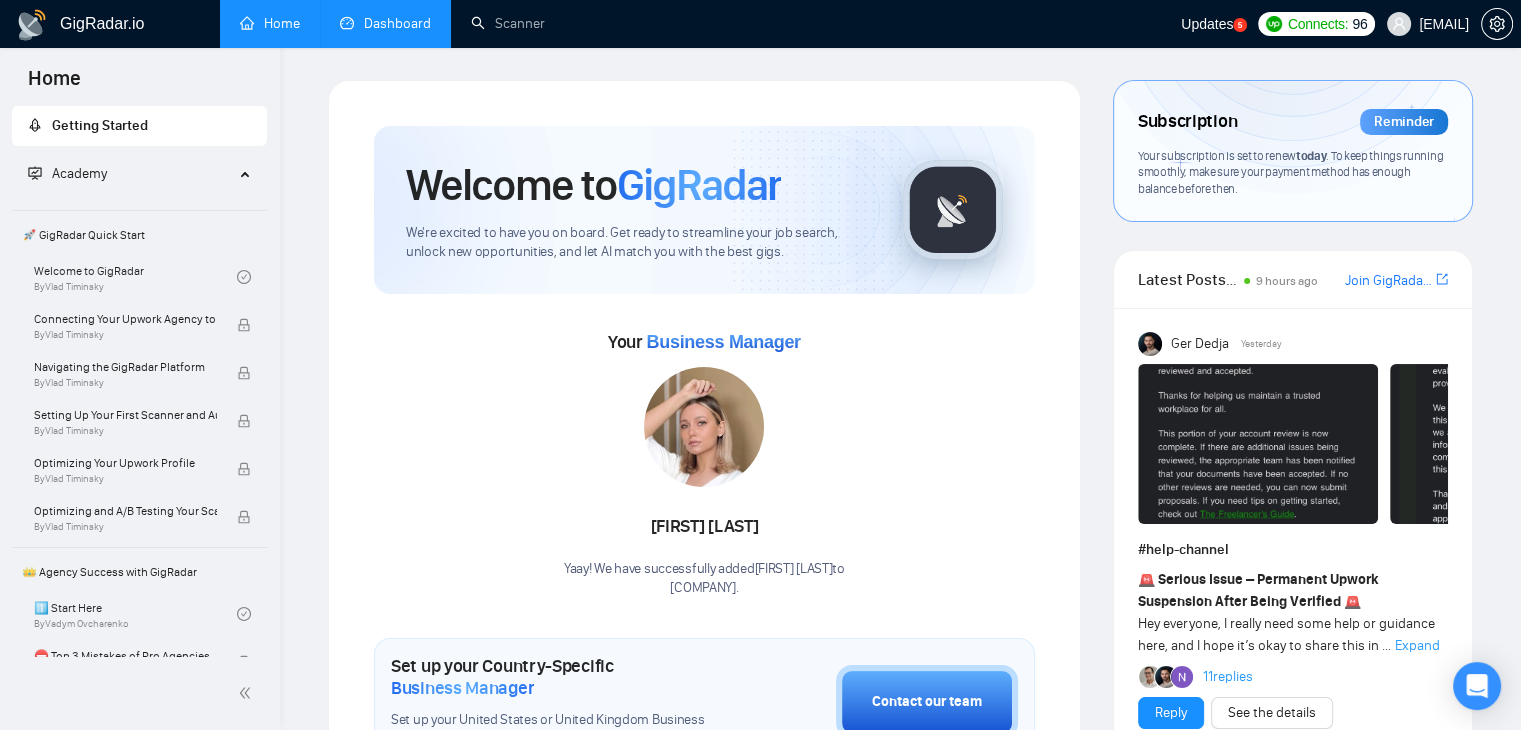 click on "Dashboard" at bounding box center [385, 23] 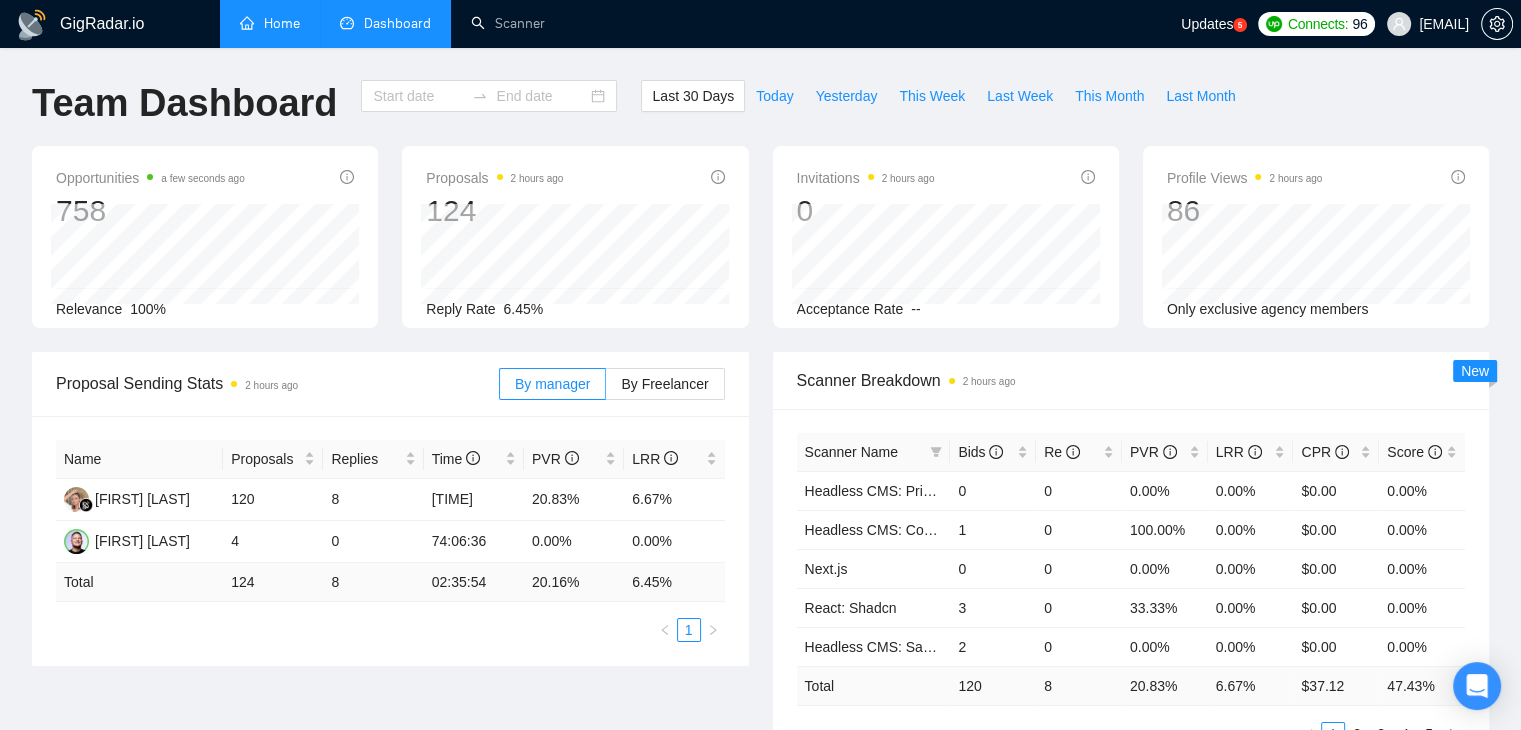 type on "2025-06-13" 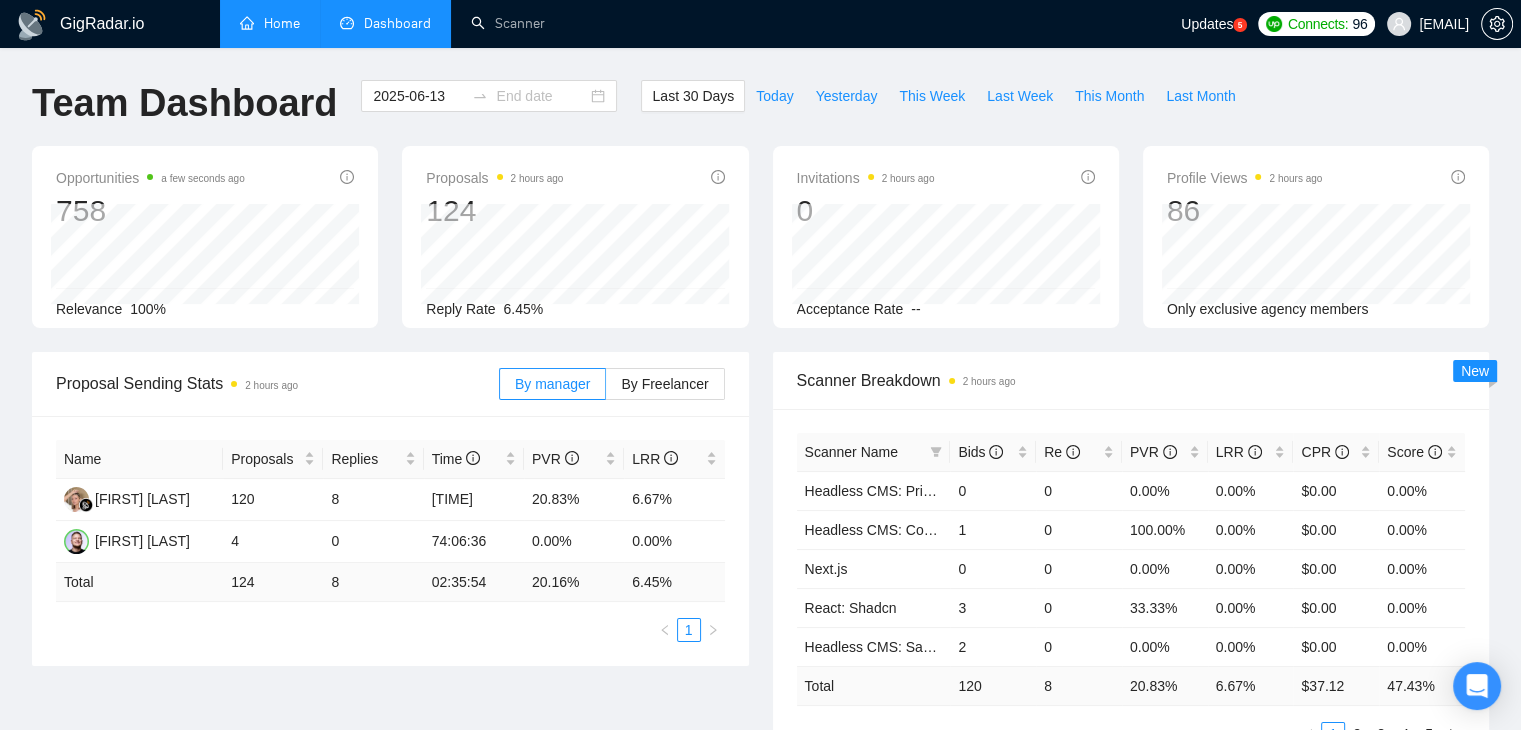 type on "2025-07-13" 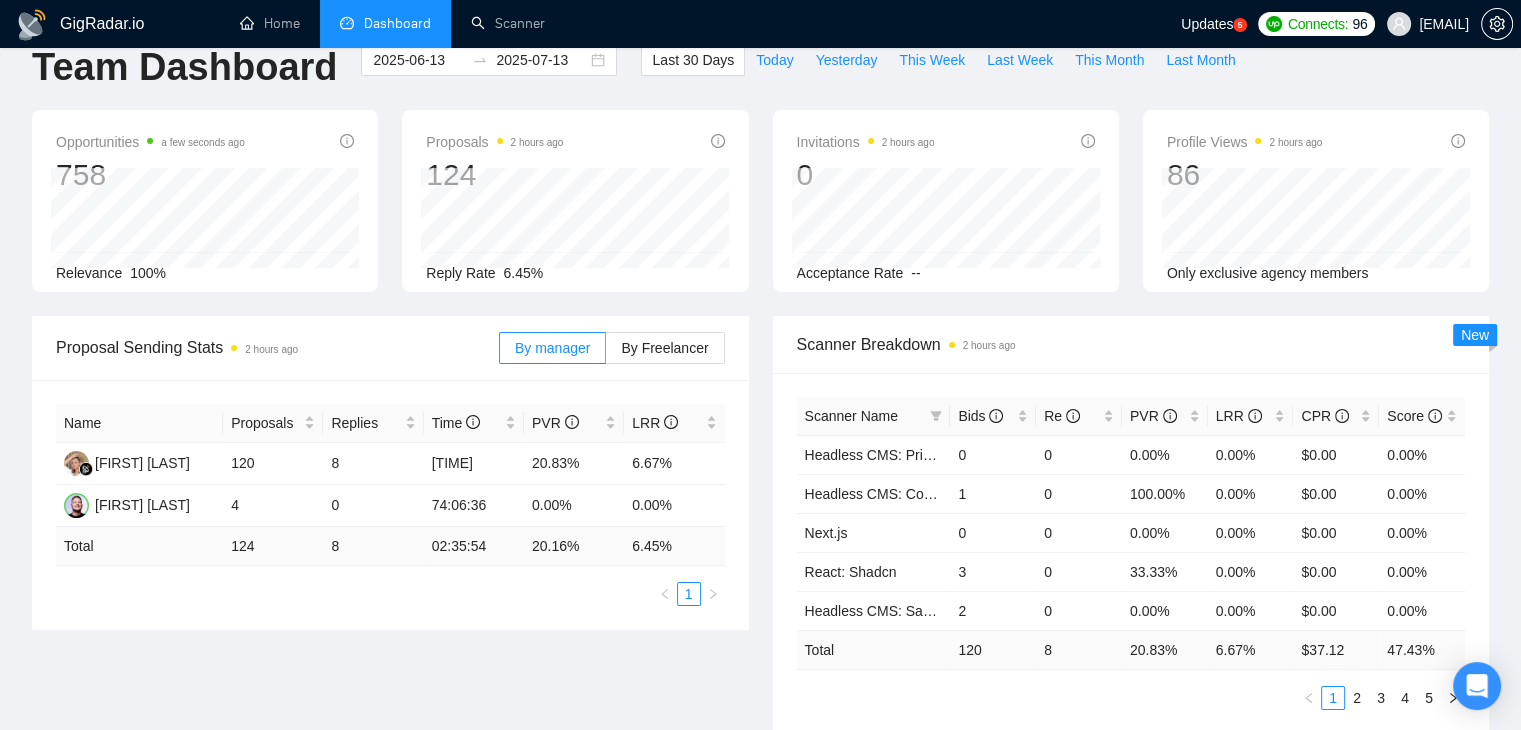 scroll, scrollTop: 0, scrollLeft: 0, axis: both 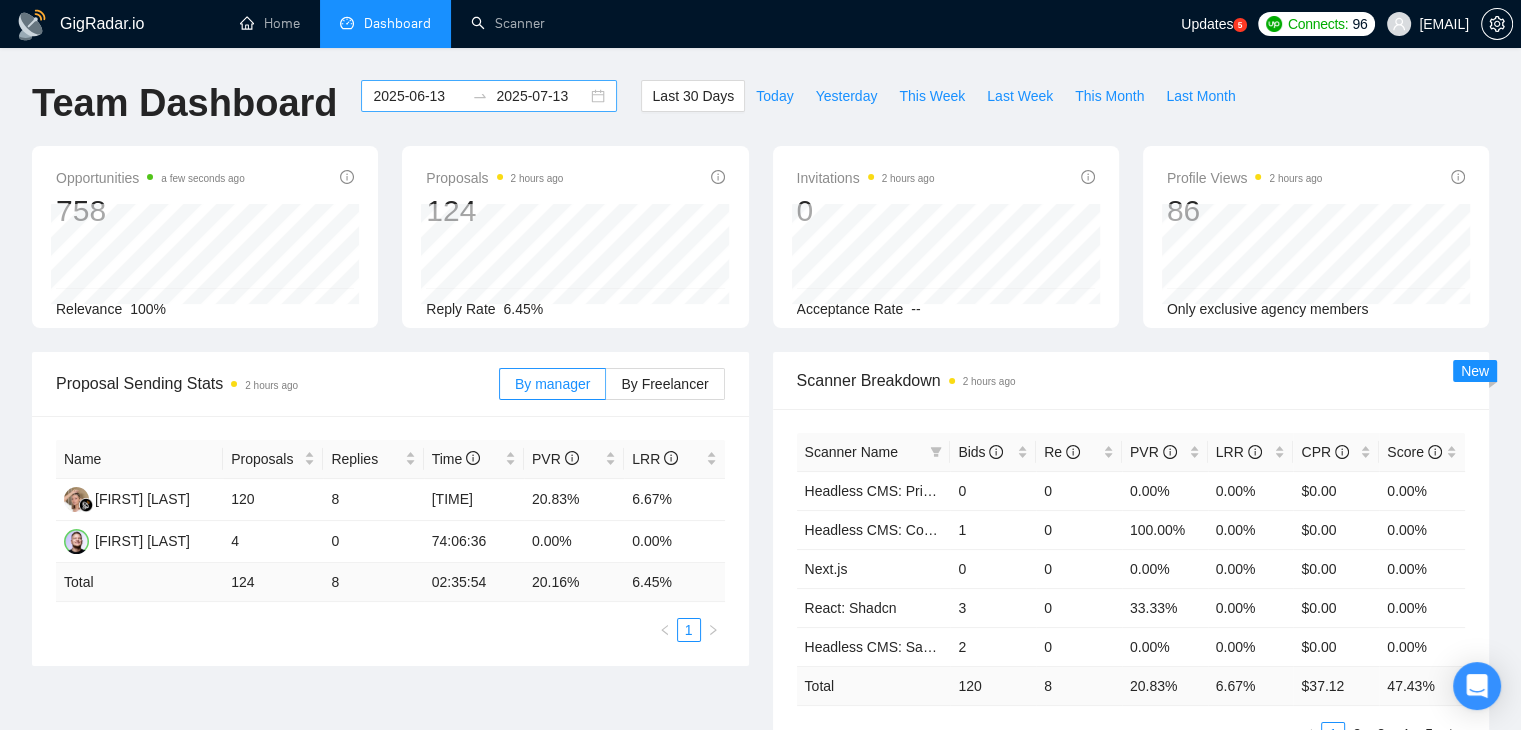 click on "2025-06-13 2025-07-13" at bounding box center [489, 96] 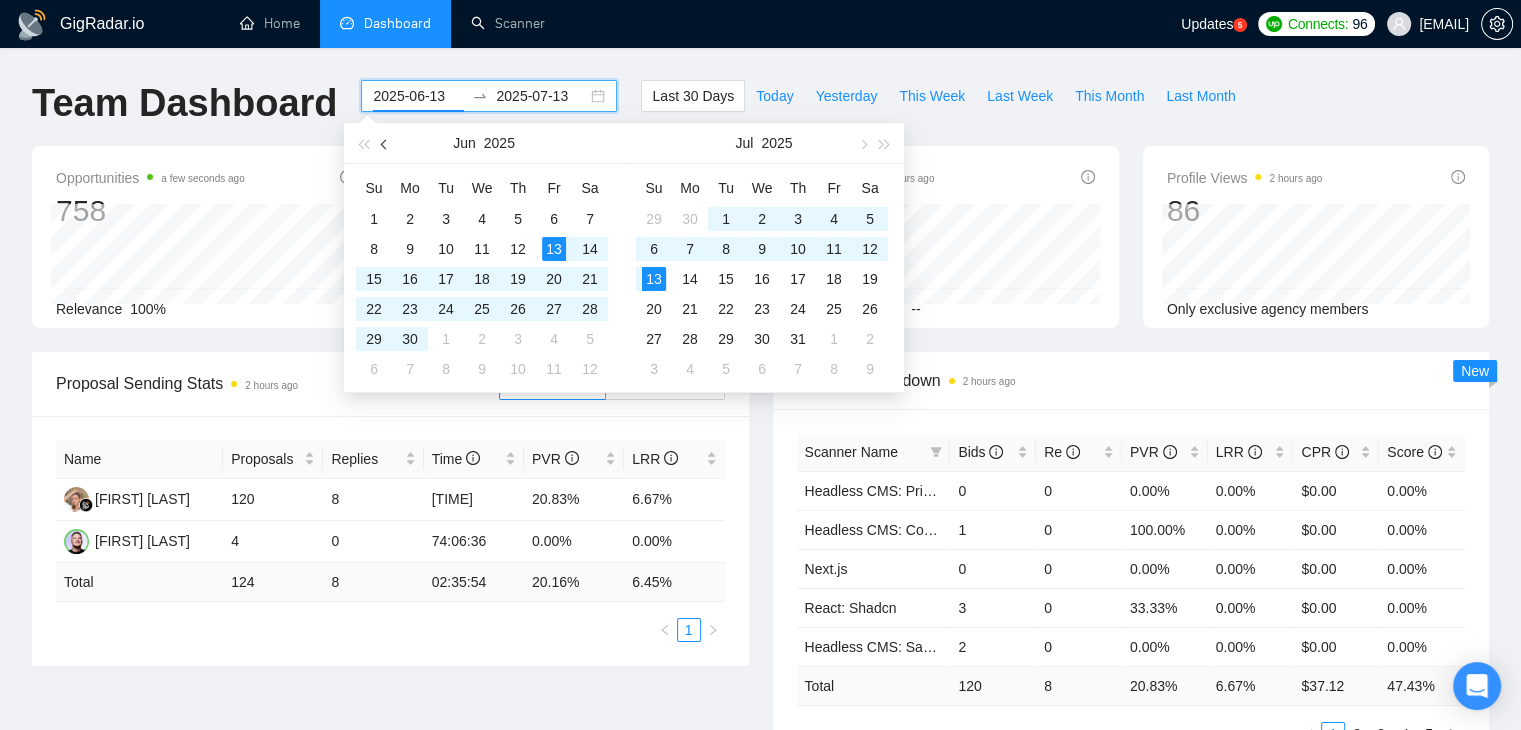click at bounding box center [385, 143] 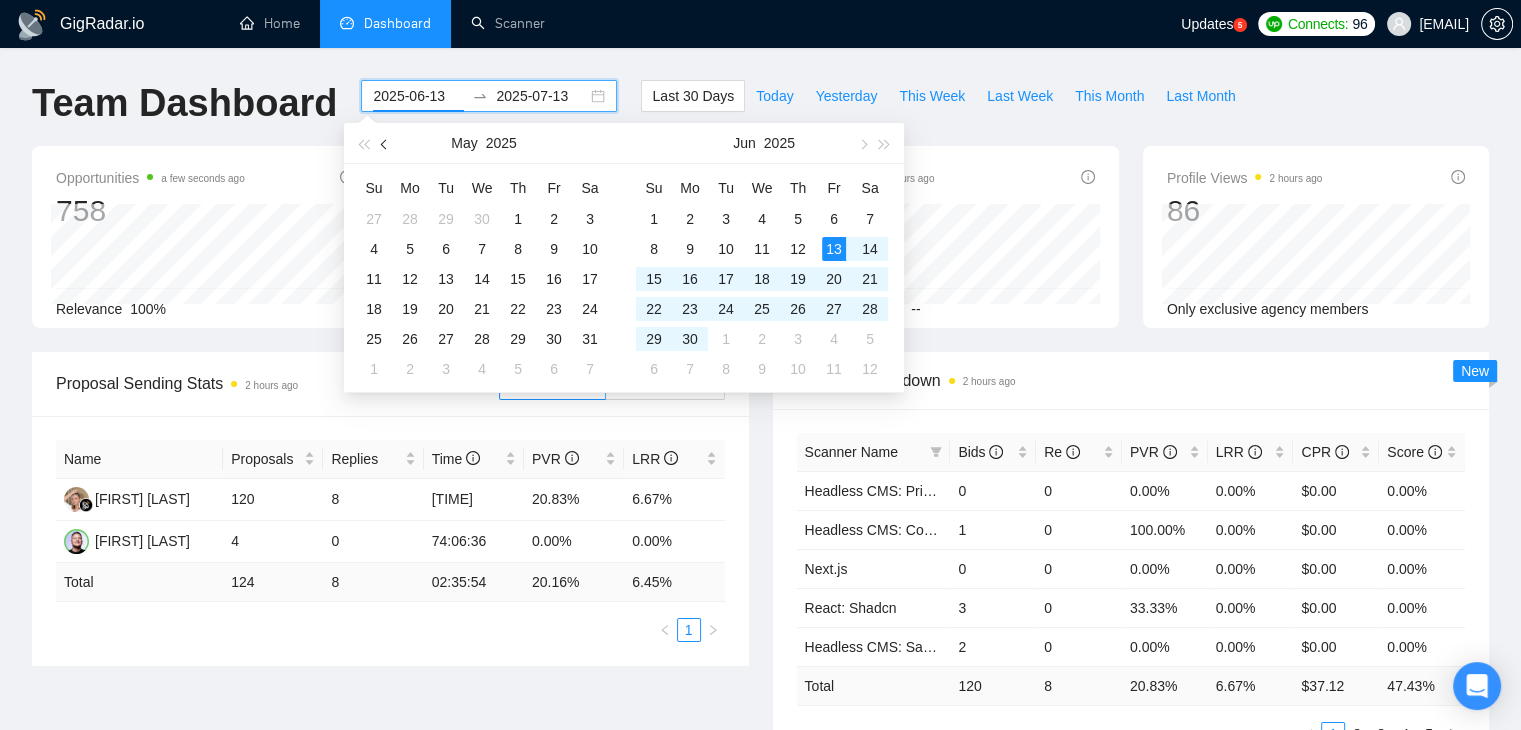 click at bounding box center [385, 143] 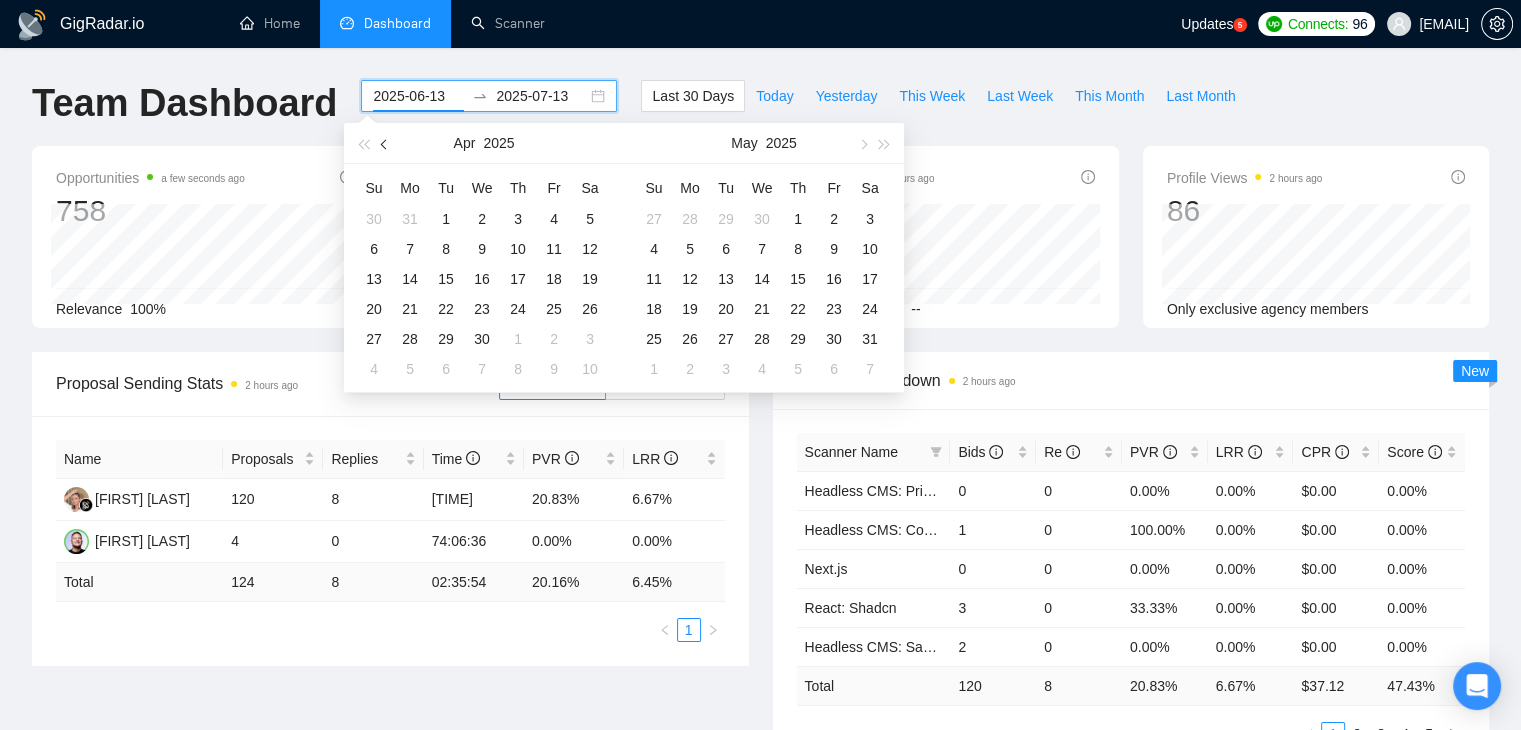 click at bounding box center (385, 143) 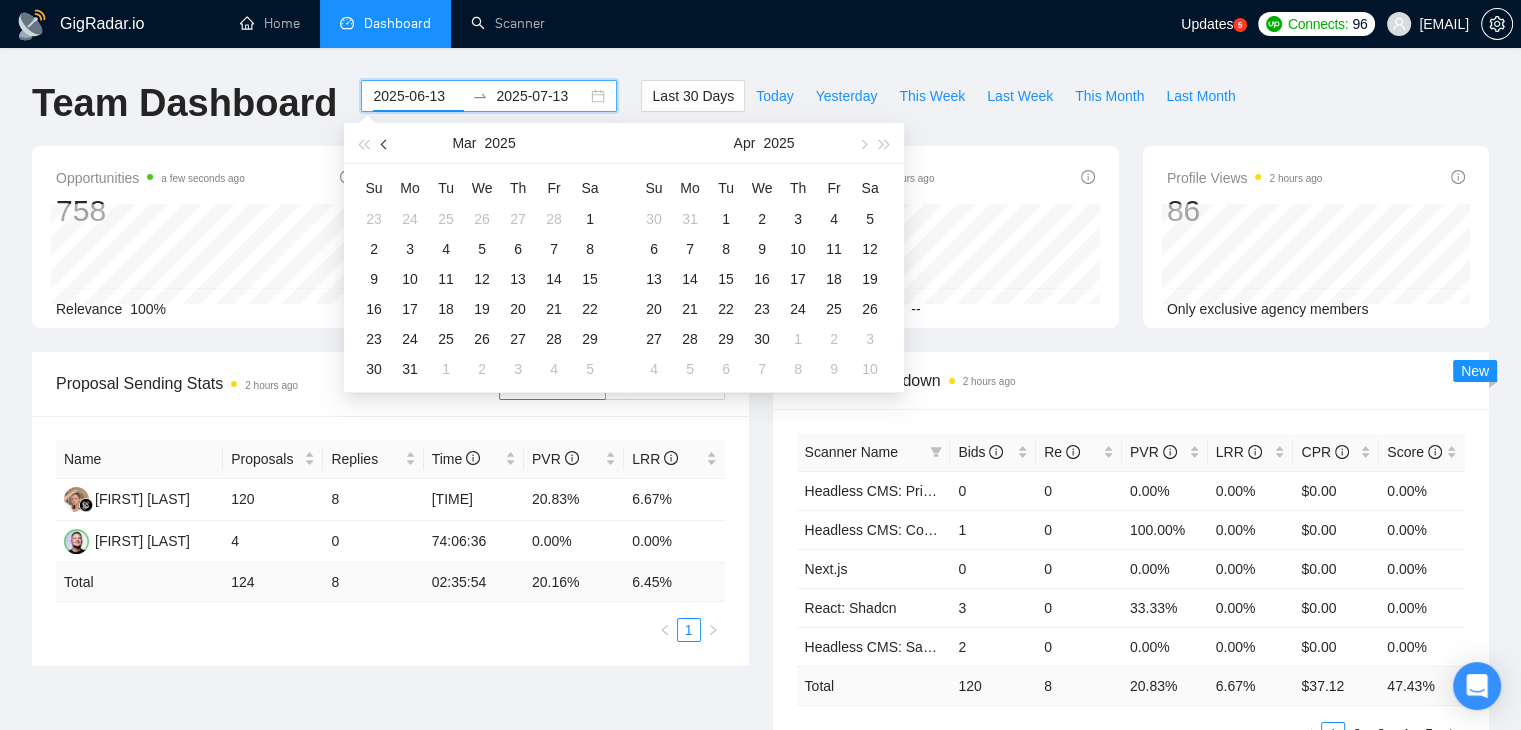 click at bounding box center [385, 143] 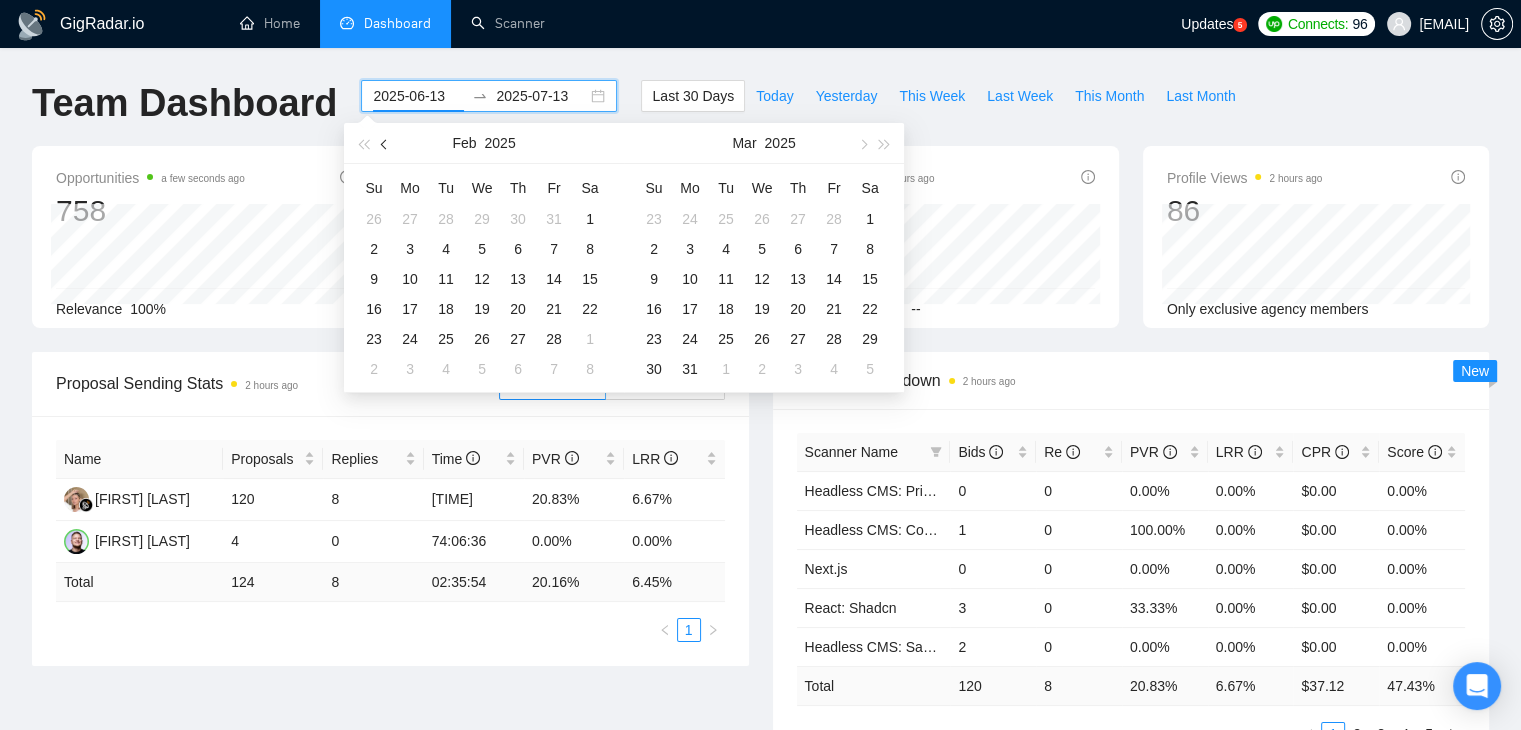 click at bounding box center (385, 143) 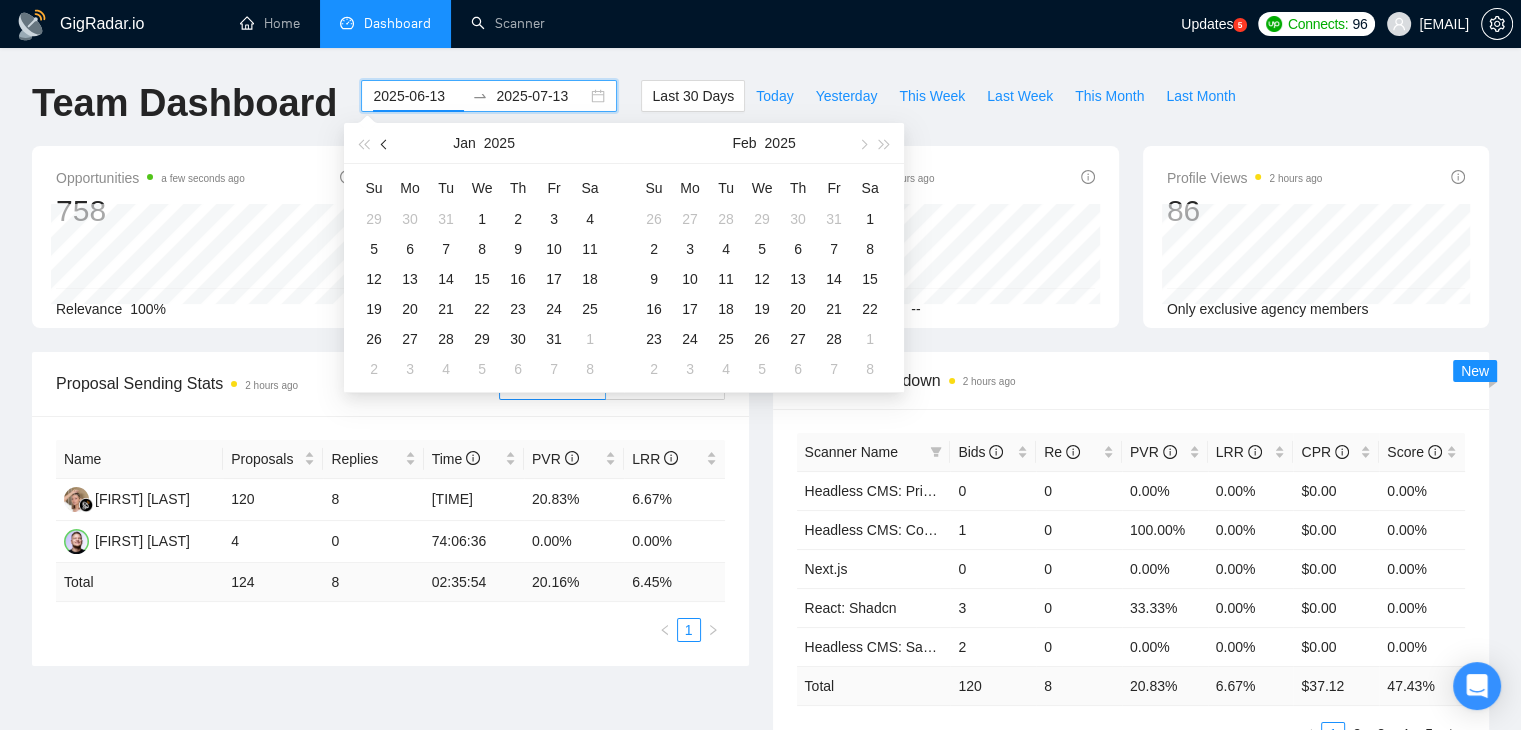 click at bounding box center [385, 143] 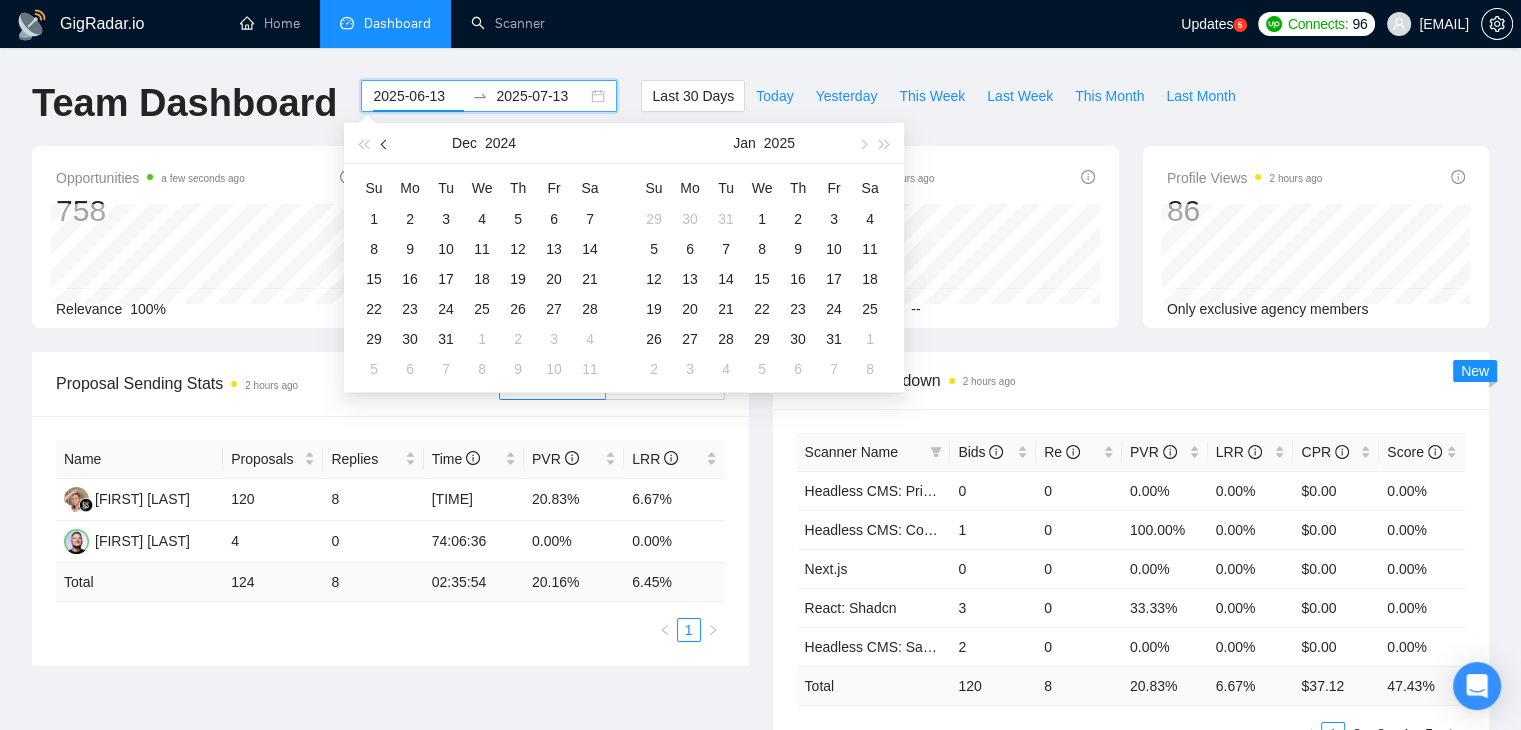 click at bounding box center [385, 143] 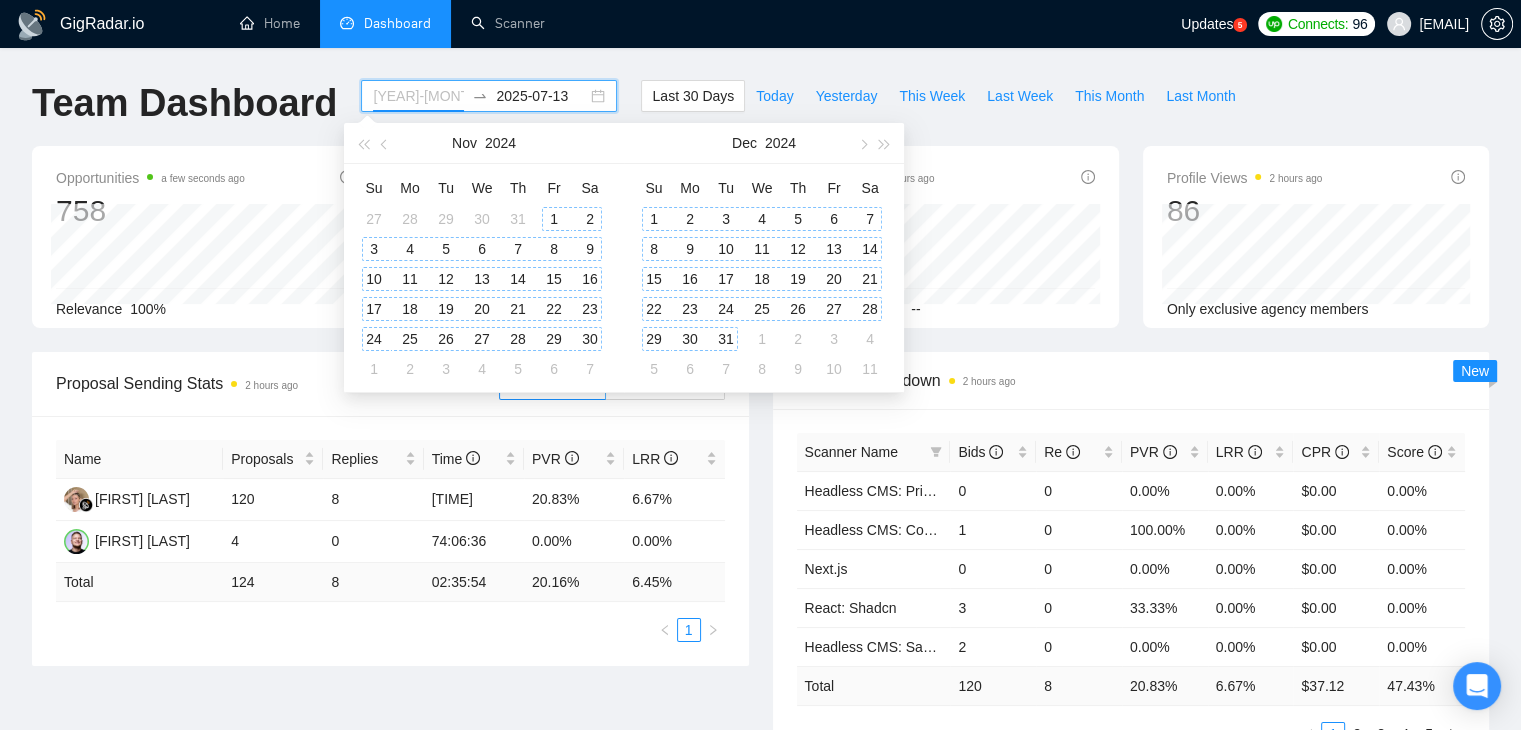 click on "1" at bounding box center [554, 219] 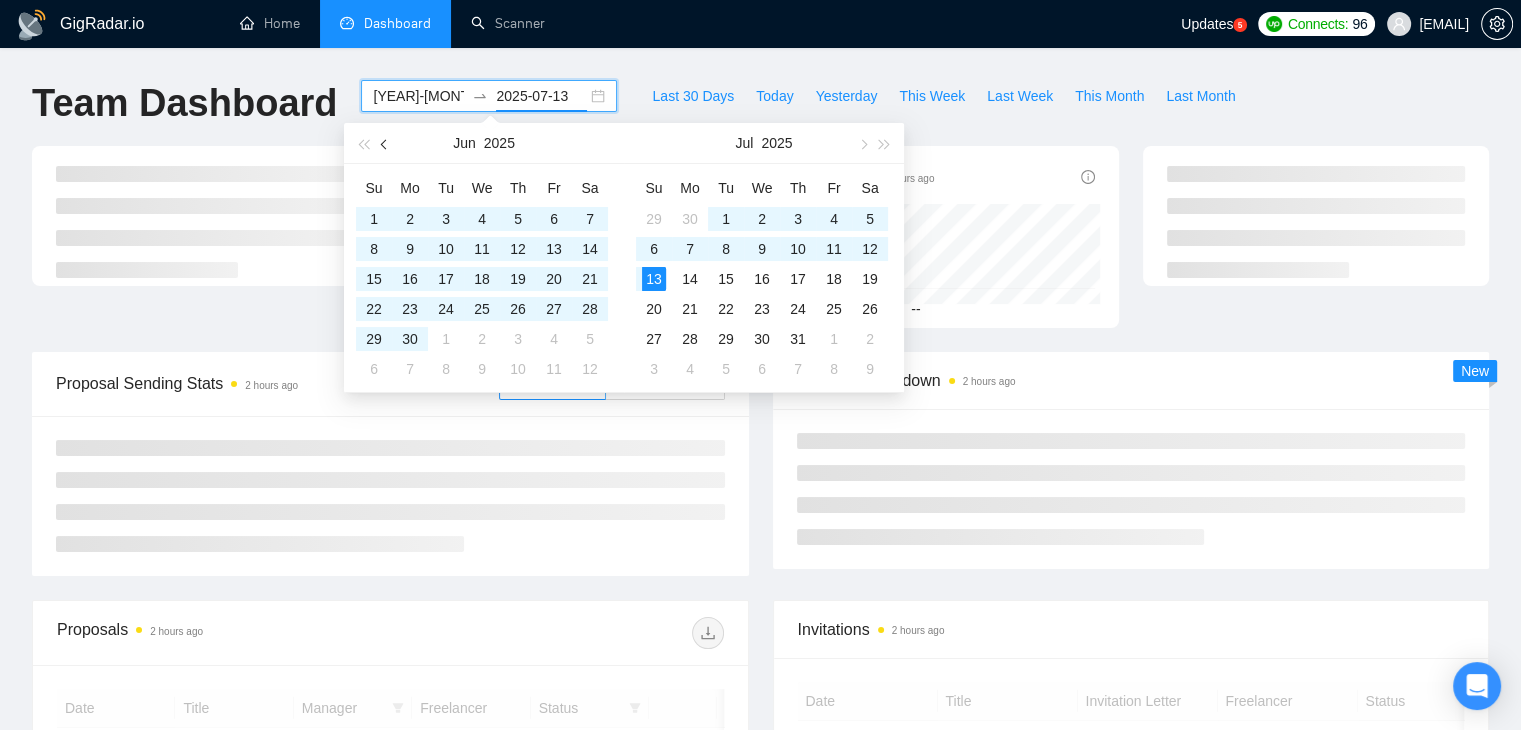 click at bounding box center [386, 144] 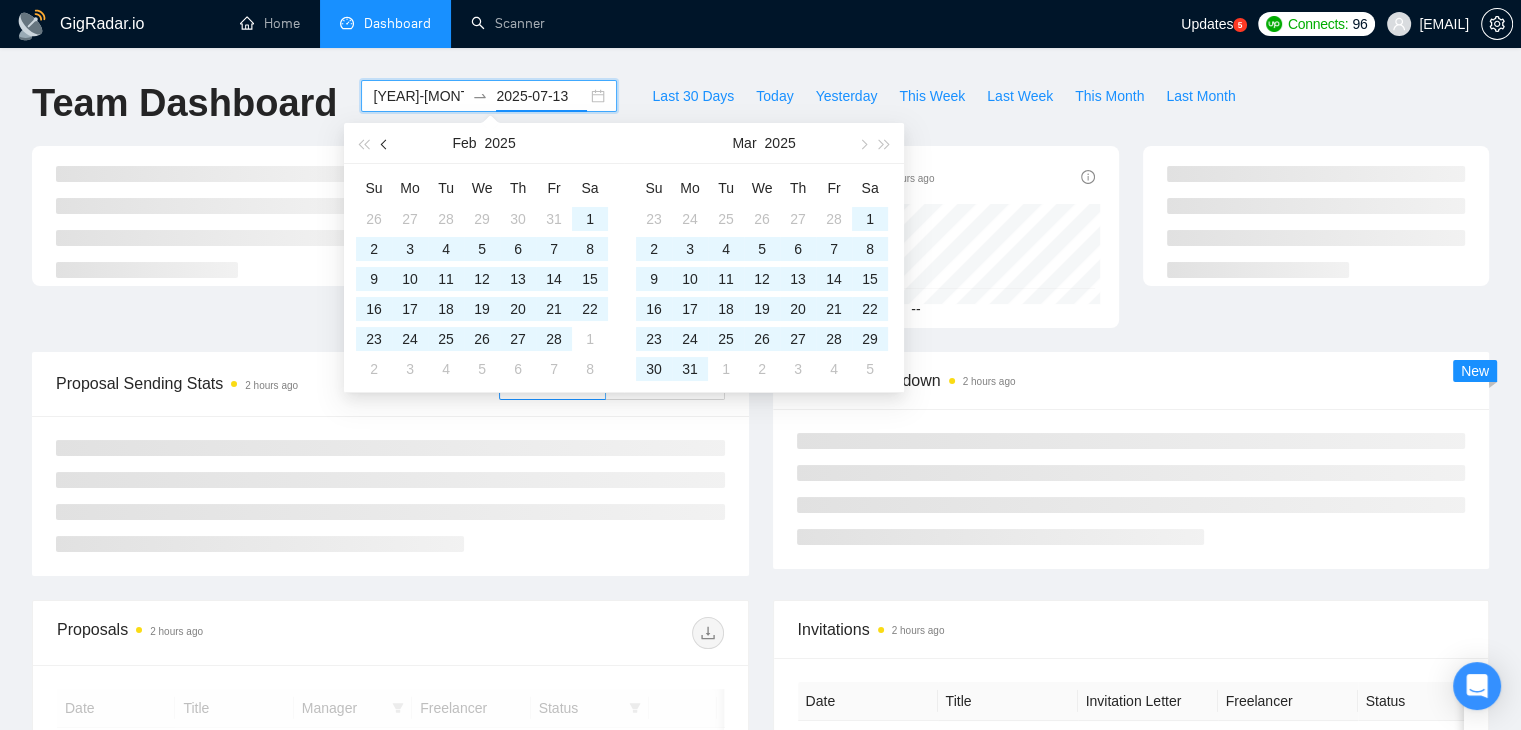 click at bounding box center (386, 144) 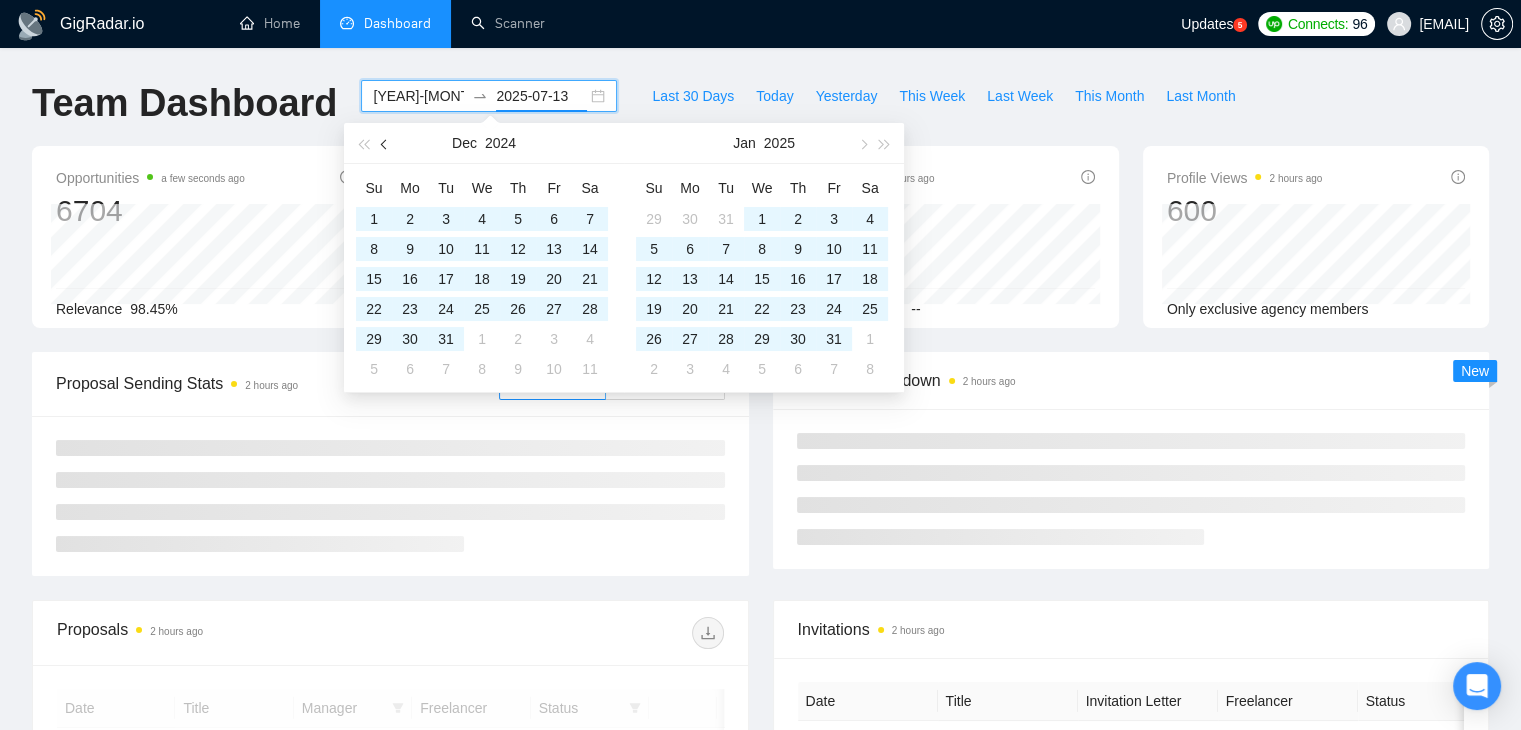 click at bounding box center (386, 144) 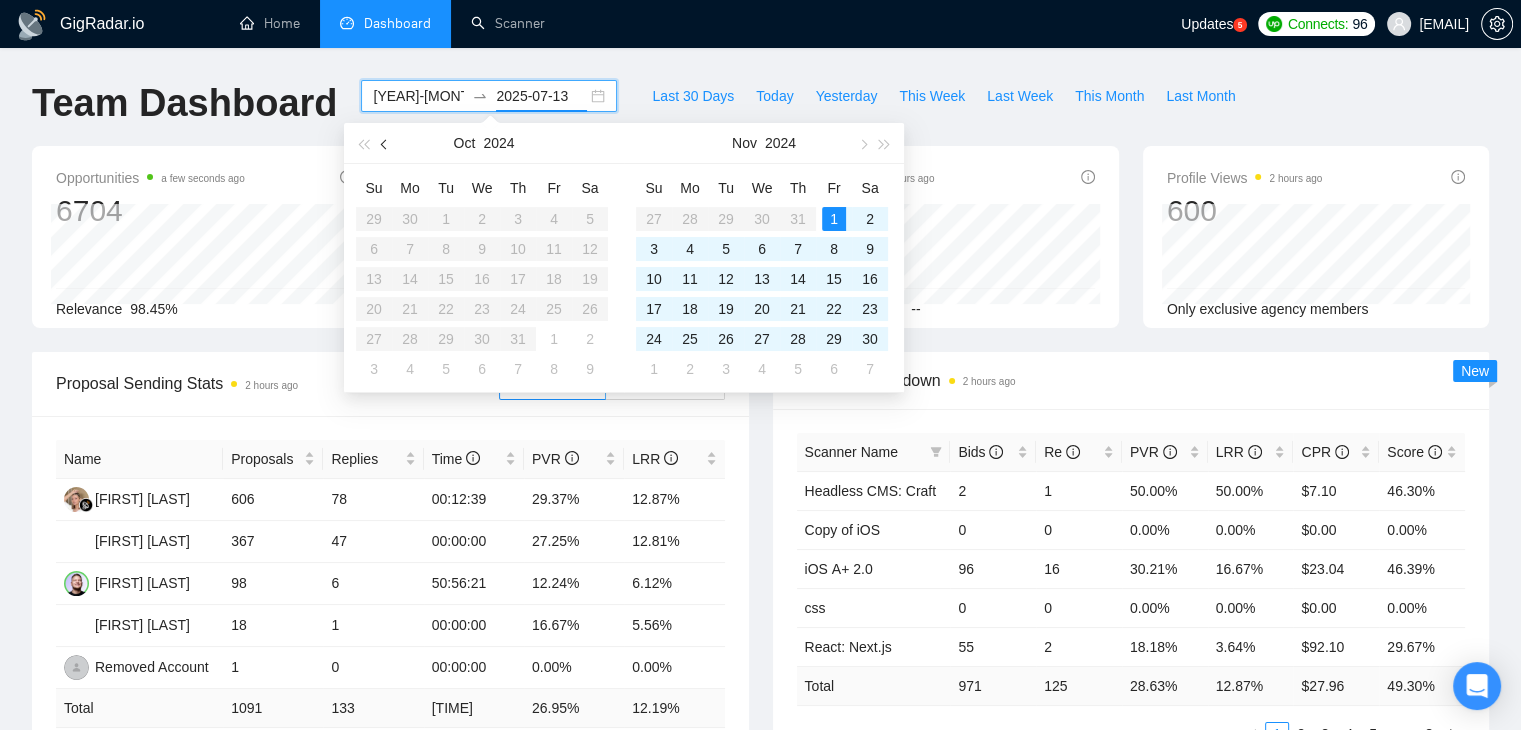 click at bounding box center [386, 144] 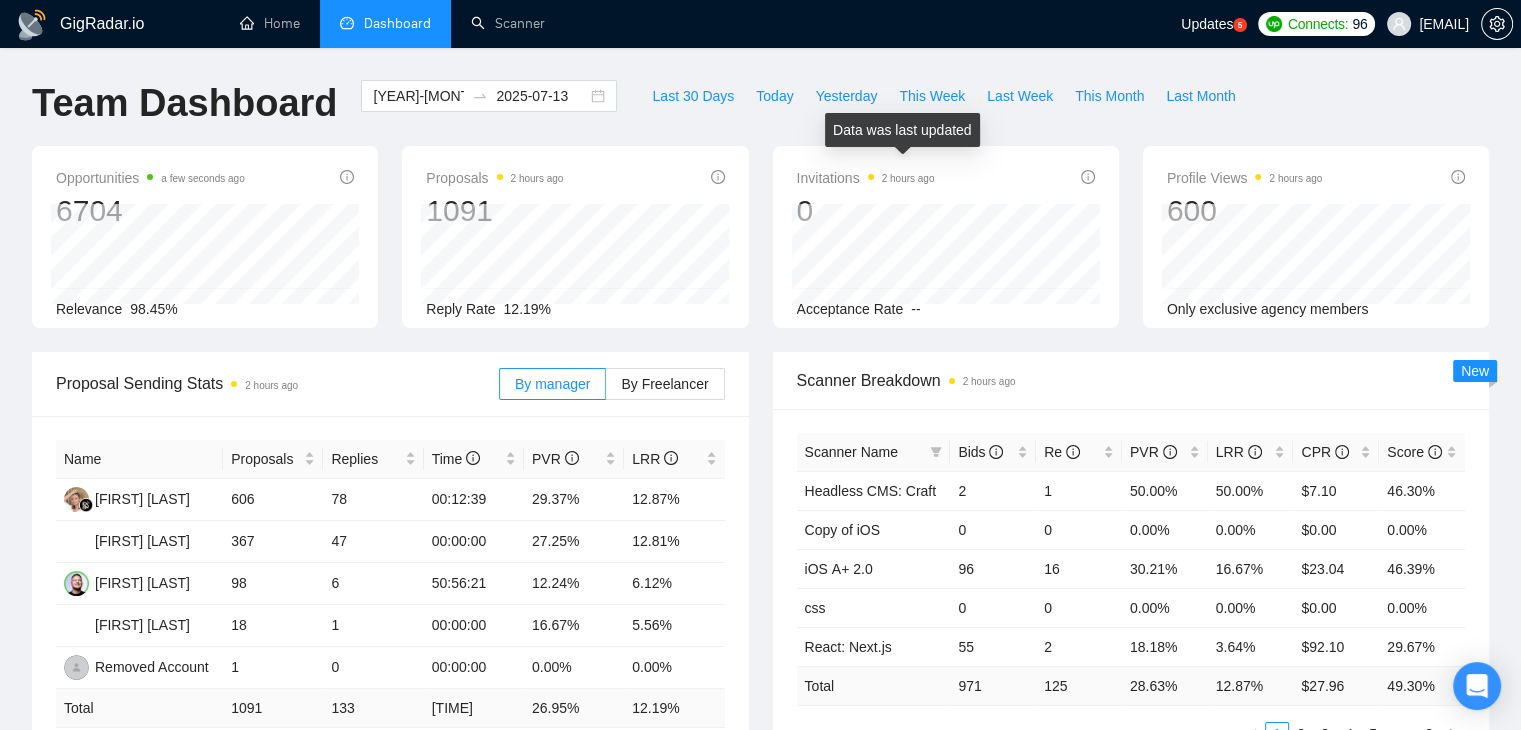 click on "Data was last updated" at bounding box center (902, 137) 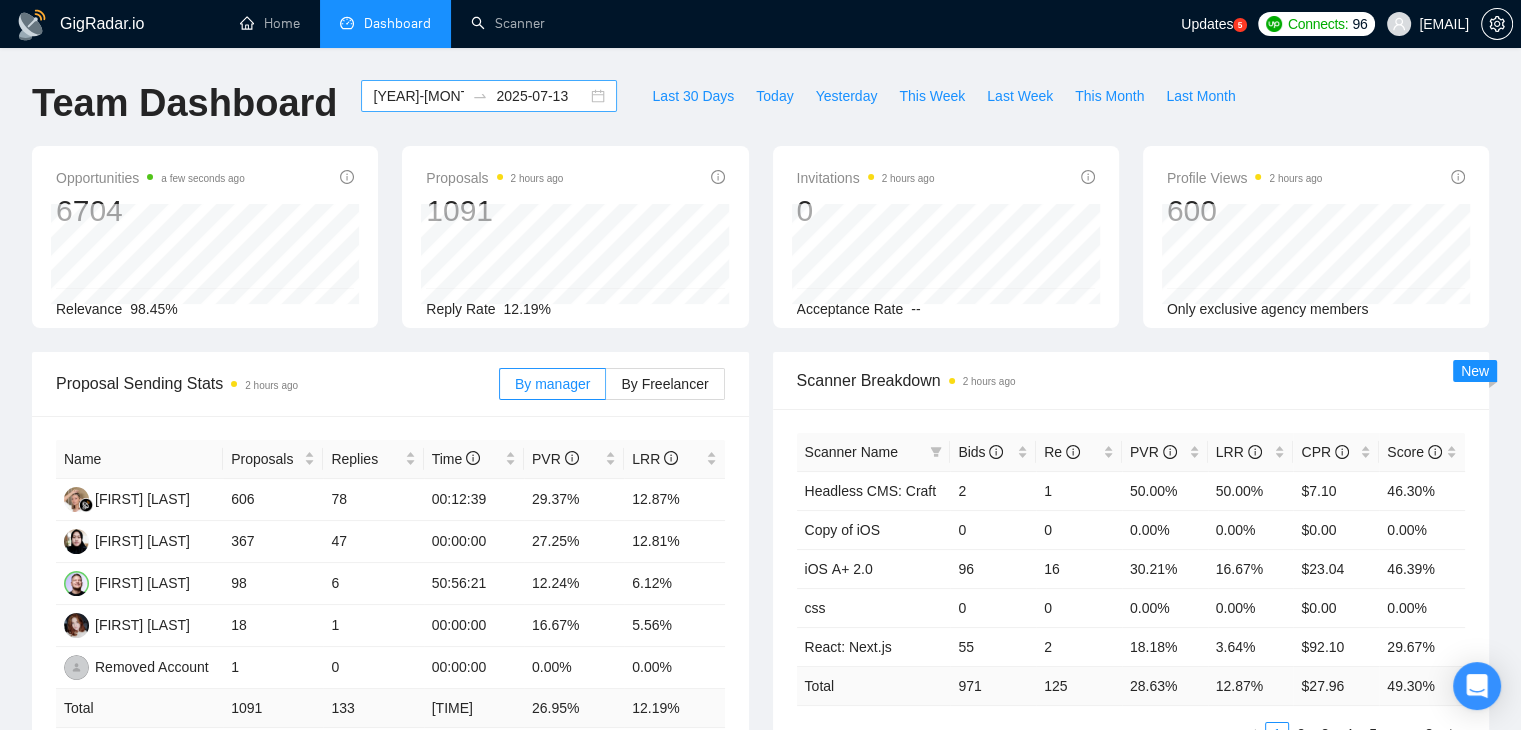 click on "2024-11-01 2025-07-13" at bounding box center [489, 96] 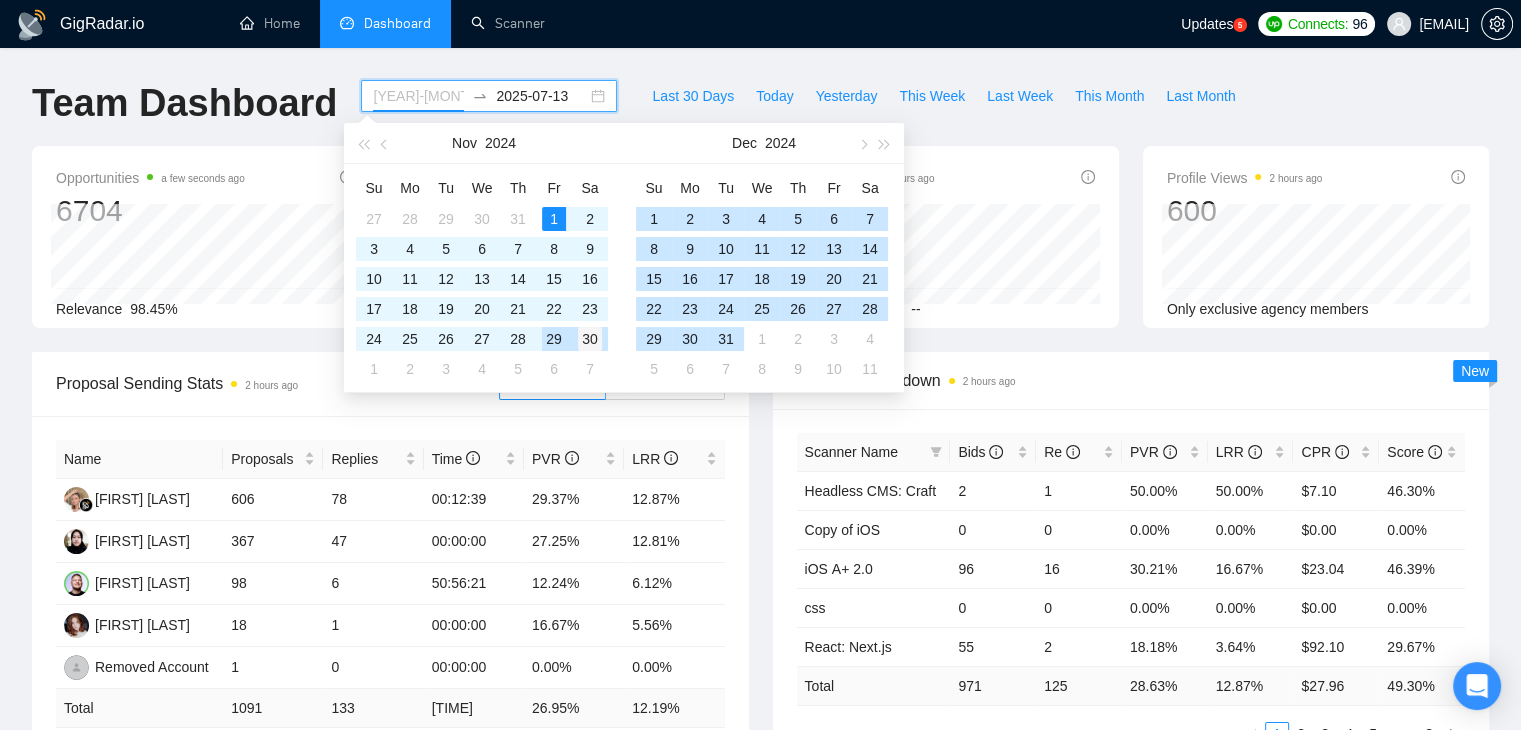 type on "[YEAR]-[MONTH]-[DAY]" 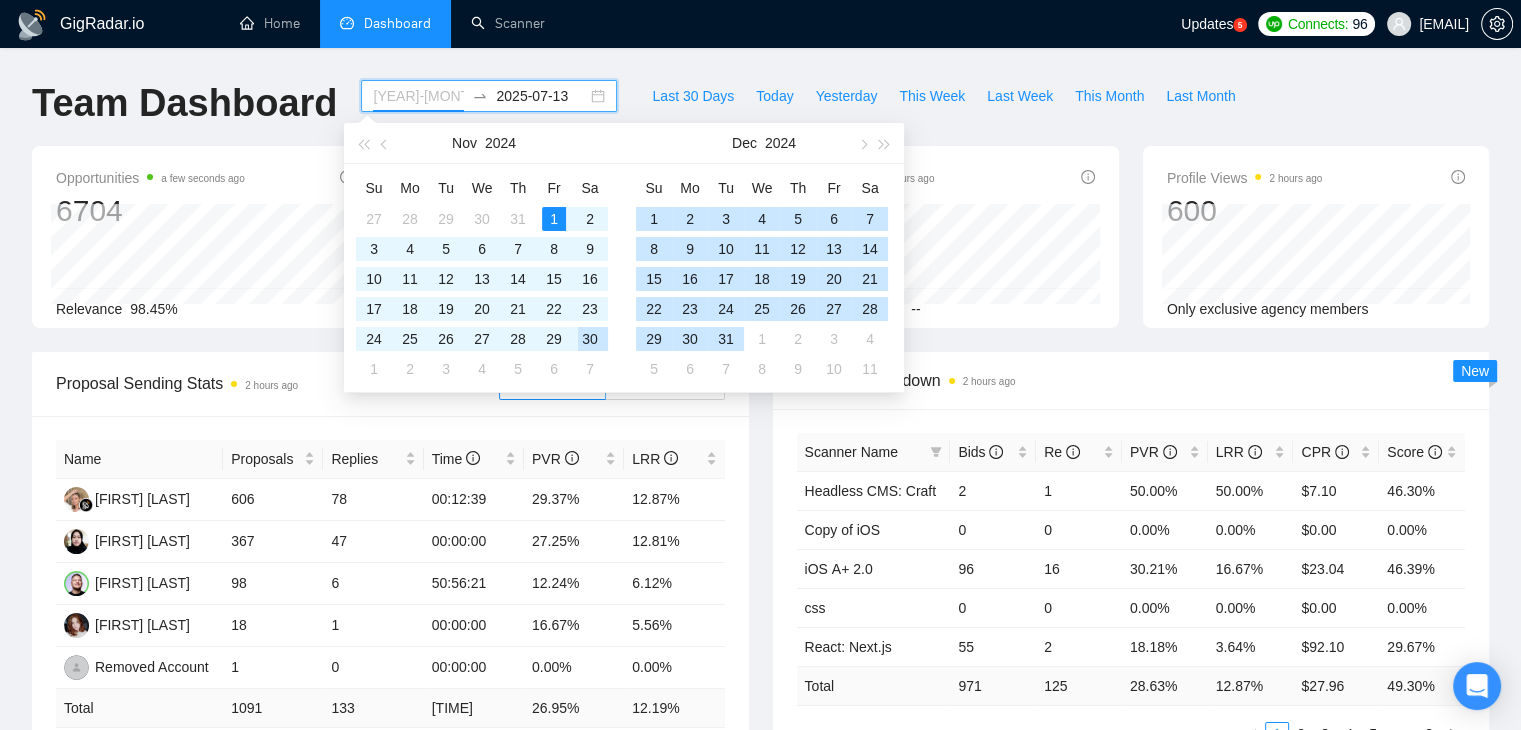 click on "30" at bounding box center [590, 339] 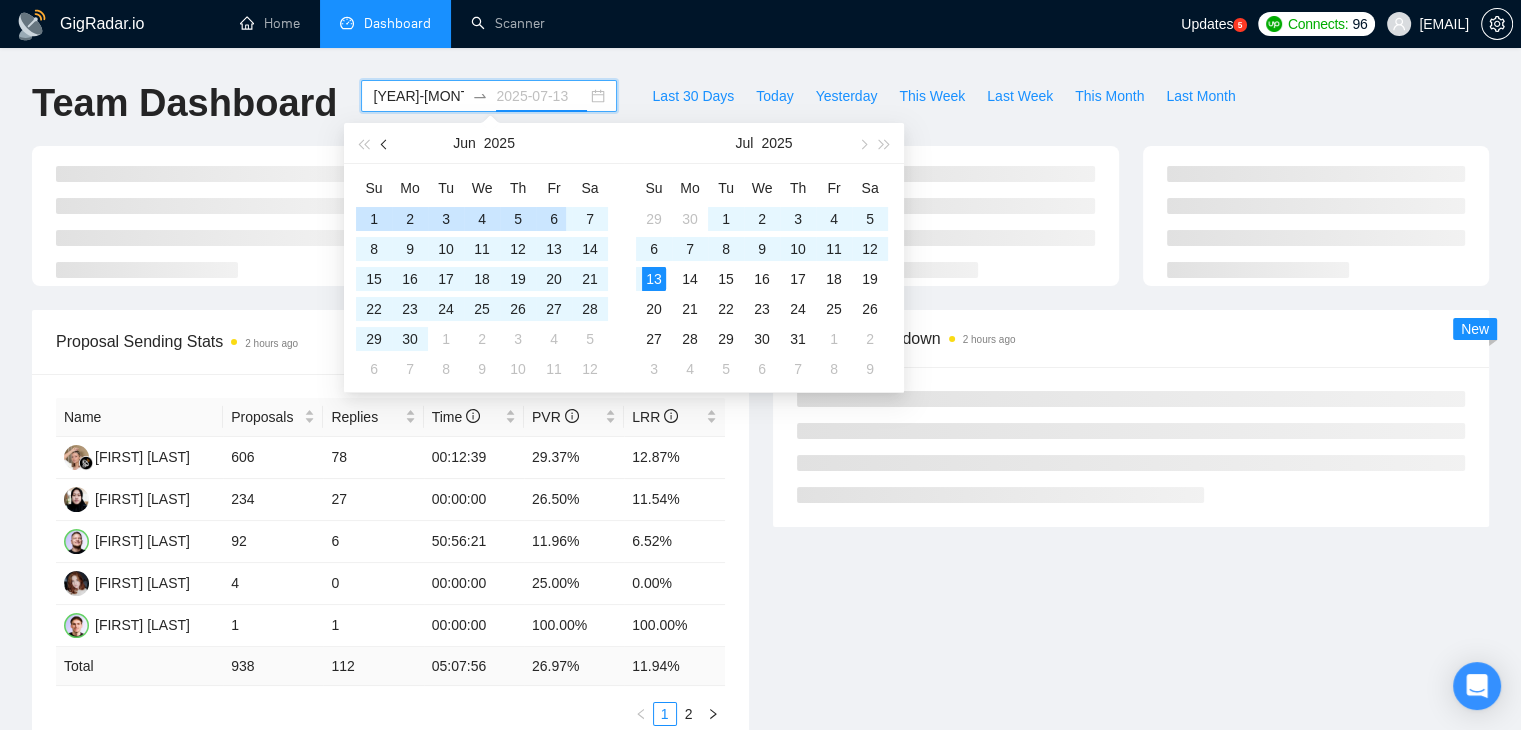 click at bounding box center (386, 144) 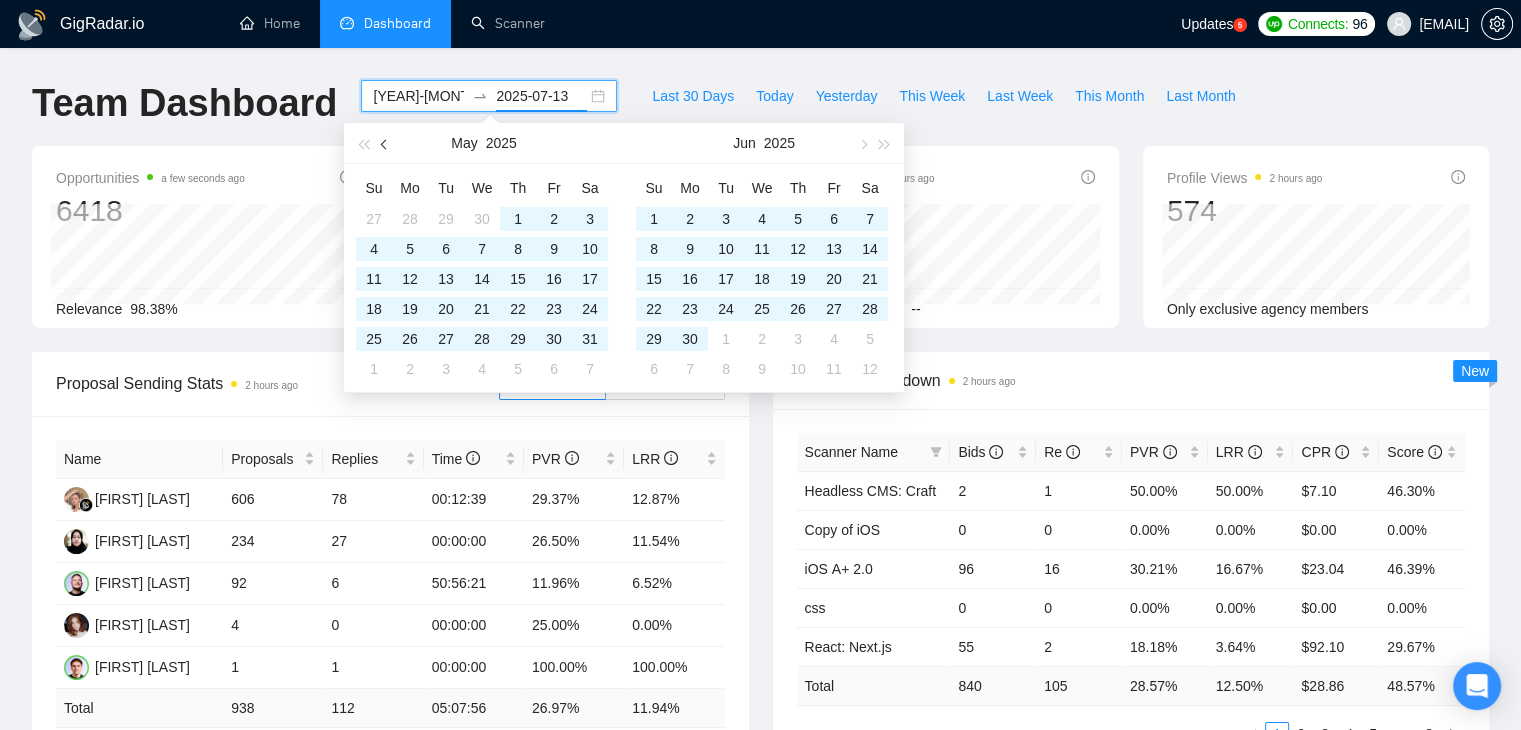 click at bounding box center [386, 144] 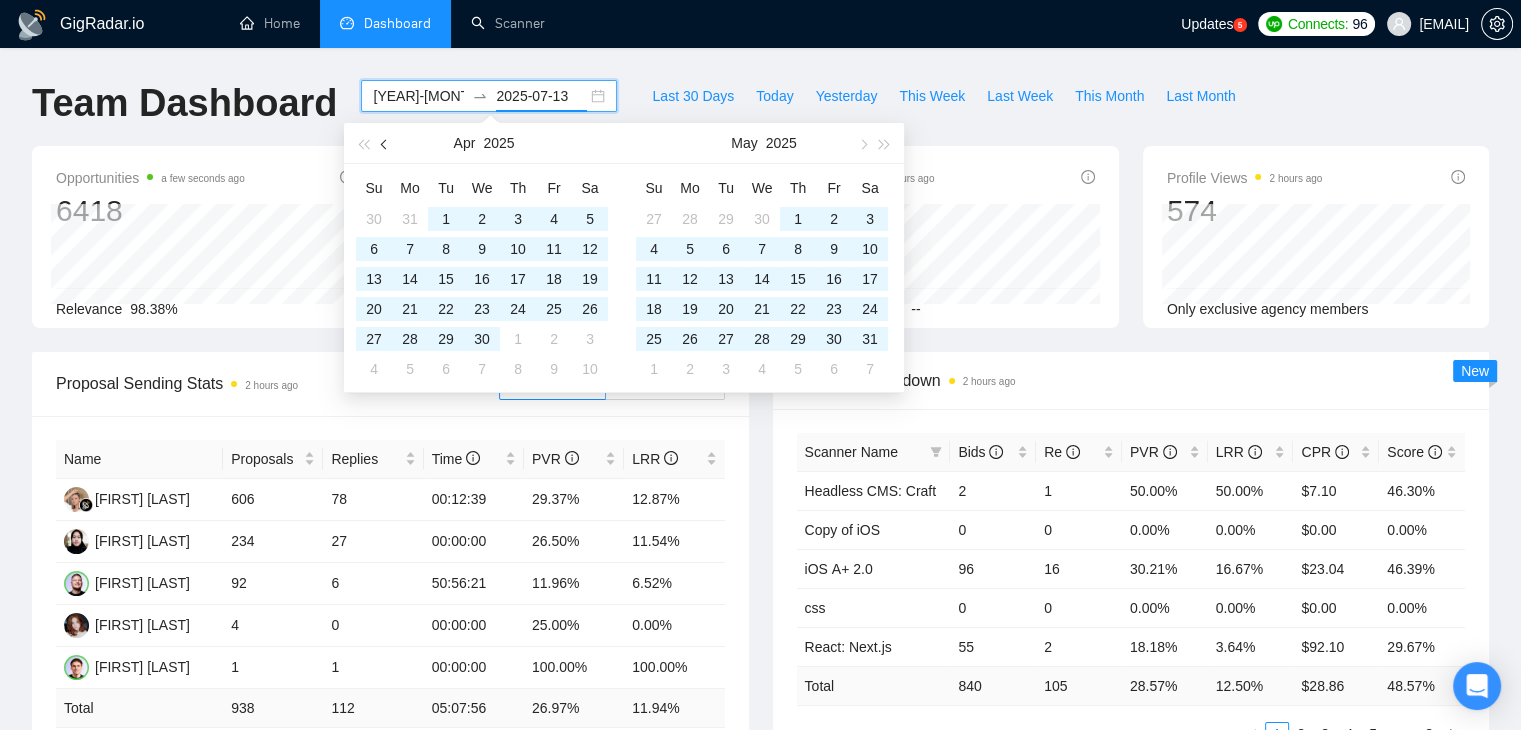 click at bounding box center [386, 144] 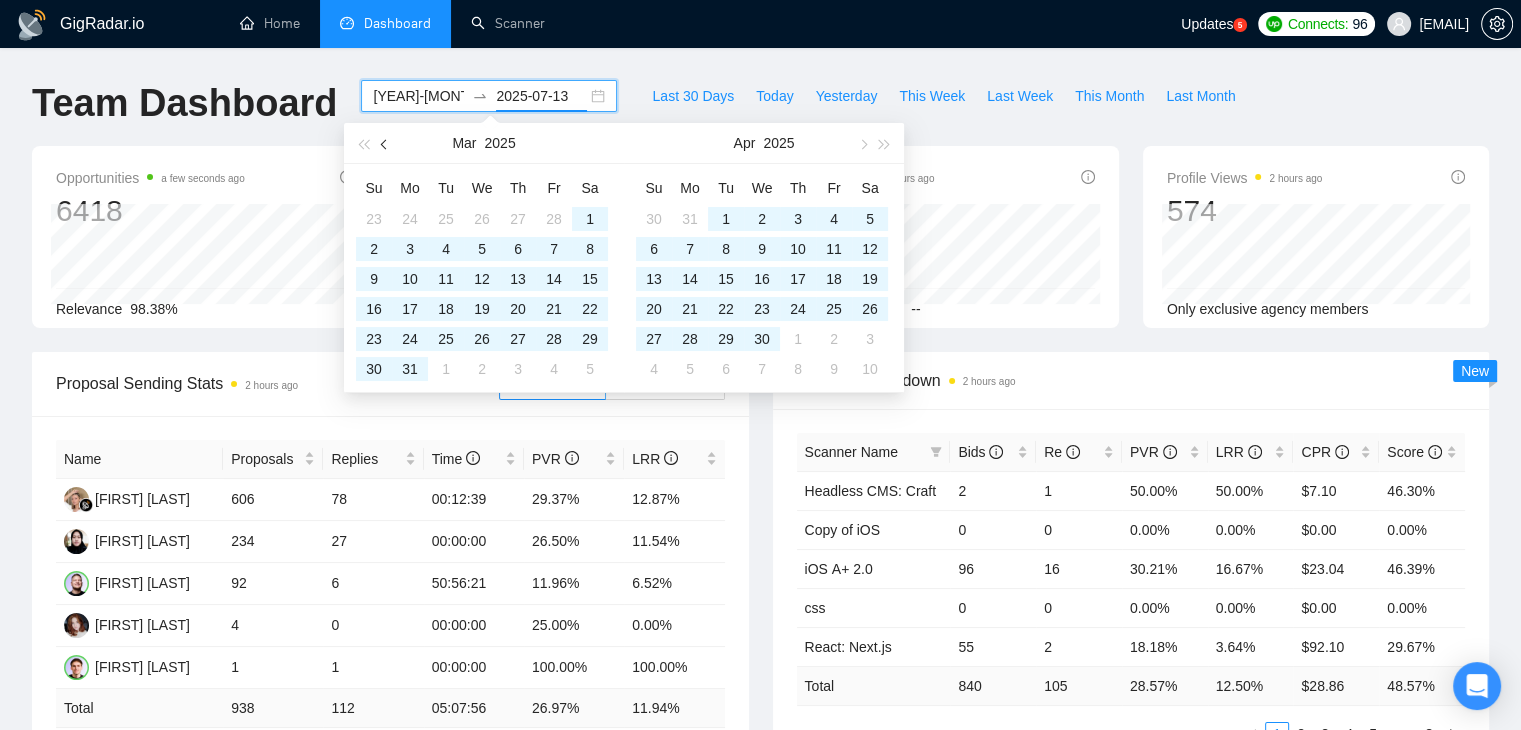 click at bounding box center (386, 144) 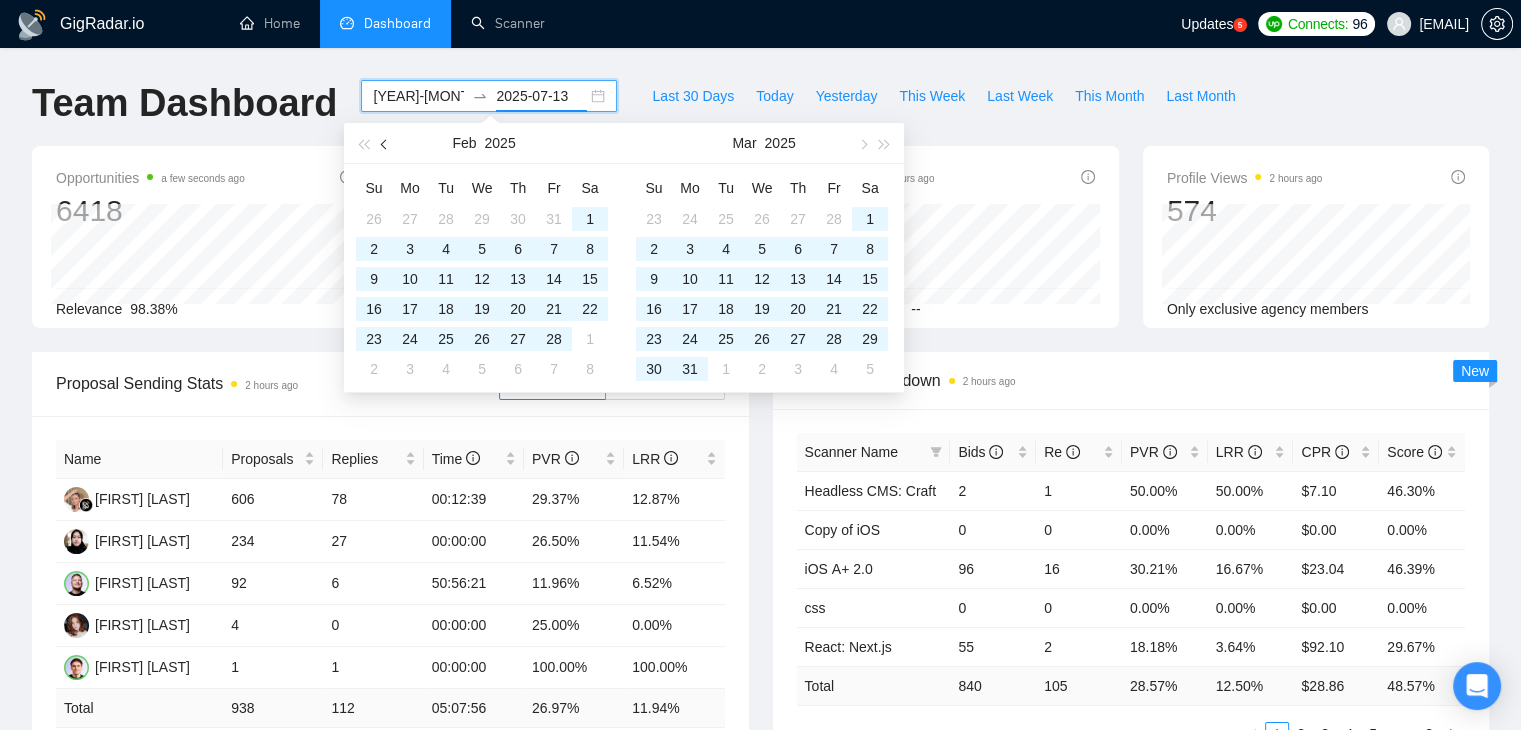 click at bounding box center [386, 144] 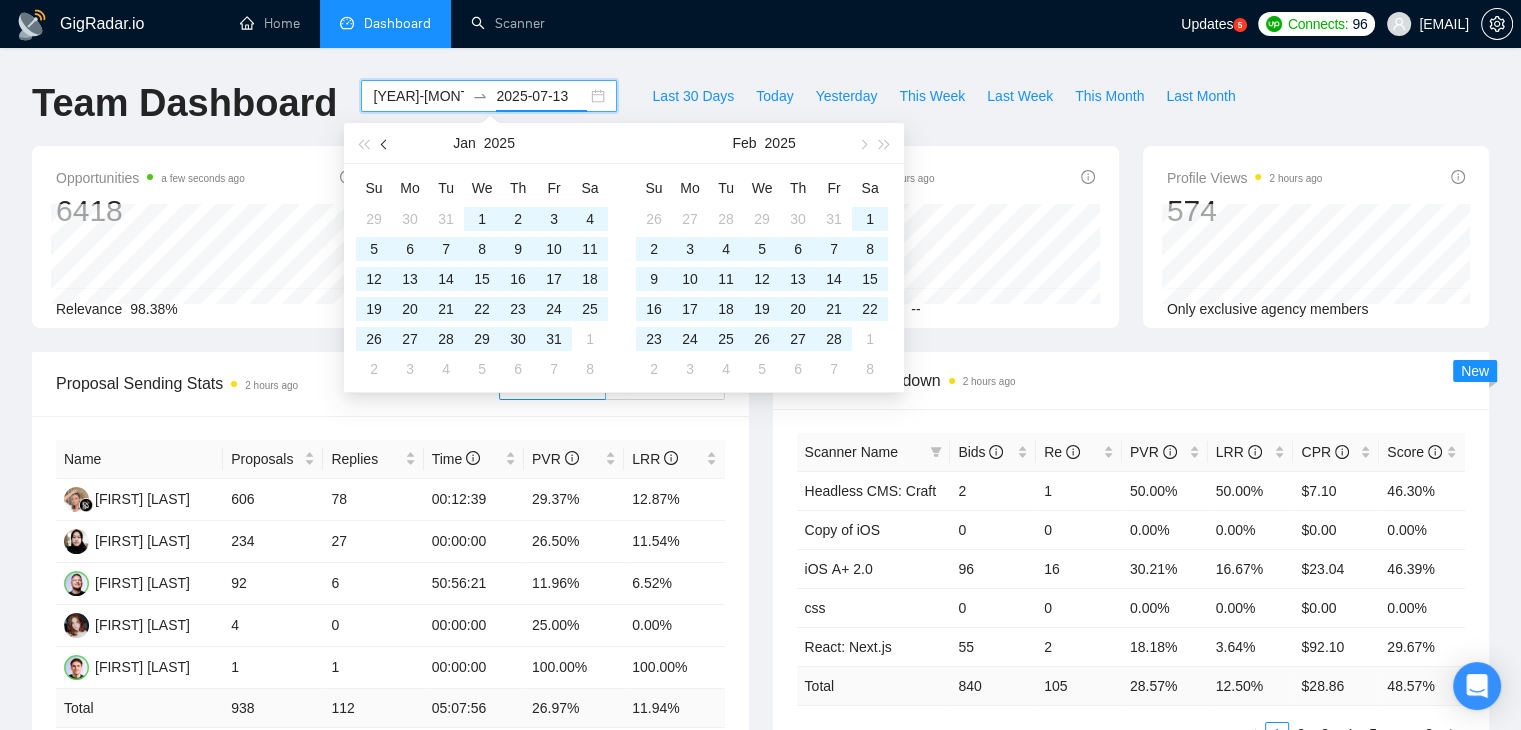click at bounding box center [386, 144] 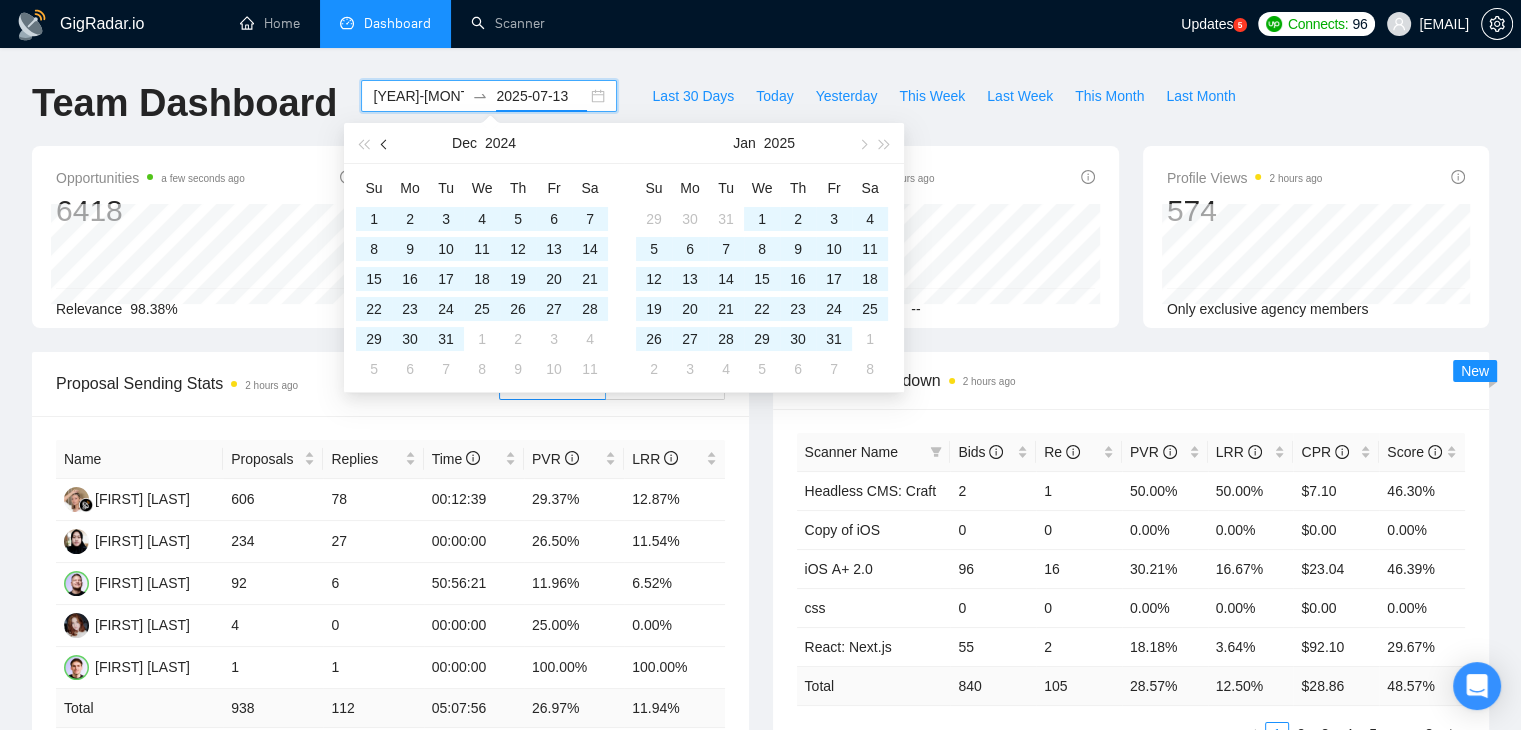 click at bounding box center [386, 144] 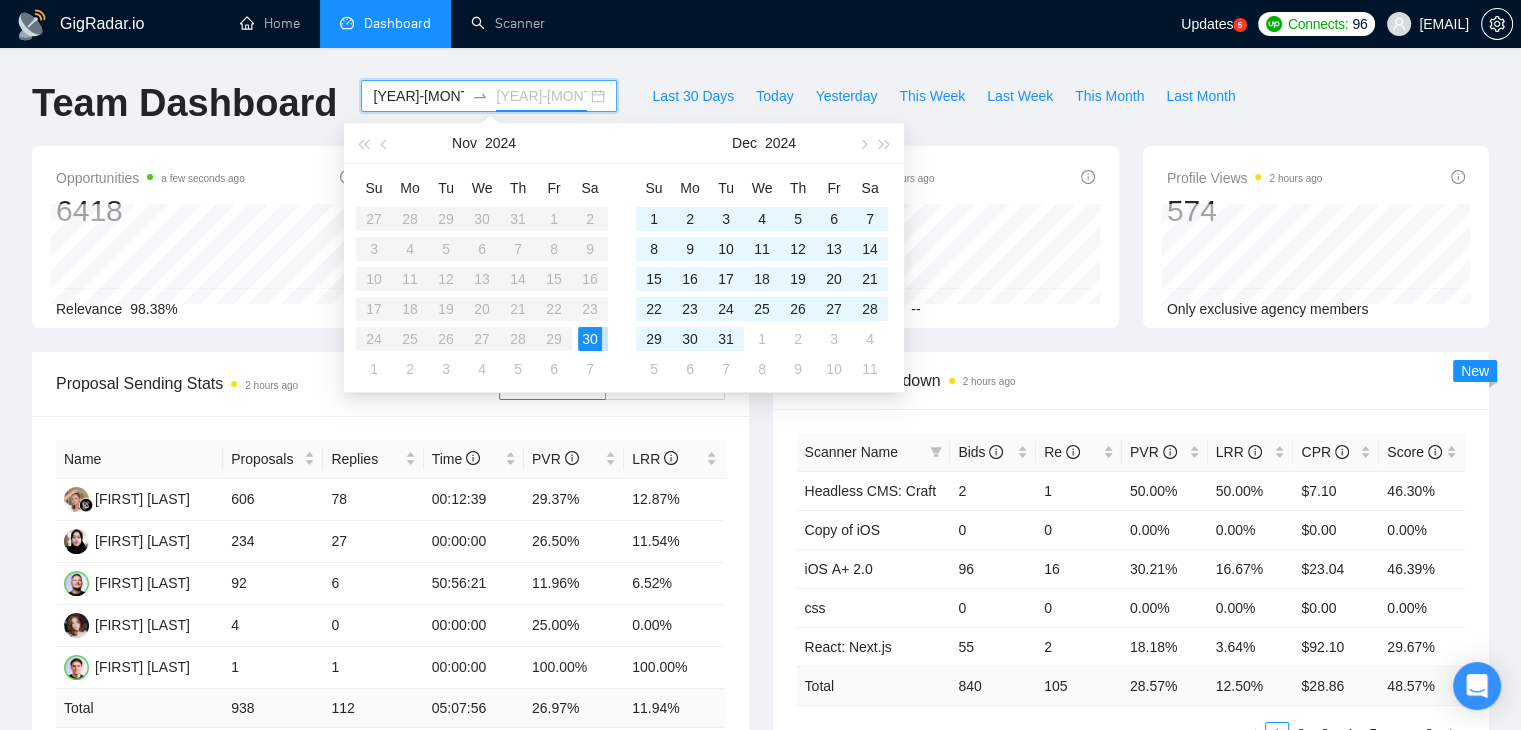 type on "2025-07-13" 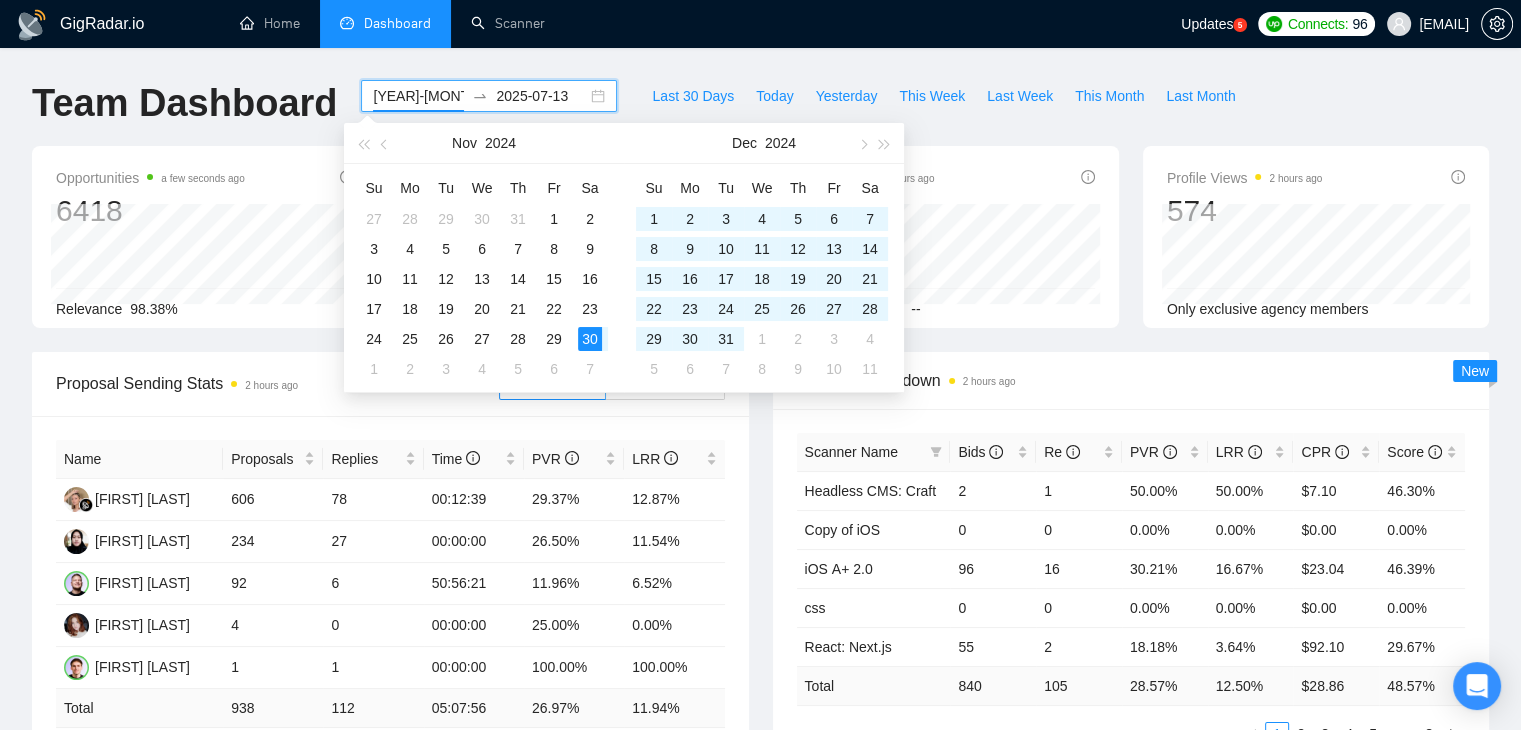 click on "[YEAR]-[MONTH]-[DAY]" at bounding box center (418, 96) 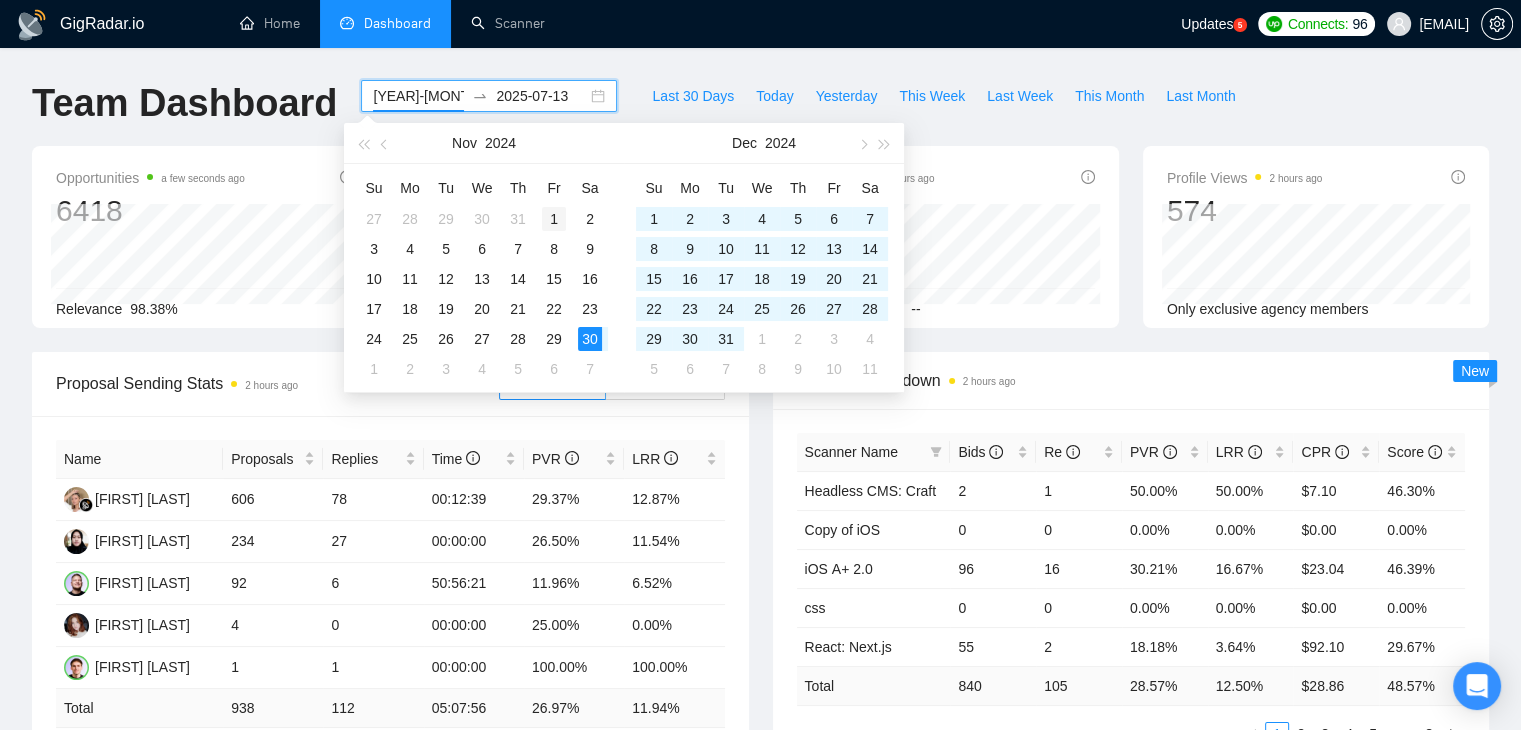 type on "[YEAR]-[MONTH]-[DAY]" 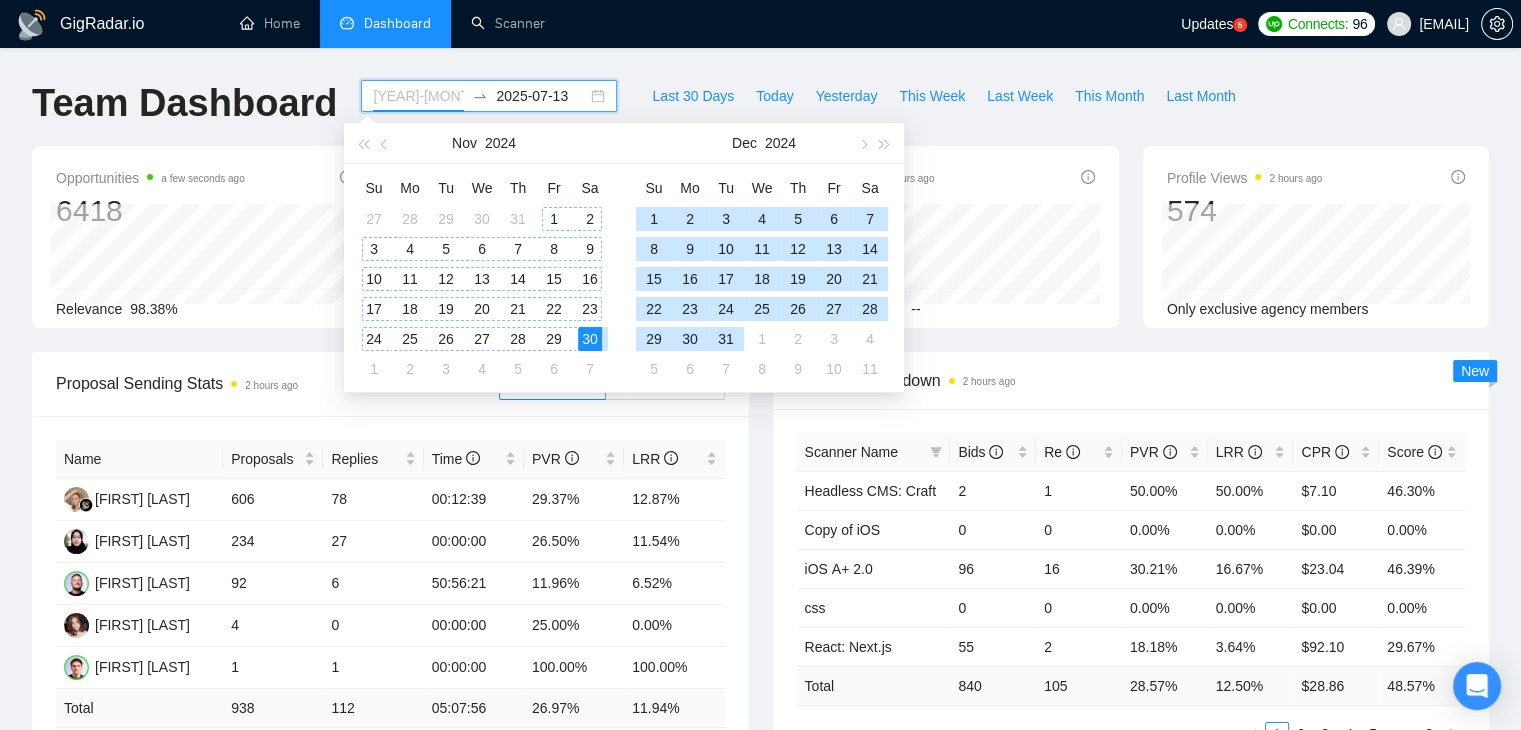click on "1" at bounding box center [554, 219] 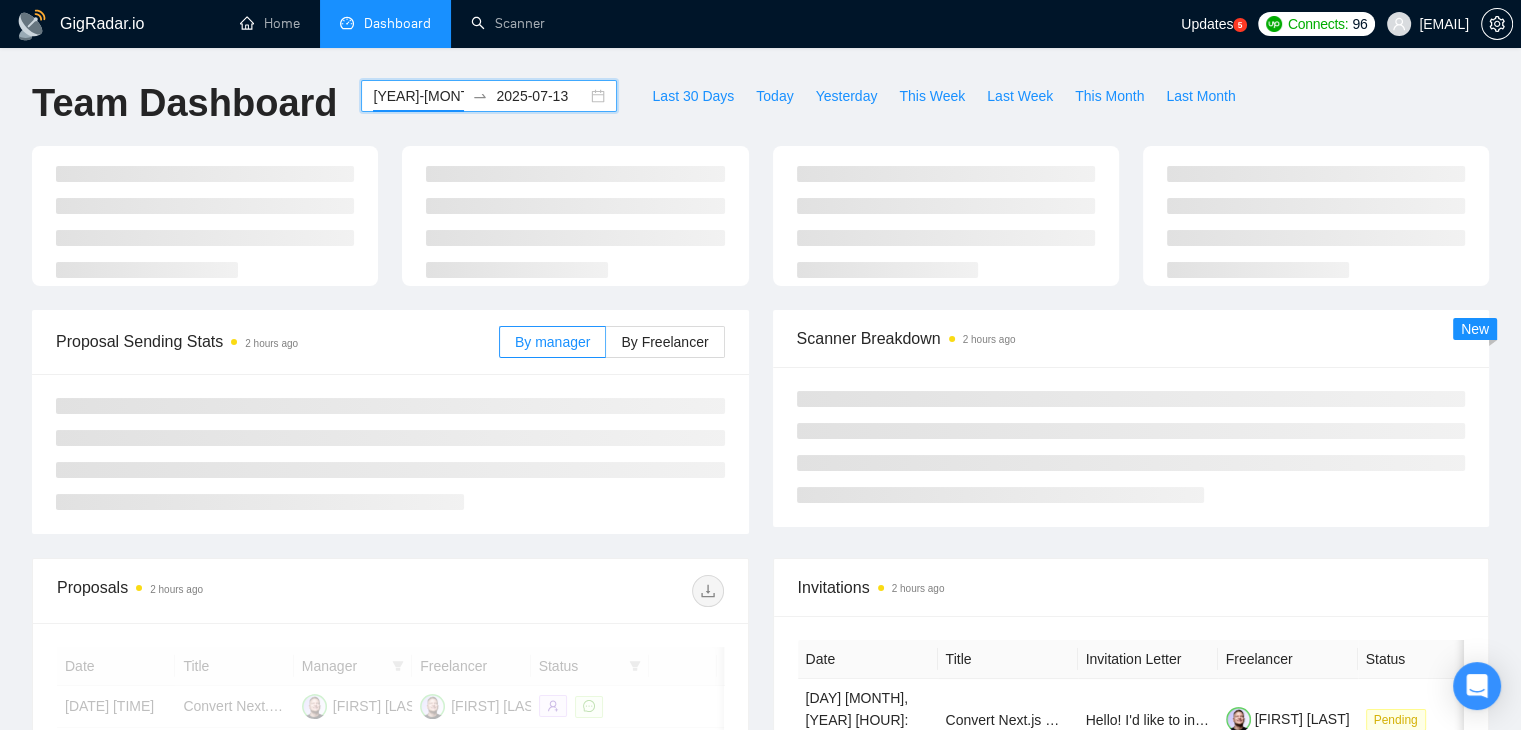 click on "2025-07-13" at bounding box center (541, 96) 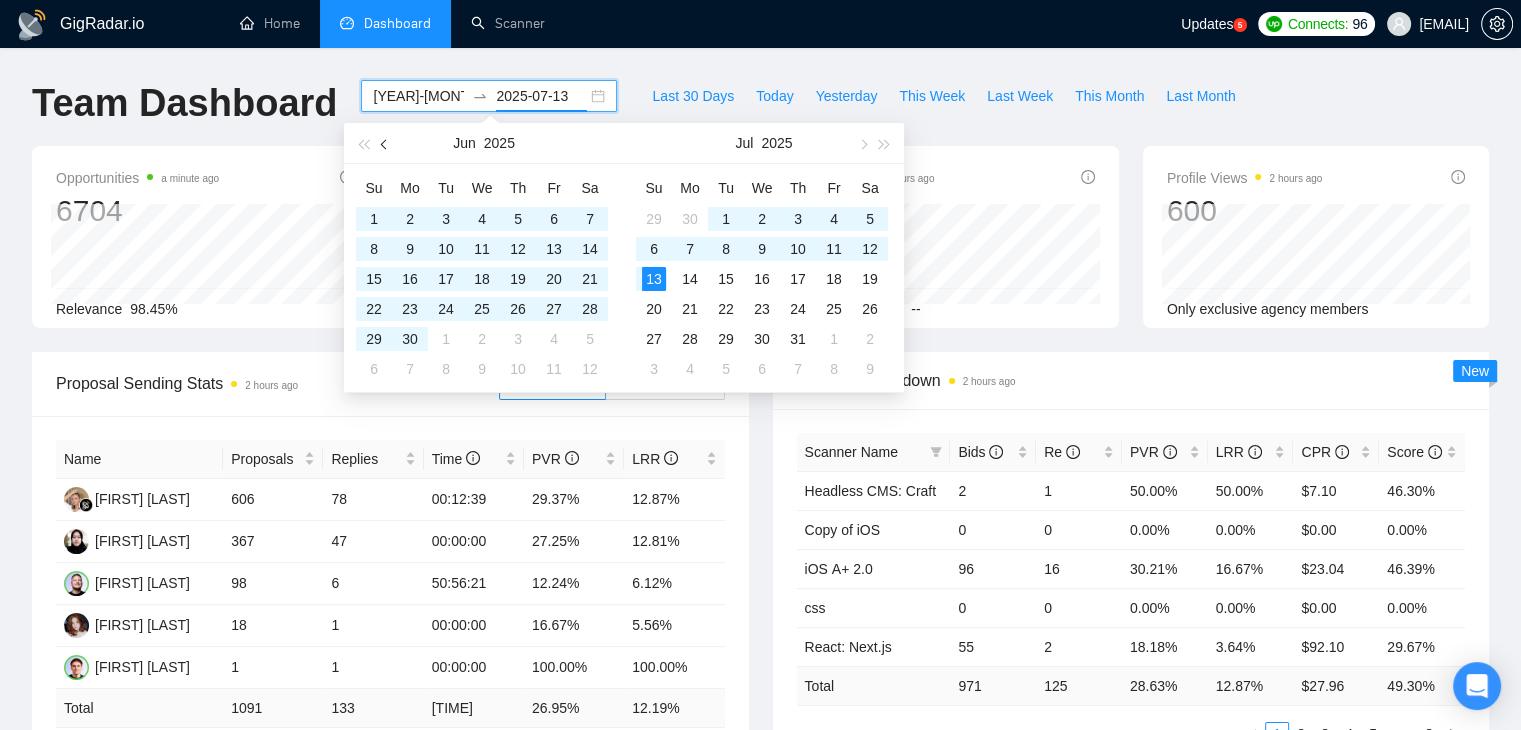 click at bounding box center (386, 144) 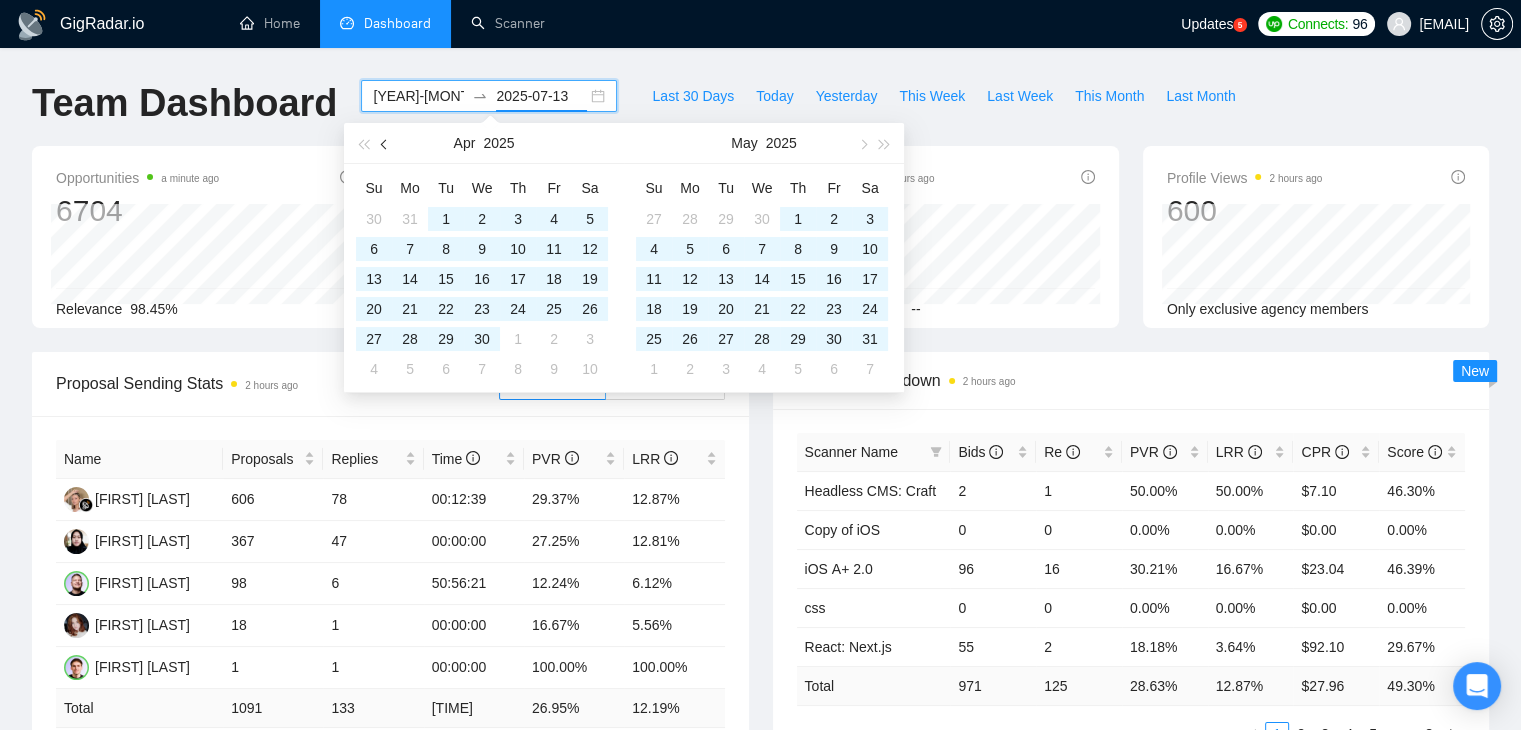 click at bounding box center (386, 144) 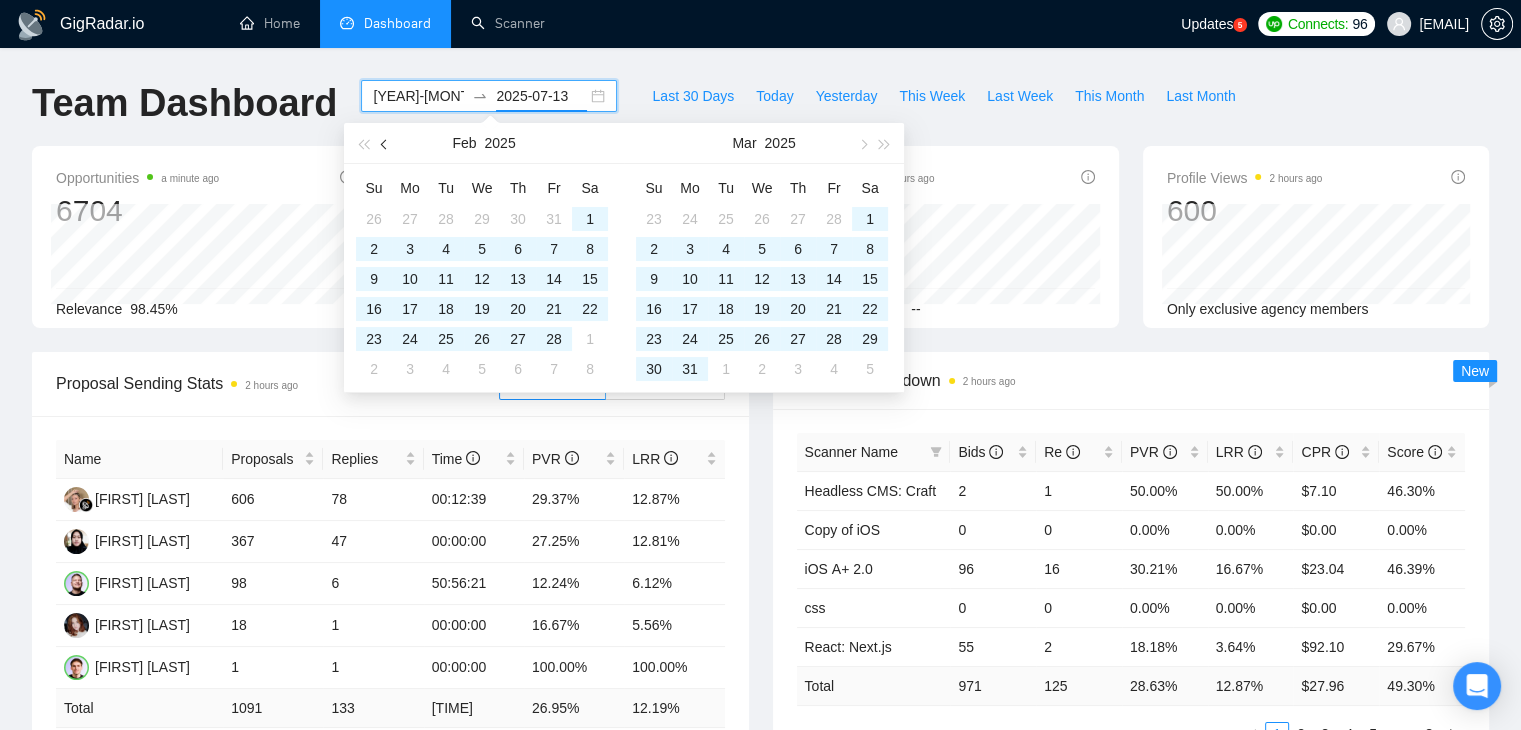 click at bounding box center [386, 144] 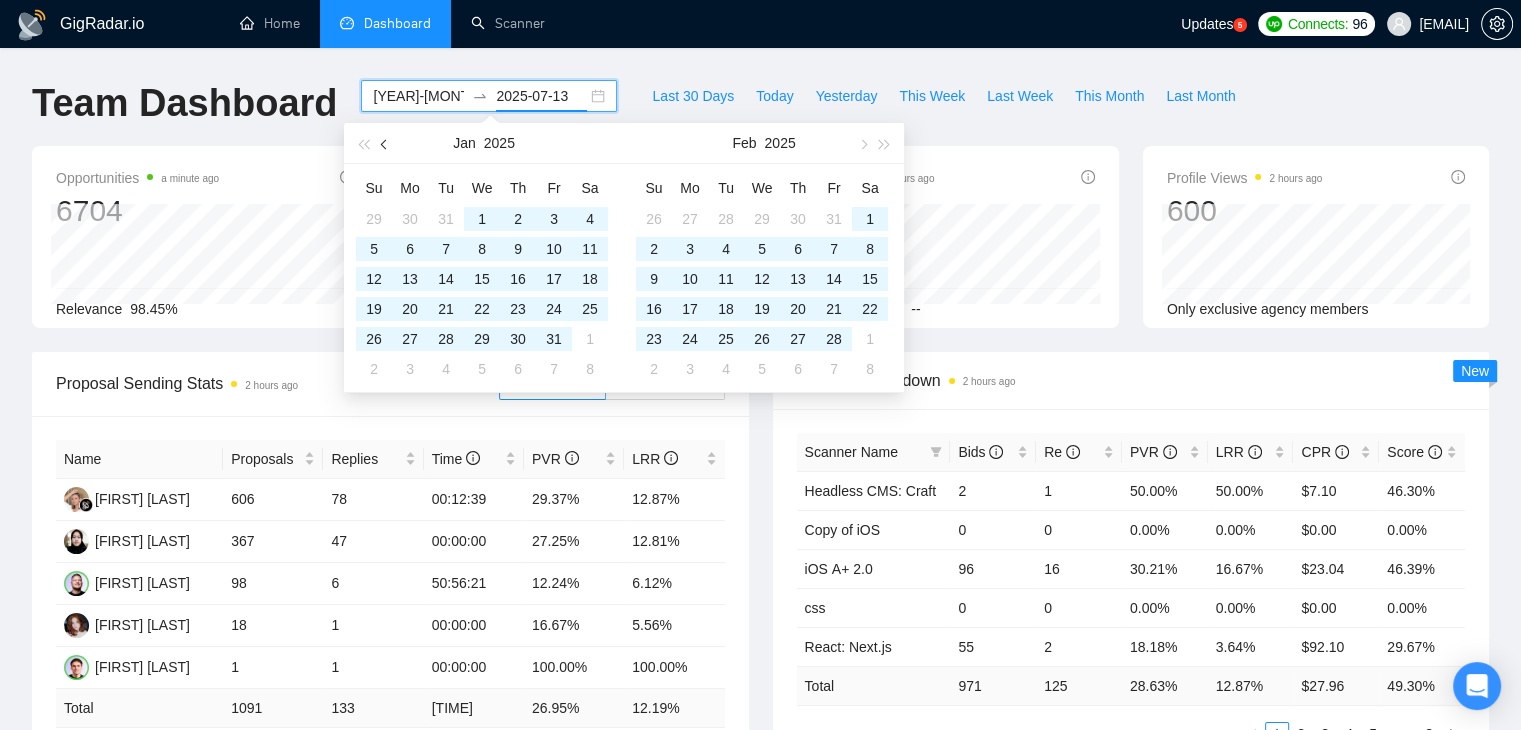 click at bounding box center (386, 144) 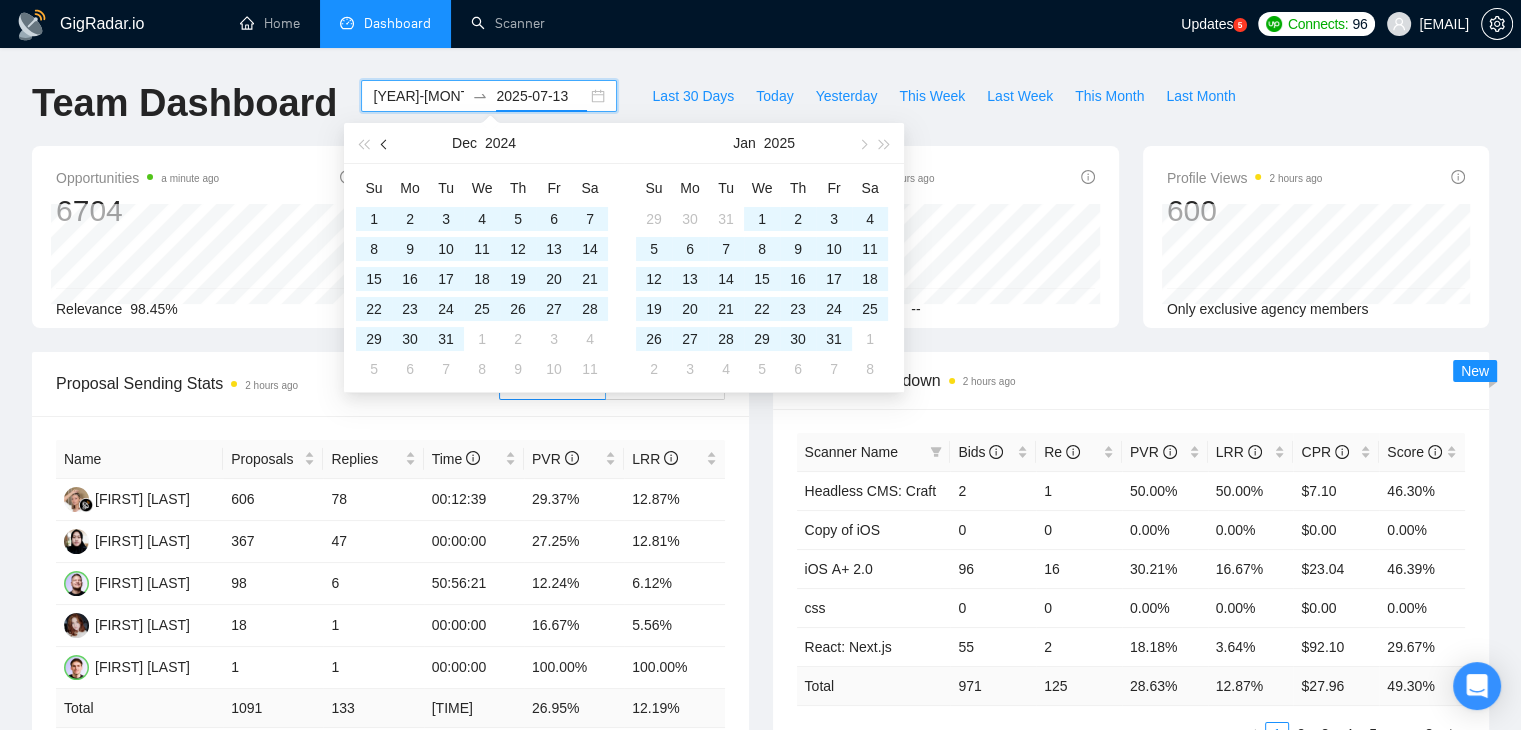 click at bounding box center [386, 144] 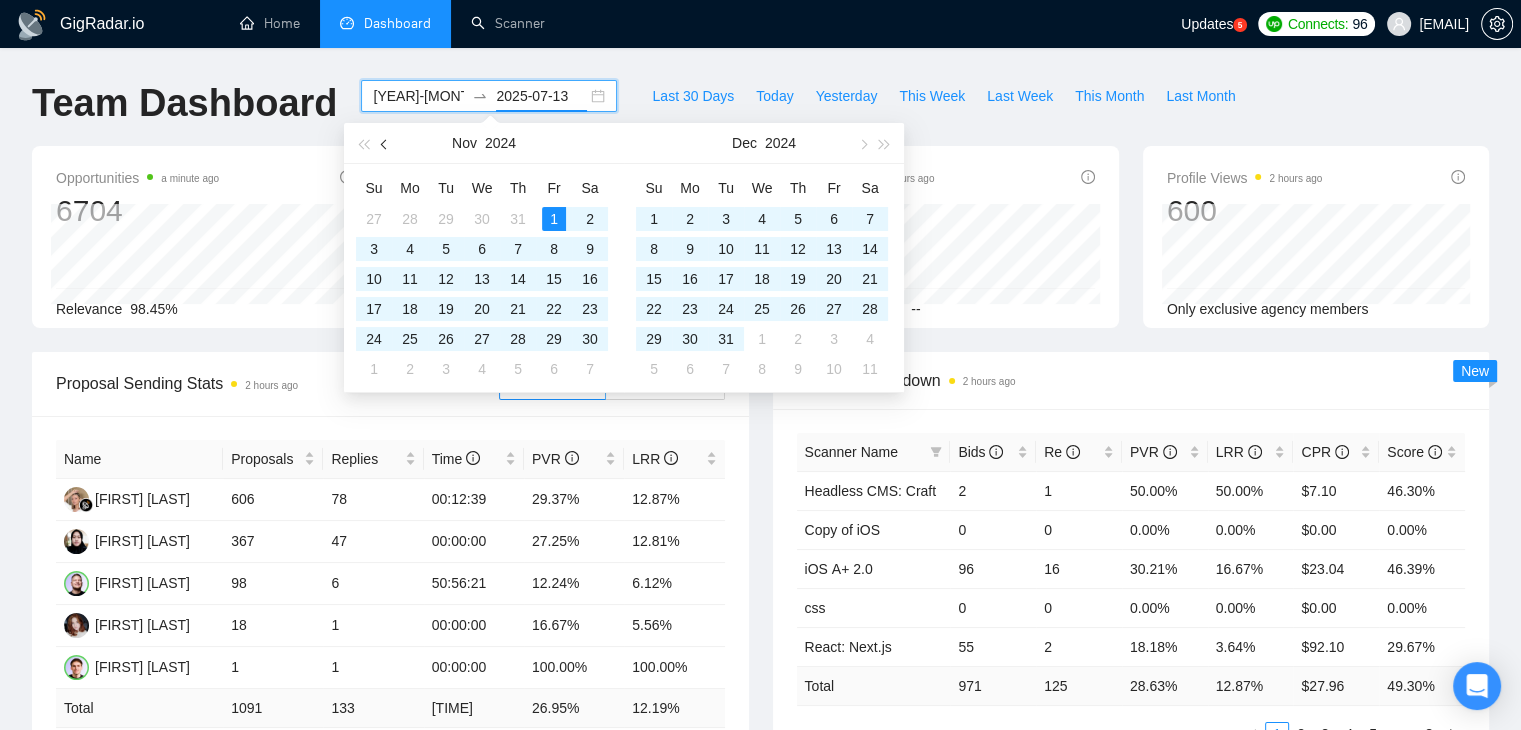 click at bounding box center [386, 144] 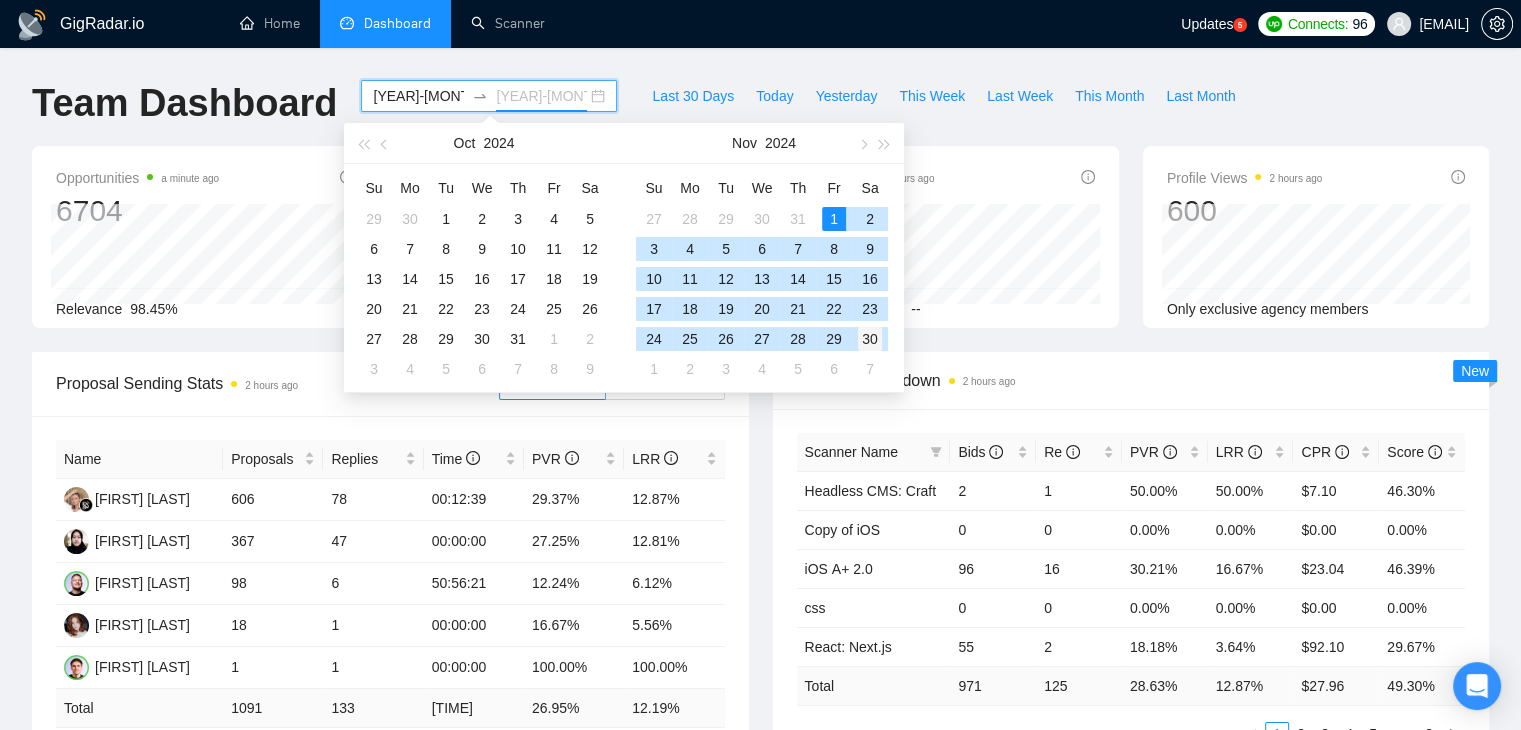 type on "[YEAR]-[MONTH]-[DAY]" 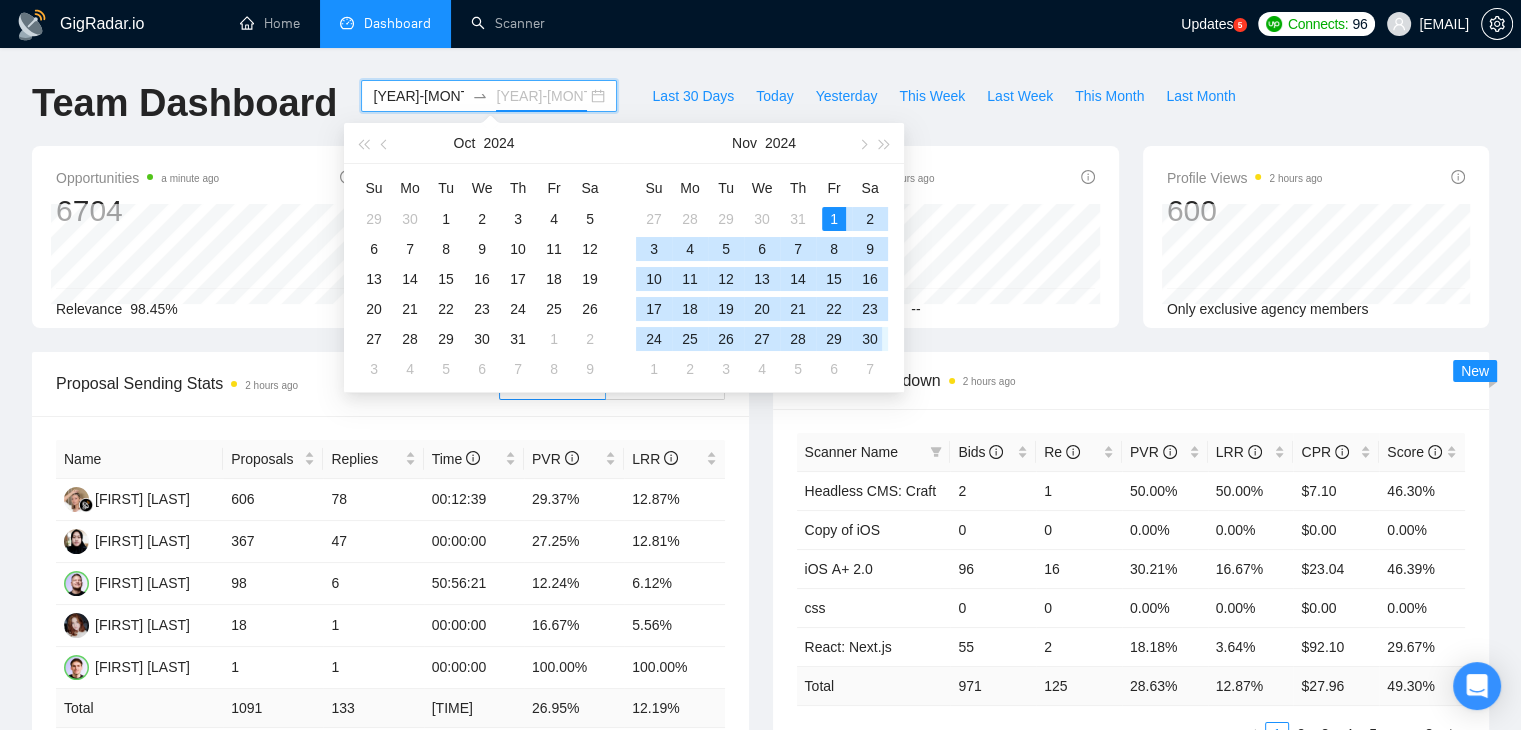 click on "30" at bounding box center (870, 339) 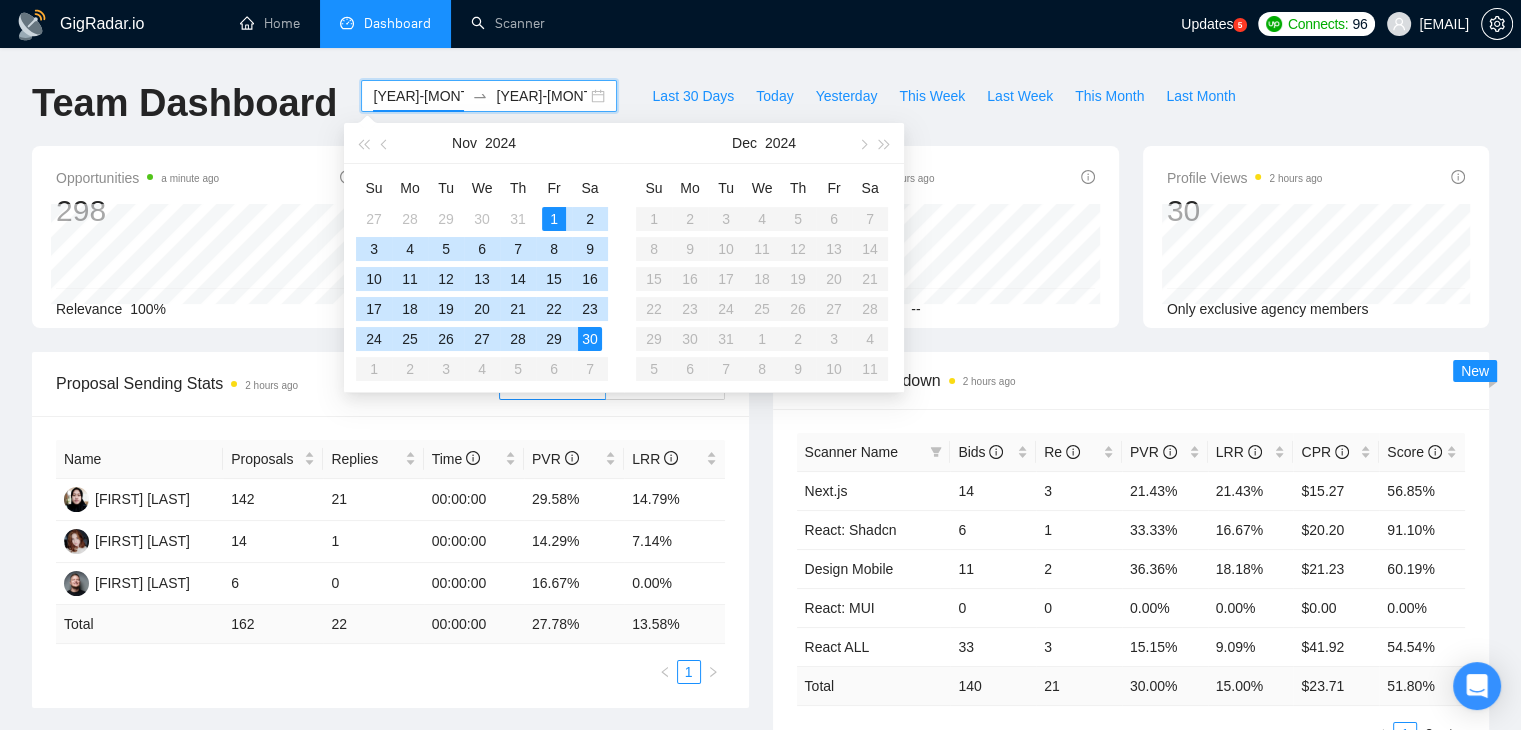 click on "Last 30 Days Today Yesterday This Week Last Week This Month Last Month" at bounding box center (943, 113) 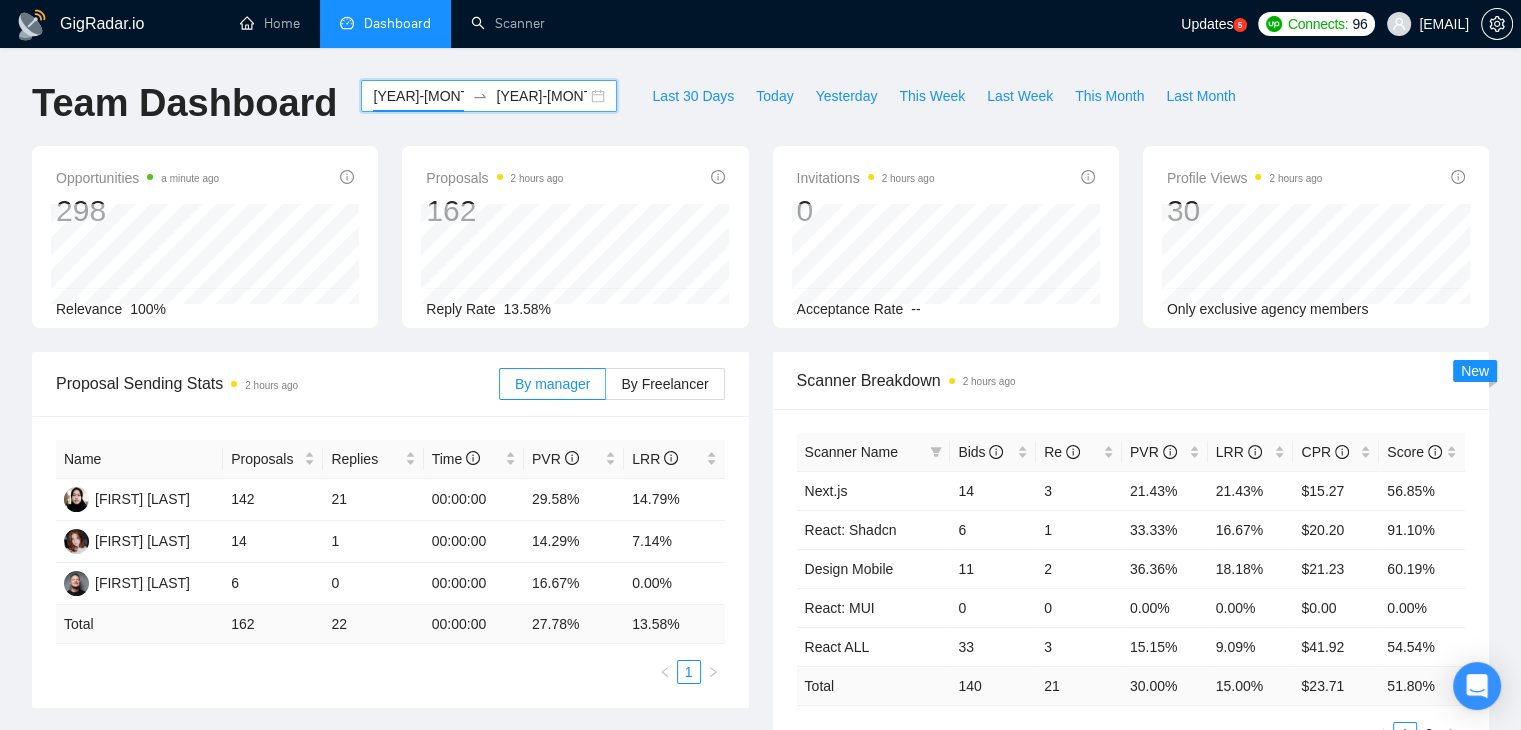 click on "[YEAR]-[MONTH] [YEAR]-[MONTH]" at bounding box center (489, 96) 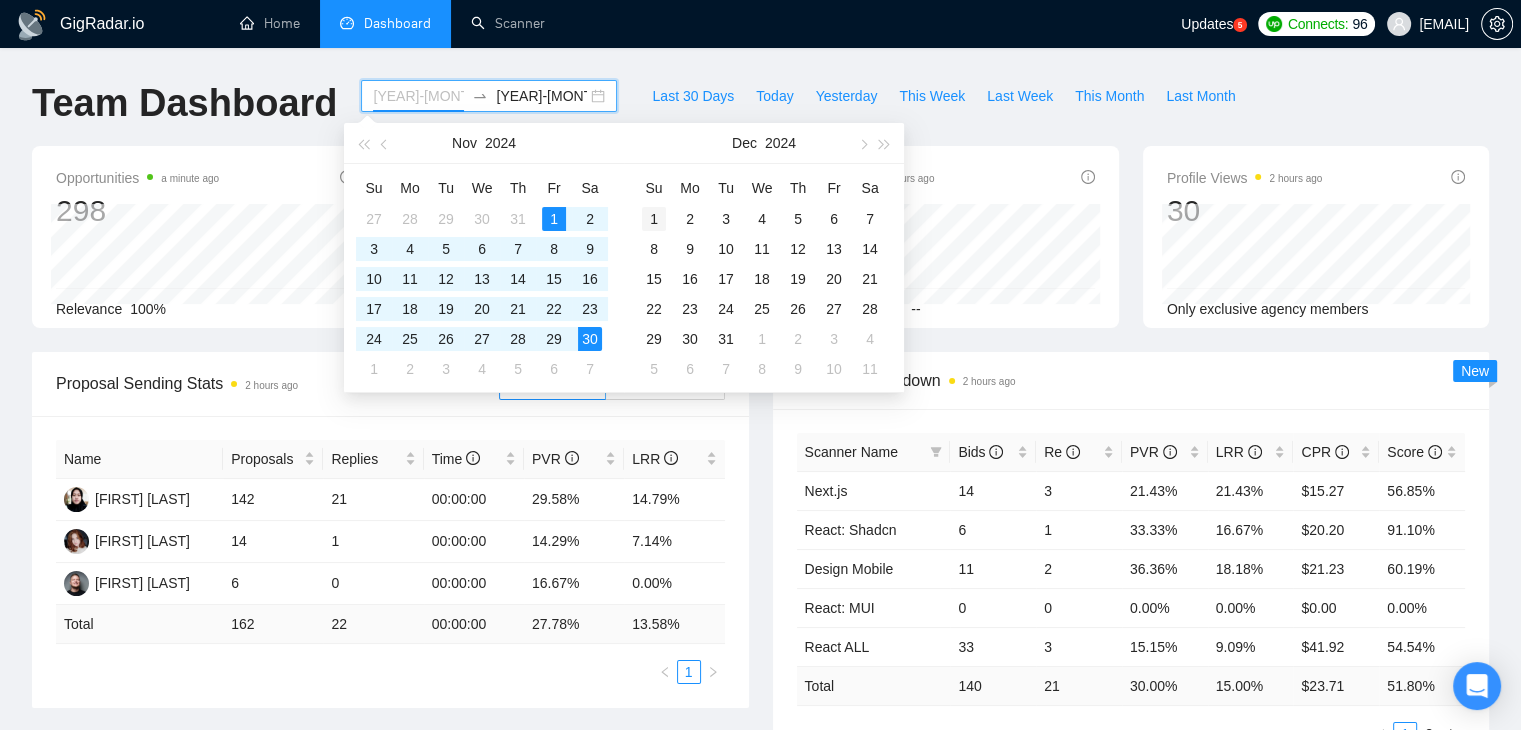 type on "2024-12-01" 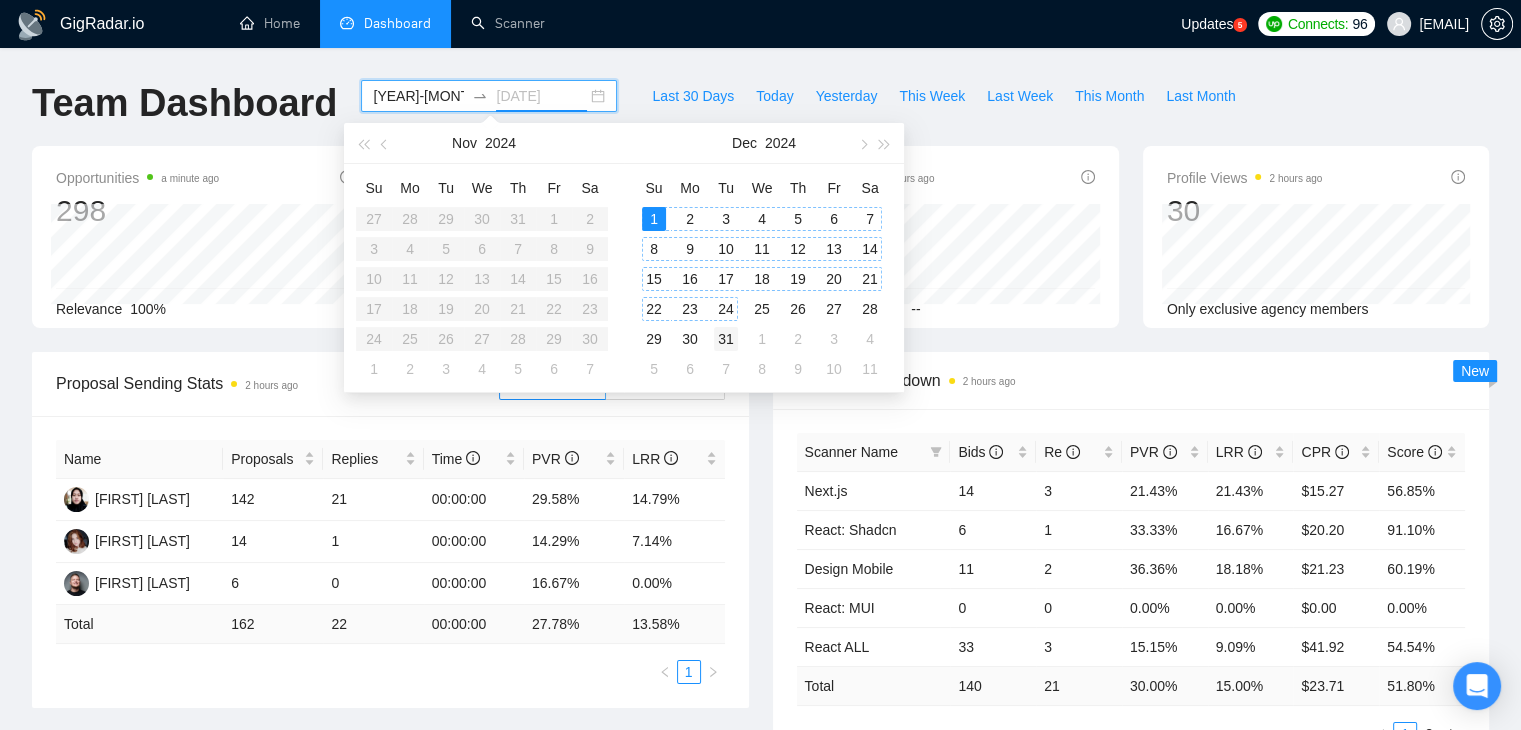 type on "2024-12-31" 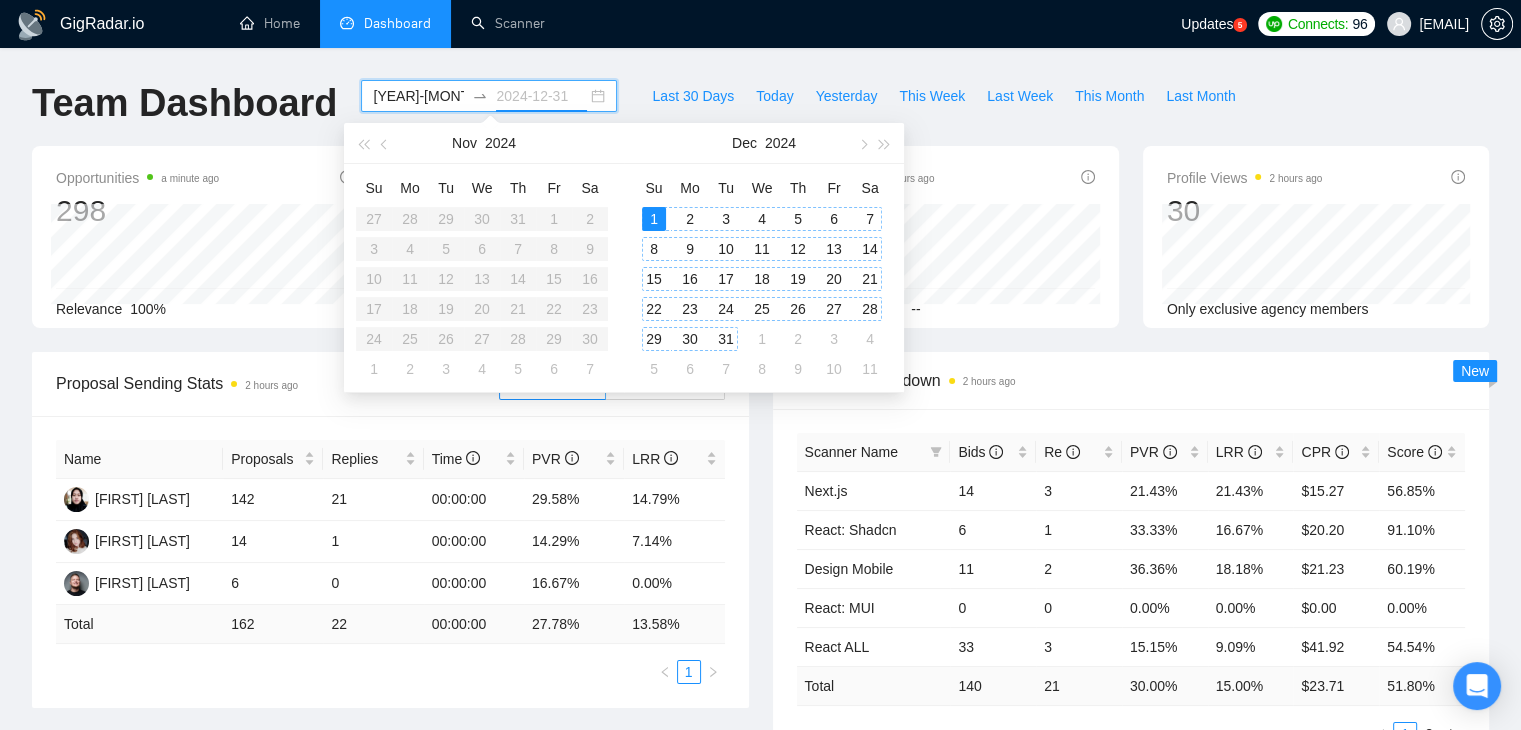 click on "31" at bounding box center (726, 339) 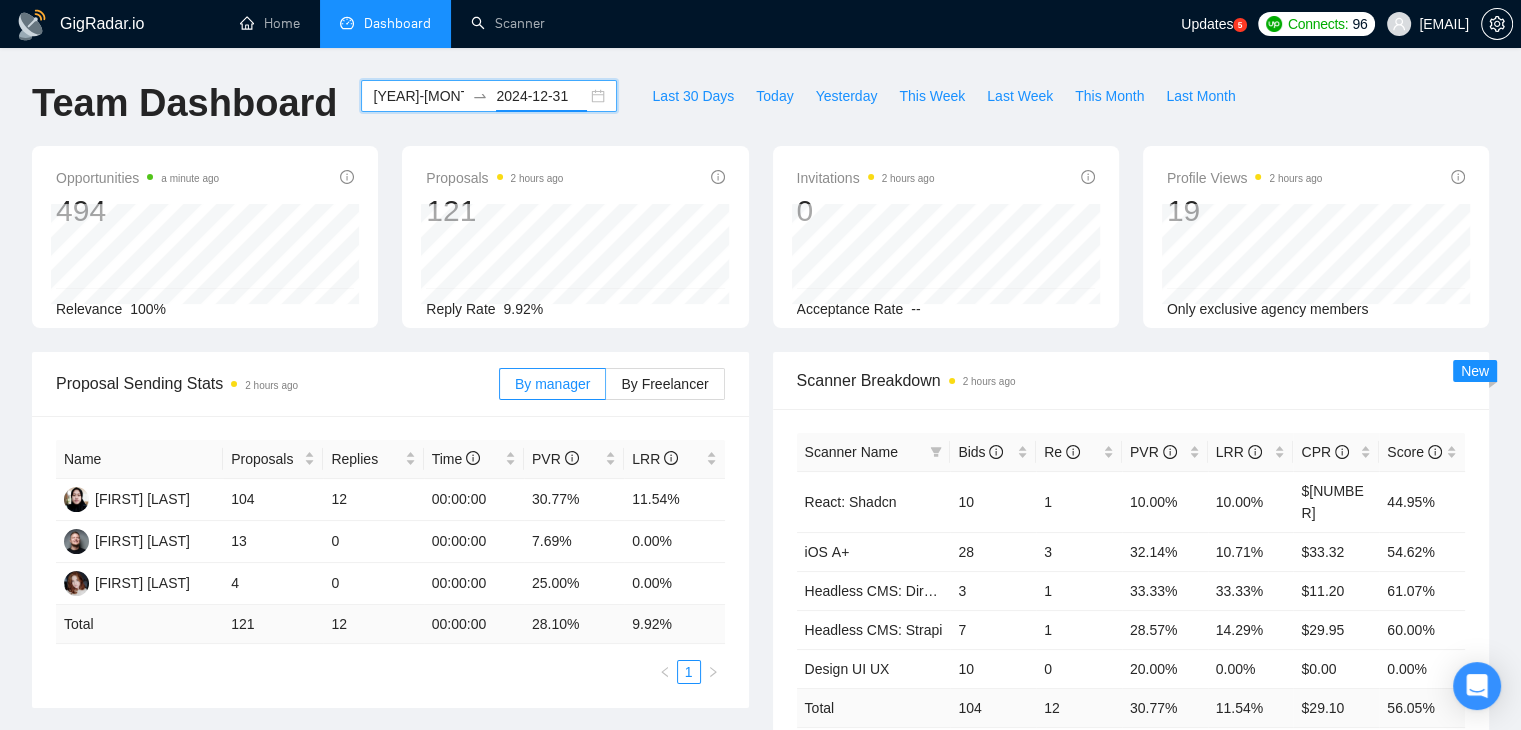 click on "[YEAR]-[MONTH] [YEAR]-[MONTH]" at bounding box center (489, 96) 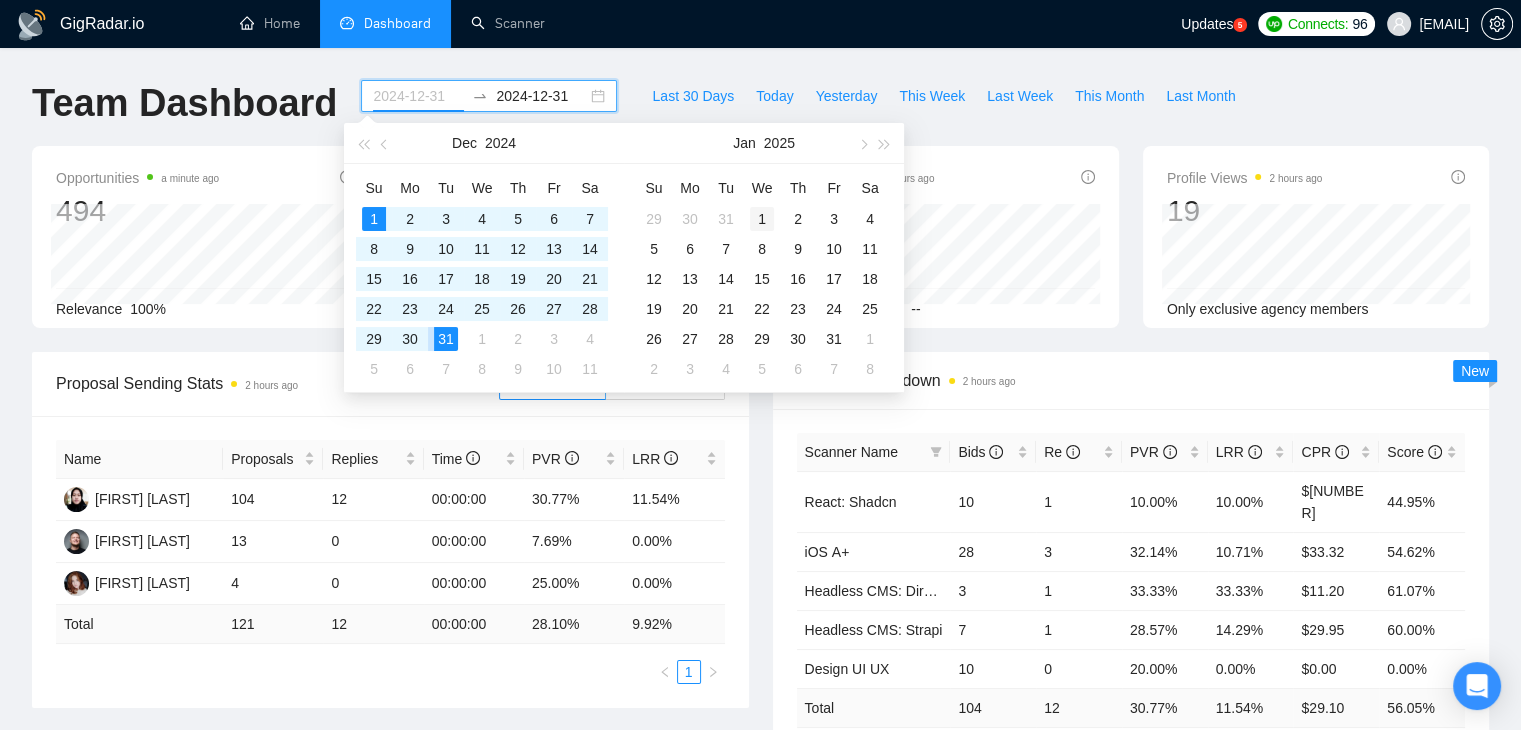 type on "2025-01-01" 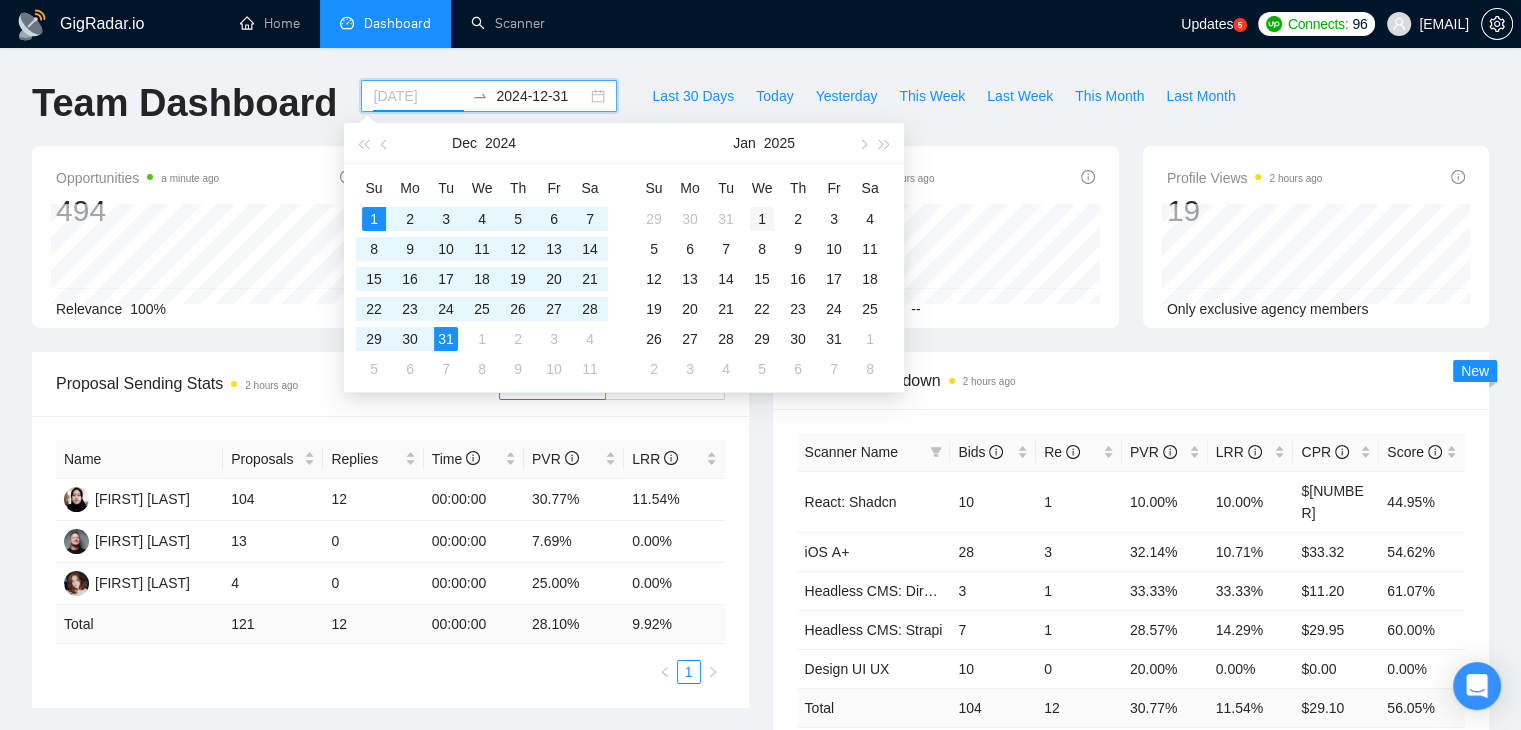 click on "1" at bounding box center (762, 219) 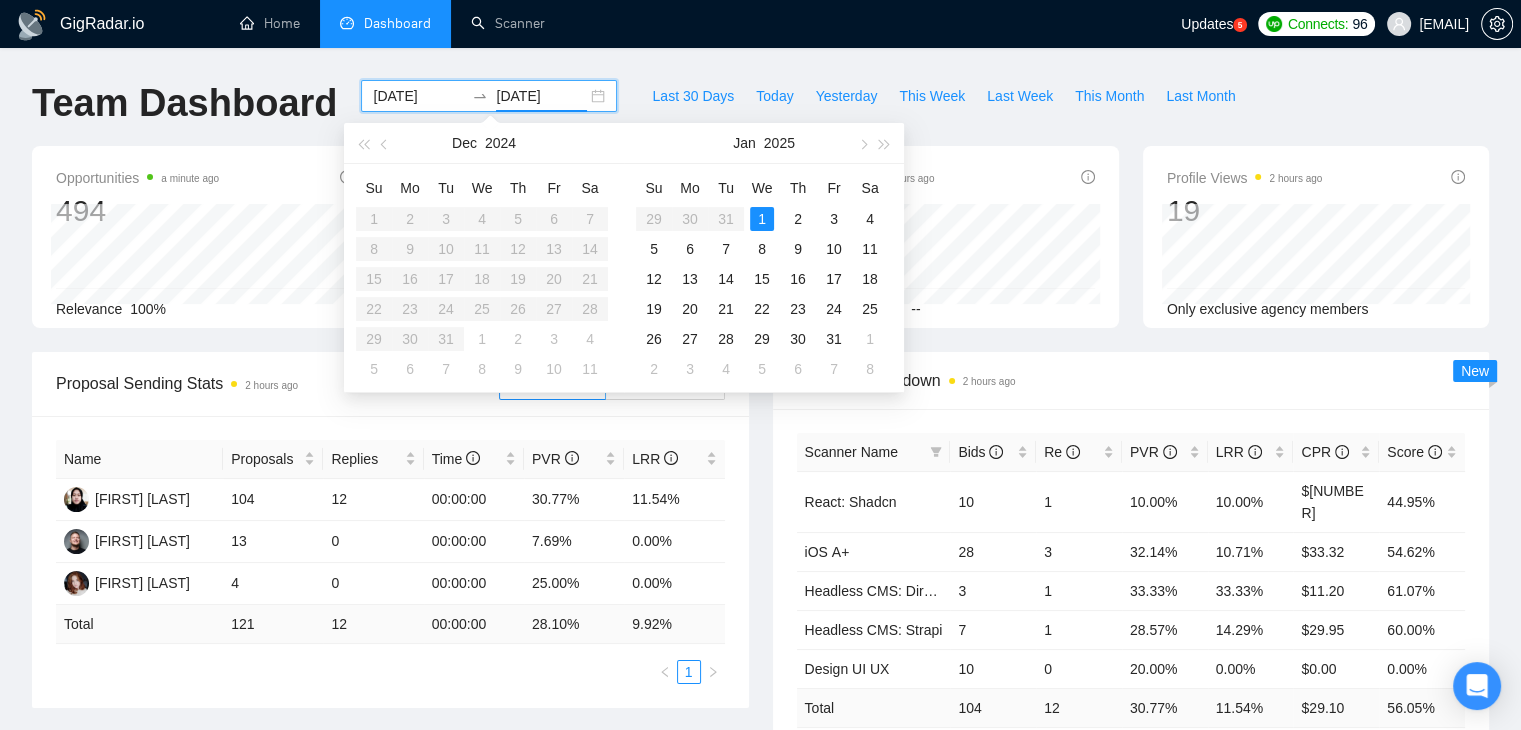 type on "2025-02-07" 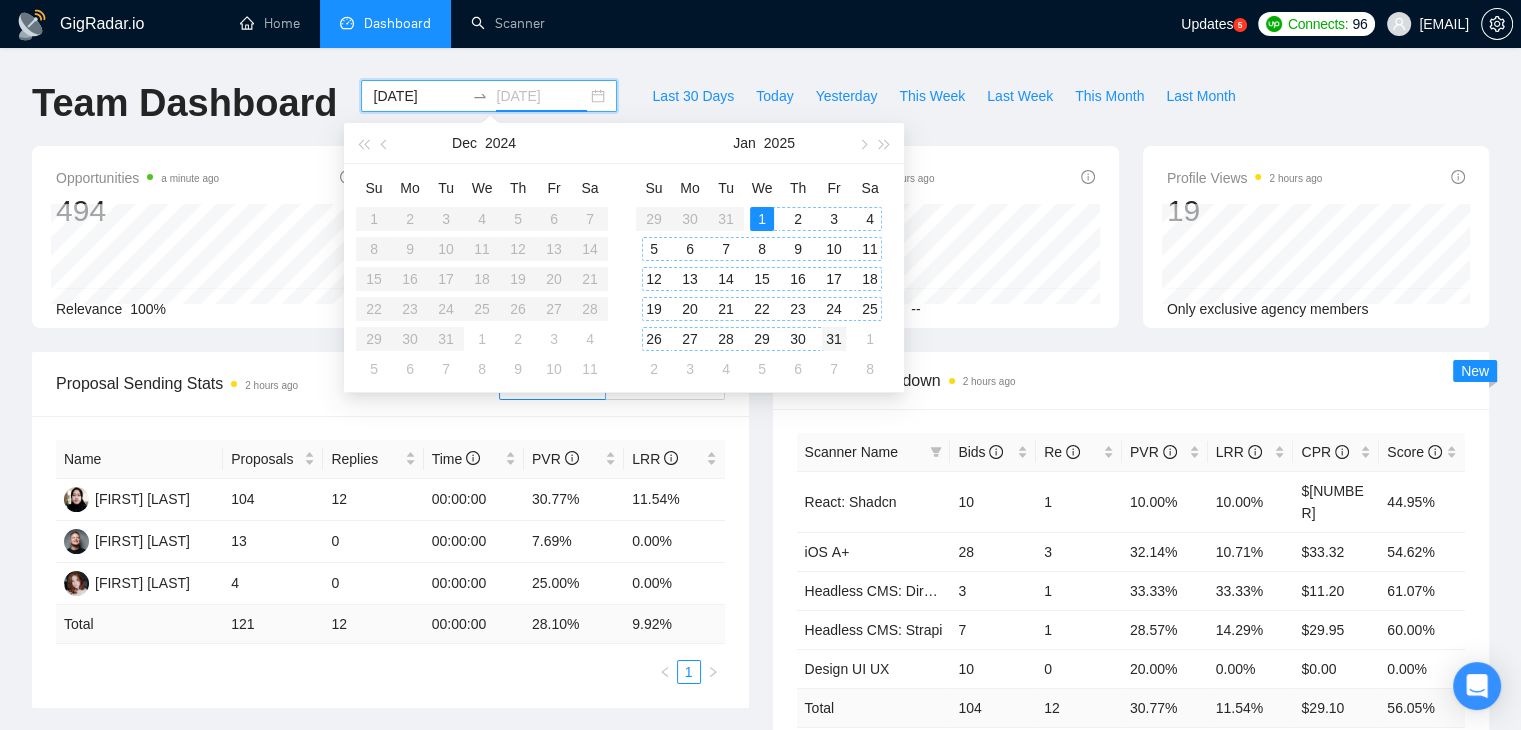 type on "2025-01-31" 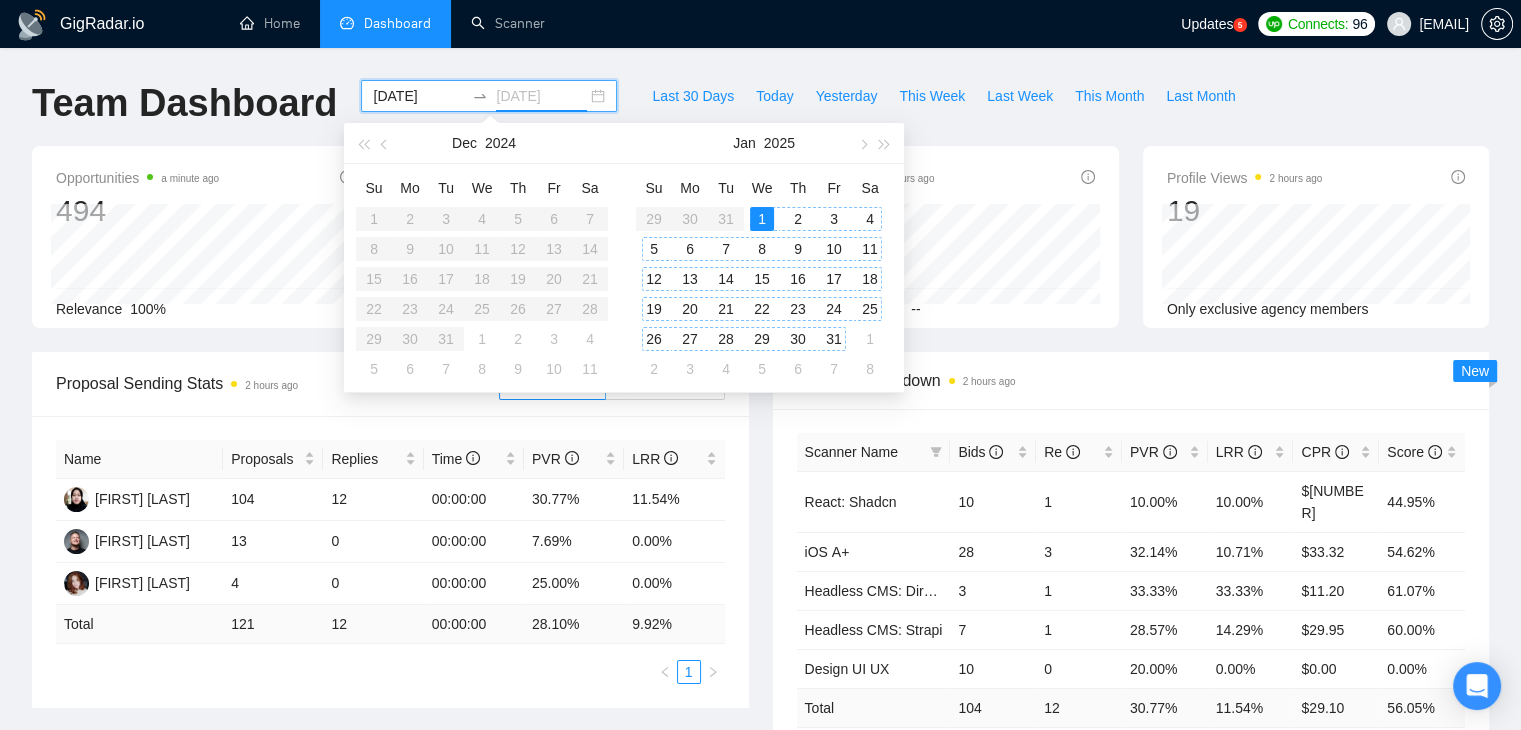 click on "31" at bounding box center (834, 339) 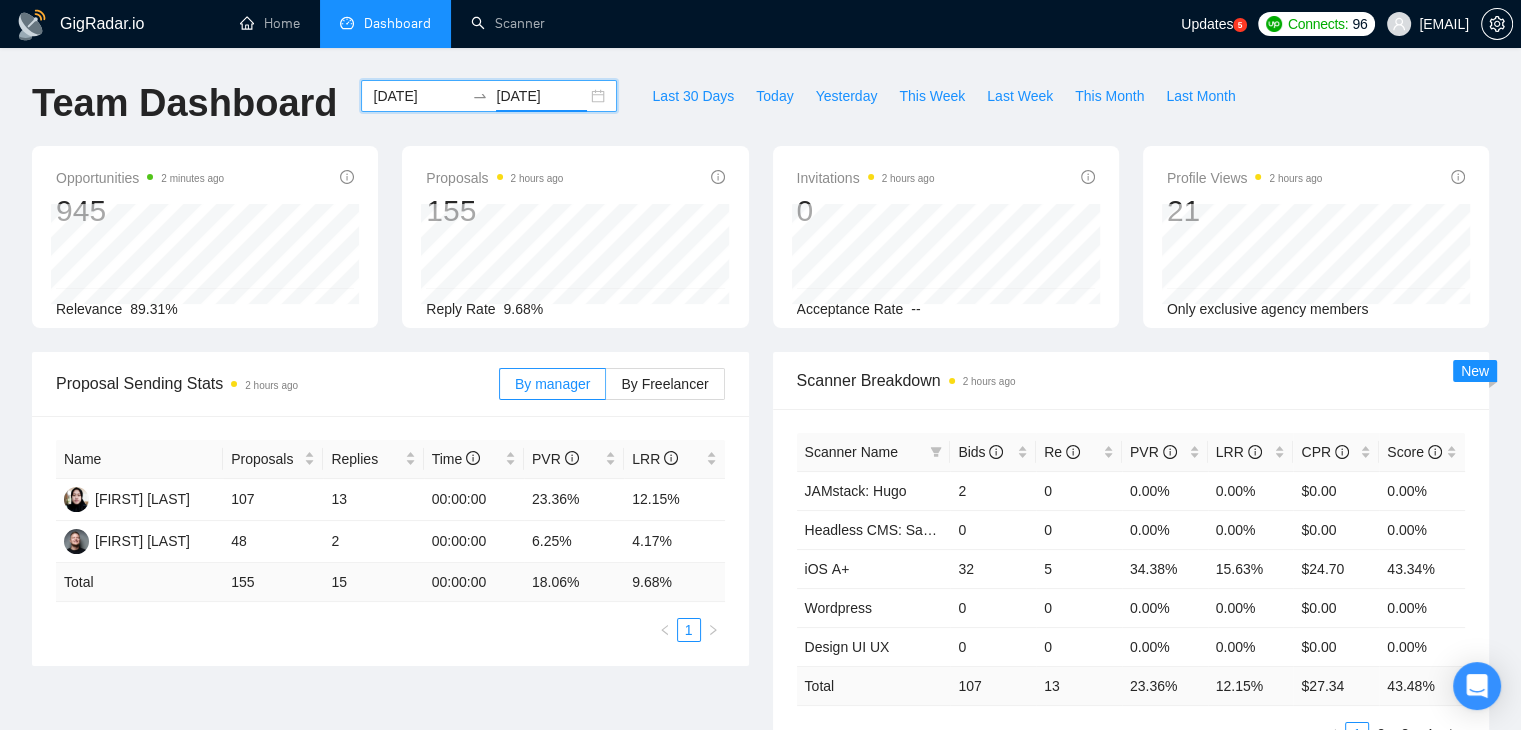 click on "[YEAR]-[MONTH]-[DAY] [YEAR]-[MONTH]-[DAY]" at bounding box center [489, 96] 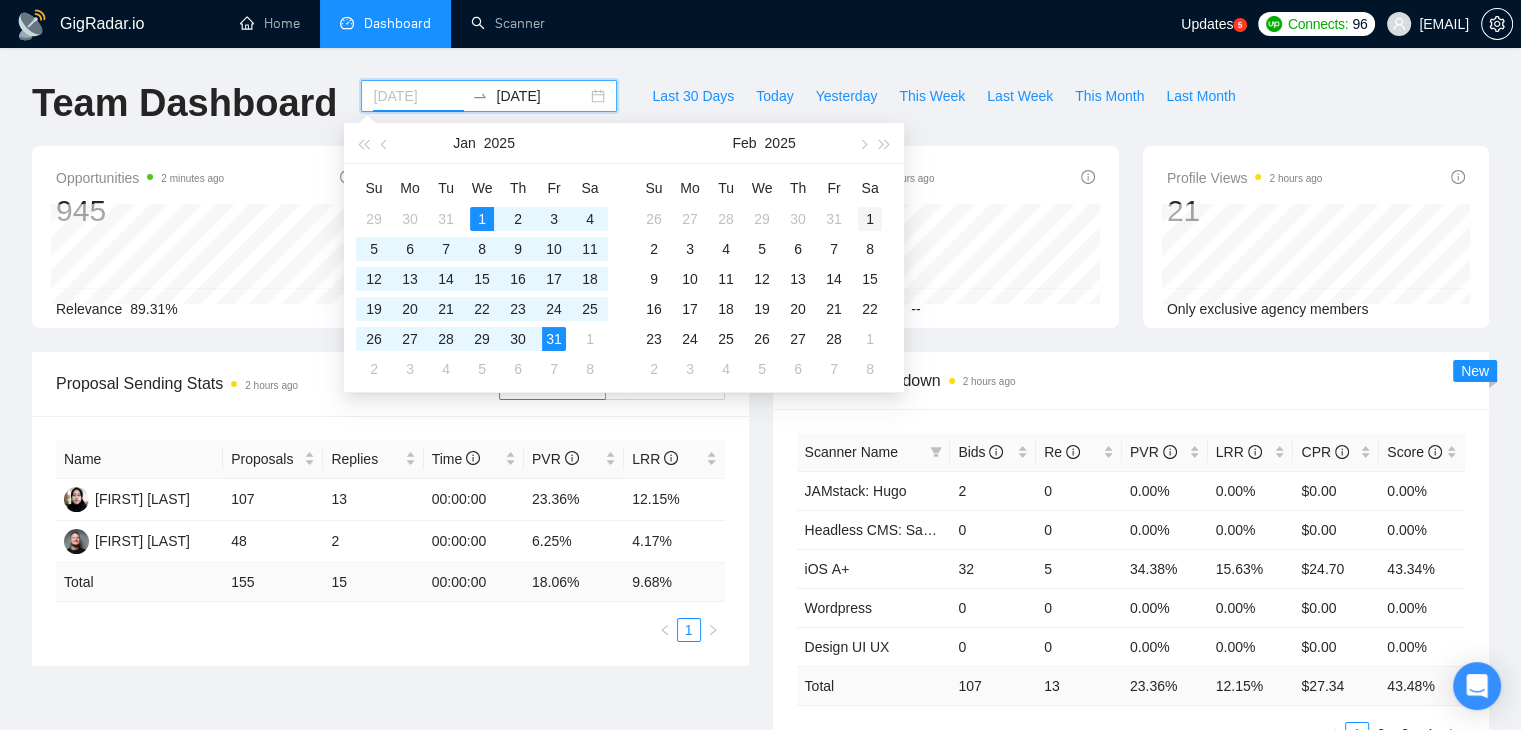 type on "2025-02-01" 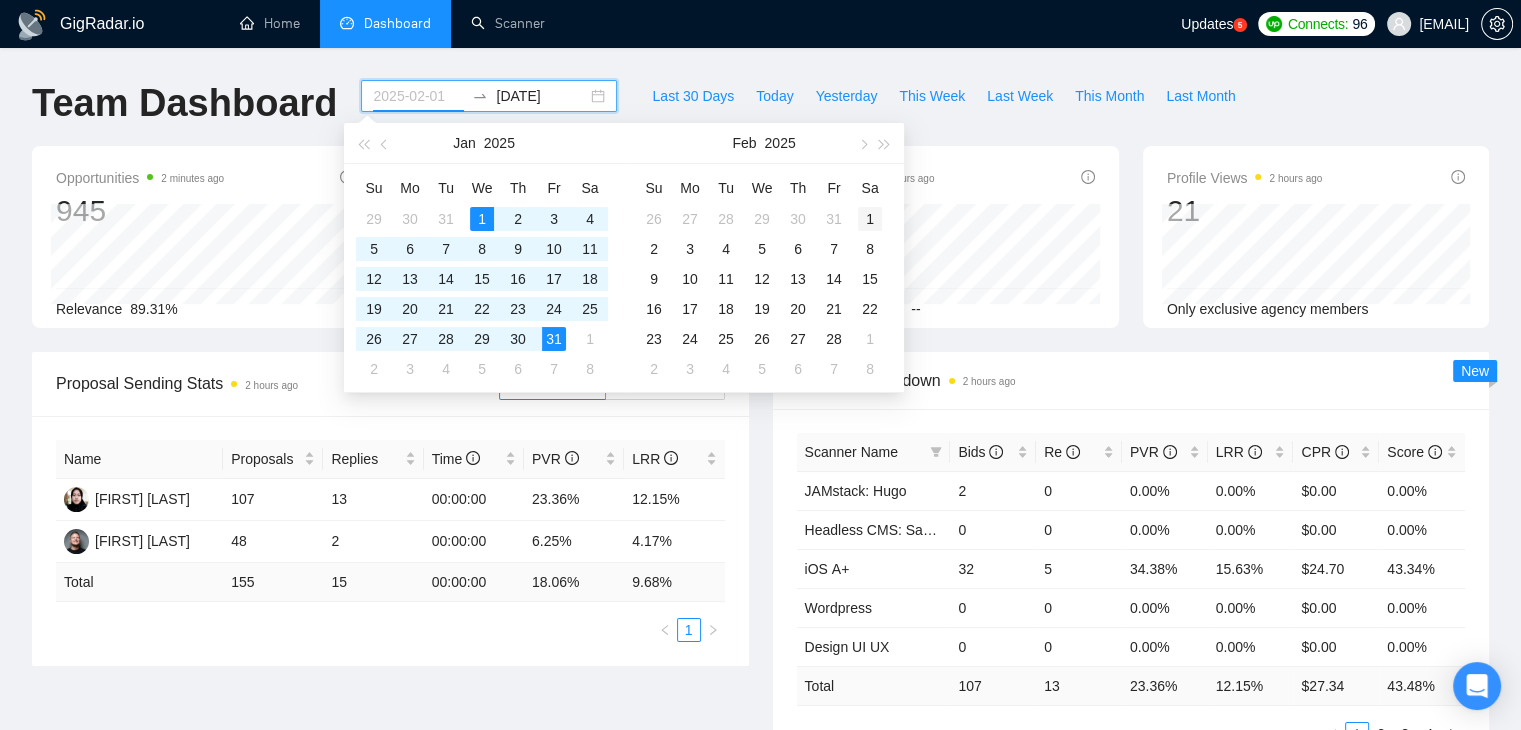 click on "1" at bounding box center (870, 219) 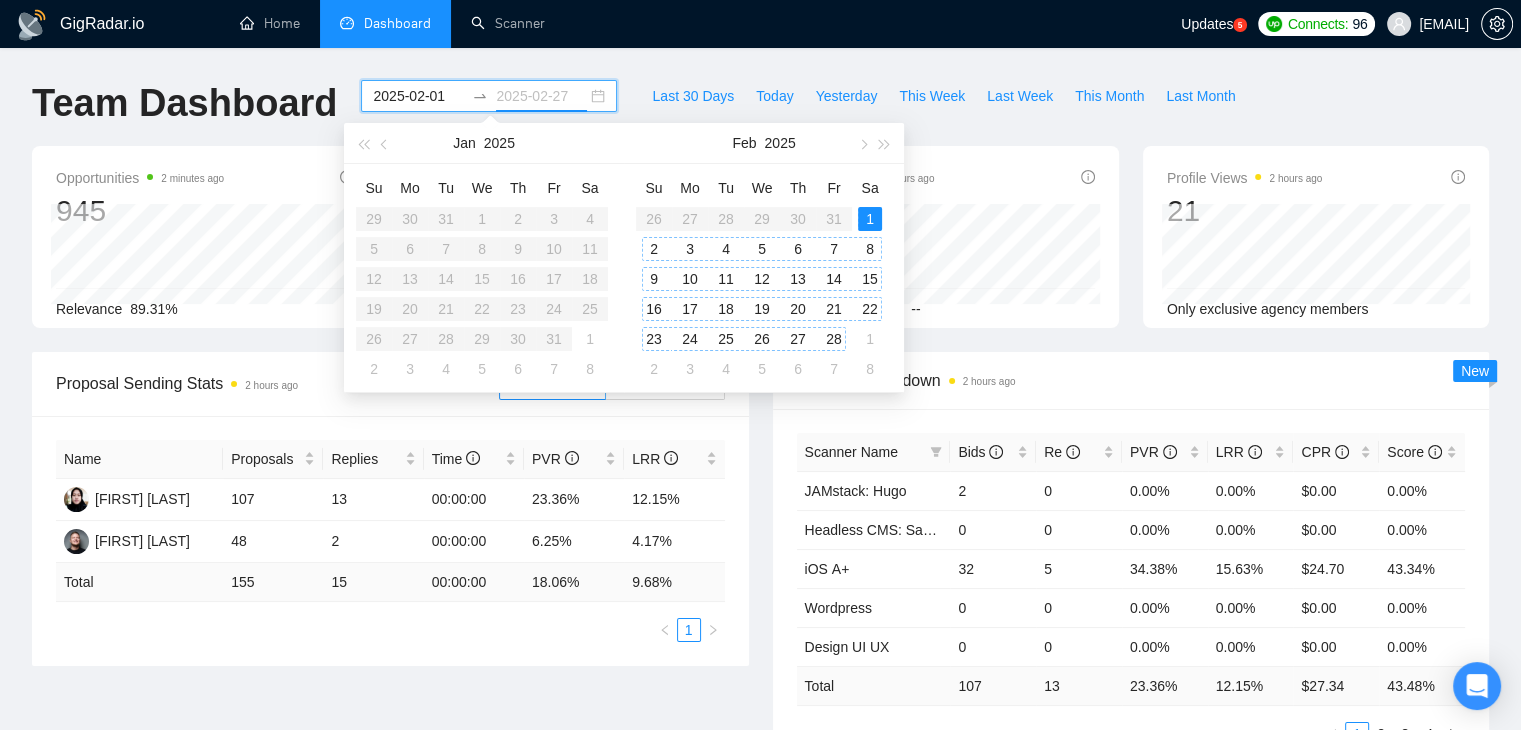 type on "2025-02-28" 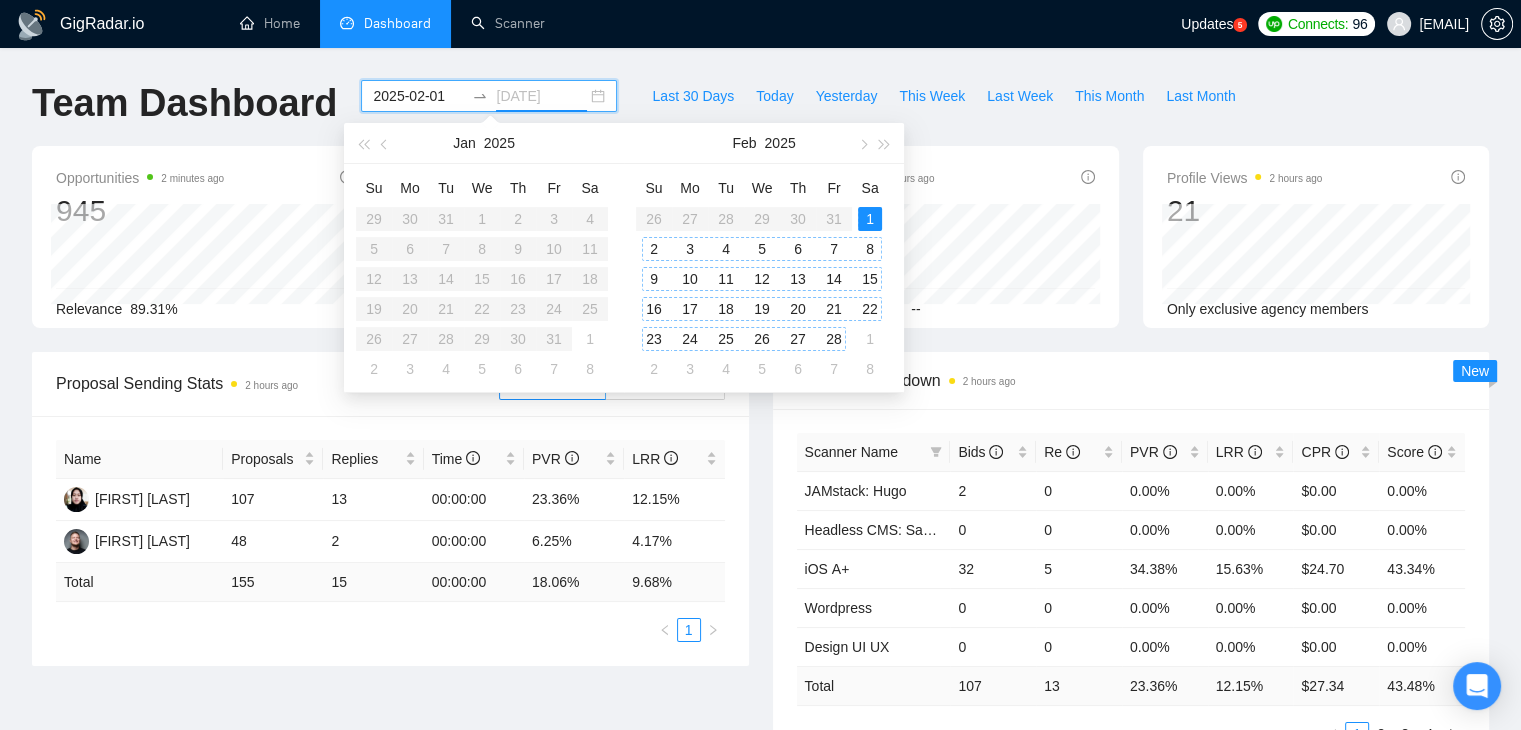click on "28" at bounding box center (834, 339) 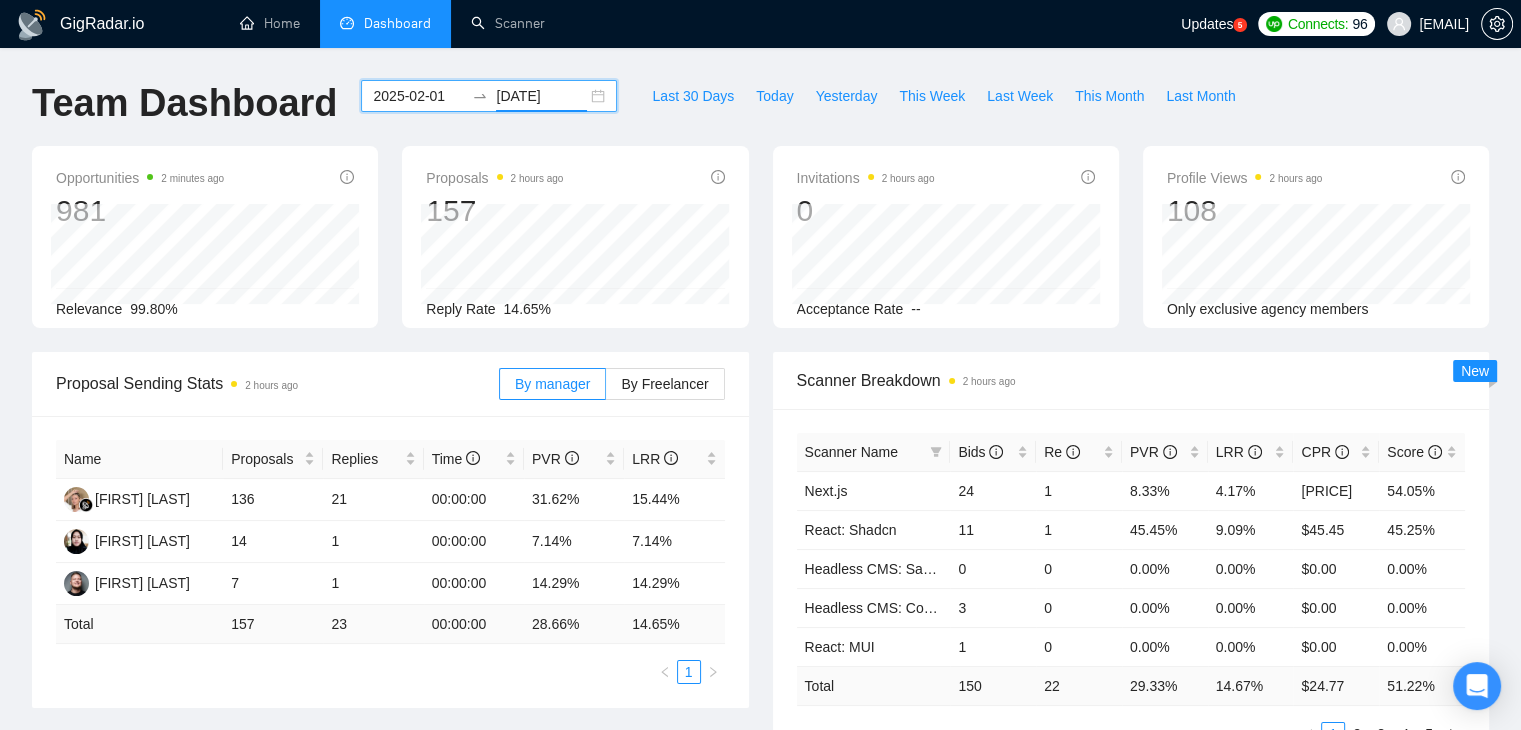 click on "2025-02-01 2025-02-28" at bounding box center (489, 96) 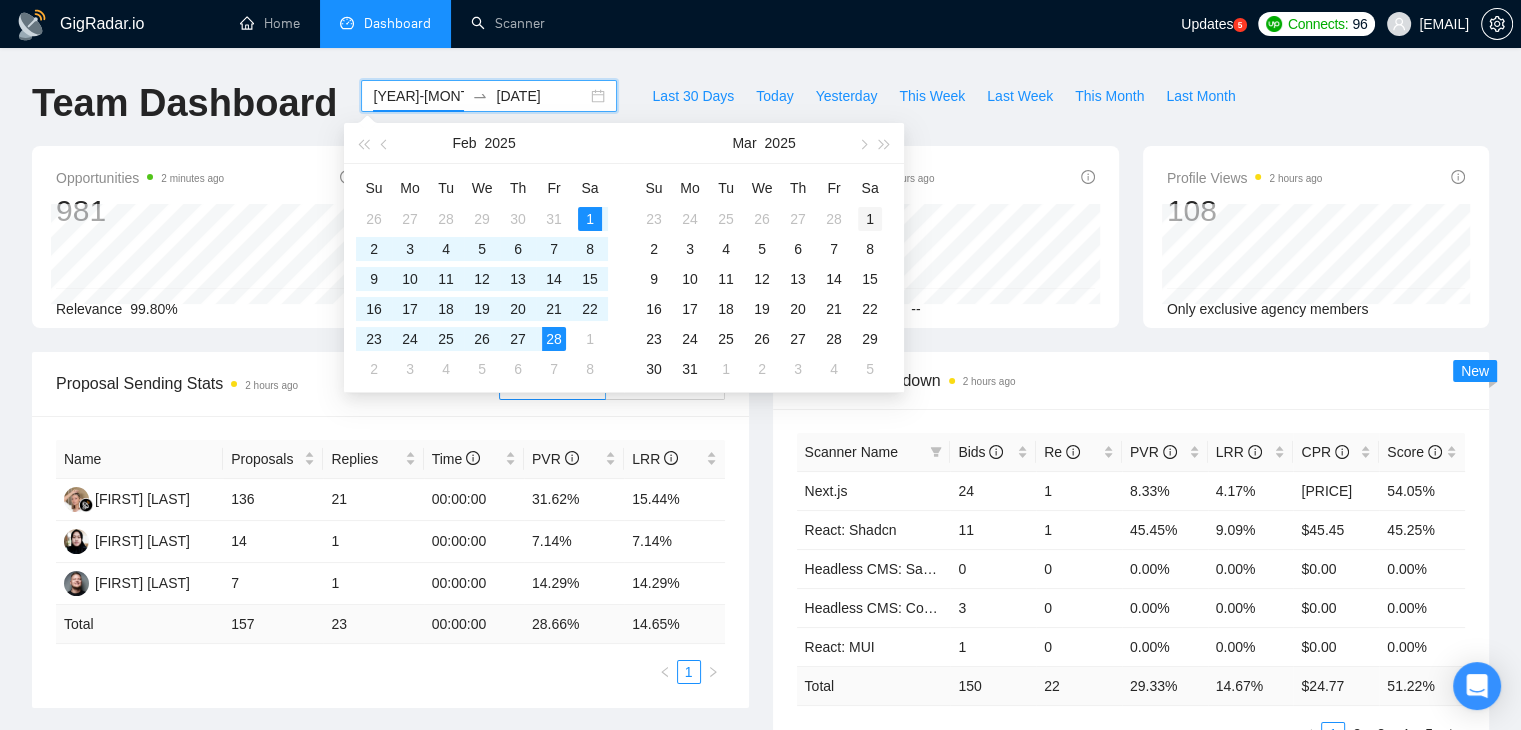 type on "2025-03-01" 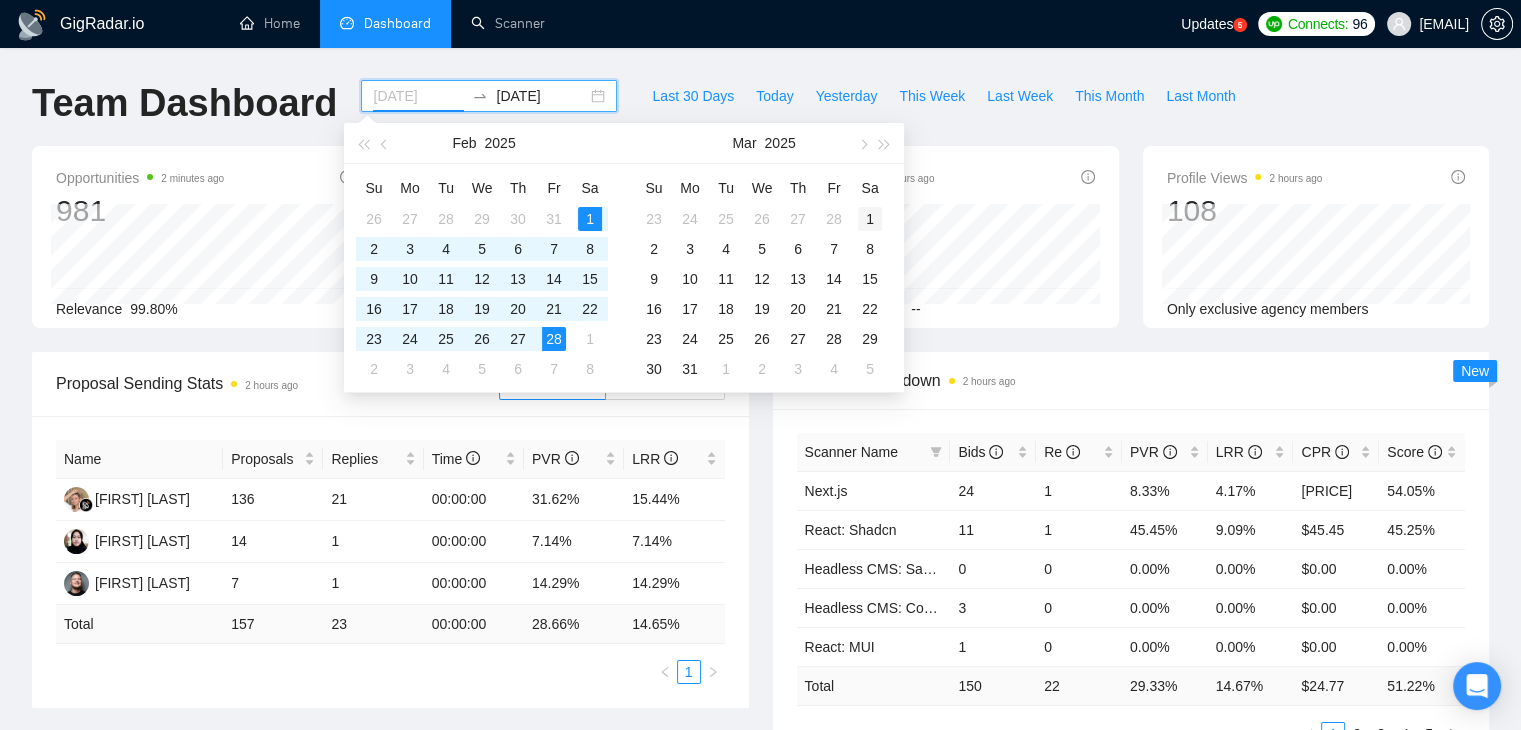 click on "1" at bounding box center (870, 219) 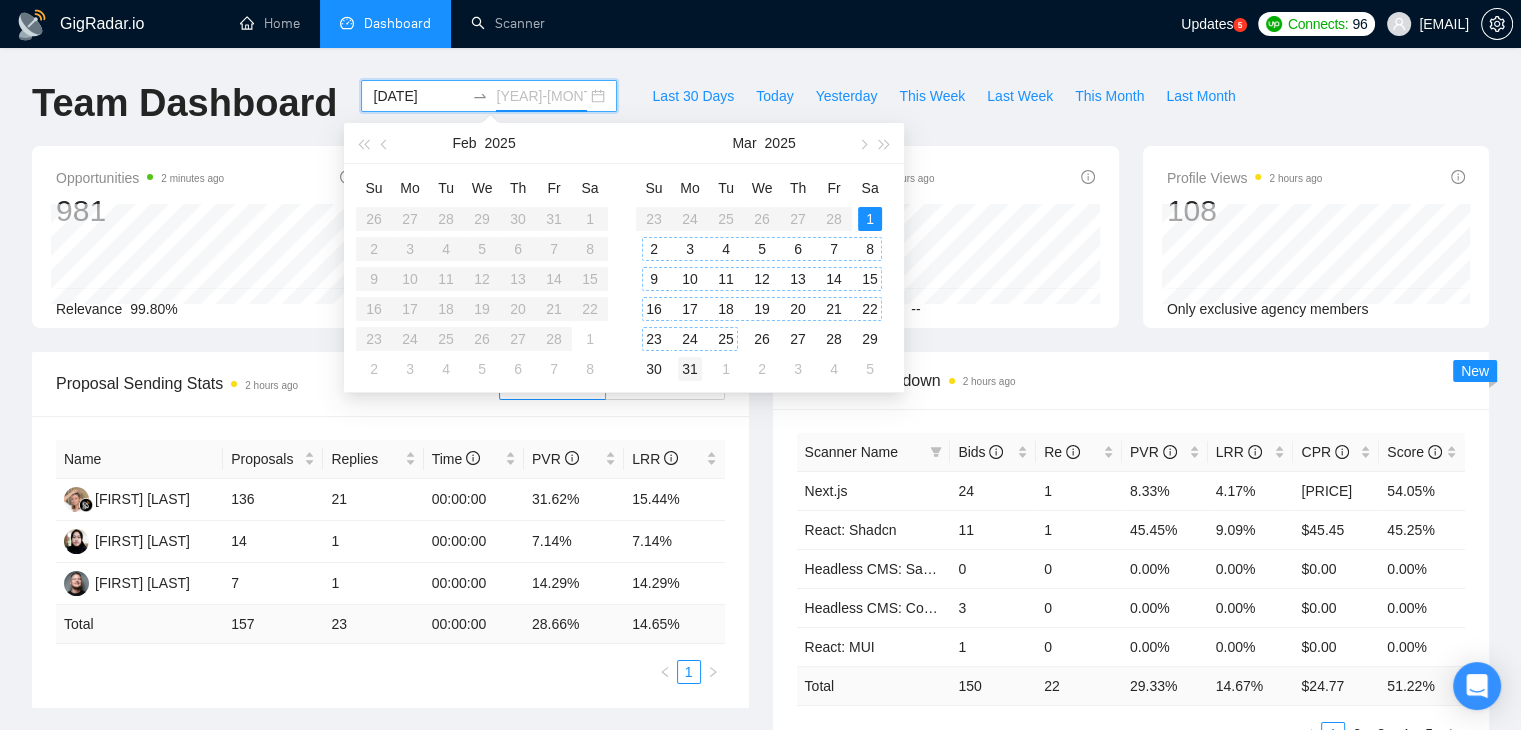 type on "2025-03-31" 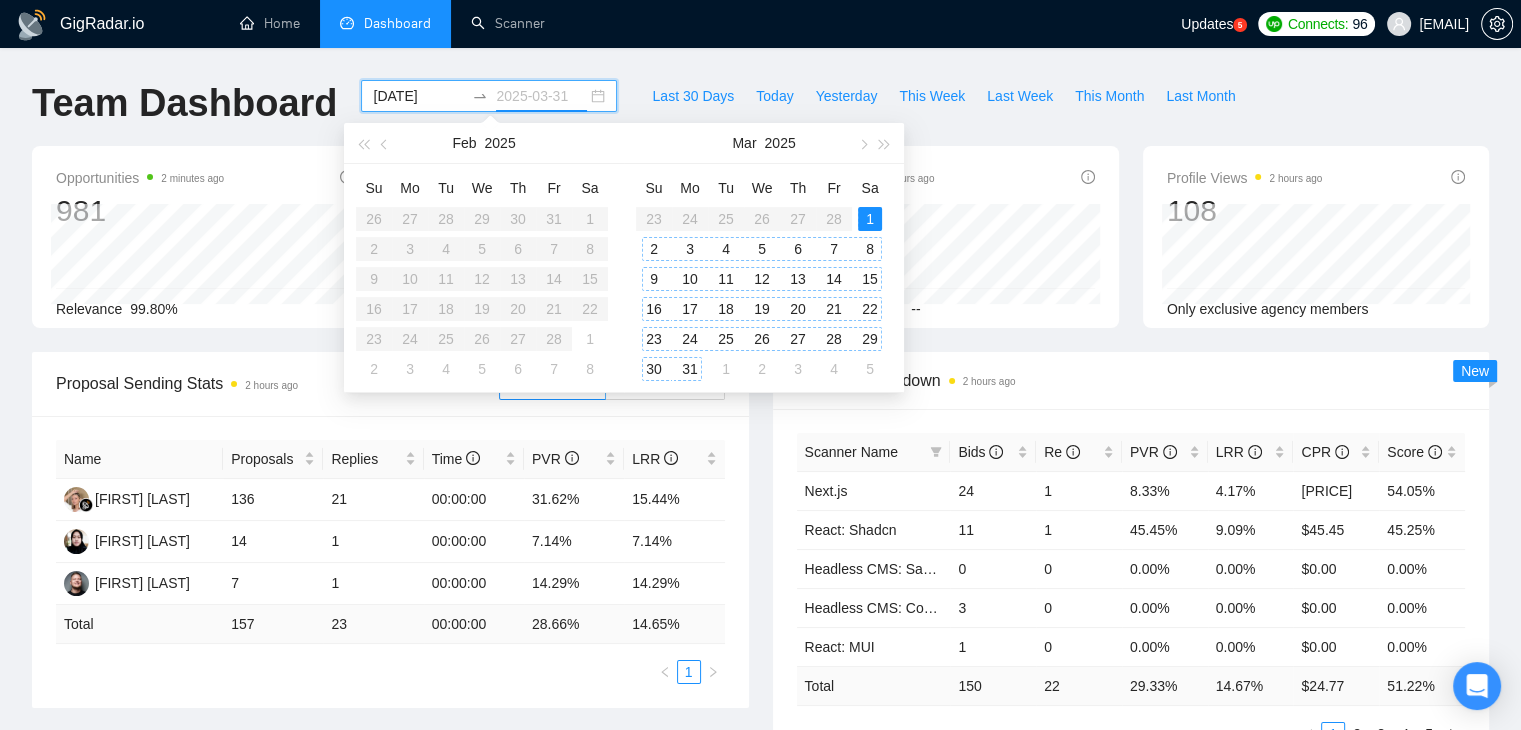 click on "31" at bounding box center (690, 369) 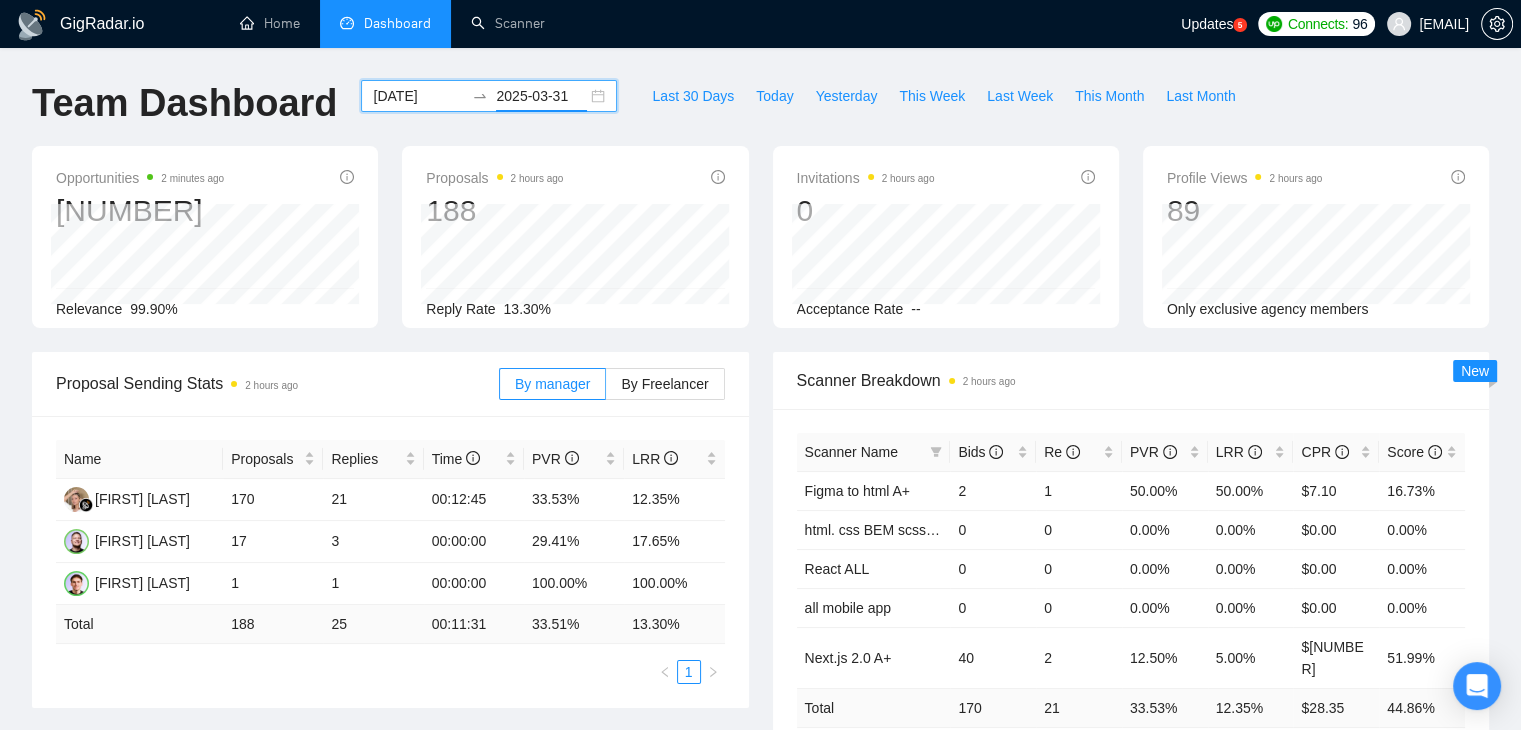 click on "2025-03-01 2025-03-31" at bounding box center [489, 96] 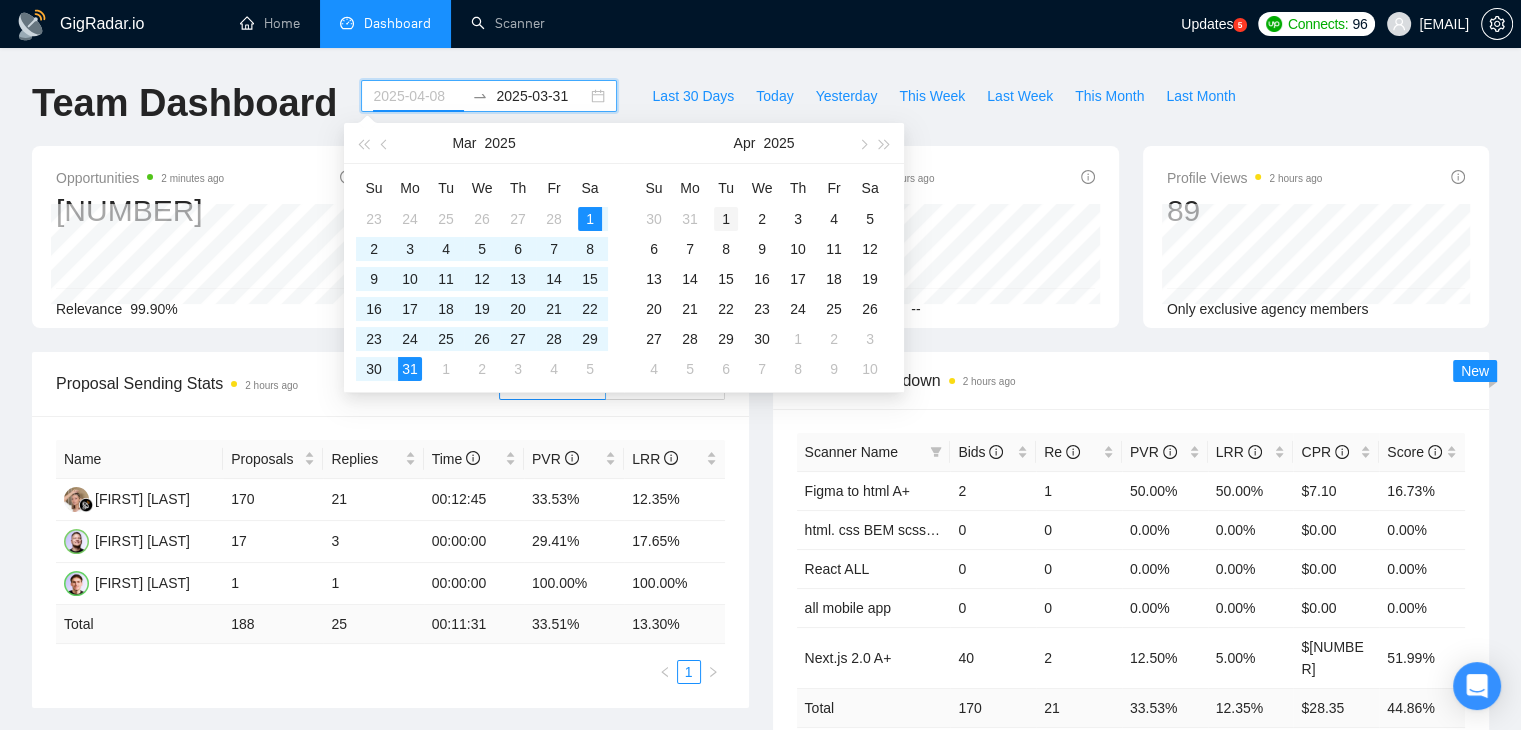 type on "2025-04-01" 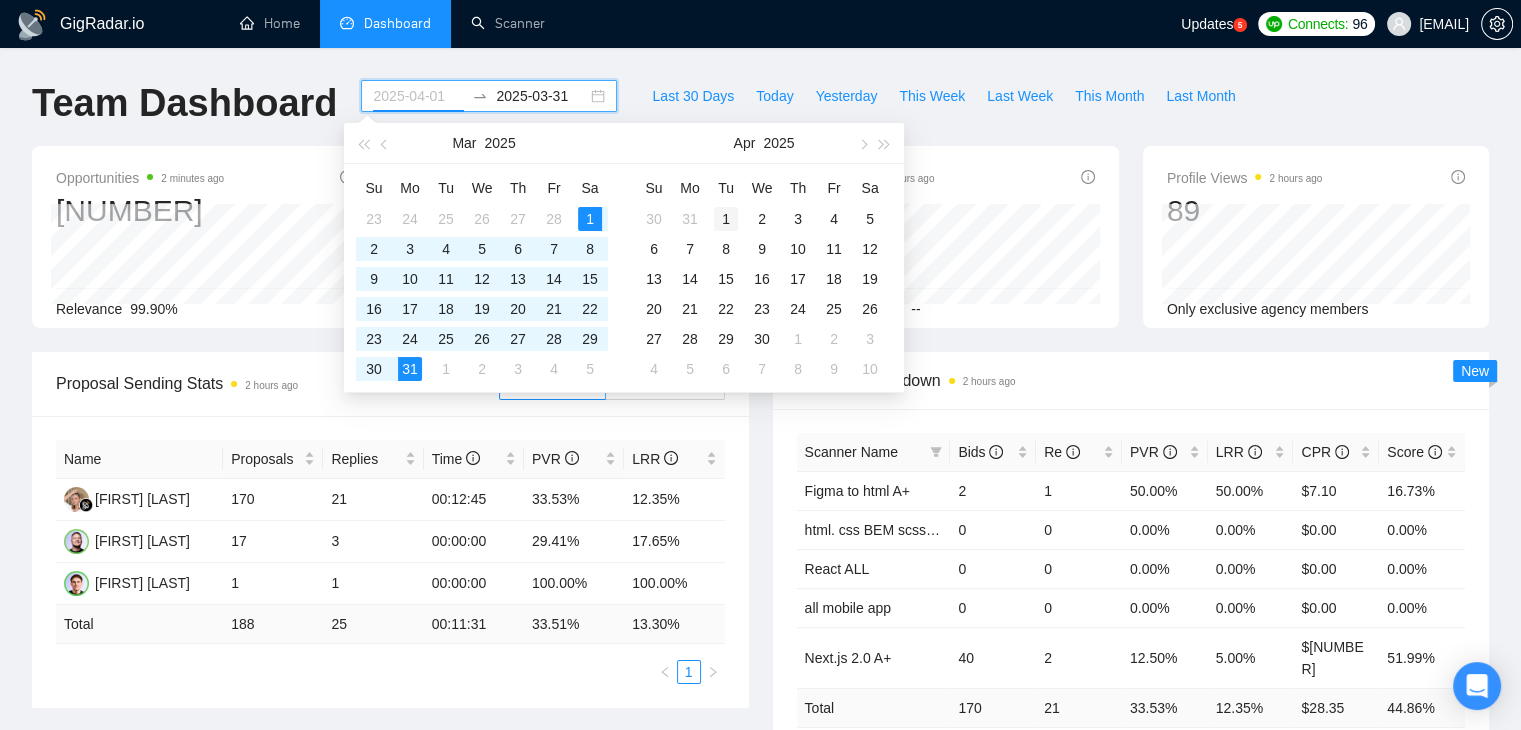click on "1" at bounding box center [726, 219] 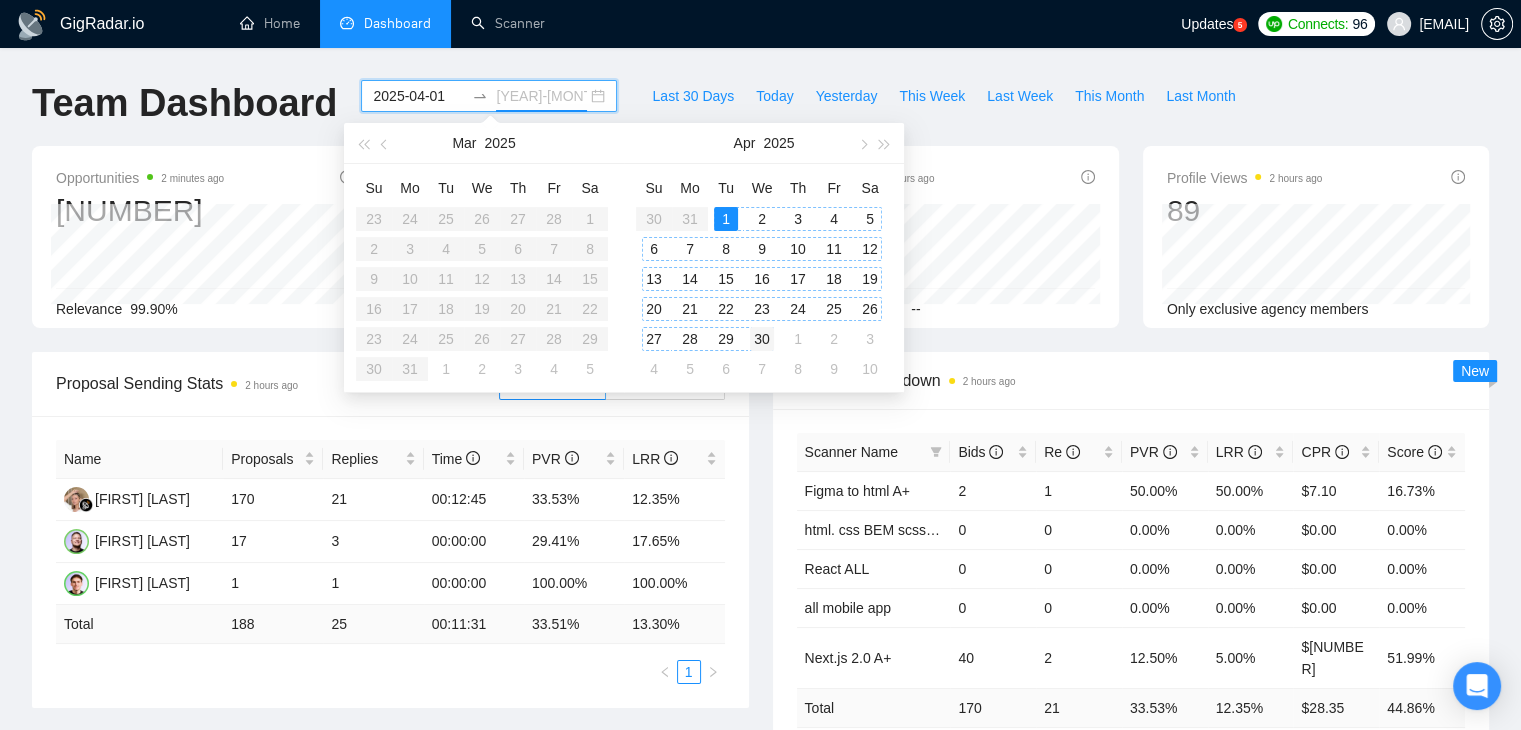 type on "2025-04-30" 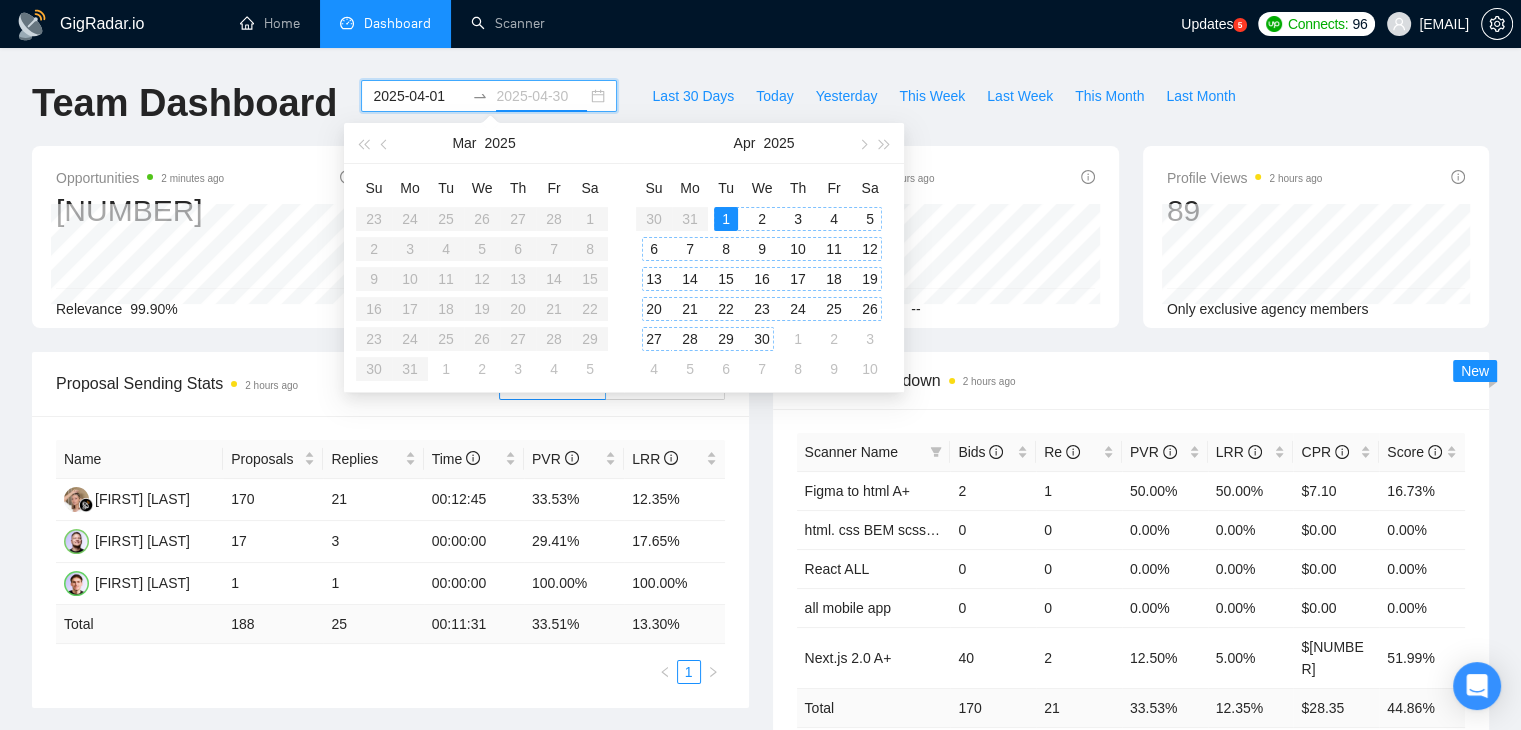 click on "30" at bounding box center (762, 339) 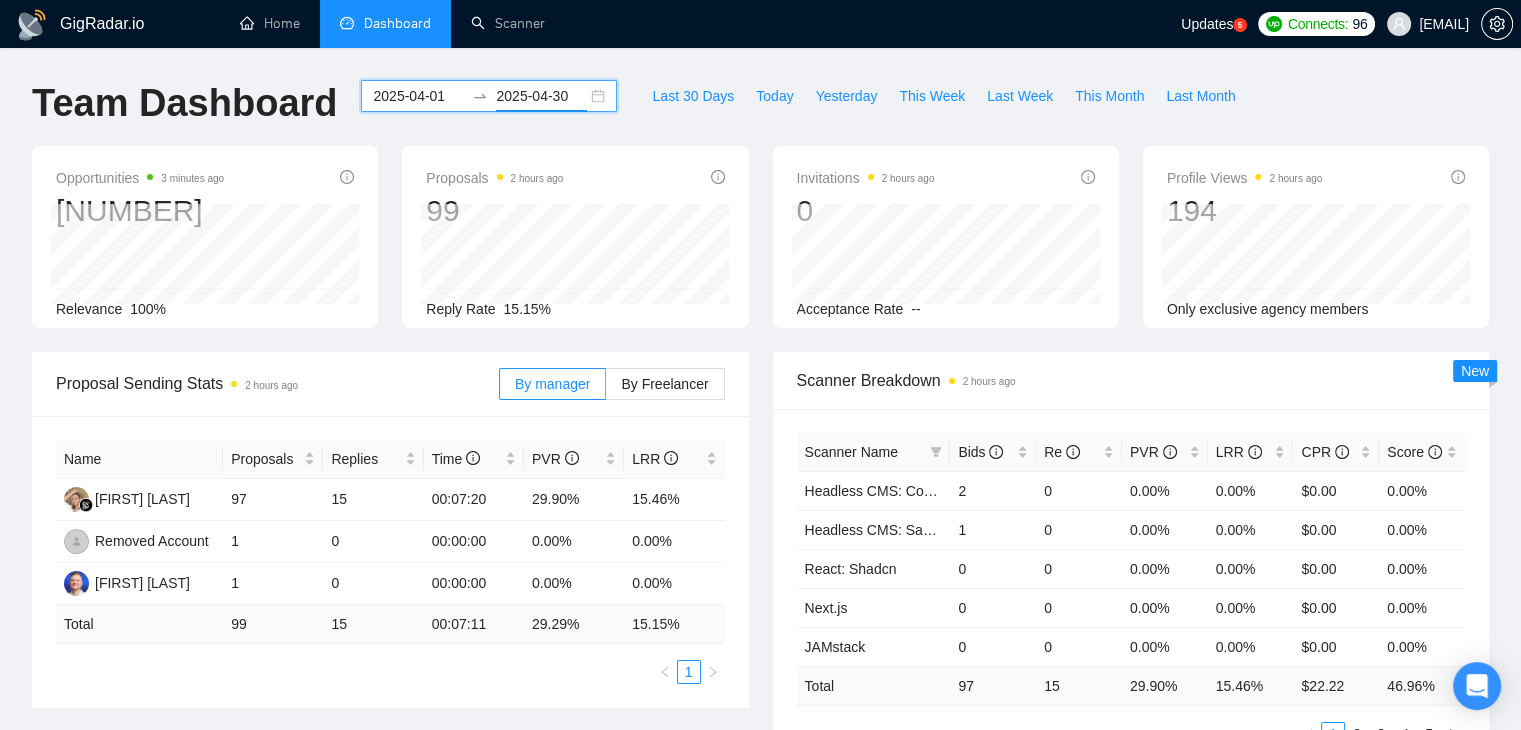 click on "2025-04-01 2025-04-30" at bounding box center [489, 96] 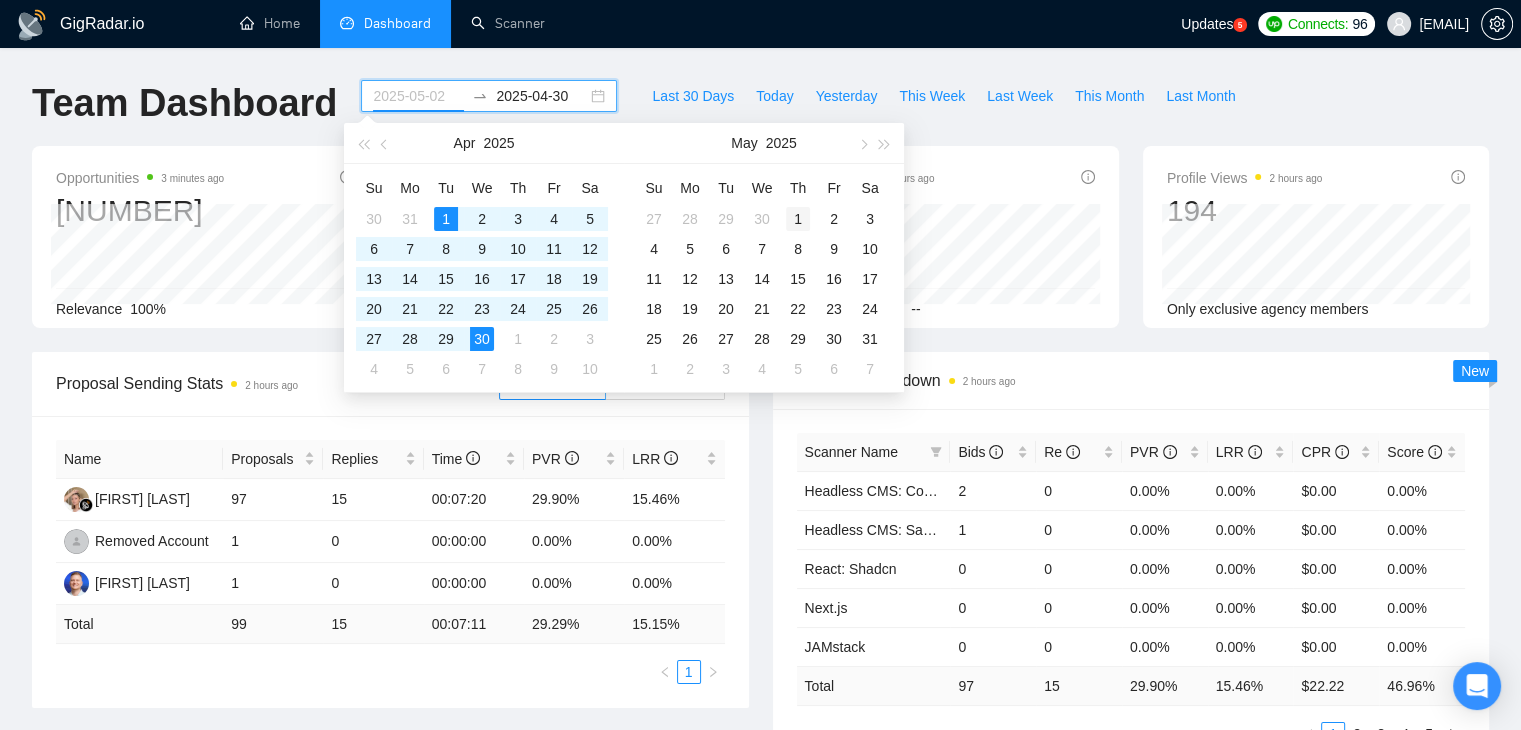 type on "2025-05-01" 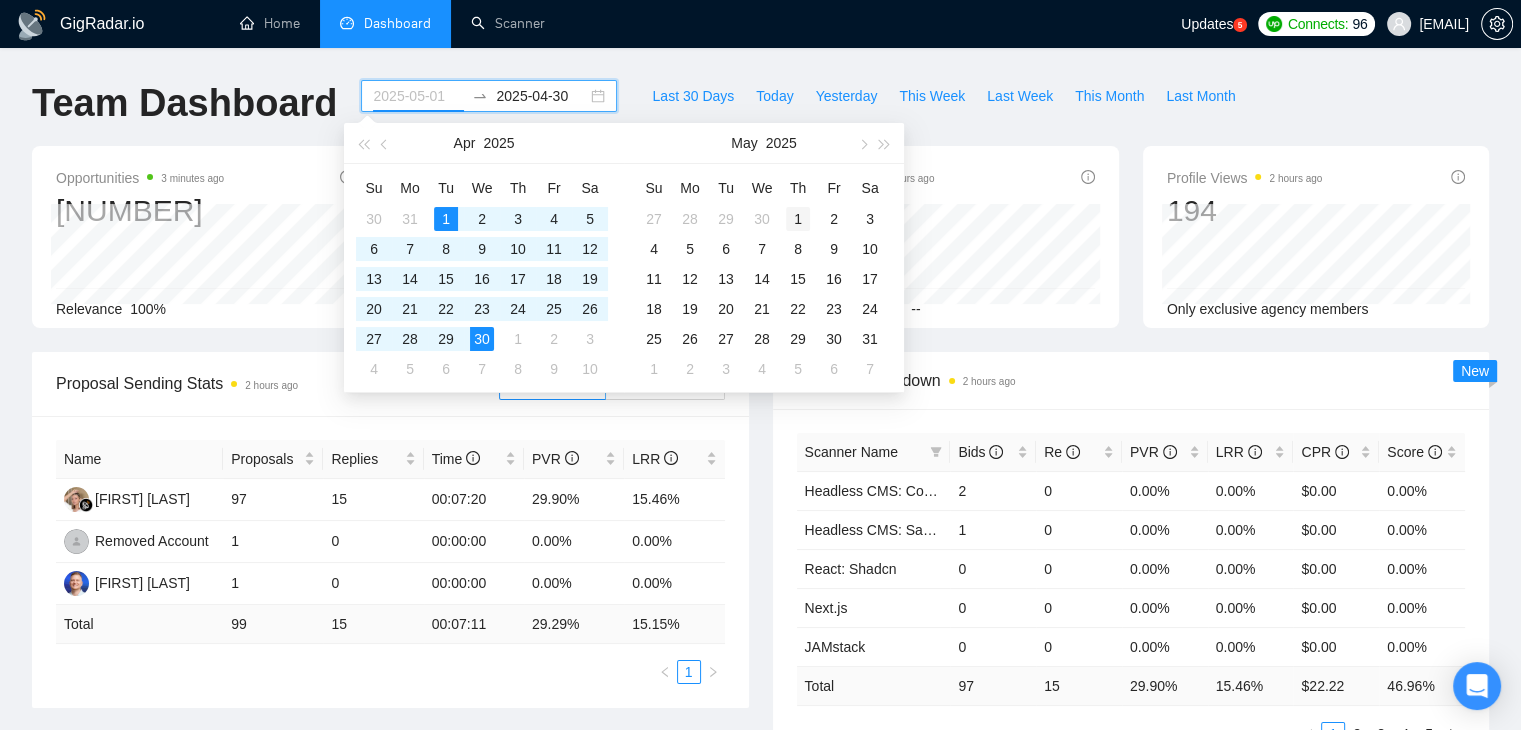 click on "1" at bounding box center [798, 219] 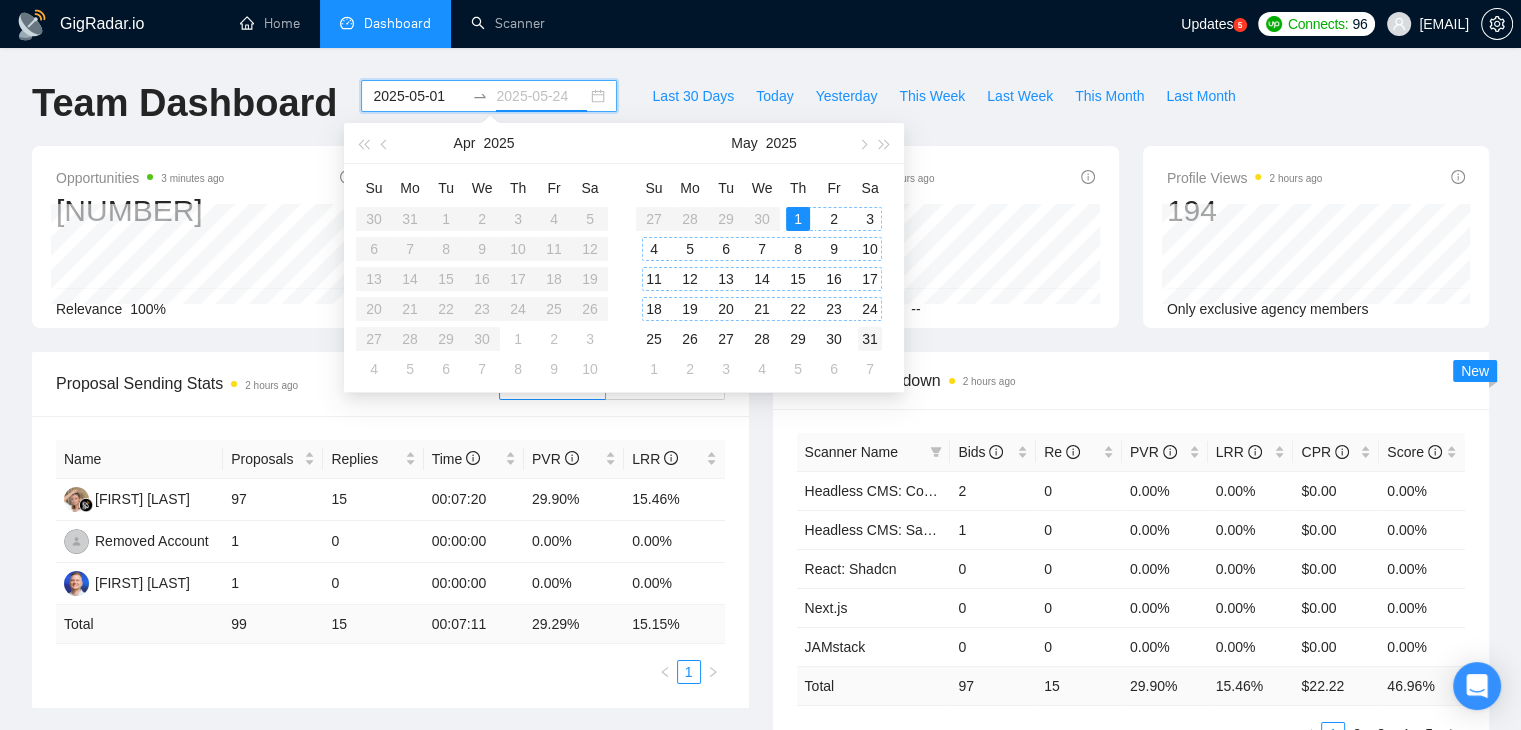 type on "2025-05-31" 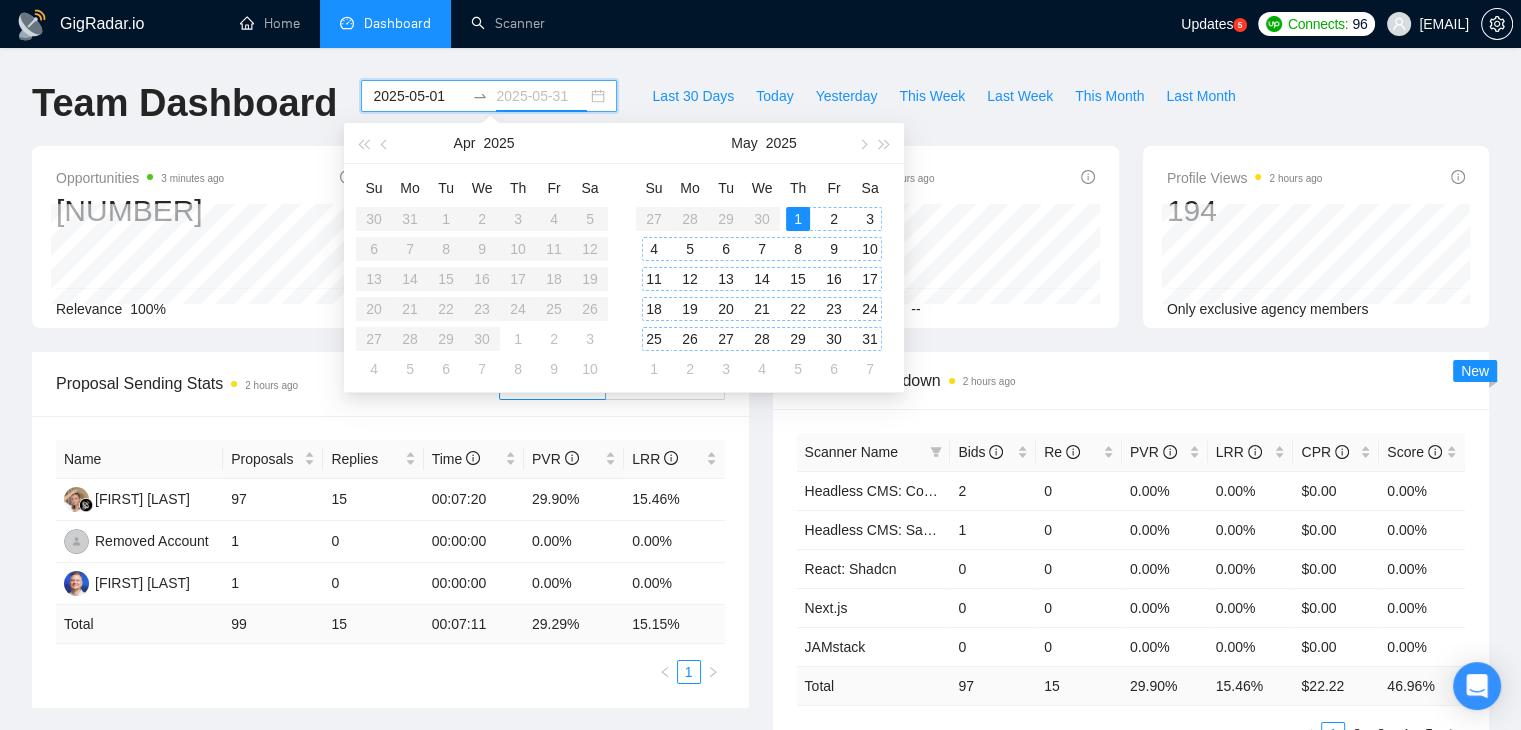 click on "31" at bounding box center (870, 339) 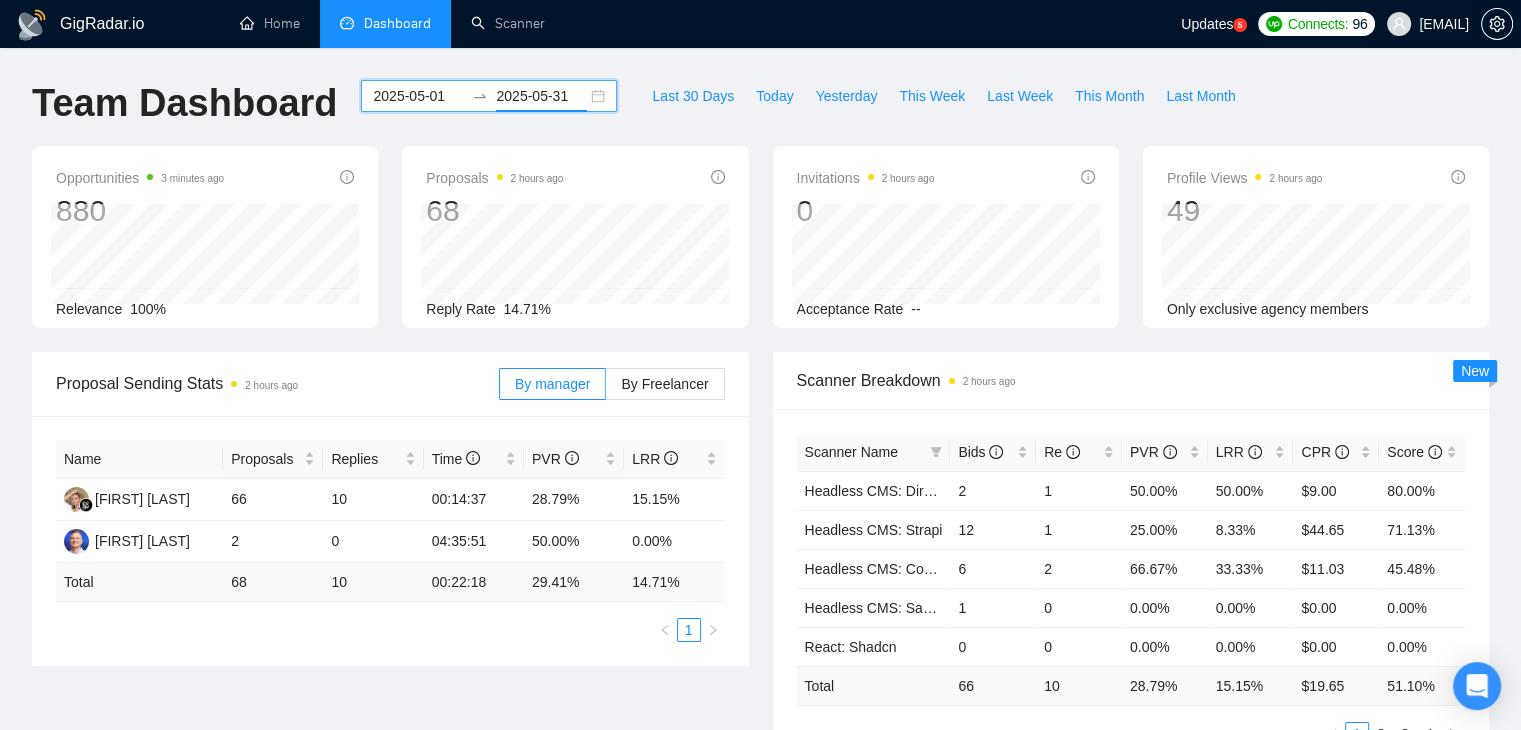click on "2025-05-01 2025-05-31" at bounding box center (489, 96) 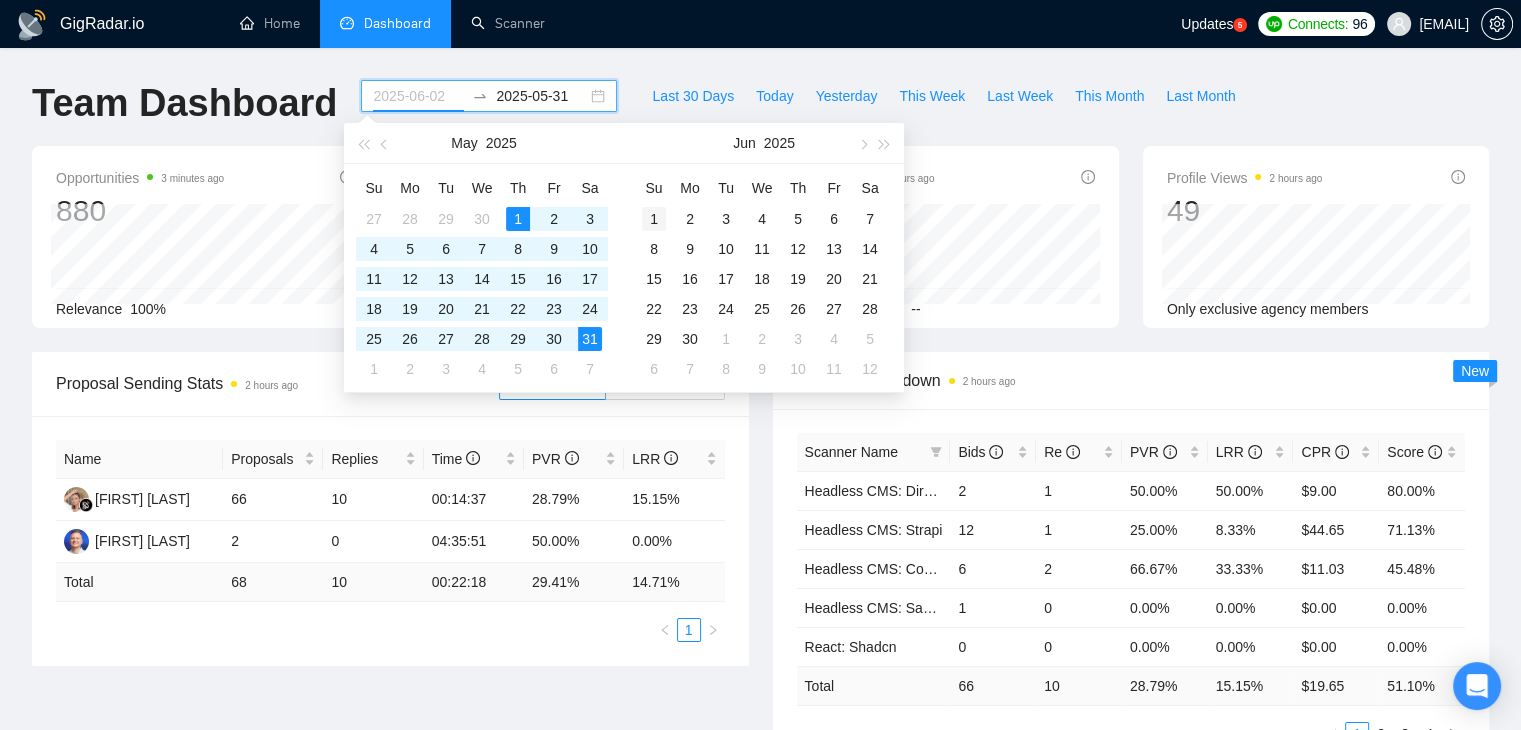 type on "2025-06-01" 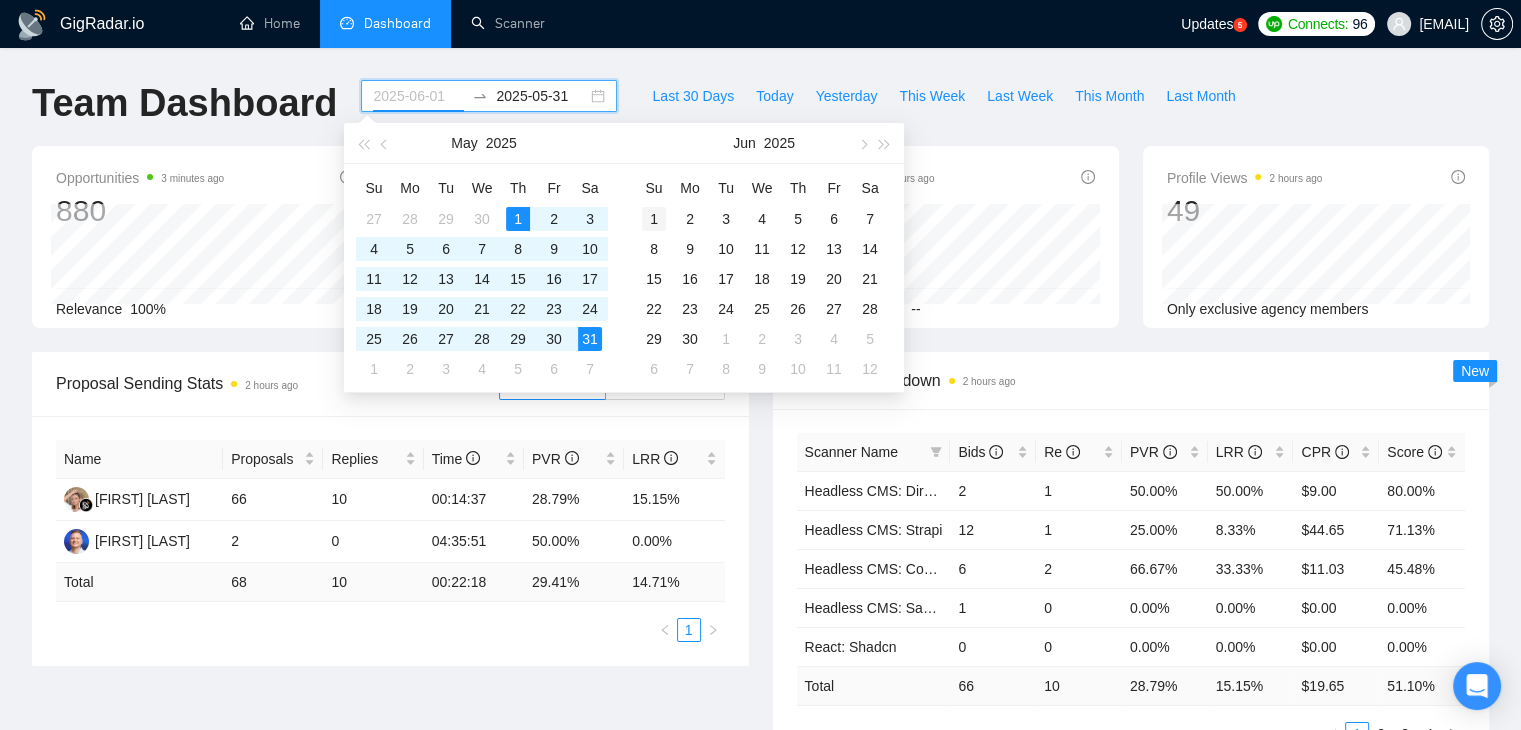 click on "1" at bounding box center [654, 219] 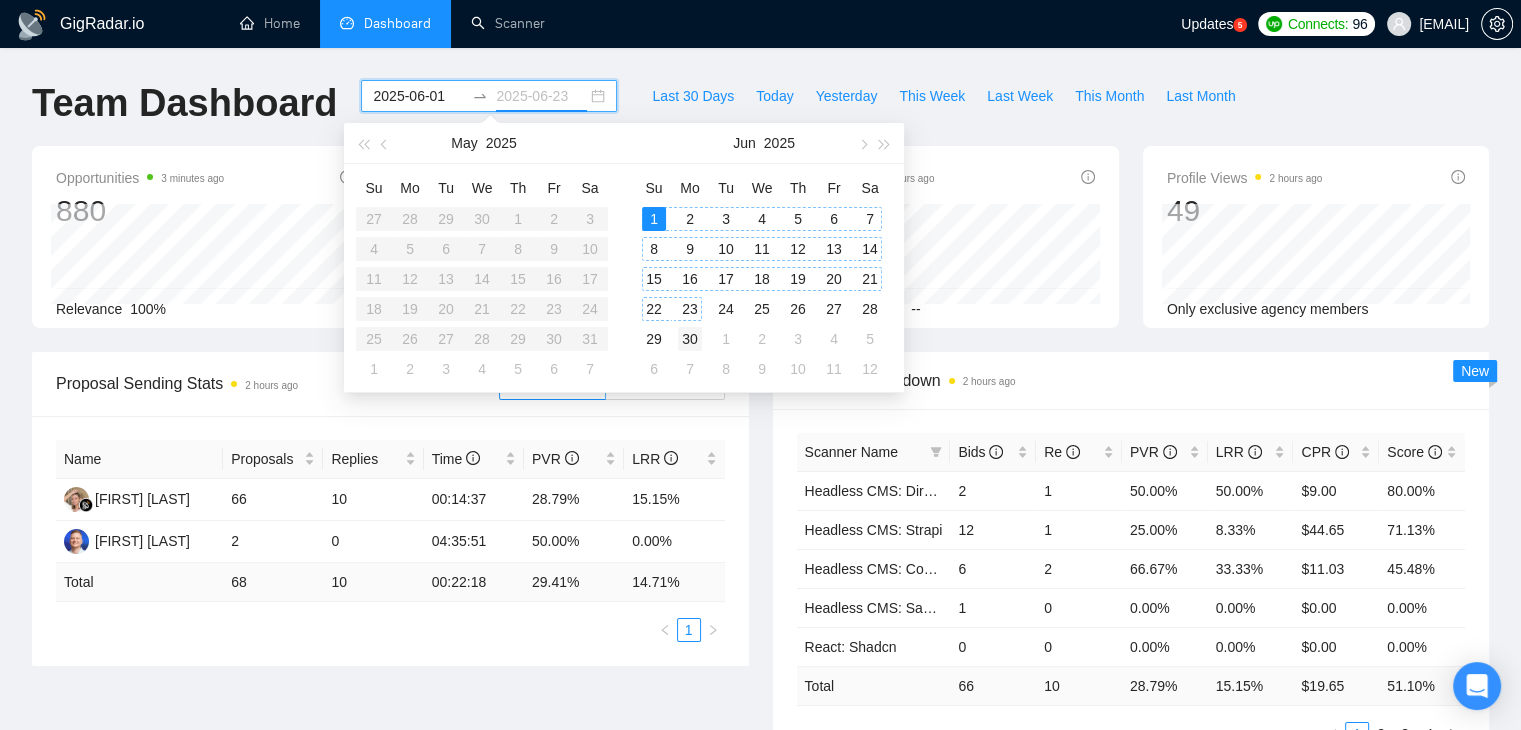 type on "2025-06-30" 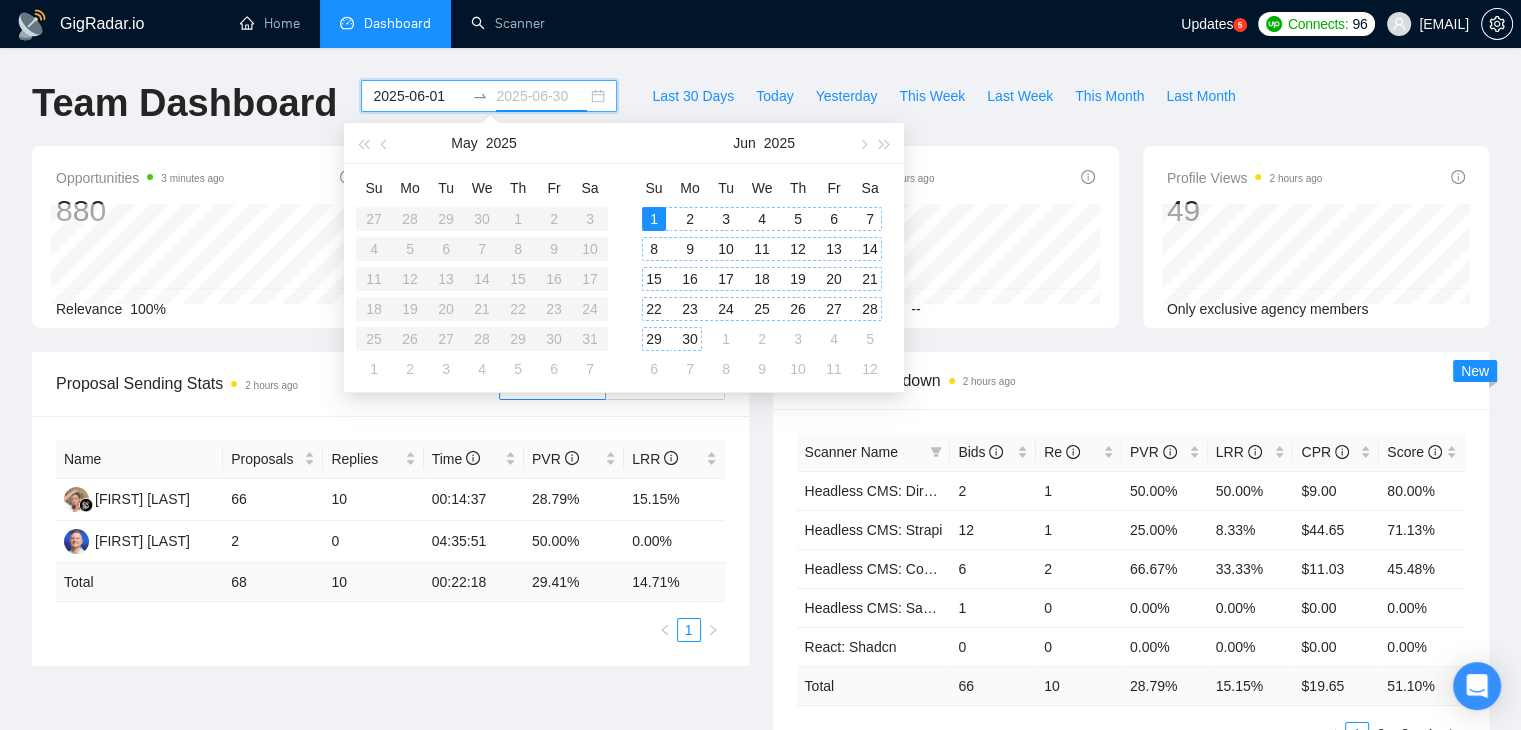 click on "30" at bounding box center [690, 339] 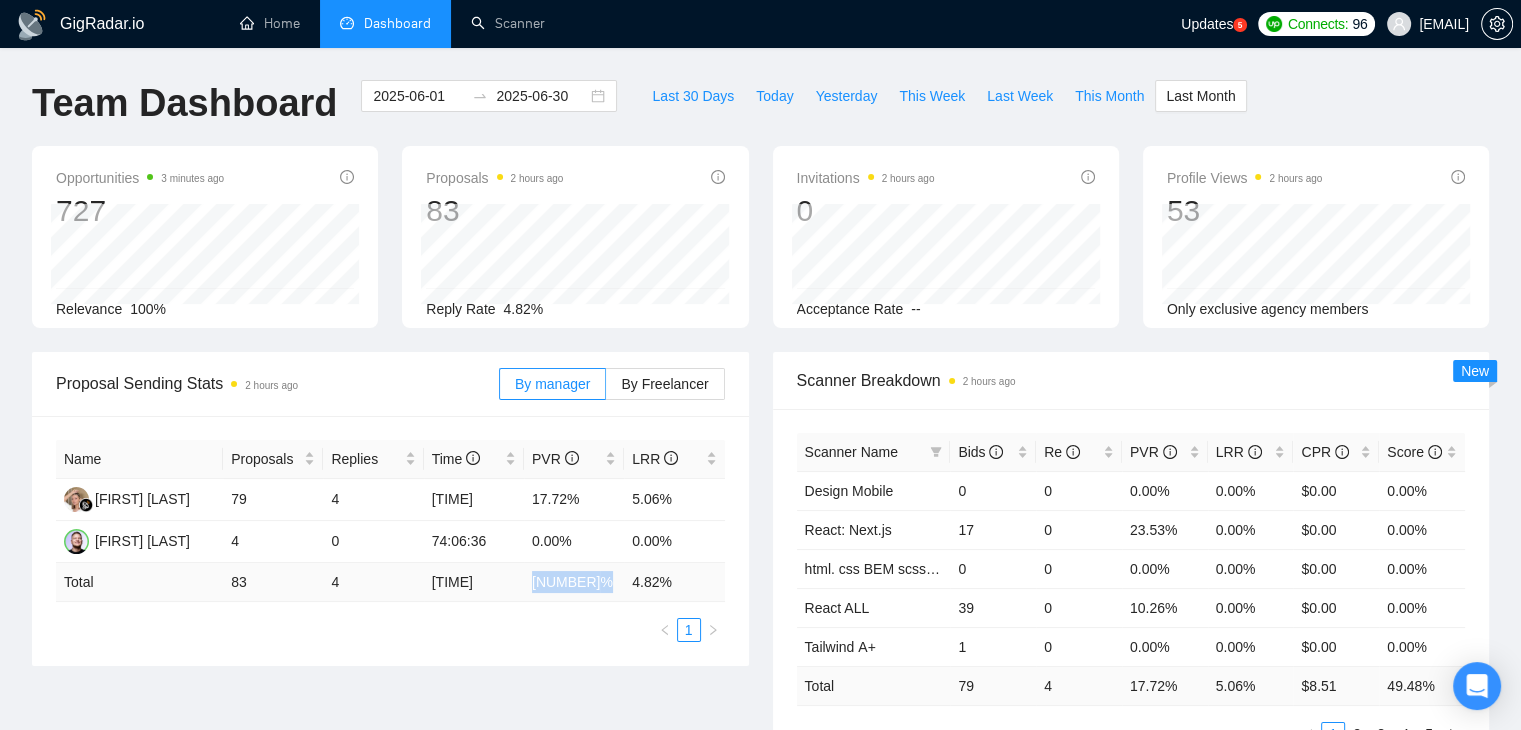 drag, startPoint x: 524, startPoint y: 580, endPoint x: 594, endPoint y: 575, distance: 70.178345 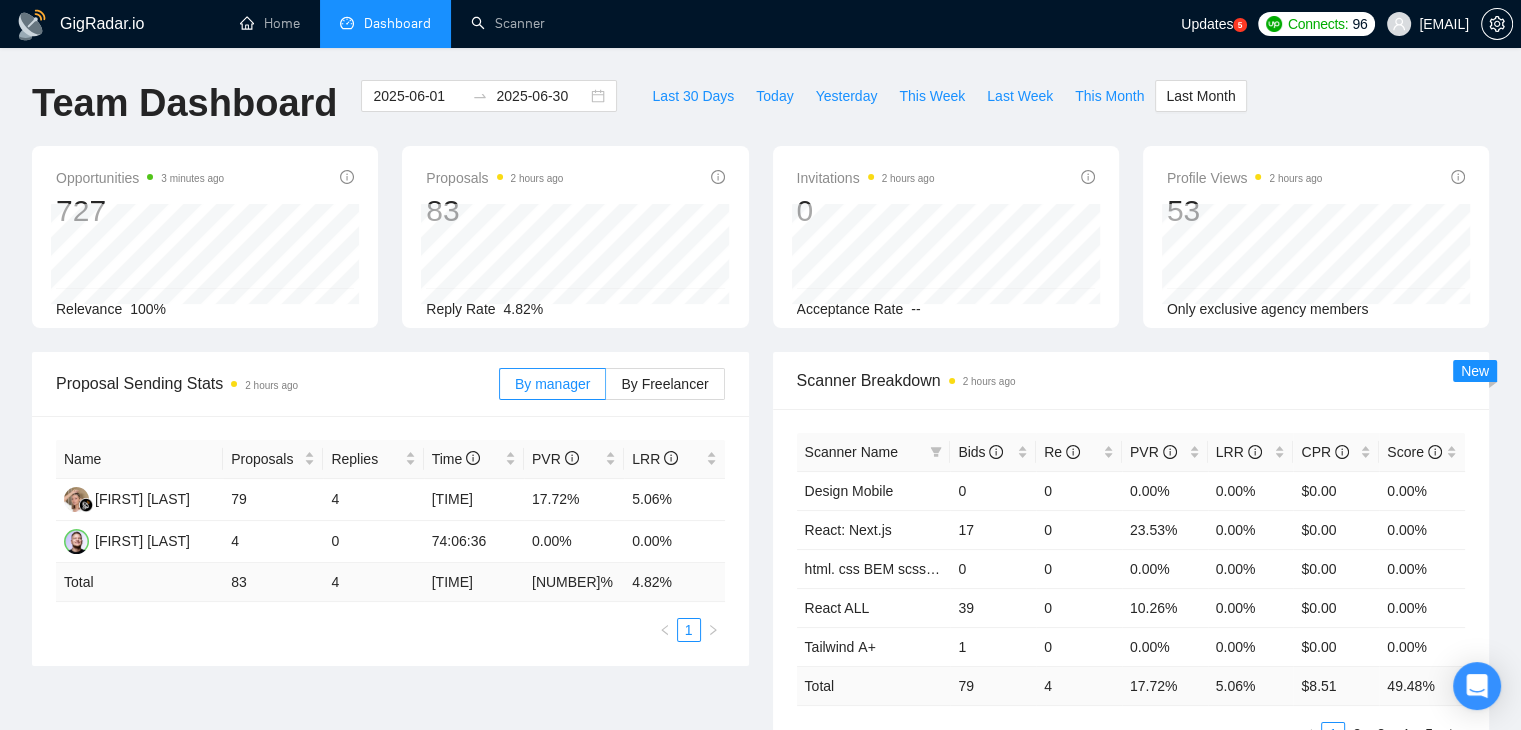 click on "4.82 %" at bounding box center [674, 582] 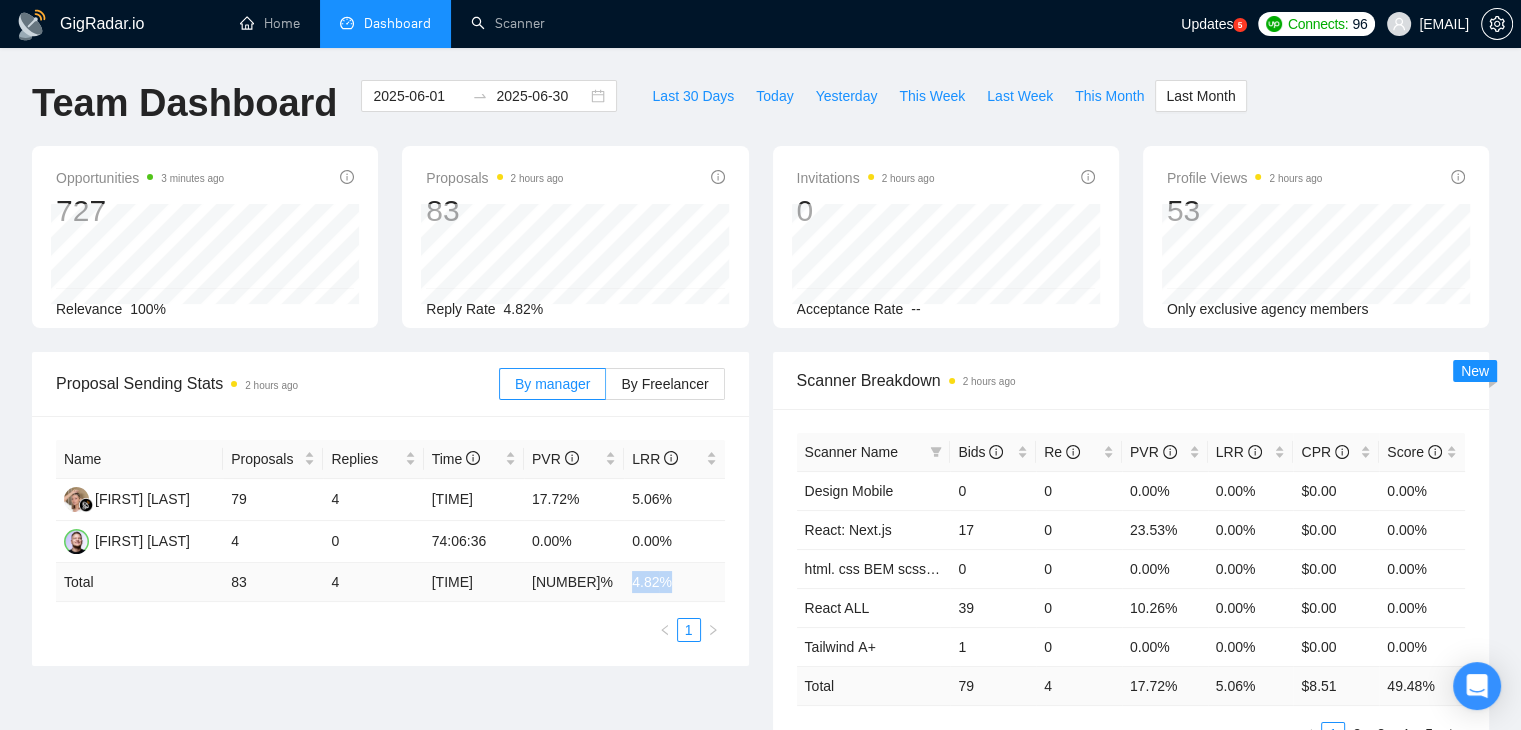 drag, startPoint x: 680, startPoint y: 581, endPoint x: 623, endPoint y: 584, distance: 57.07889 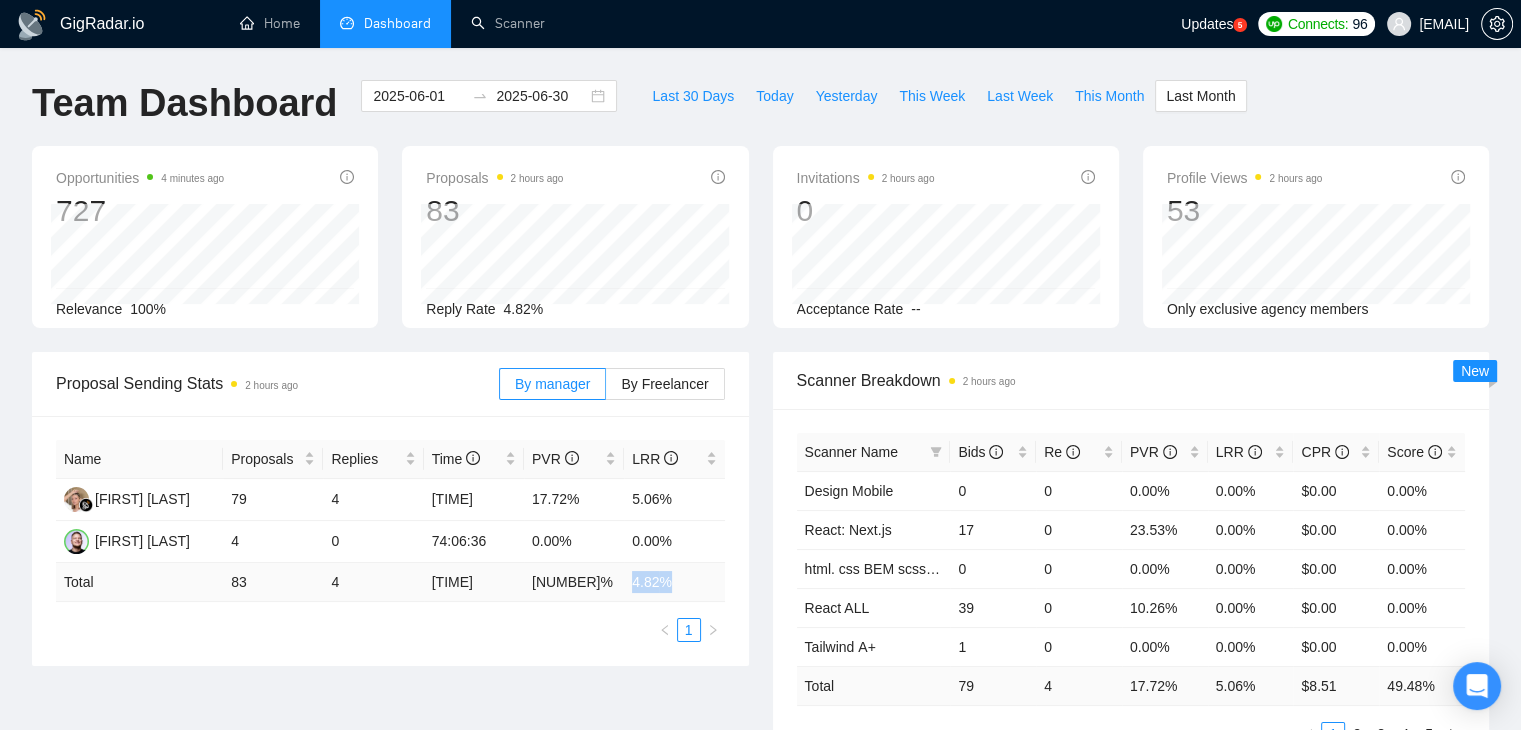 click on "4.82 %" at bounding box center (674, 582) 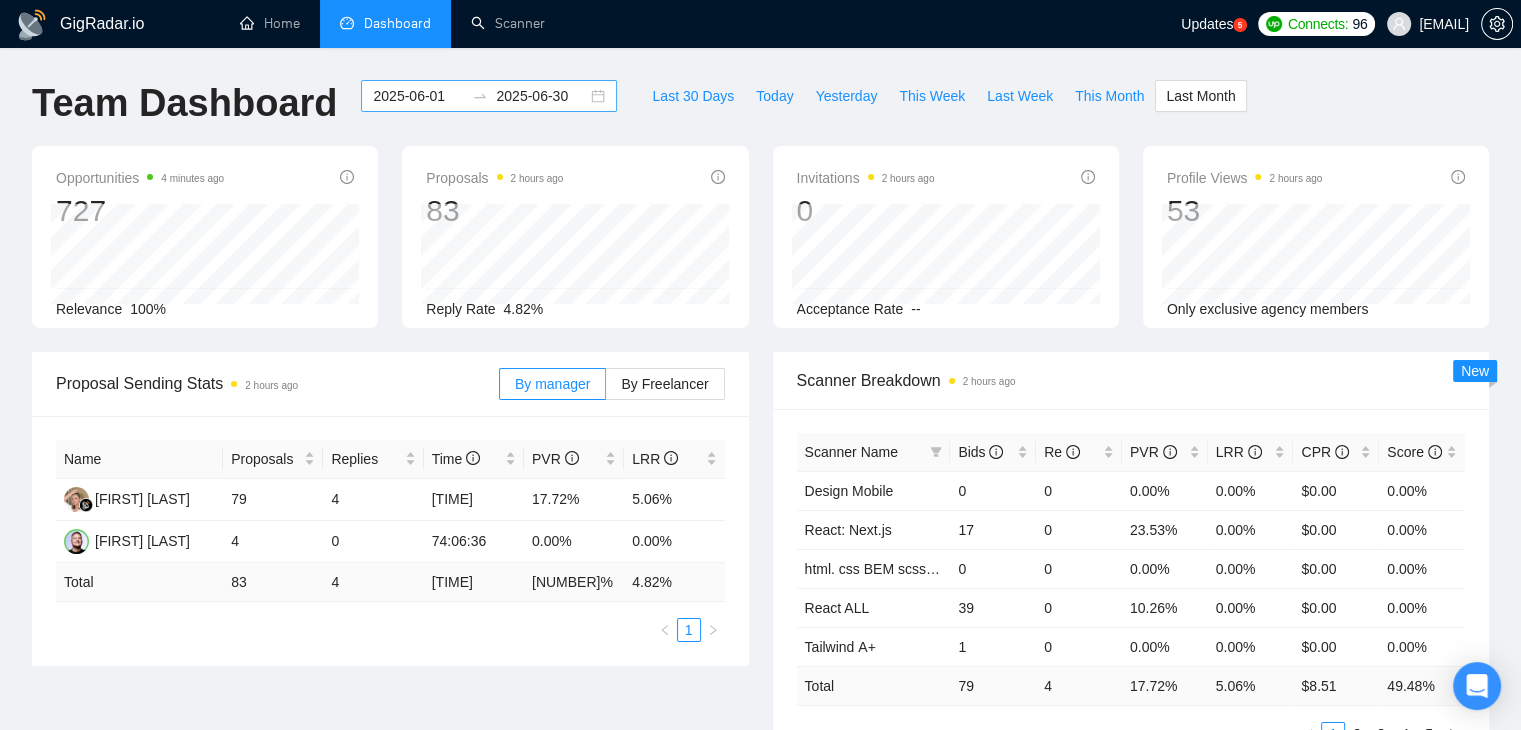 click on "2025-06-01 2025-06-30" at bounding box center (489, 96) 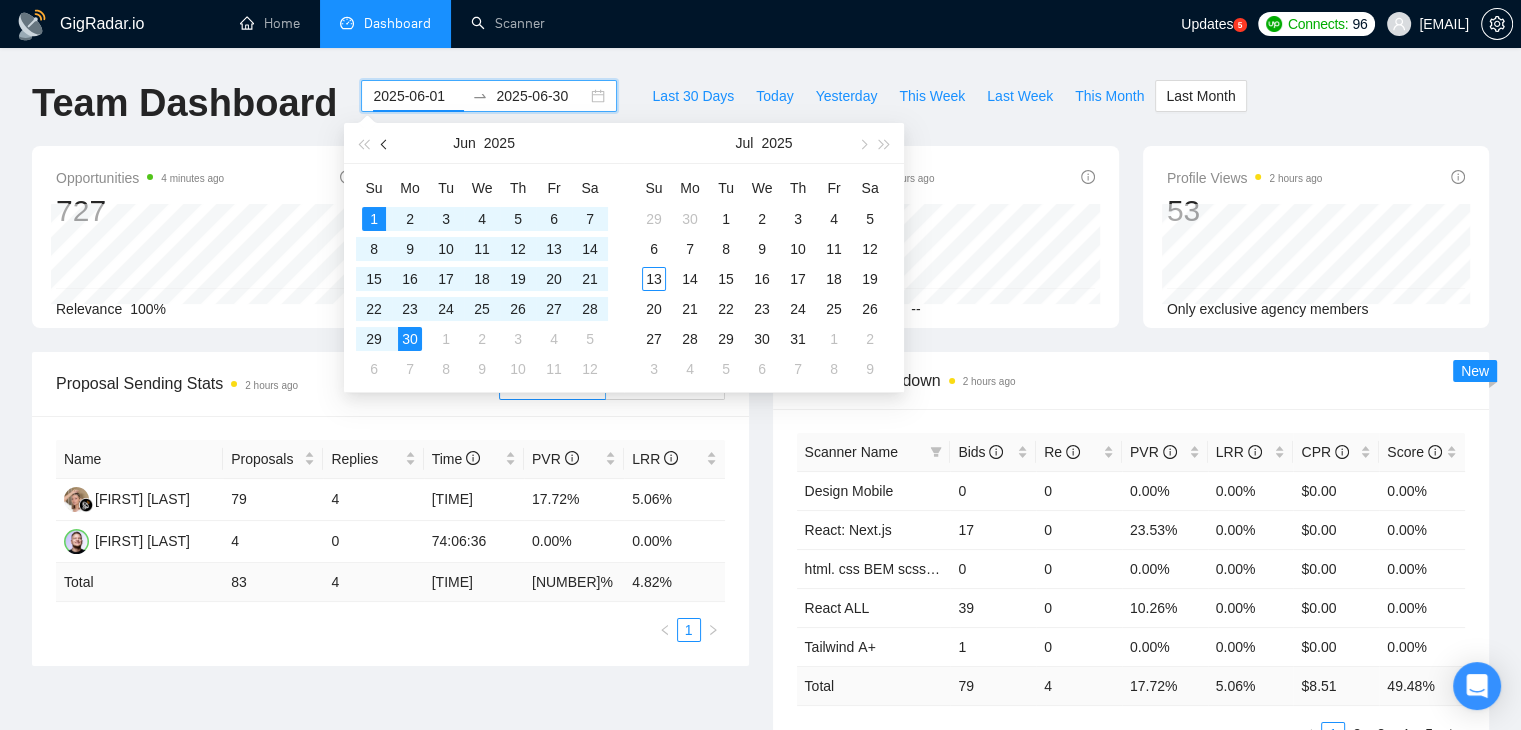 click at bounding box center [386, 144] 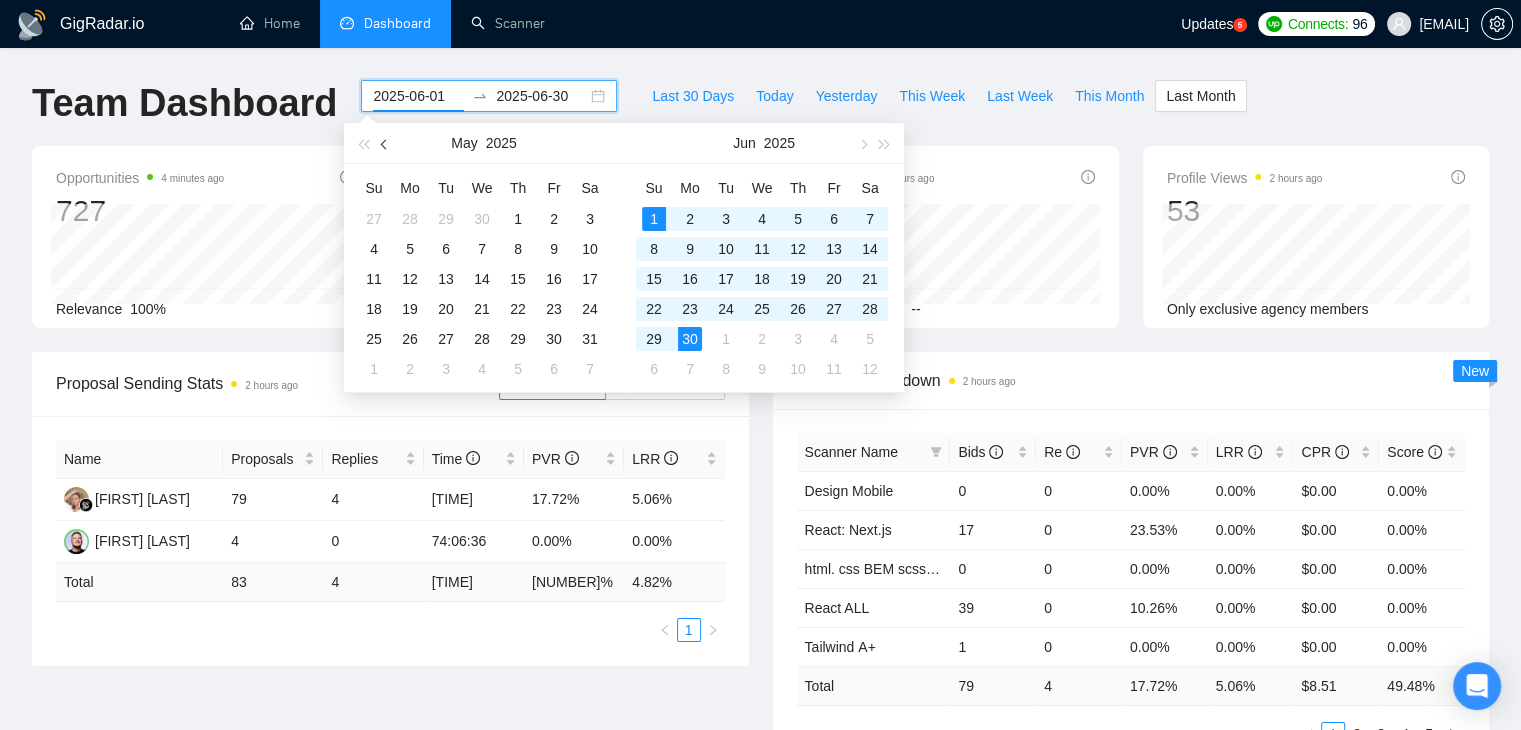 click at bounding box center [386, 144] 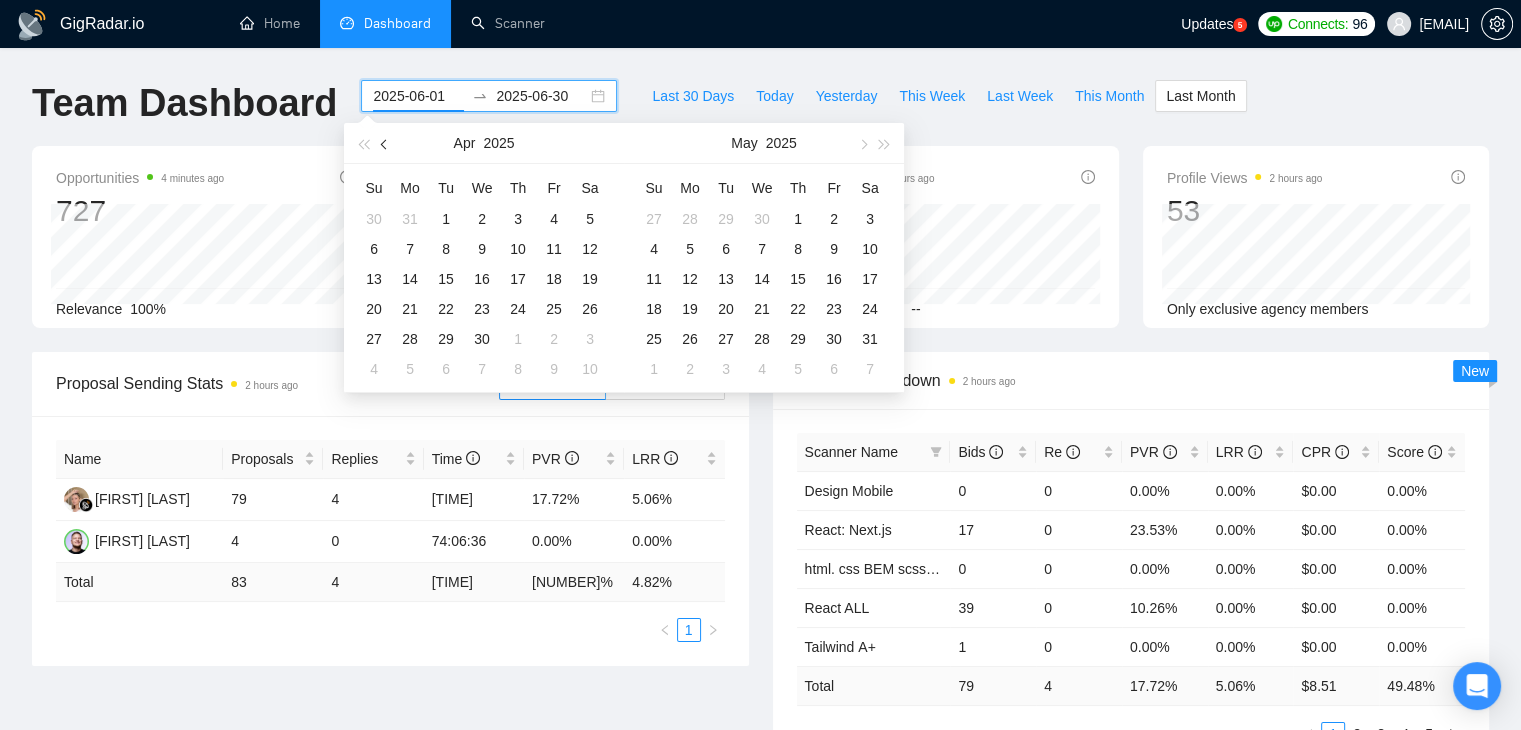 click at bounding box center (386, 144) 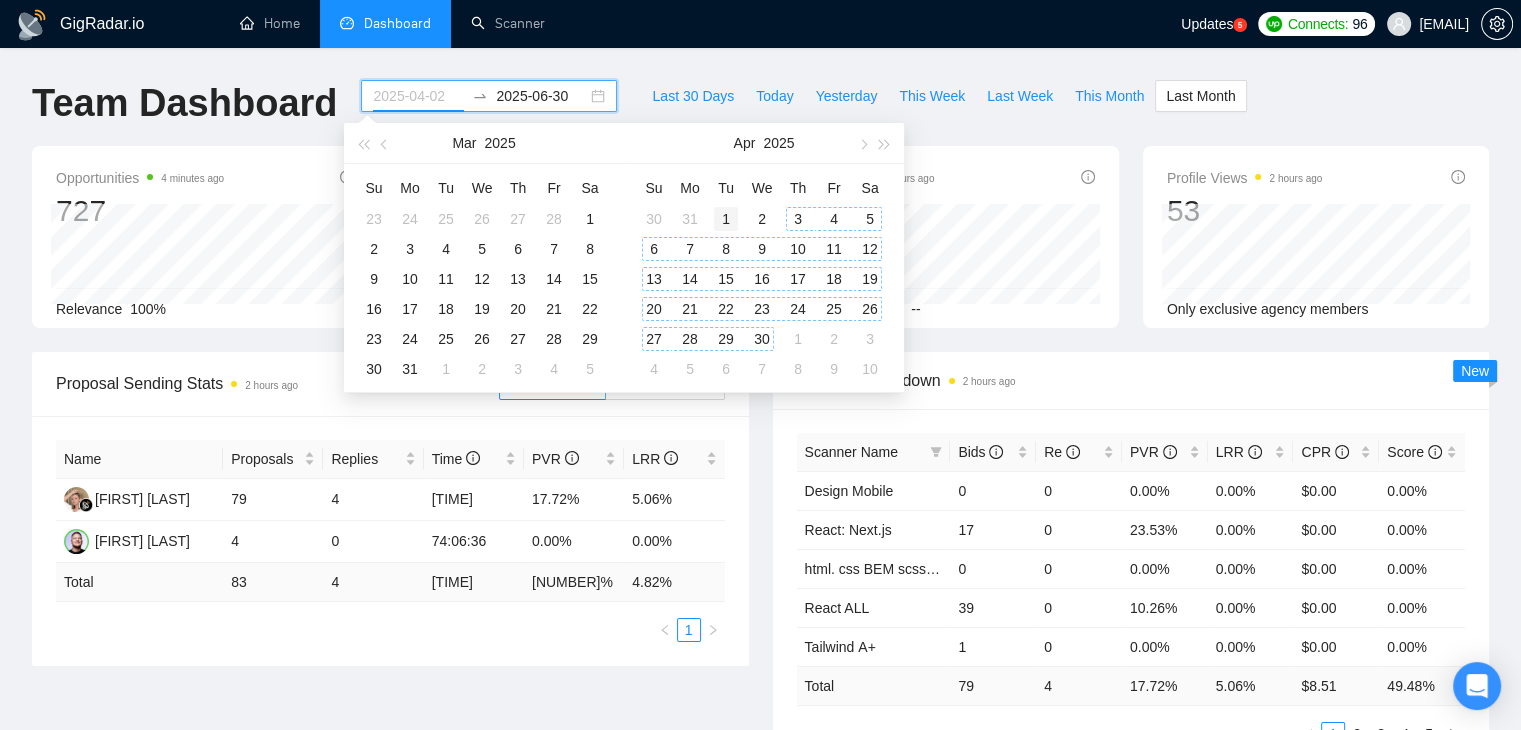 type on "2025-04-01" 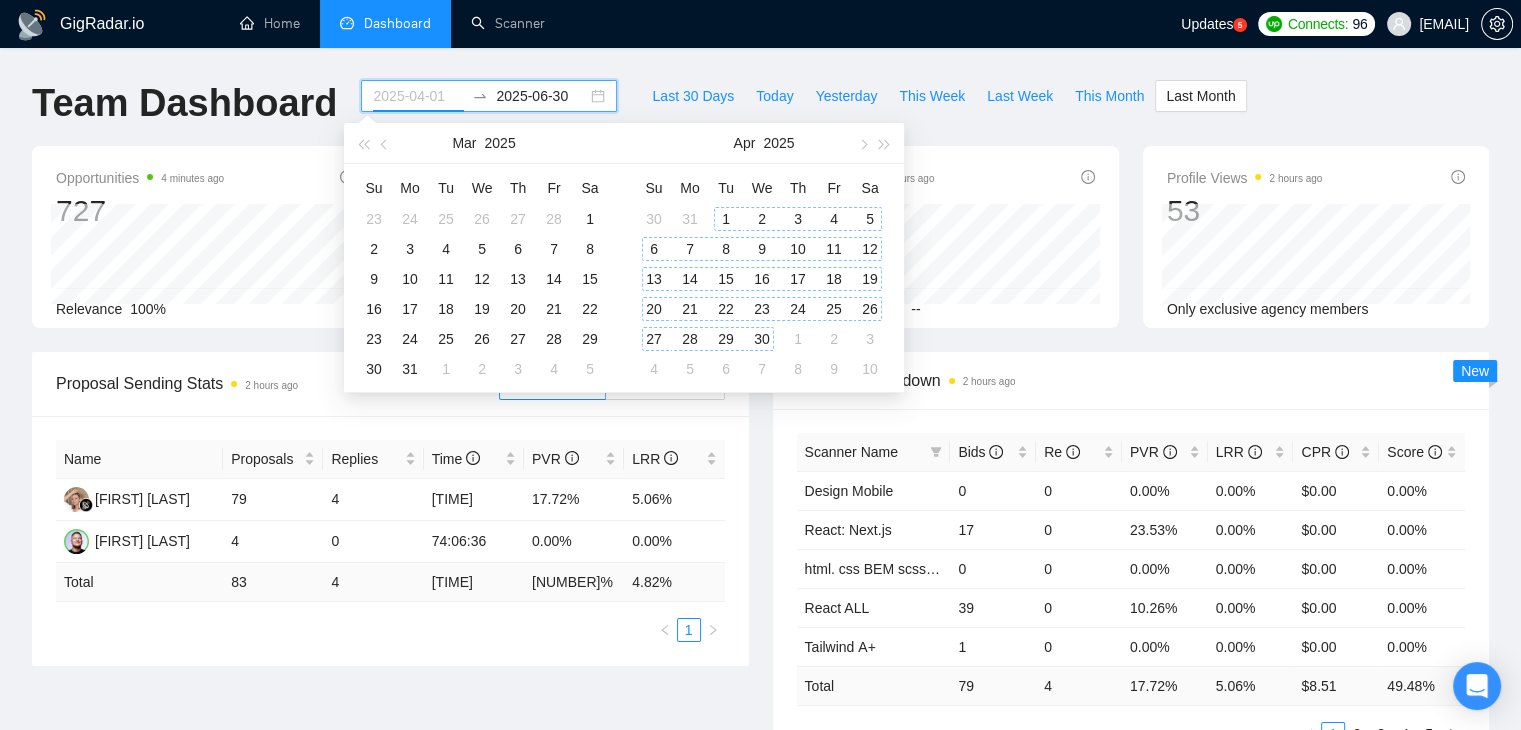 click on "1" at bounding box center [726, 219] 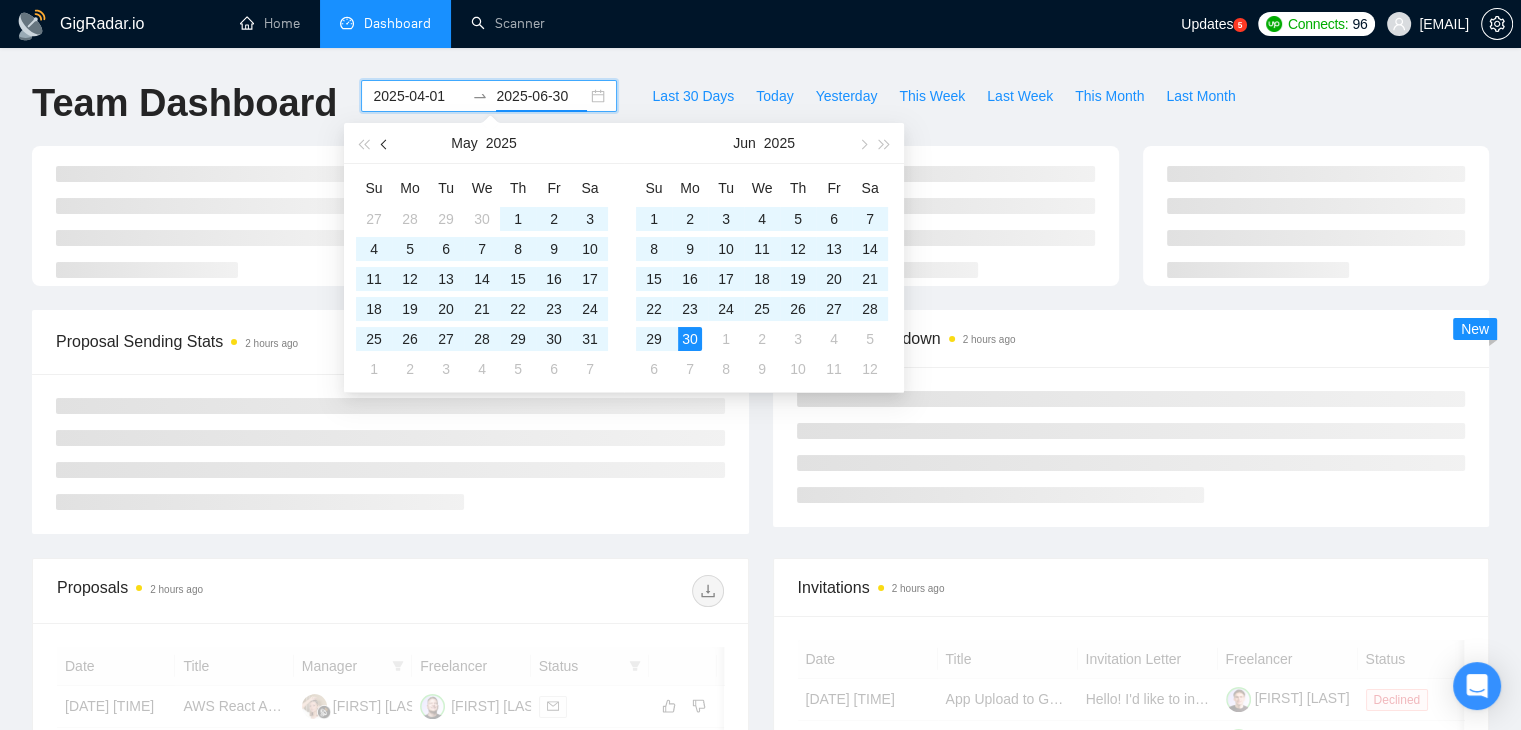 click at bounding box center (386, 144) 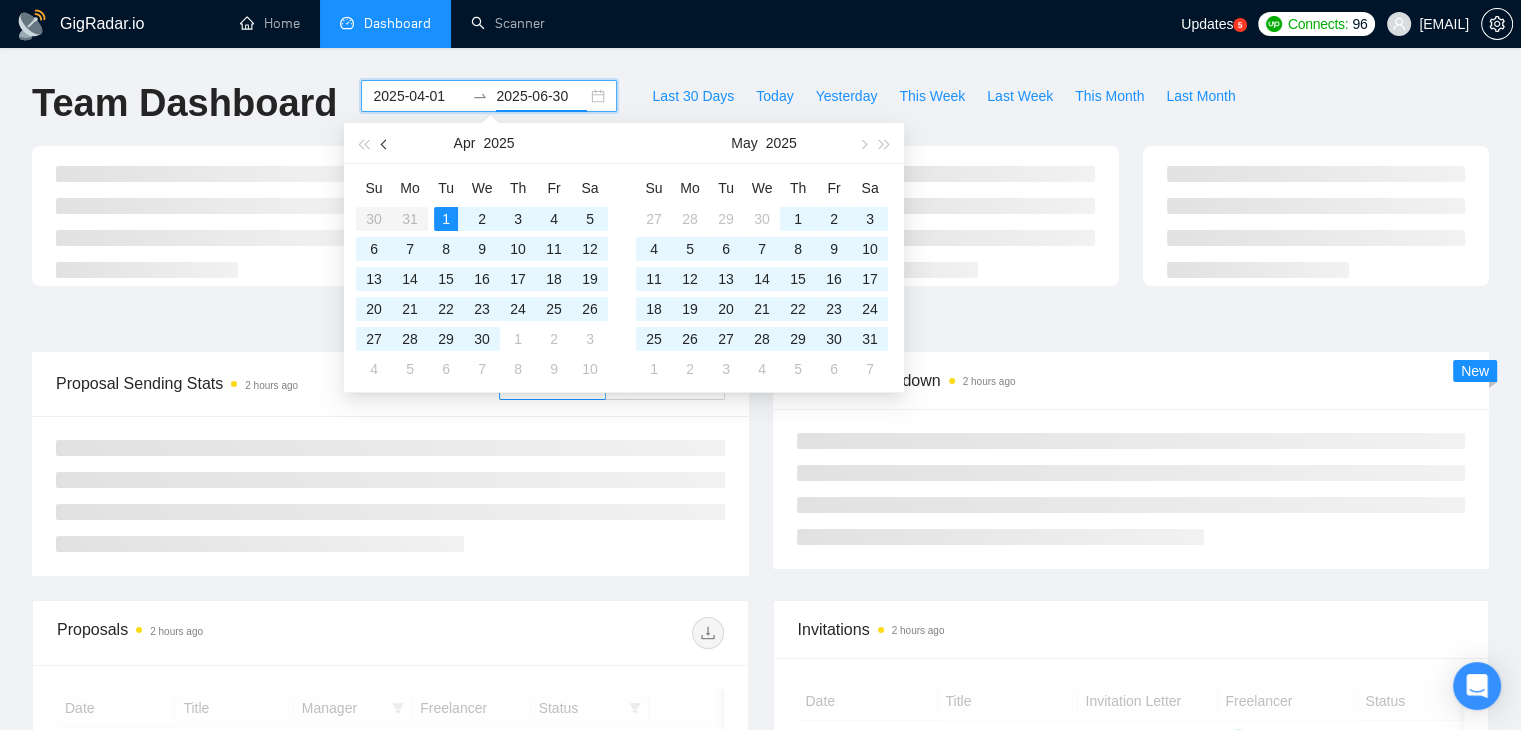 click at bounding box center [386, 144] 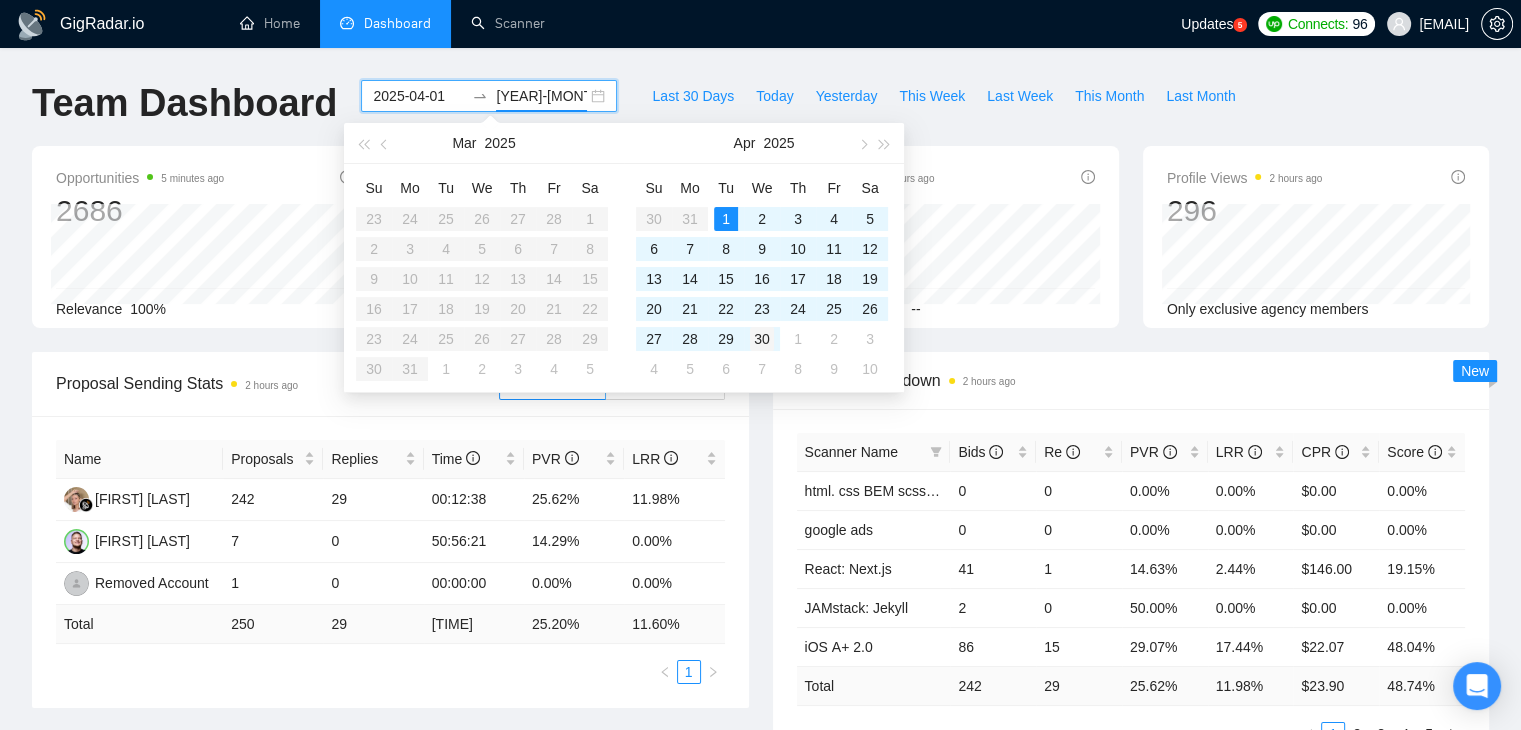 type on "2025-04-30" 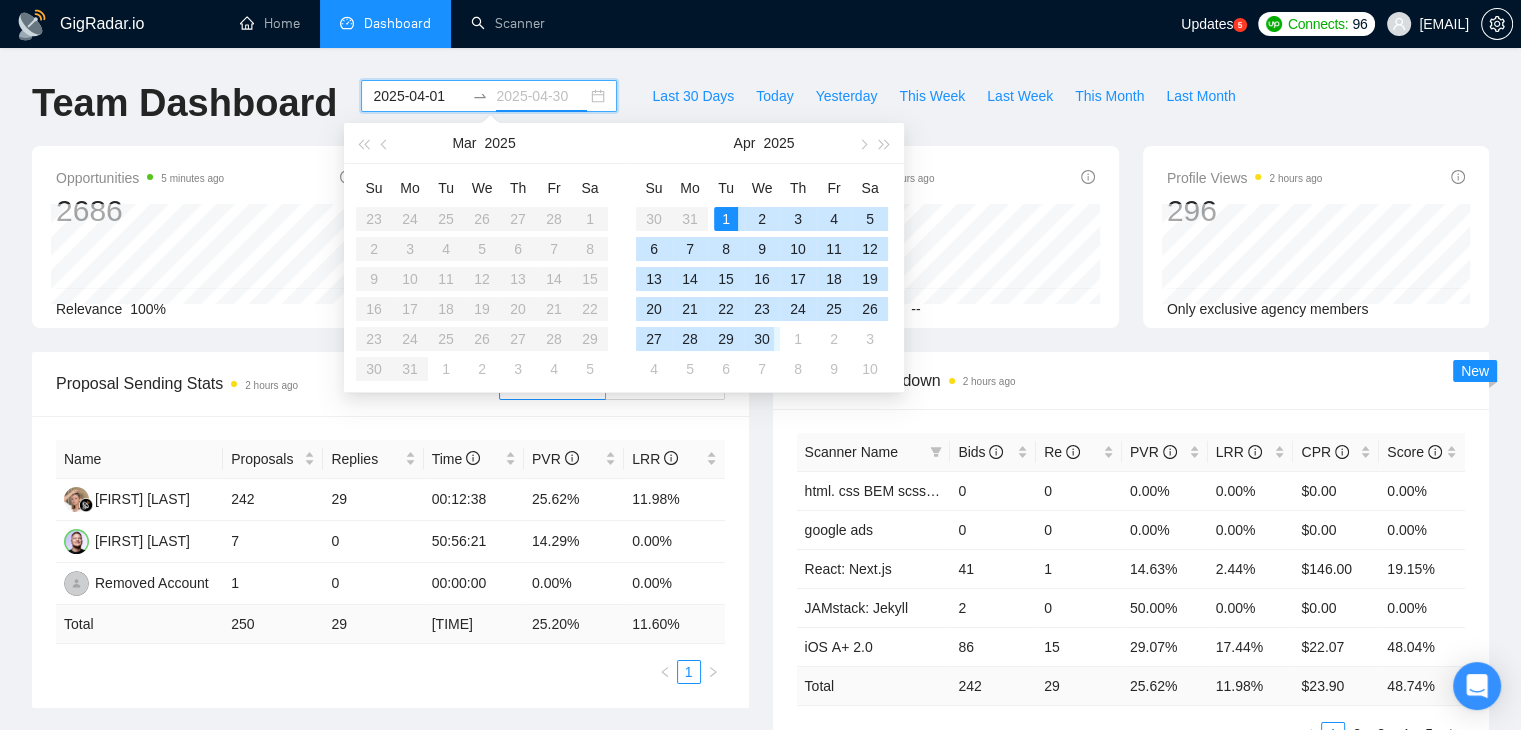 click on "30" at bounding box center [762, 339] 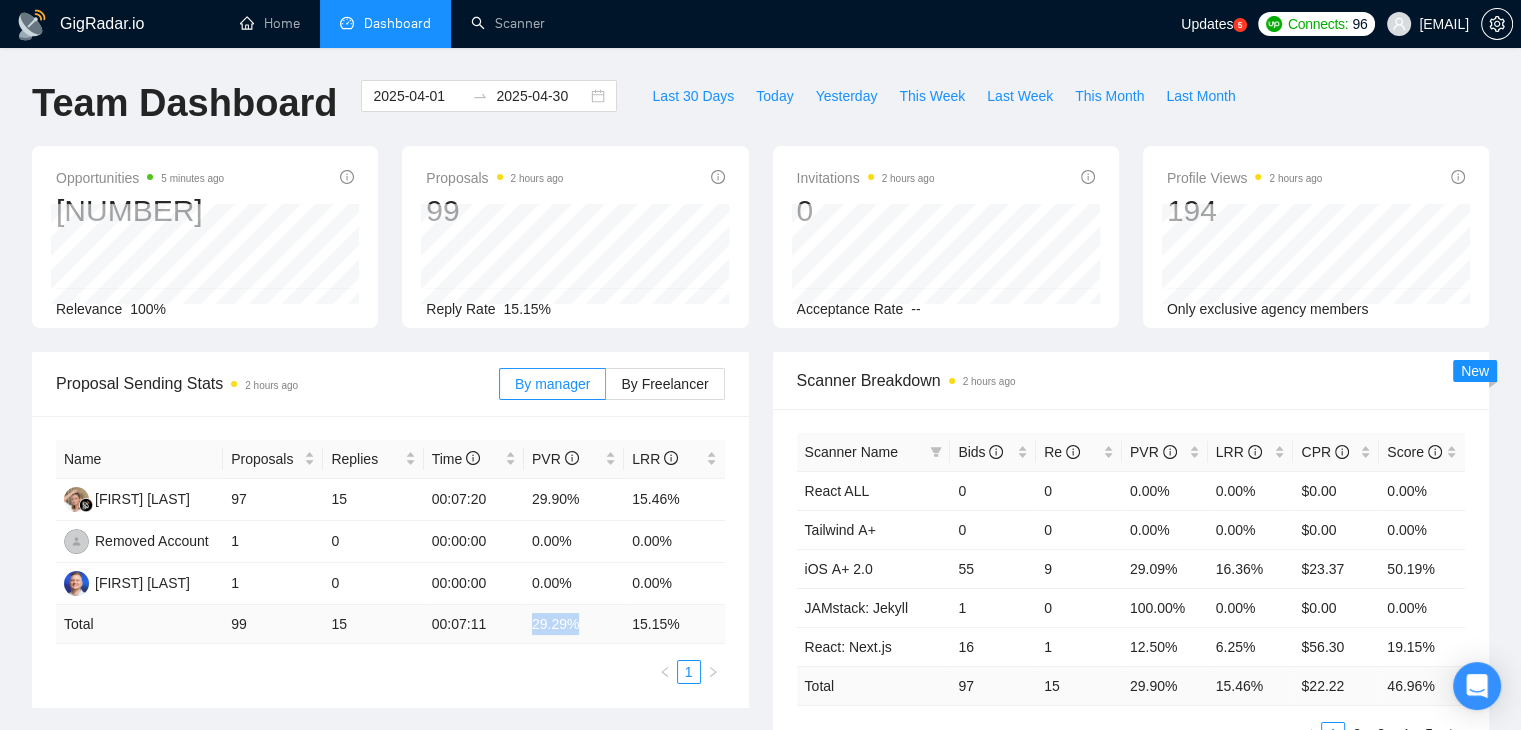 drag, startPoint x: 524, startPoint y: 626, endPoint x: 612, endPoint y: 617, distance: 88.45903 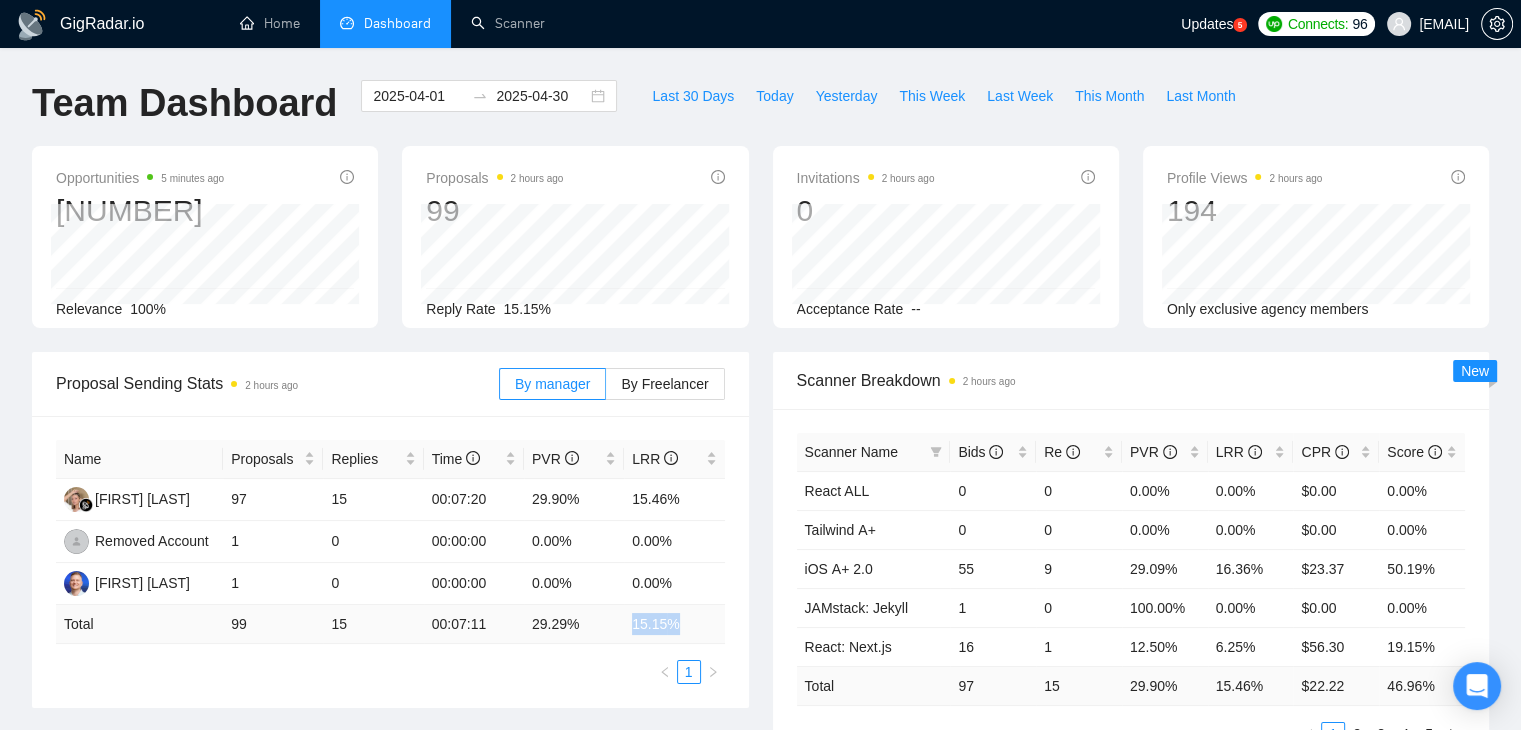 drag, startPoint x: 625, startPoint y: 632, endPoint x: 696, endPoint y: 620, distance: 72.00694 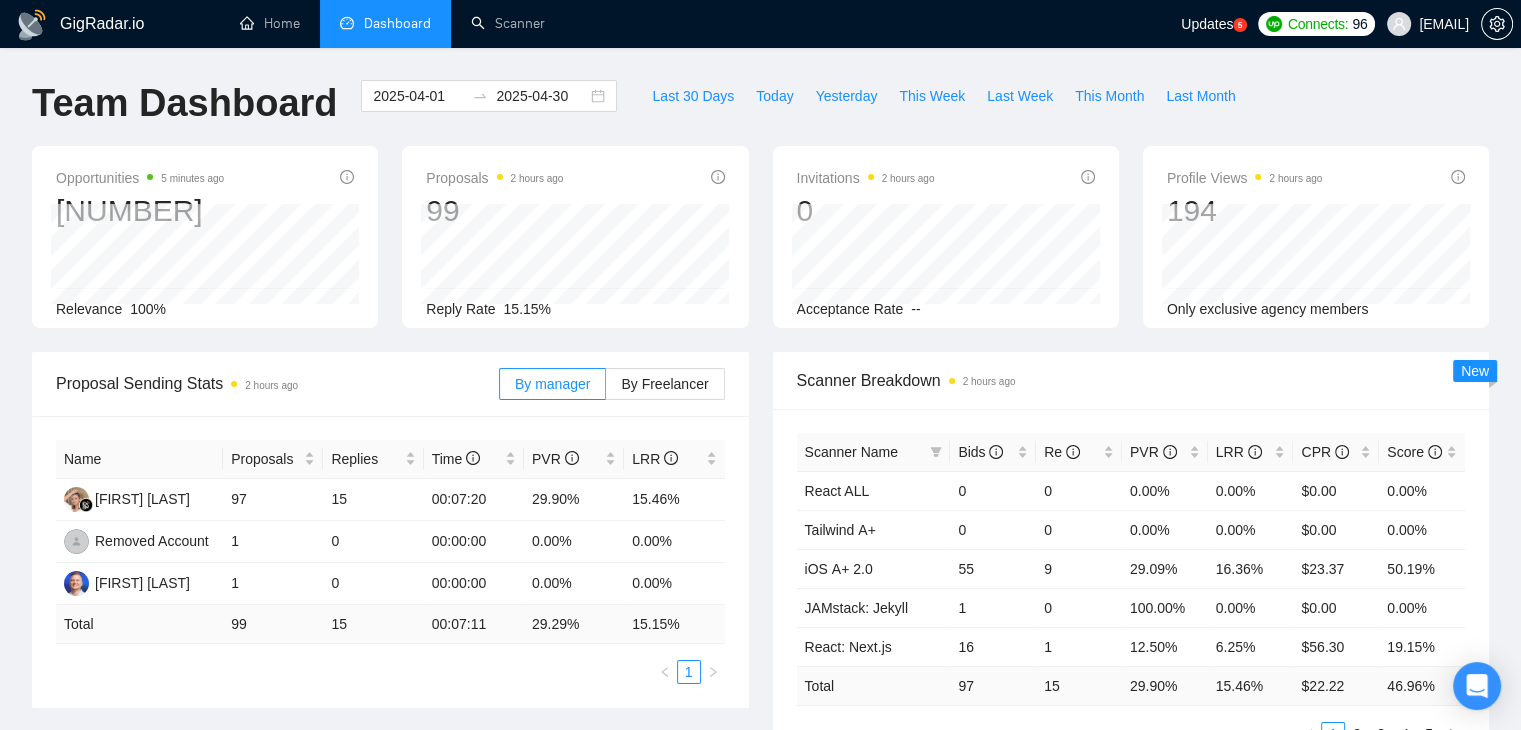 click on "Name Proposals Replies Time   PVR   LRR   Viktoriia Zaharchenko 97 15 00:07:20 29.90% 15.46% Removed Account 1 0 00:00:00 0.00% 0.00% Dmytro Antonyuk 1 0 00:00:00 0.00% 0.00% Total 99 15 00:07:11 29.29 % 15.15 % 1" at bounding box center [390, 562] 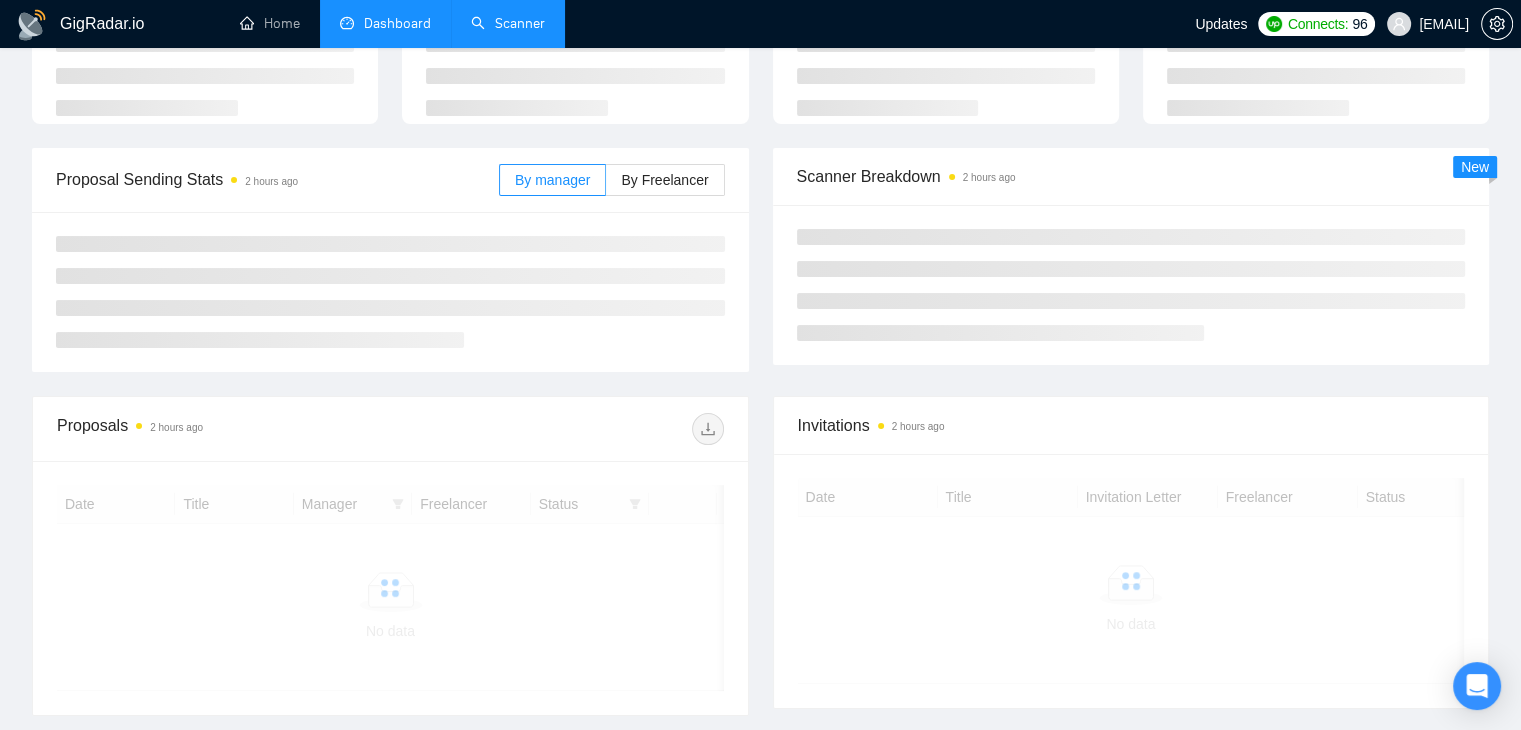 scroll, scrollTop: 162, scrollLeft: 0, axis: vertical 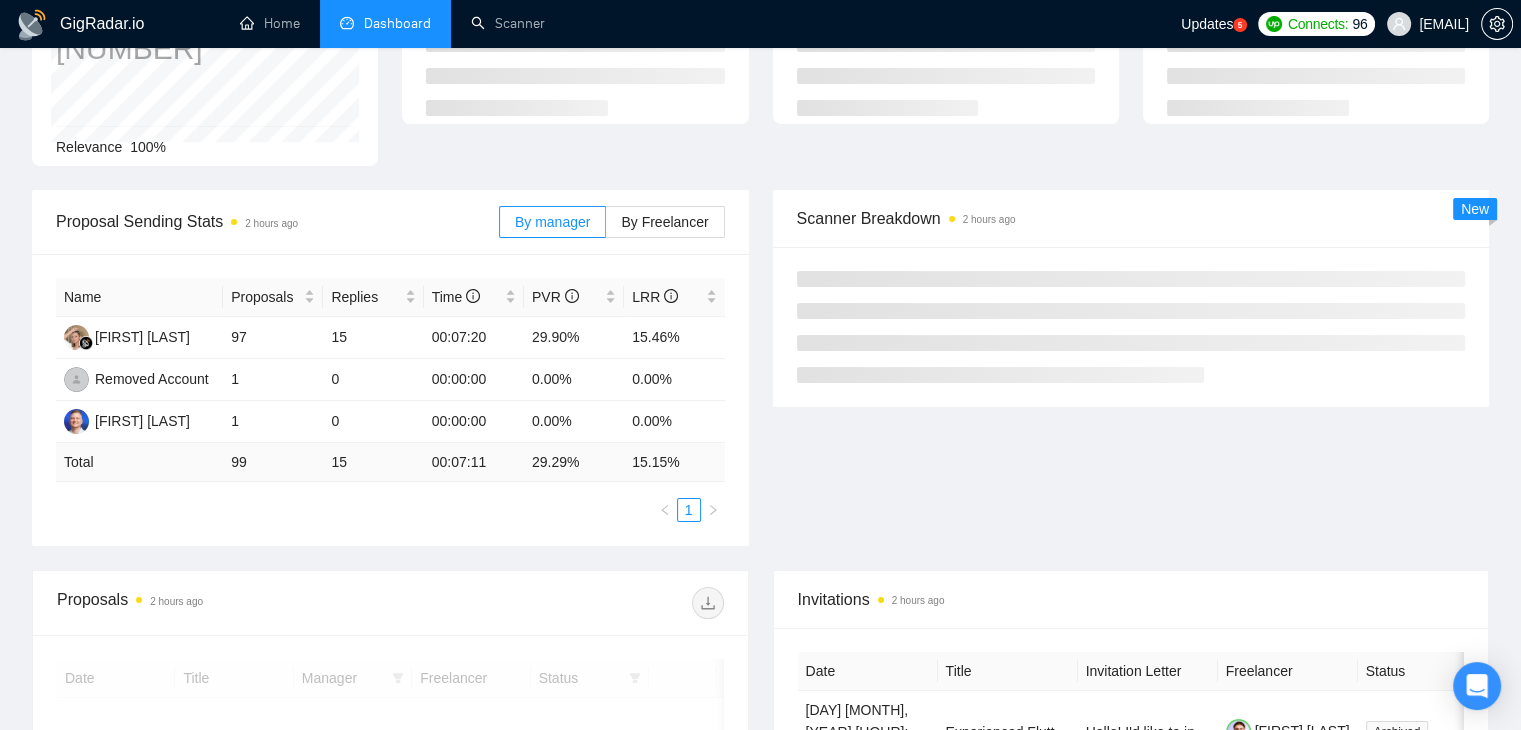 click on "[EMAIL]" at bounding box center (1444, 24) 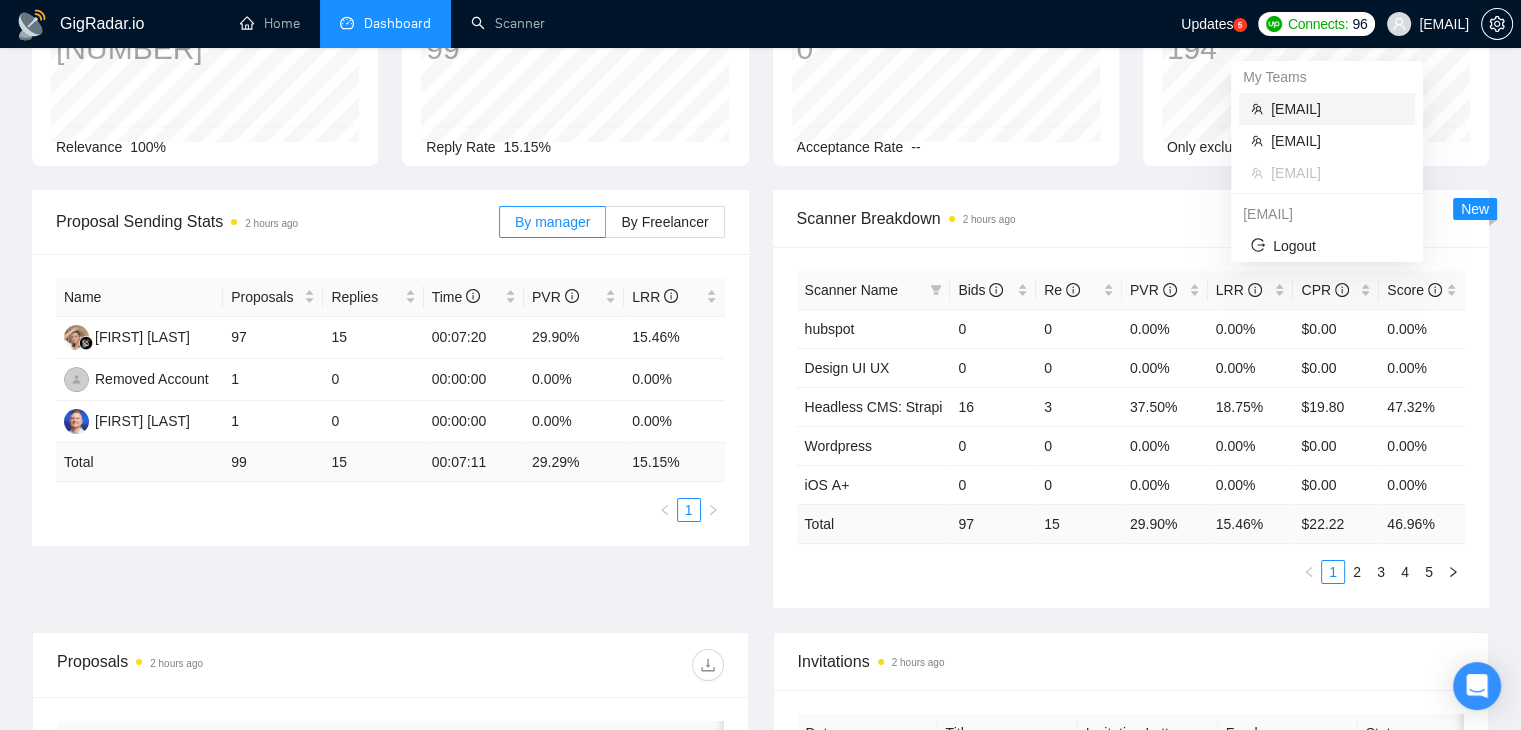 click on "[EMAIL]" at bounding box center (1337, 109) 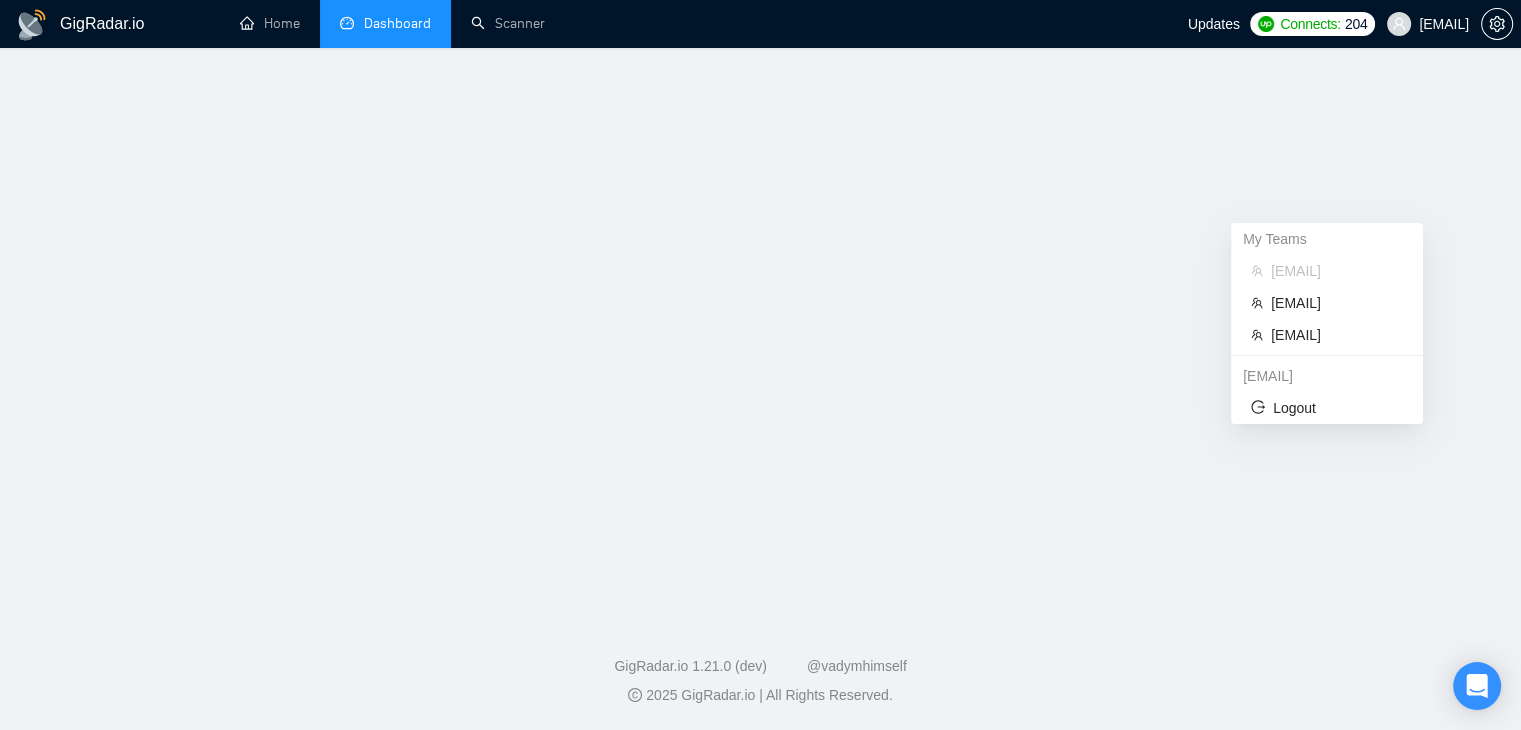 scroll, scrollTop: 0, scrollLeft: 0, axis: both 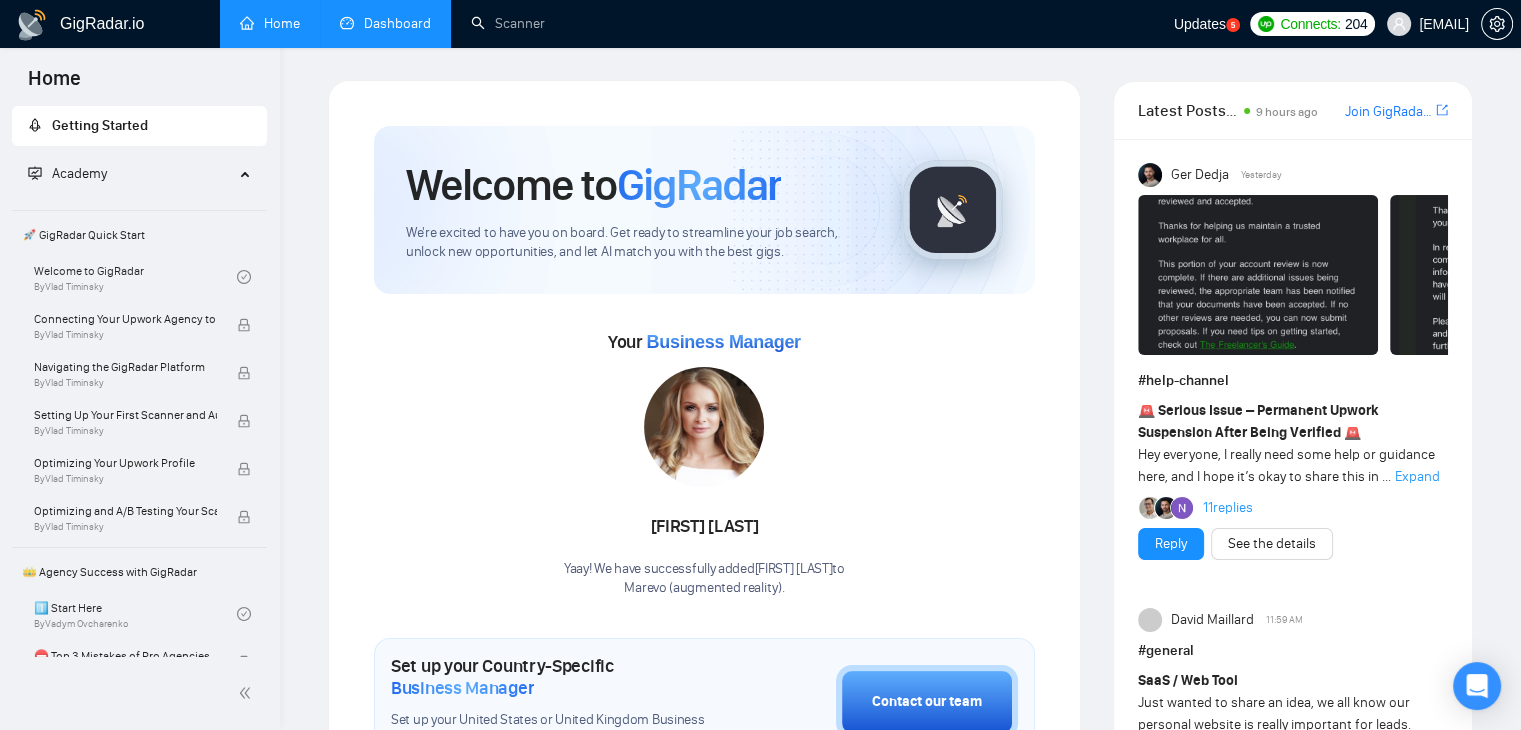 click on "Dashboard" at bounding box center [385, 23] 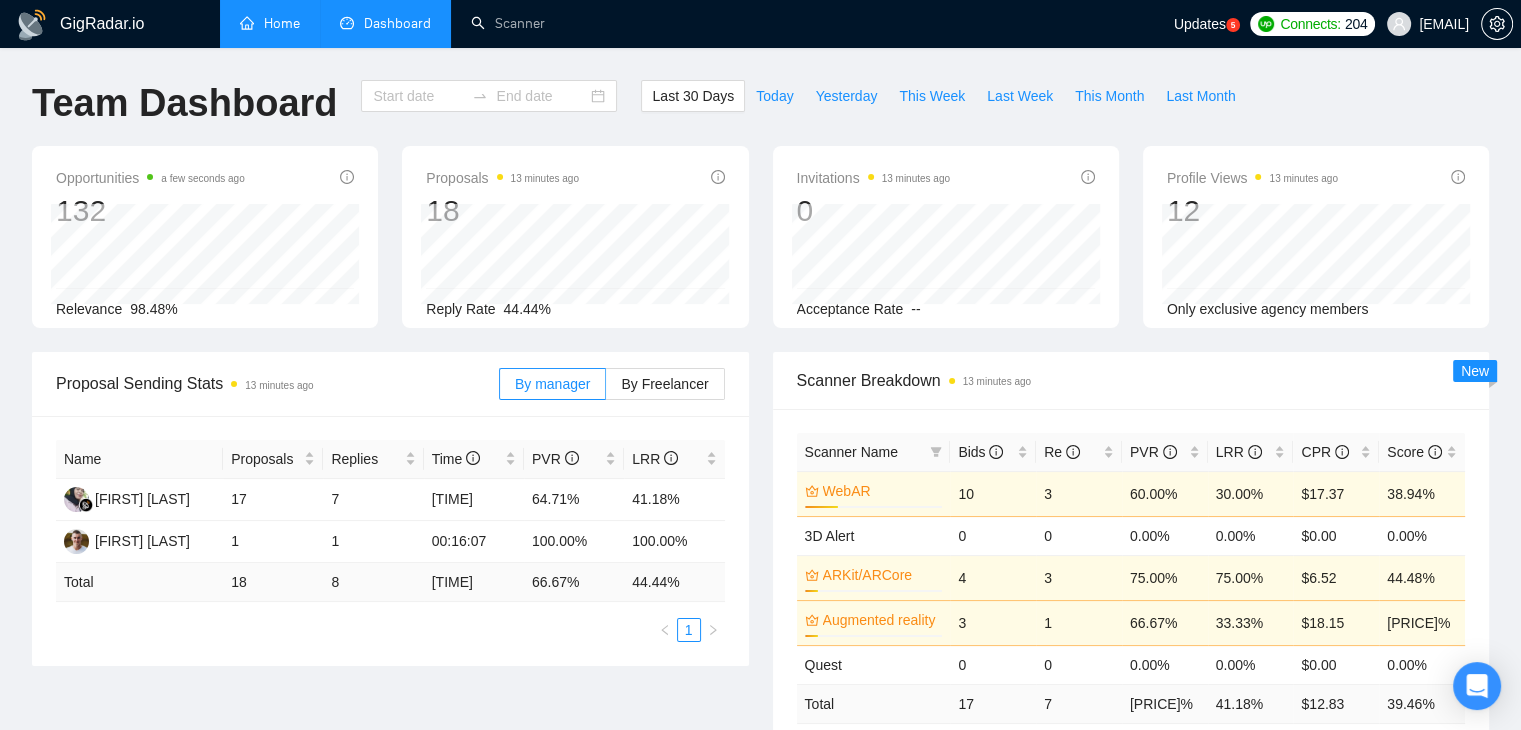type on "2025-06-13" 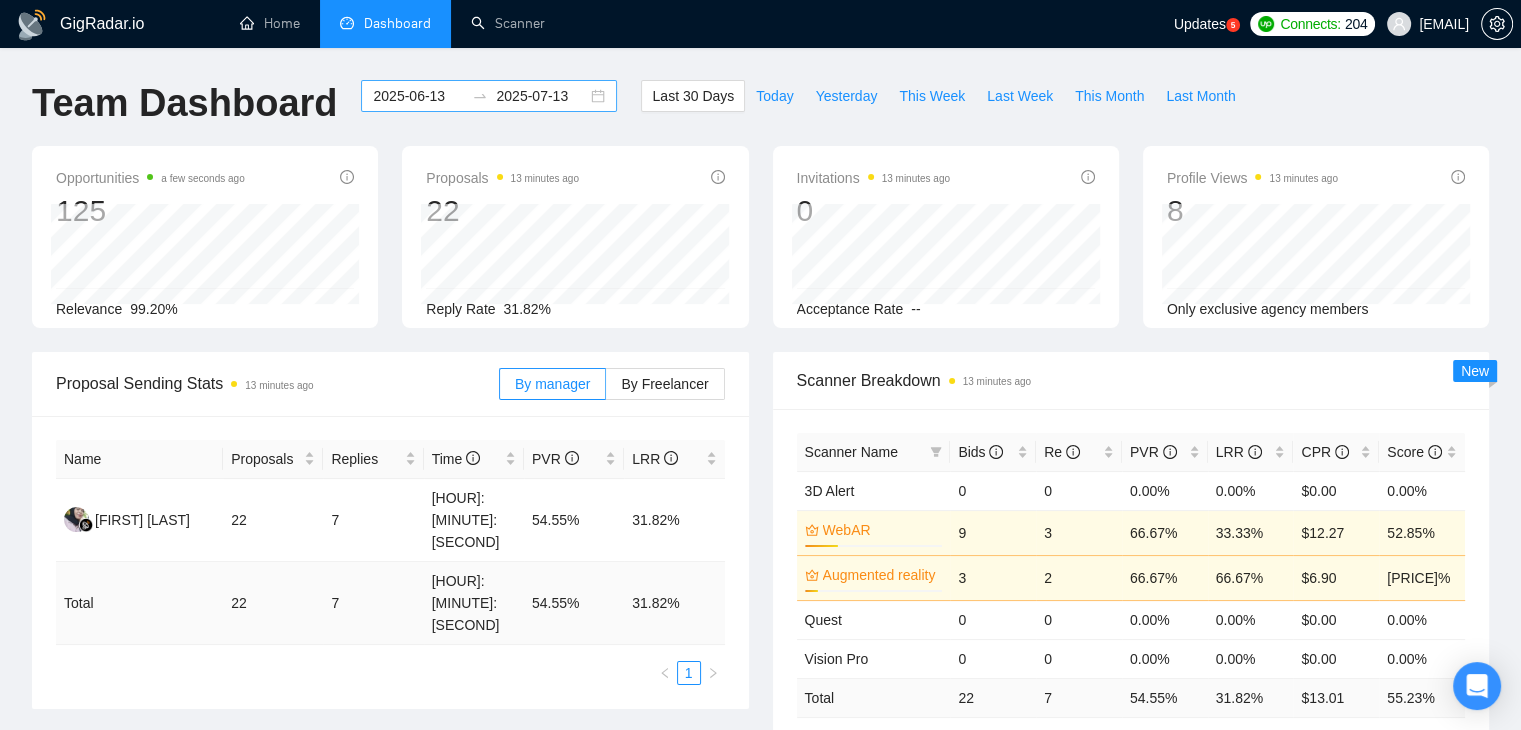 click on "2025-06-13 2025-07-13" at bounding box center (489, 96) 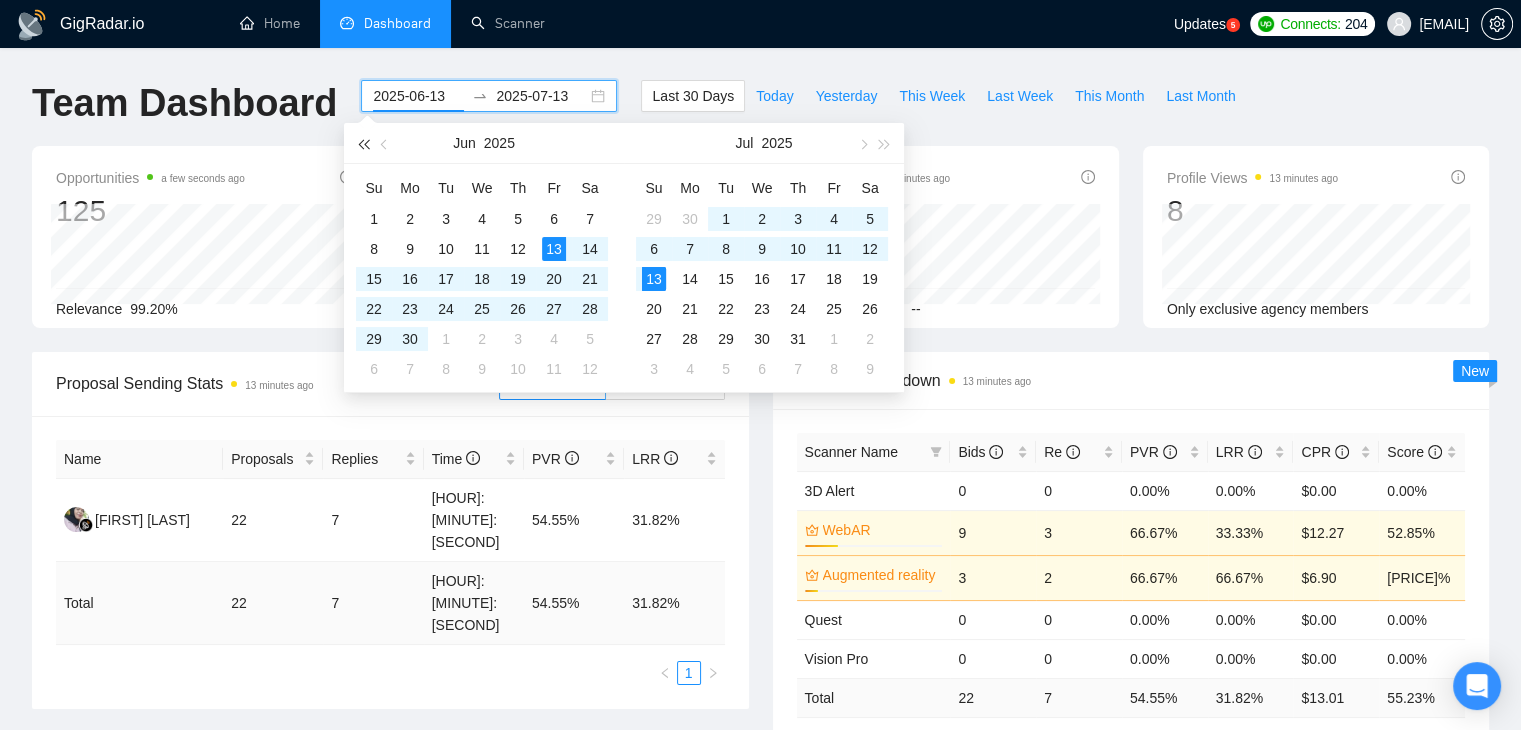 click at bounding box center (363, 144) 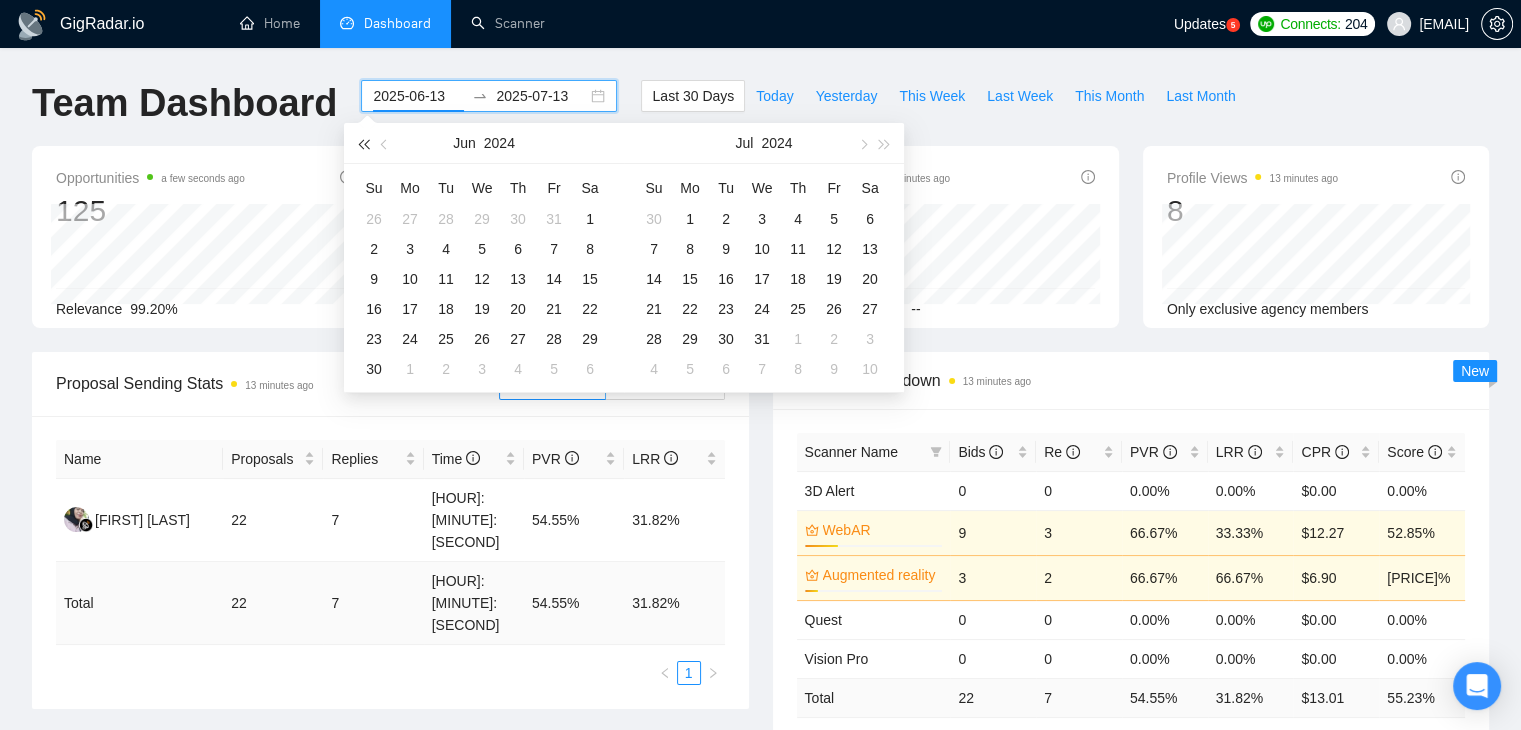 click at bounding box center (363, 144) 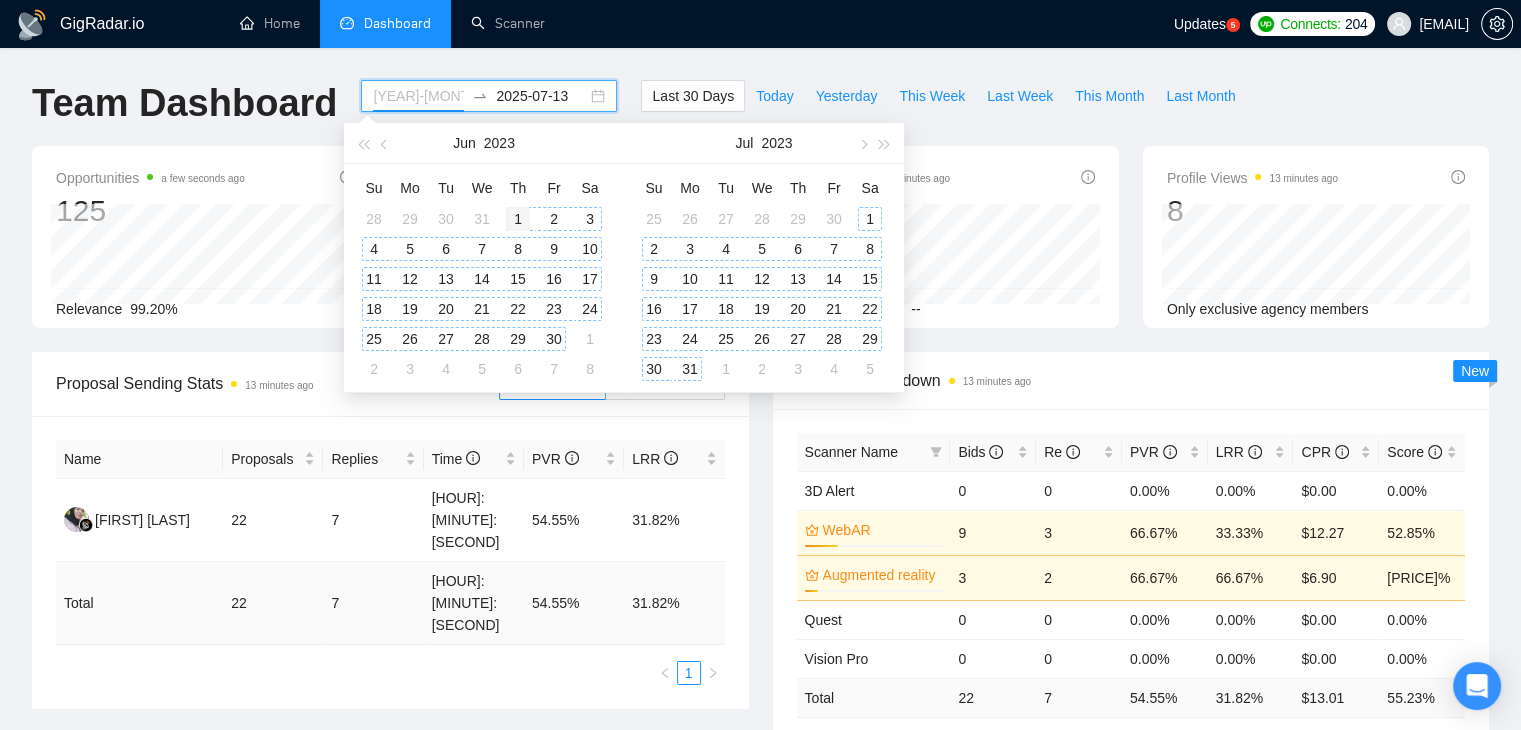 type on "2023-06-01" 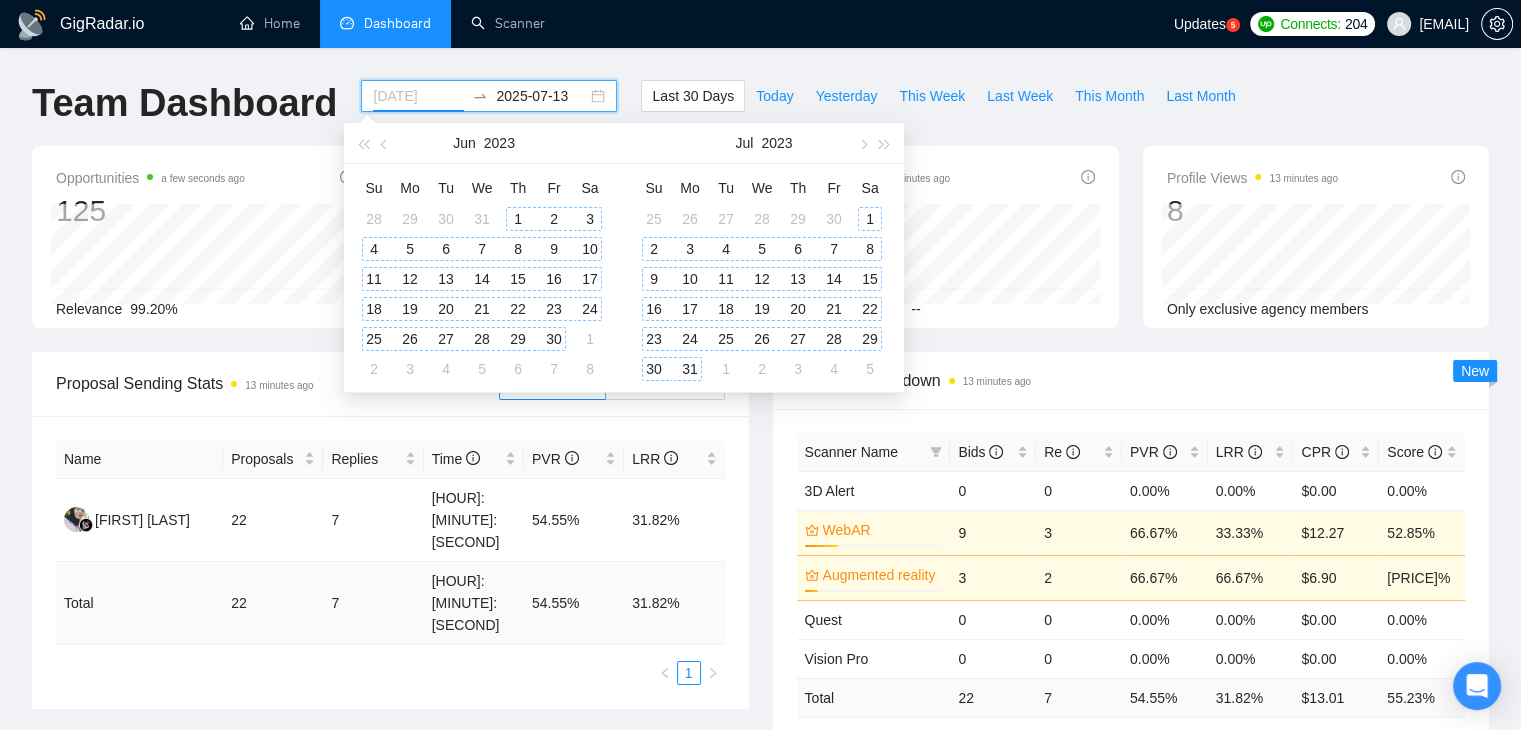 click on "1" at bounding box center [518, 219] 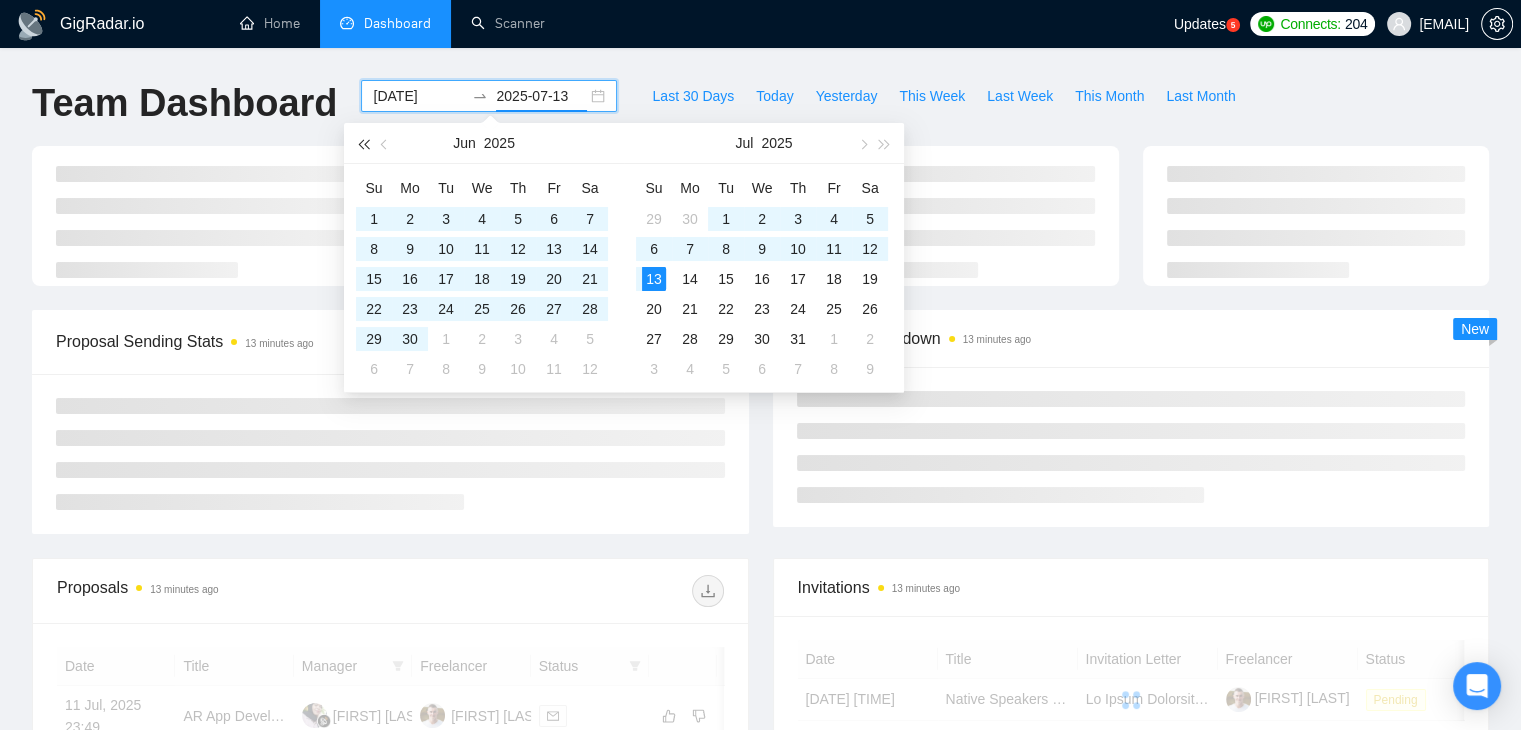 click at bounding box center [363, 143] 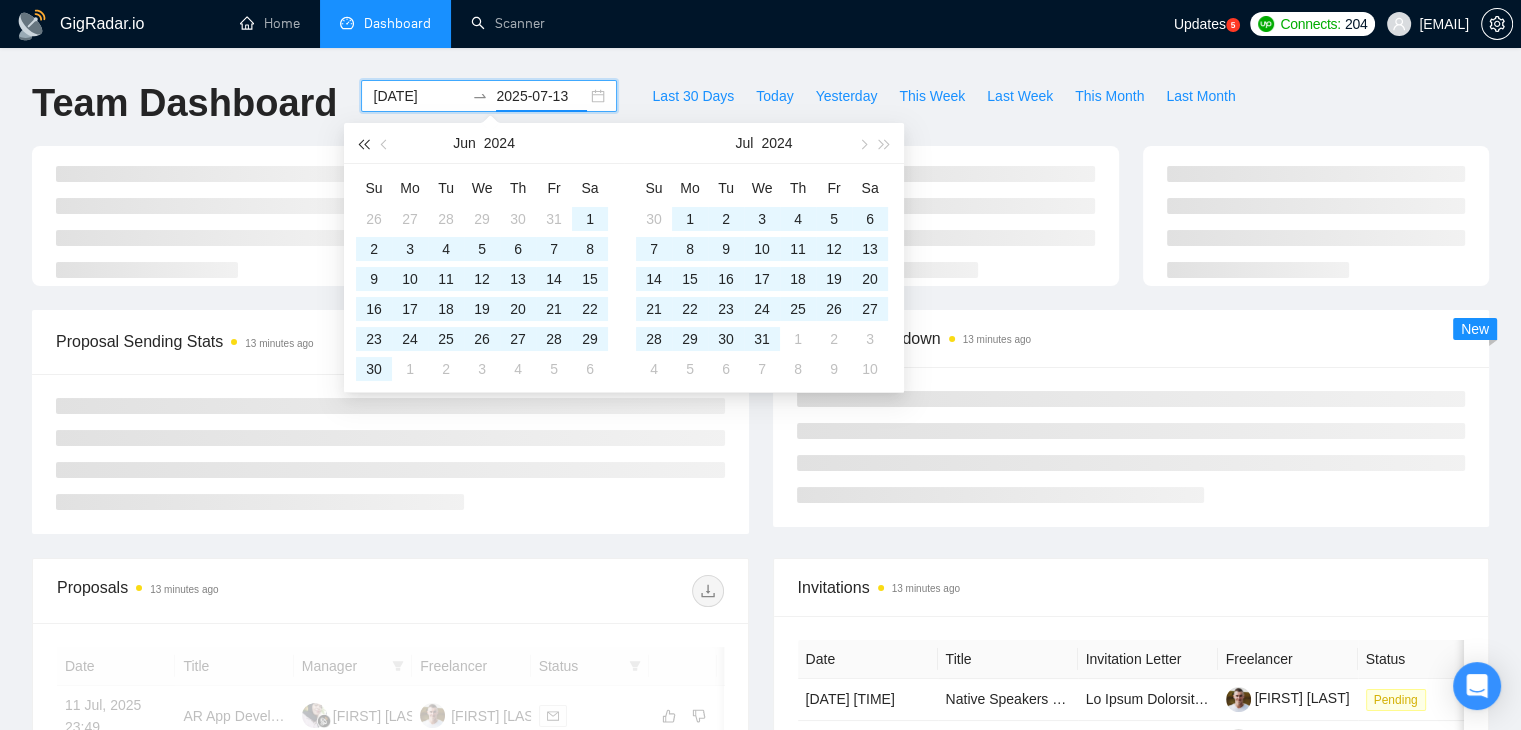 click at bounding box center [363, 143] 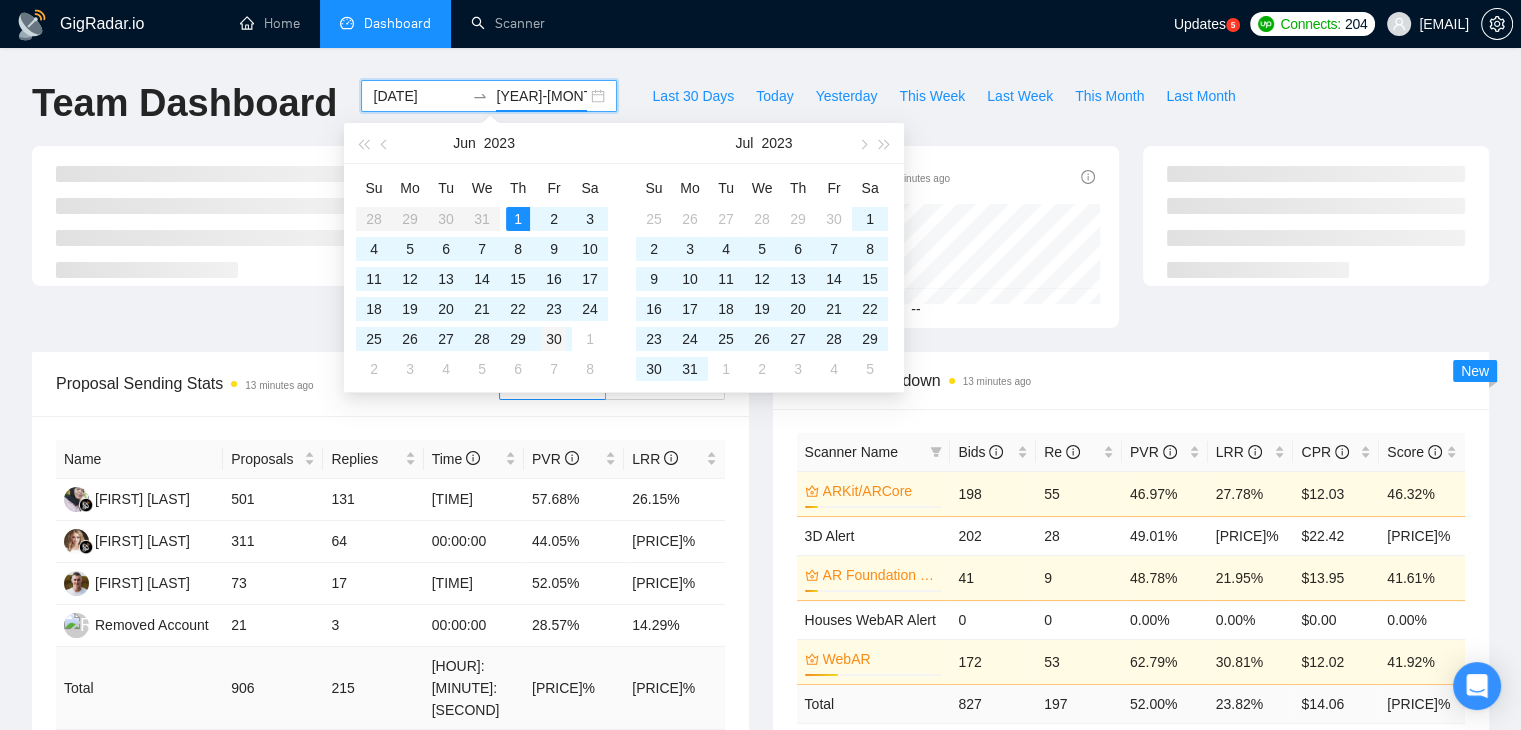 click on "30" at bounding box center (554, 339) 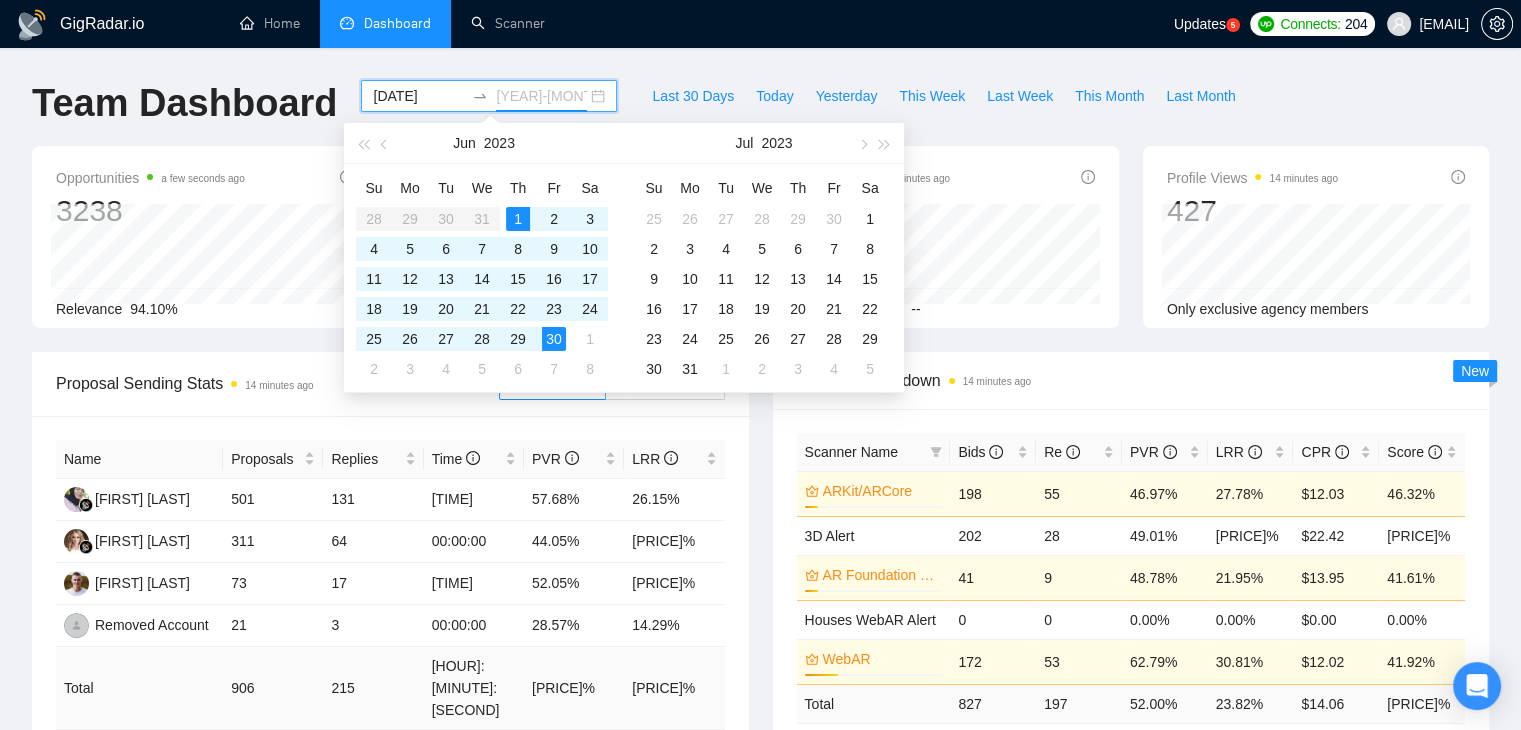 type on "2023-06-30" 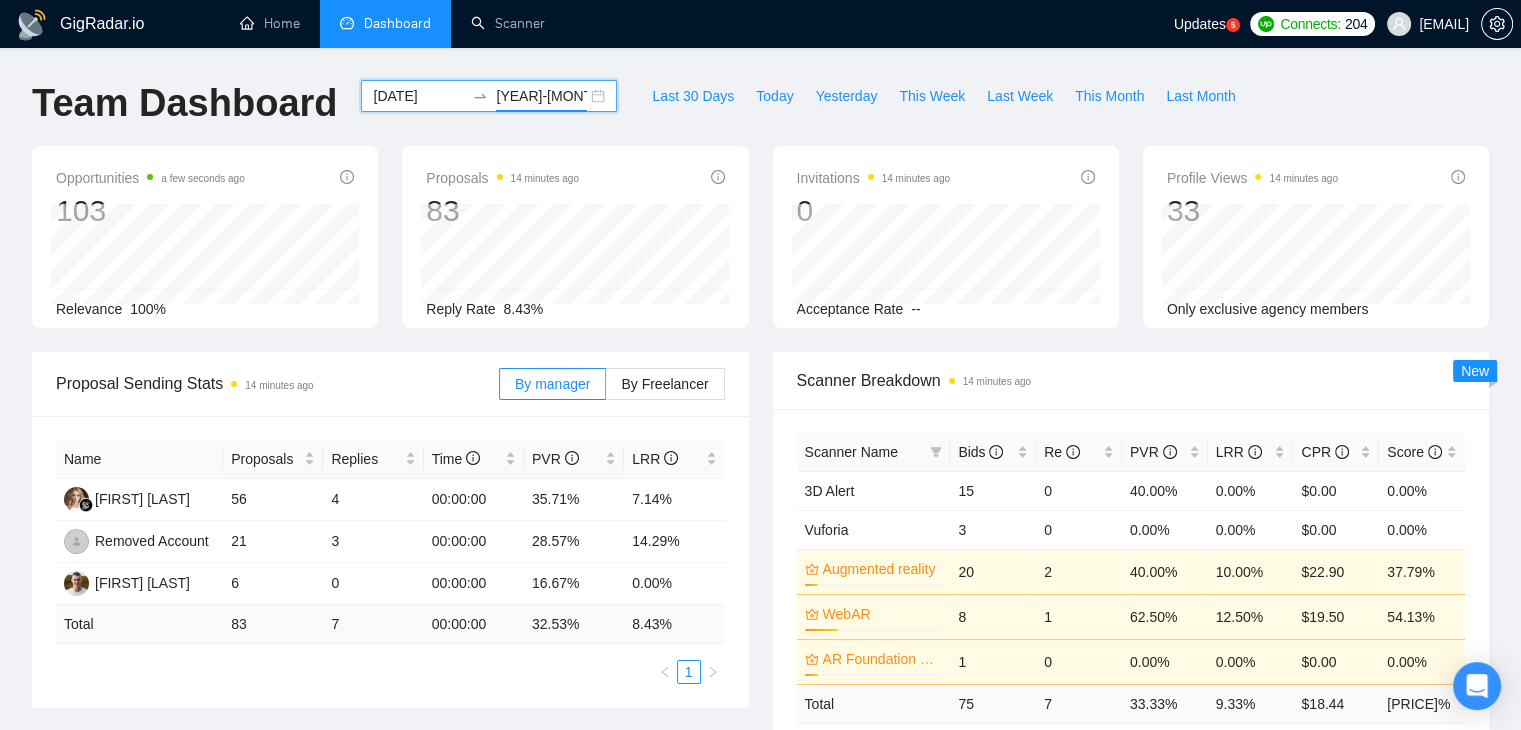click on "2023-06-01 2023-06-30" at bounding box center [489, 96] 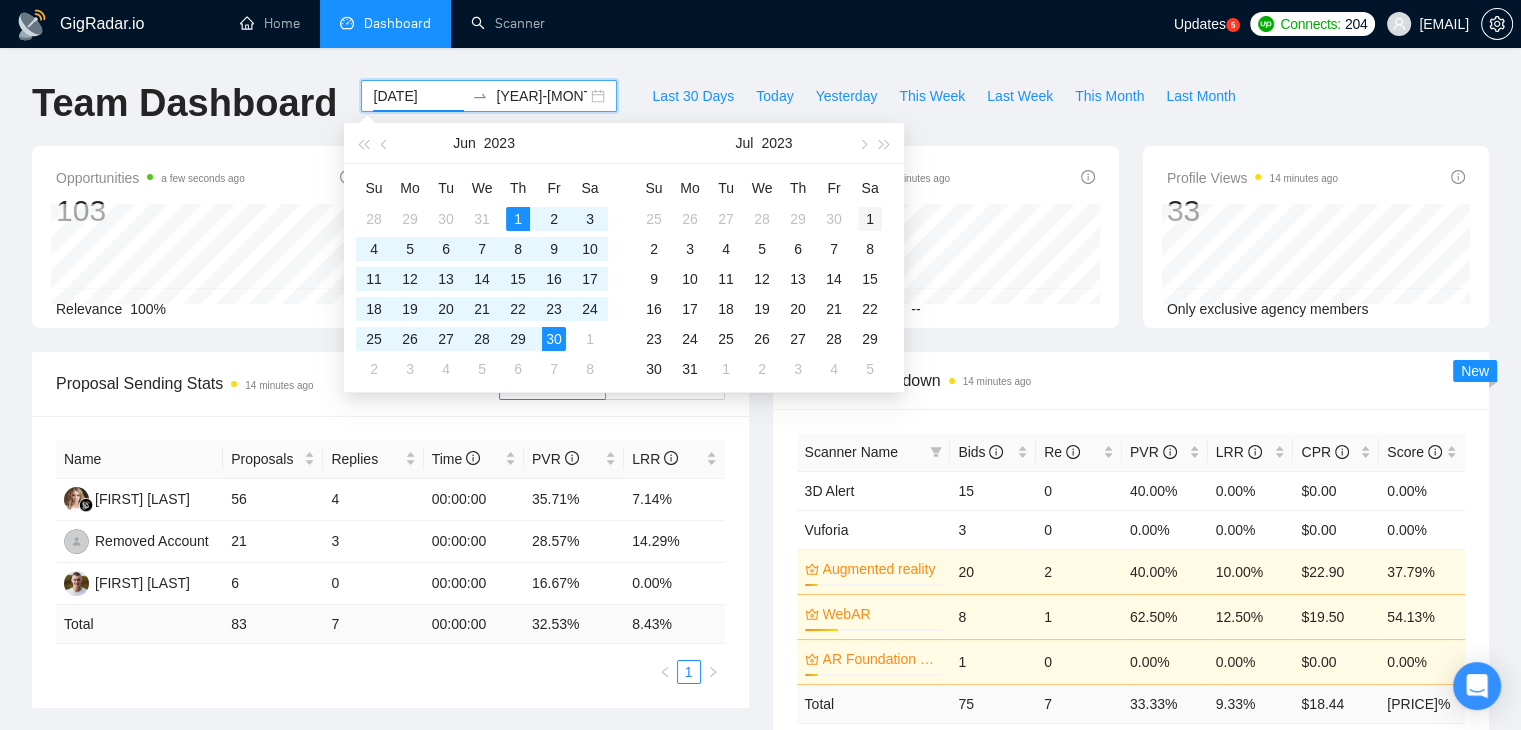 type on "2023-07-01" 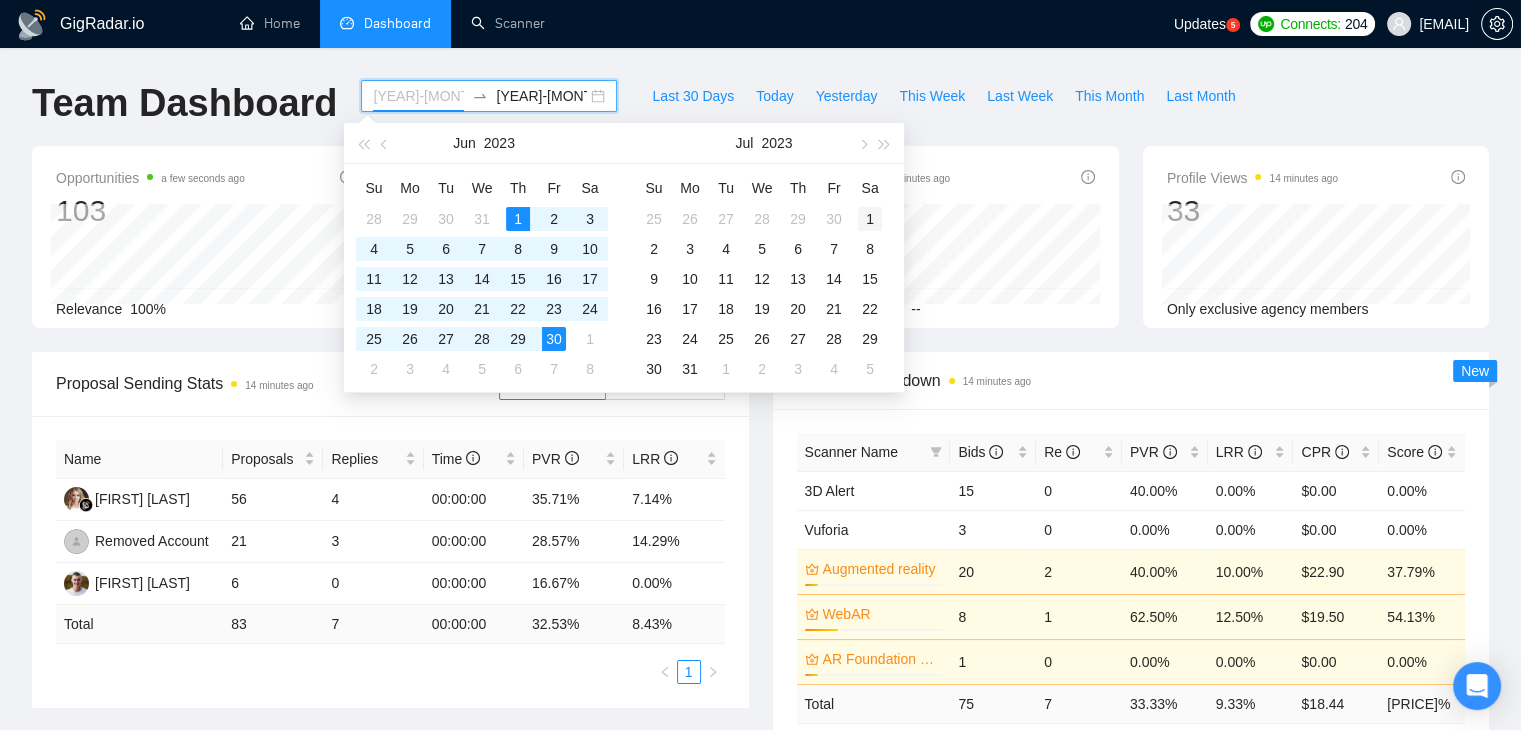 click on "1" at bounding box center (870, 219) 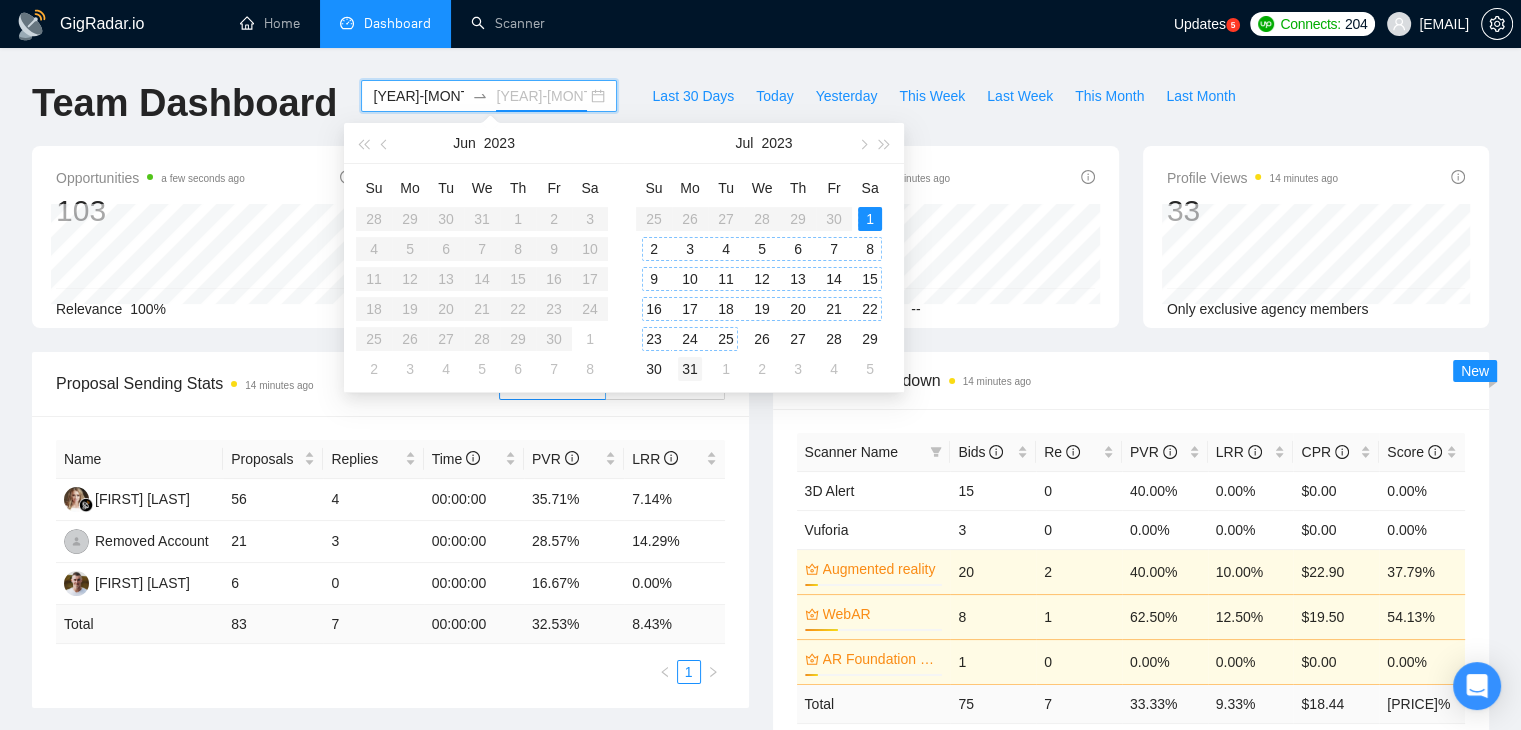 type on "2023-07-31" 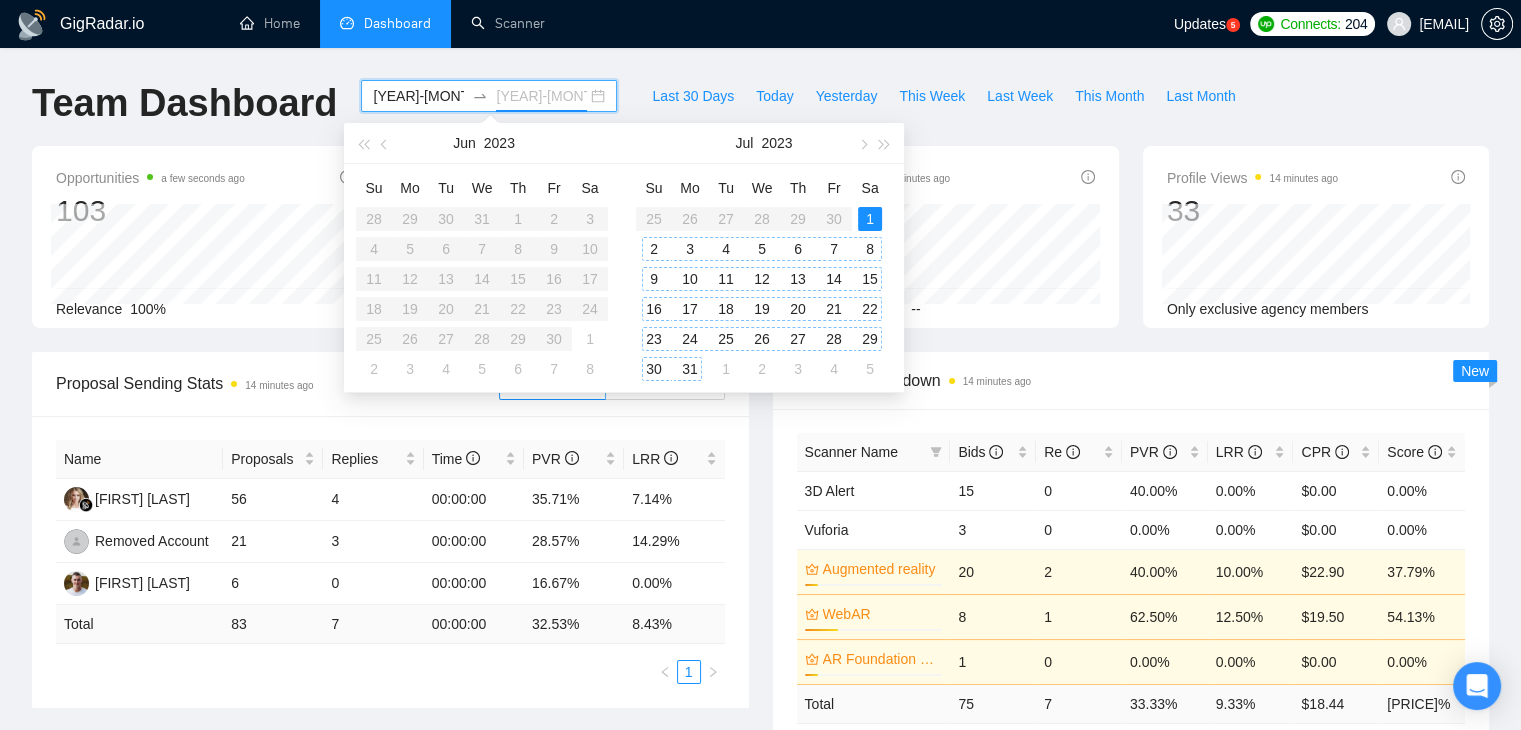 click on "31" at bounding box center [690, 369] 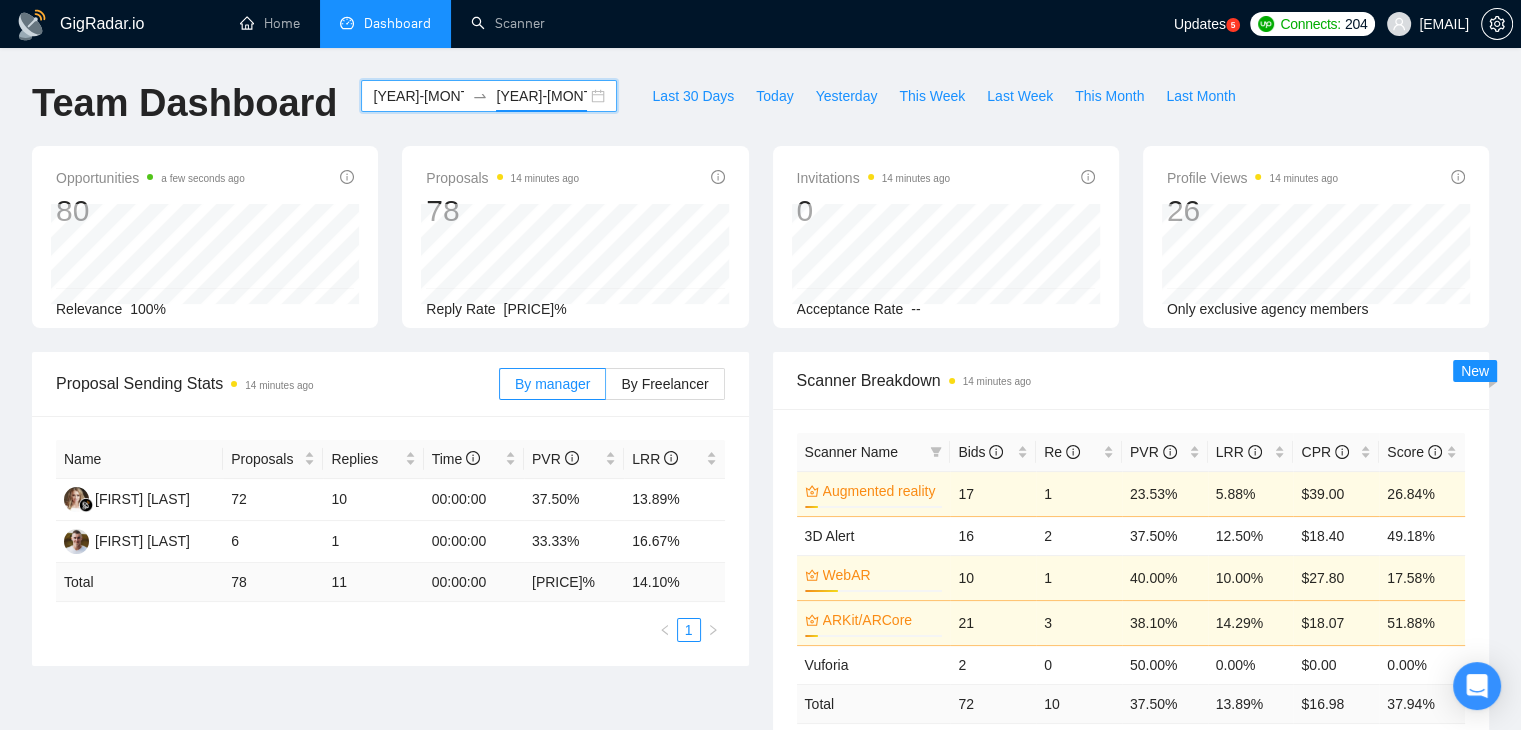 click on "2023-07-01 2023-07-31" at bounding box center [489, 96] 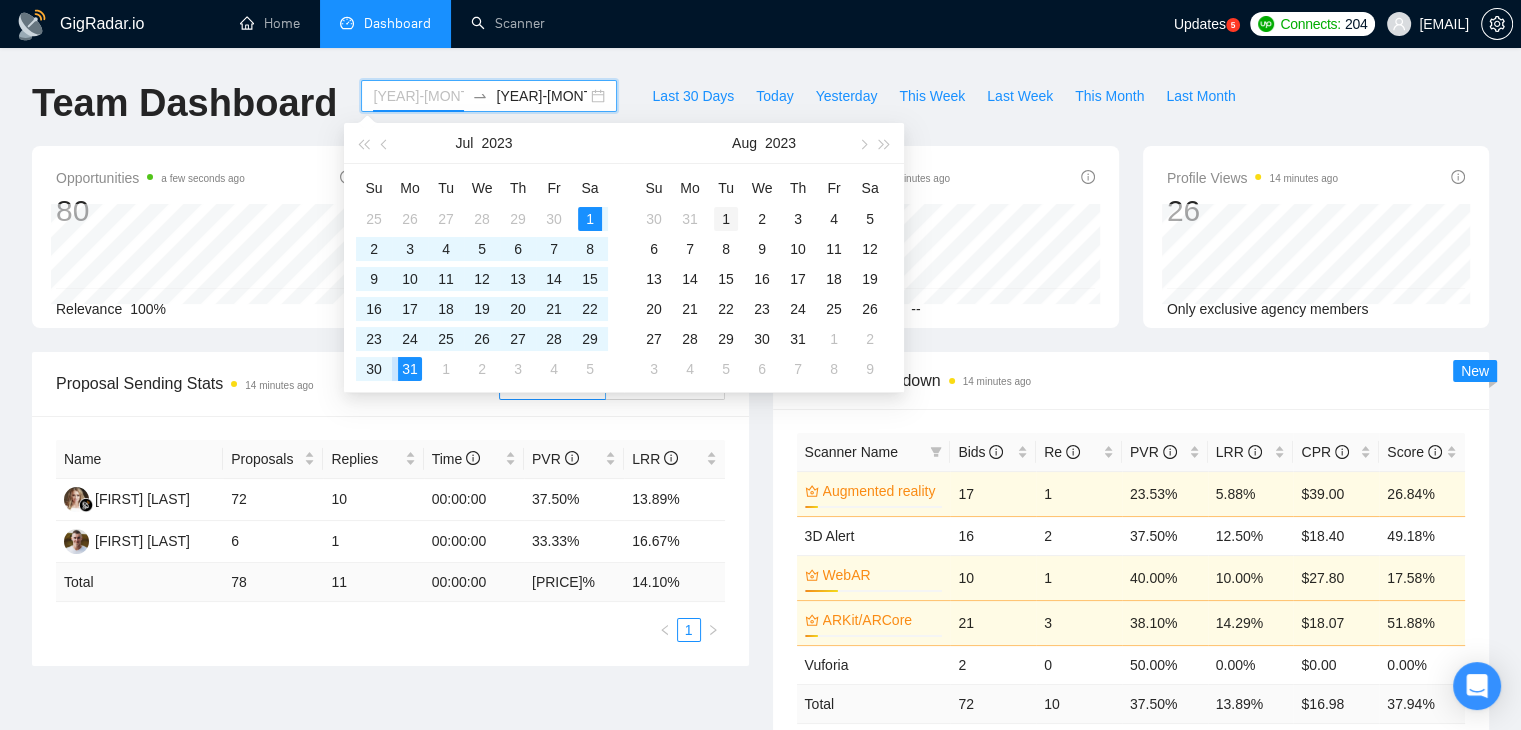 type on "2023-08-01" 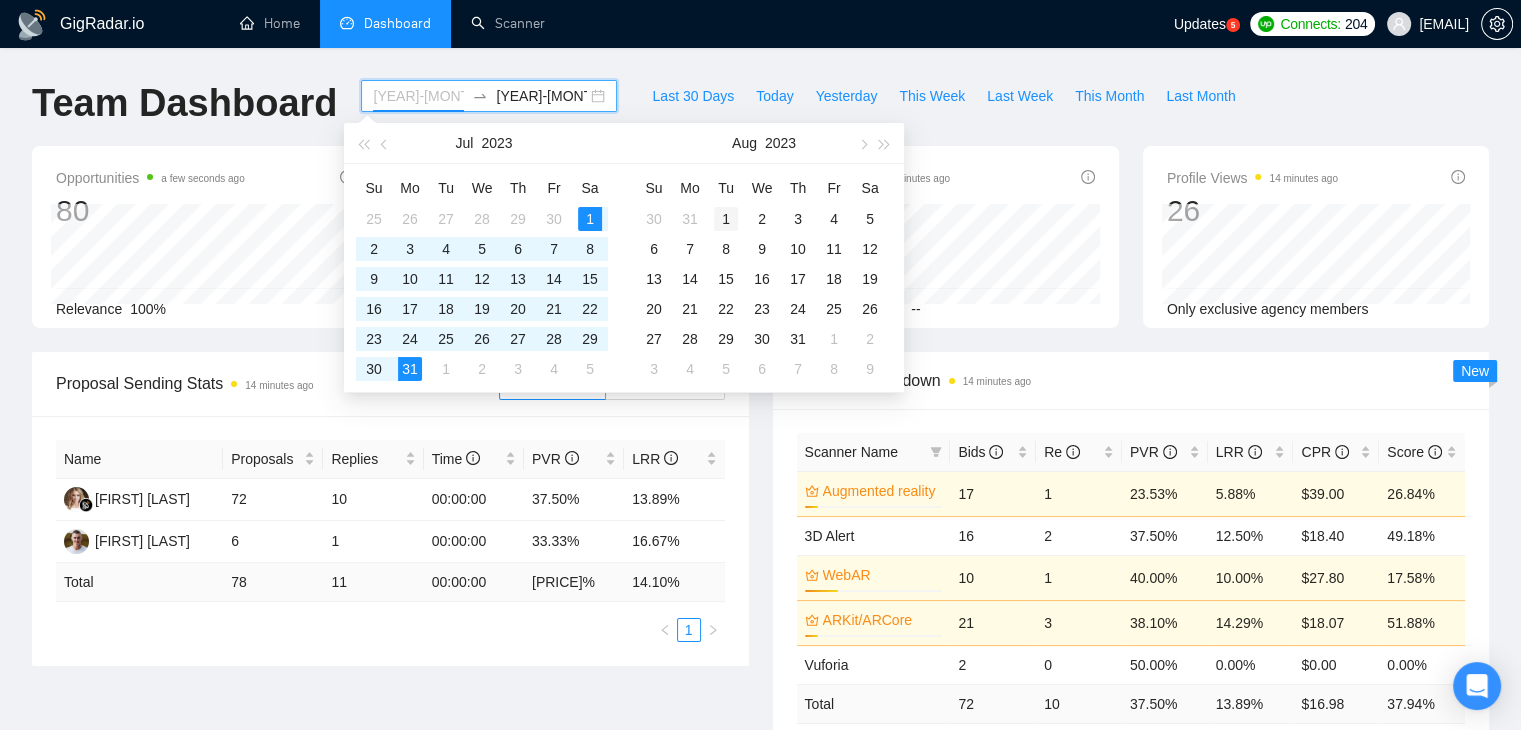 click on "1" at bounding box center [726, 219] 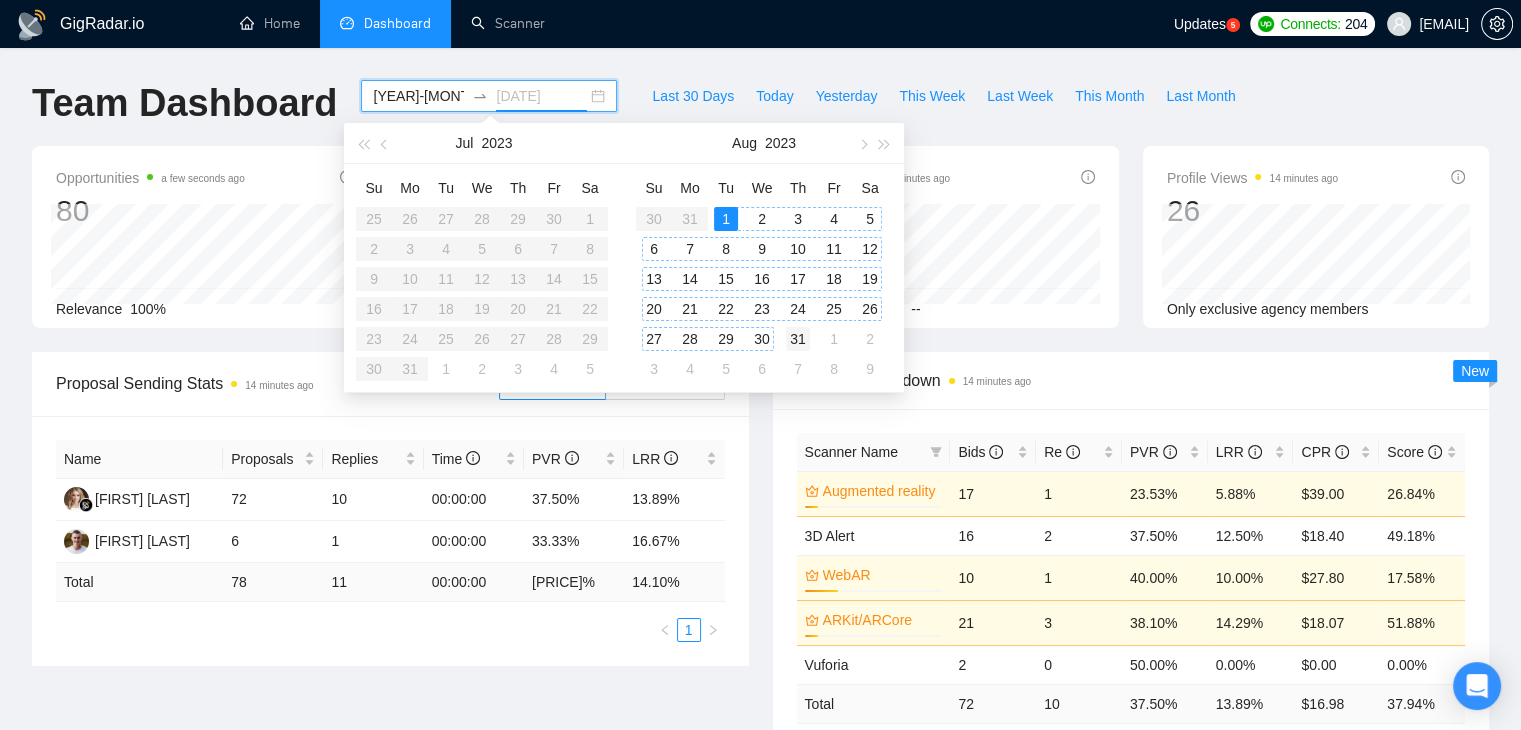 type on "2023-08-31" 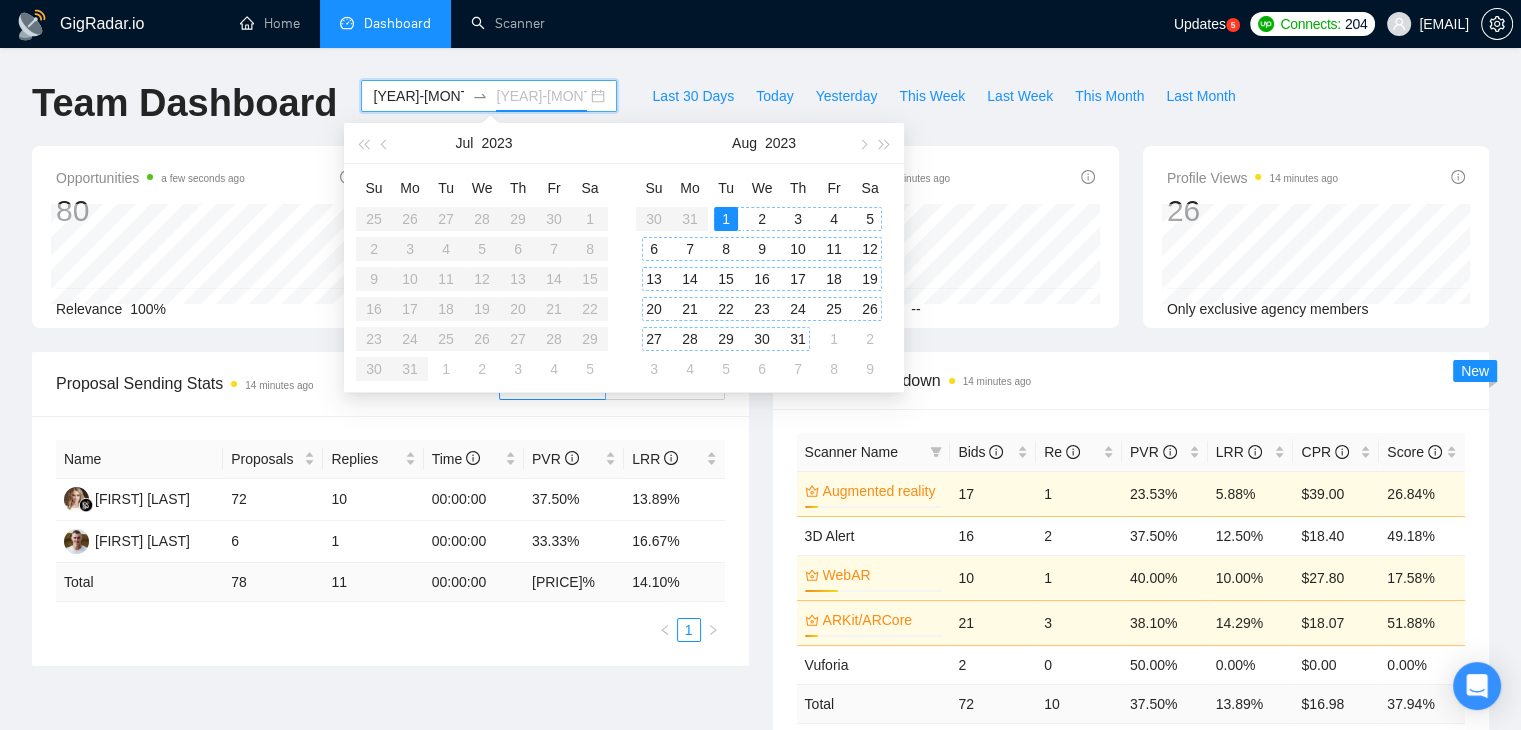 click on "31" at bounding box center [798, 339] 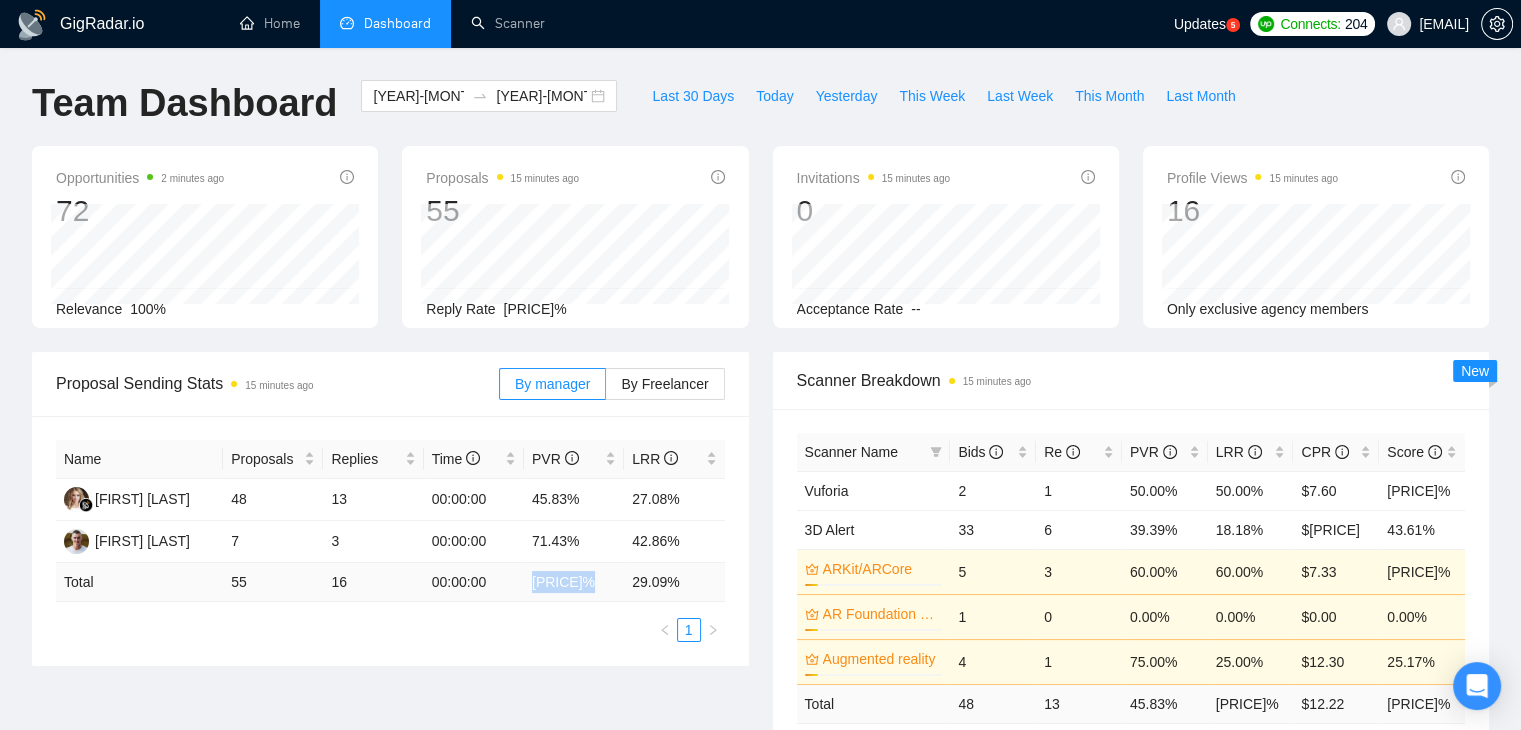drag, startPoint x: 528, startPoint y: 584, endPoint x: 583, endPoint y: 584, distance: 55 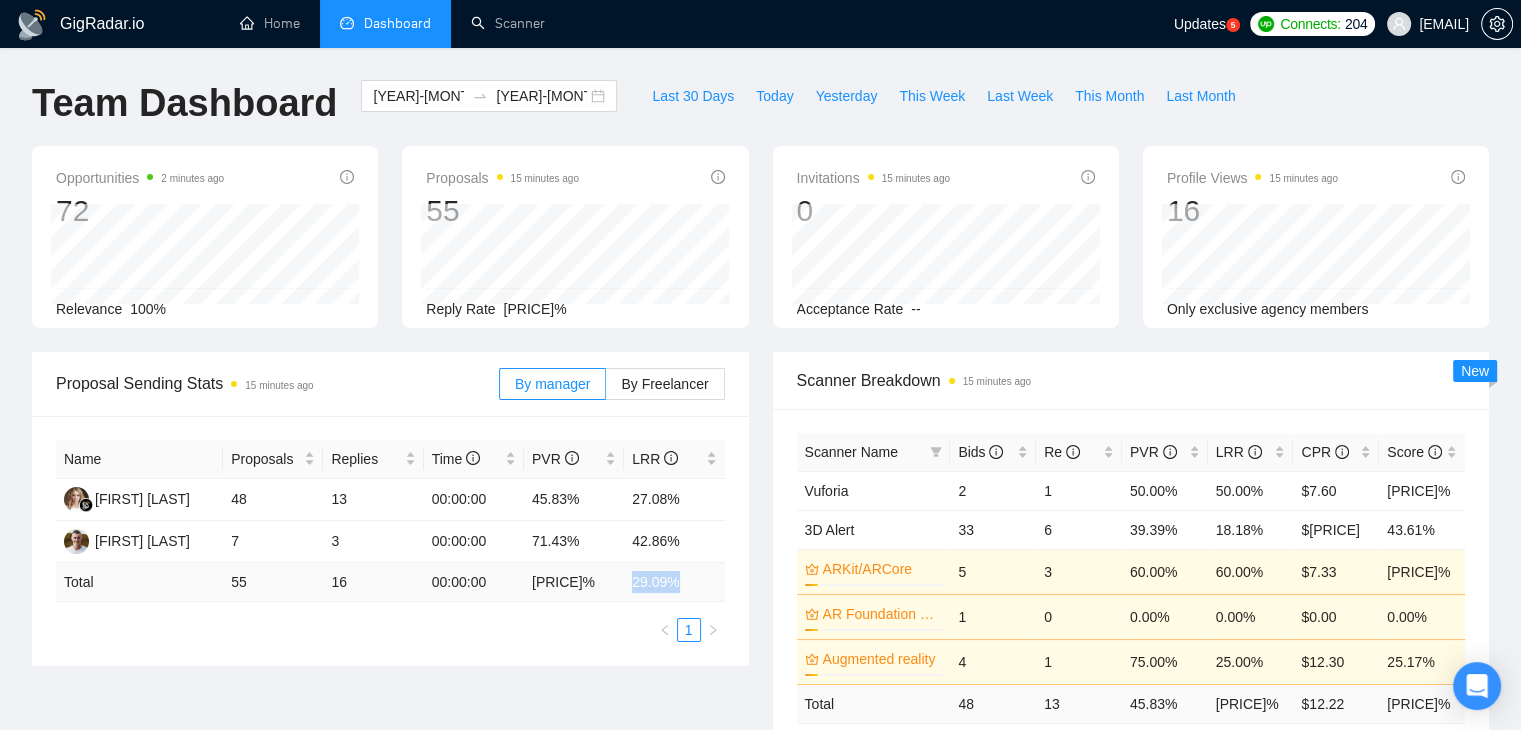 drag, startPoint x: 631, startPoint y: 587, endPoint x: 689, endPoint y: 583, distance: 58.137768 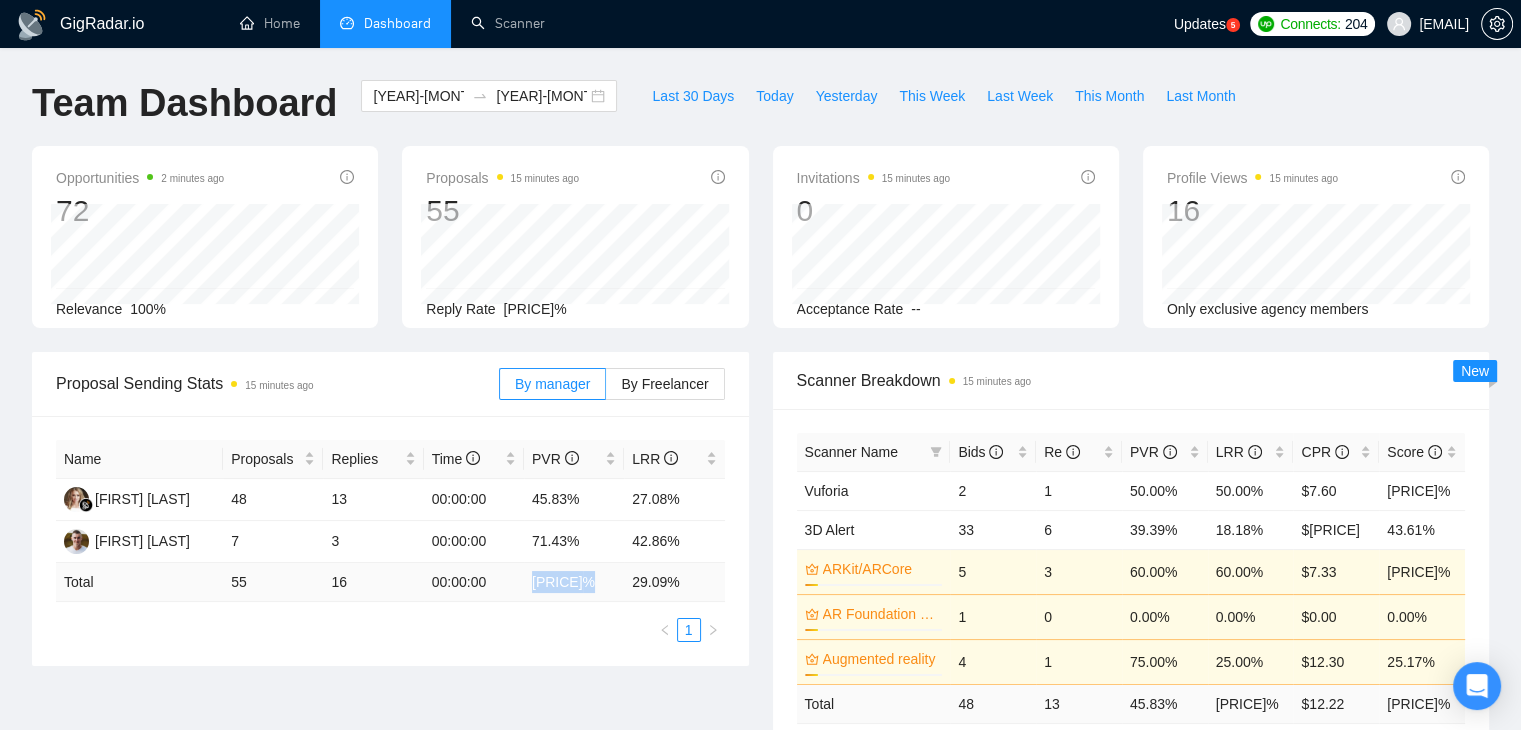 drag, startPoint x: 535, startPoint y: 584, endPoint x: 614, endPoint y: 579, distance: 79.15807 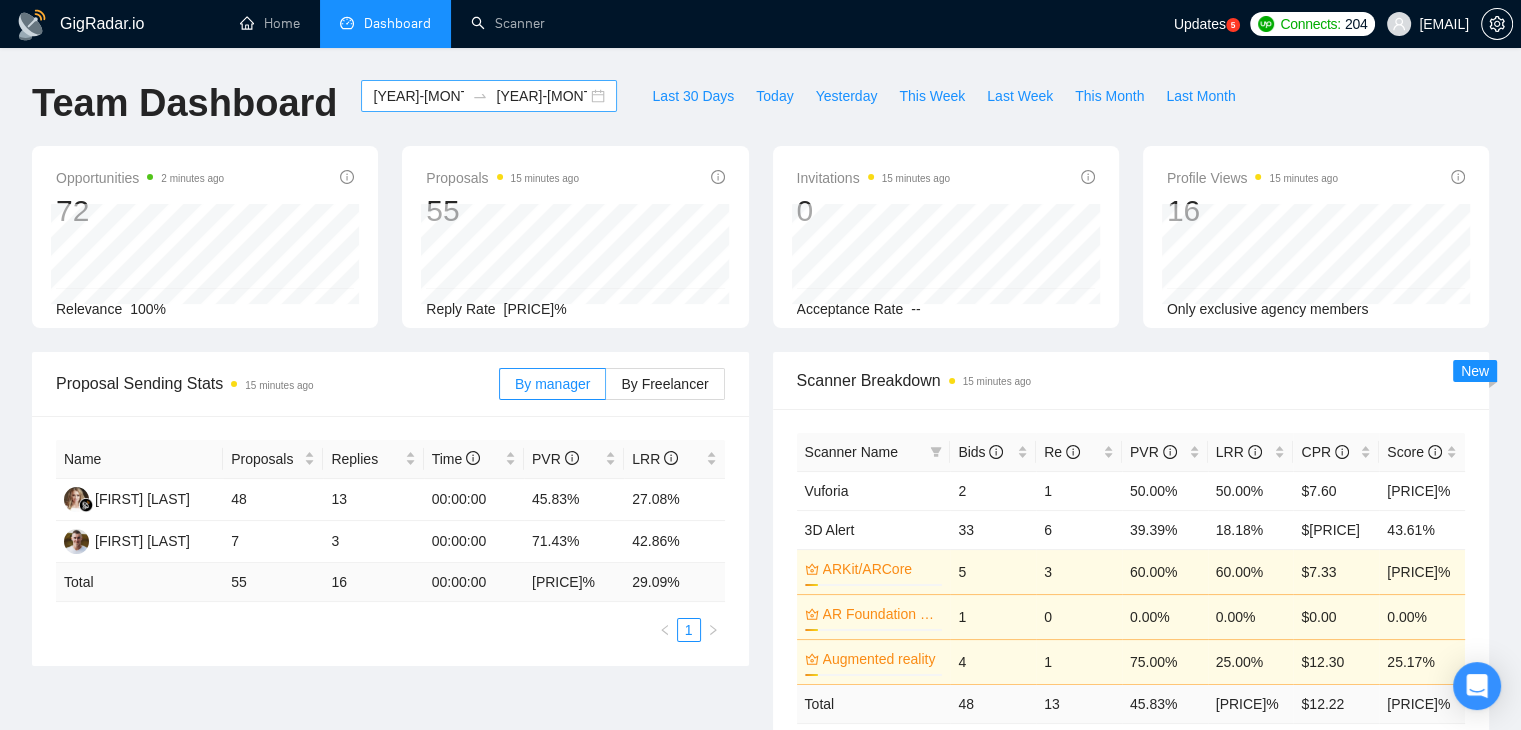 click on "2023-08-01 2023-08-31" at bounding box center [489, 96] 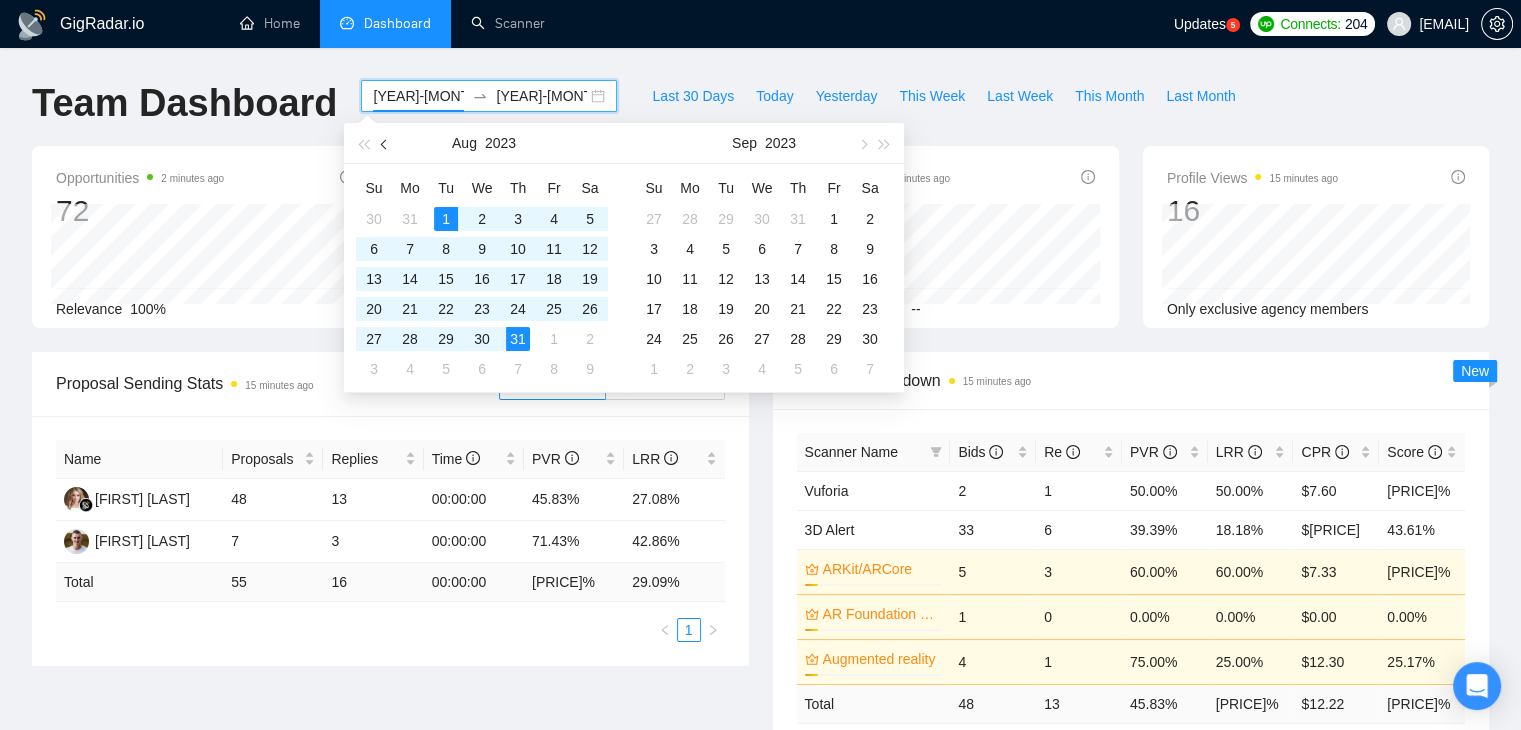 click at bounding box center (385, 143) 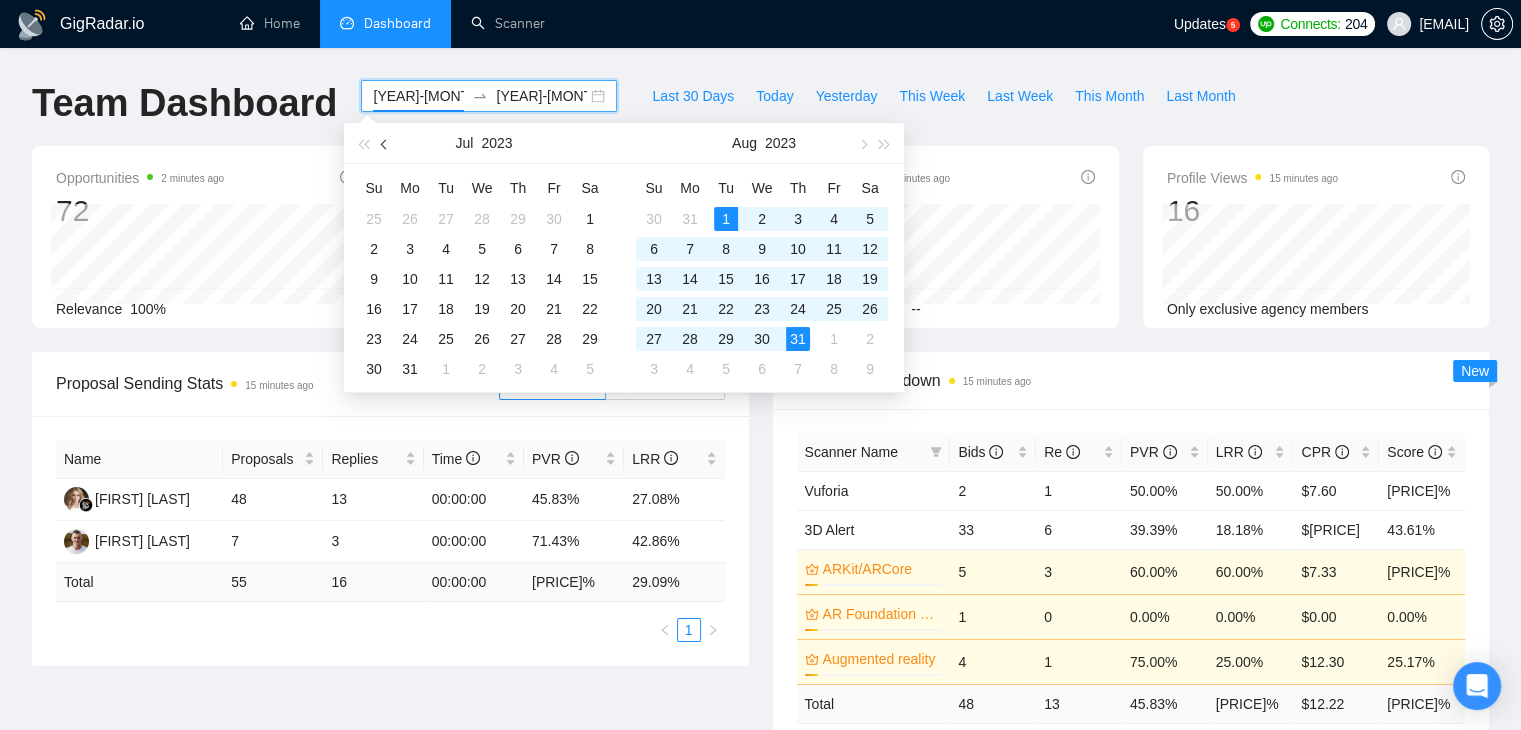 click at bounding box center [385, 143] 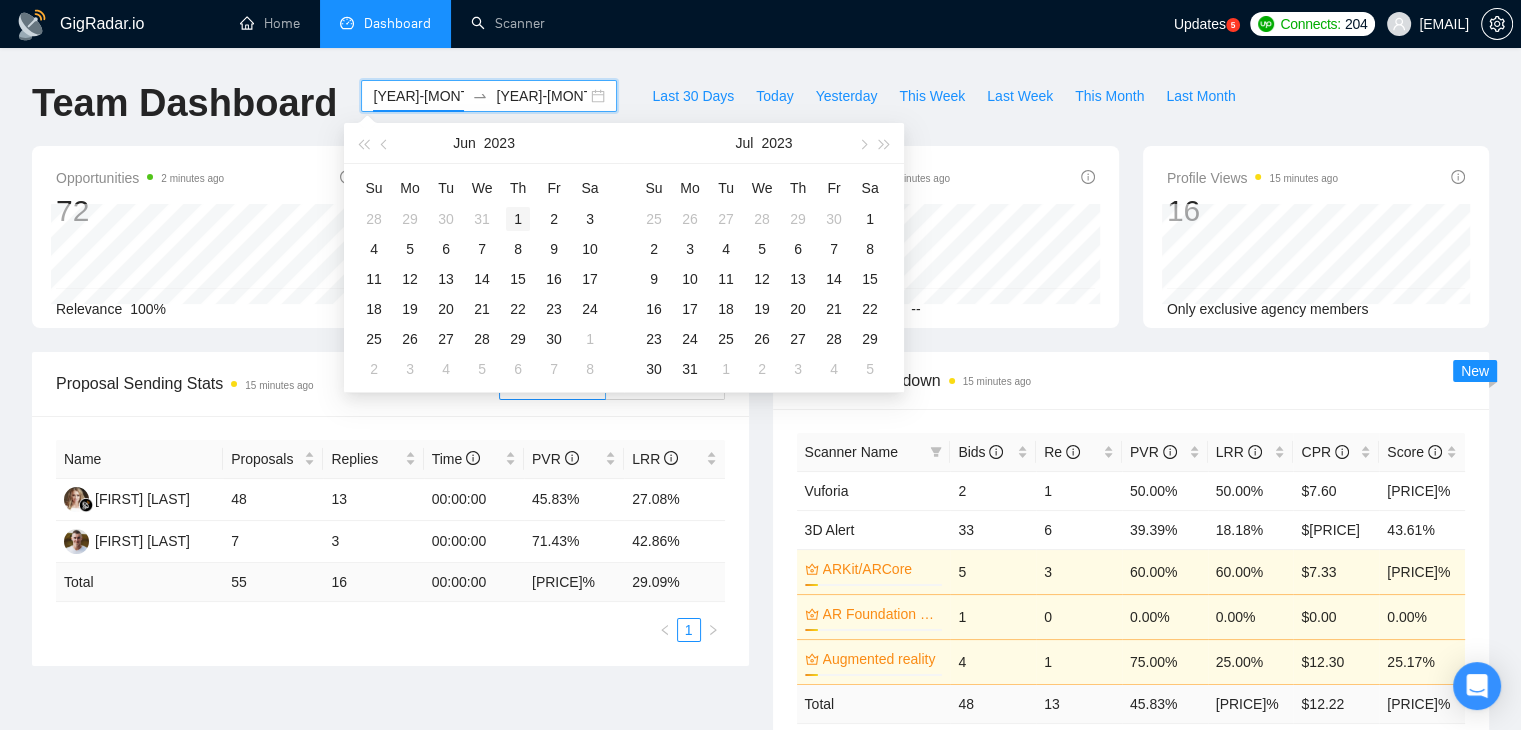 type on "2023-06-01" 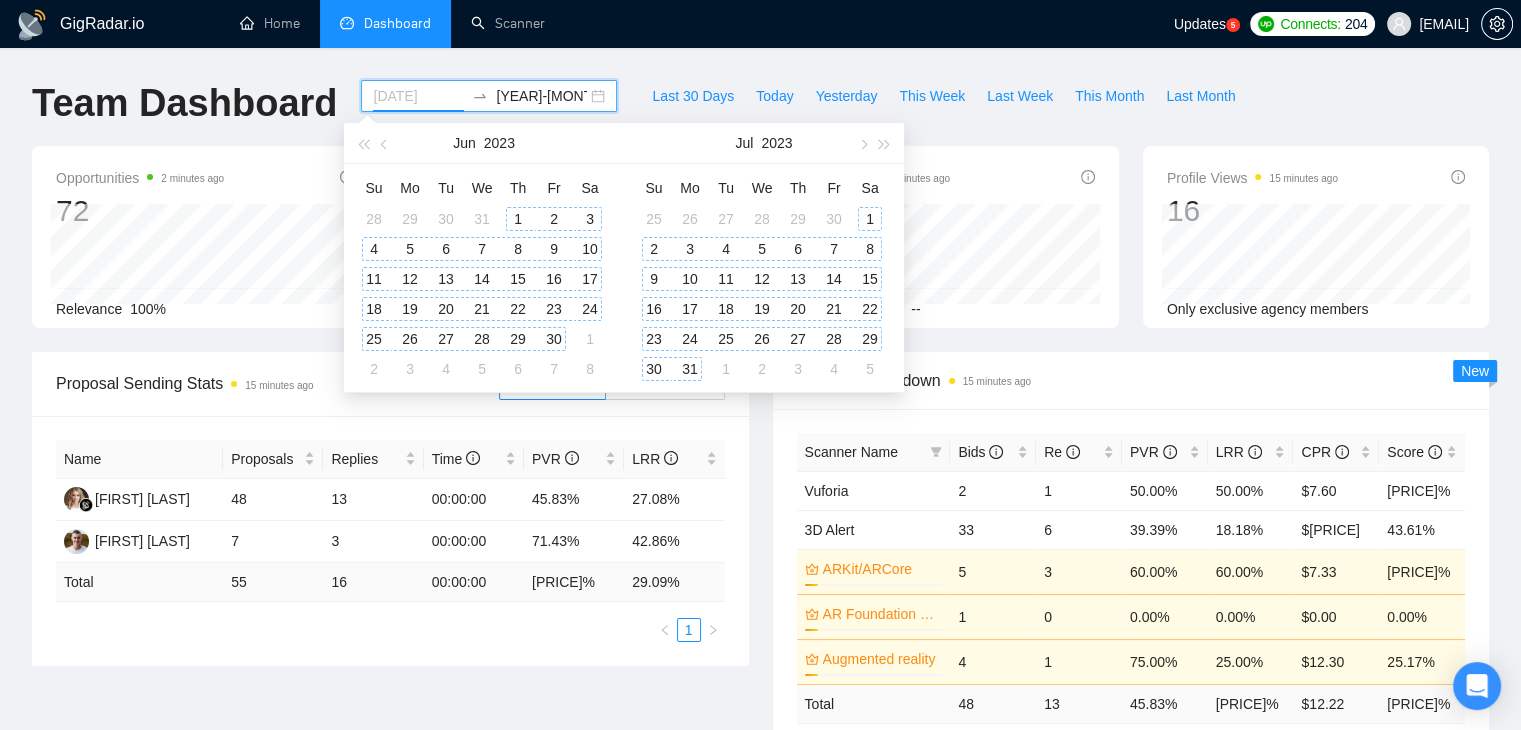 click on "1" at bounding box center [518, 219] 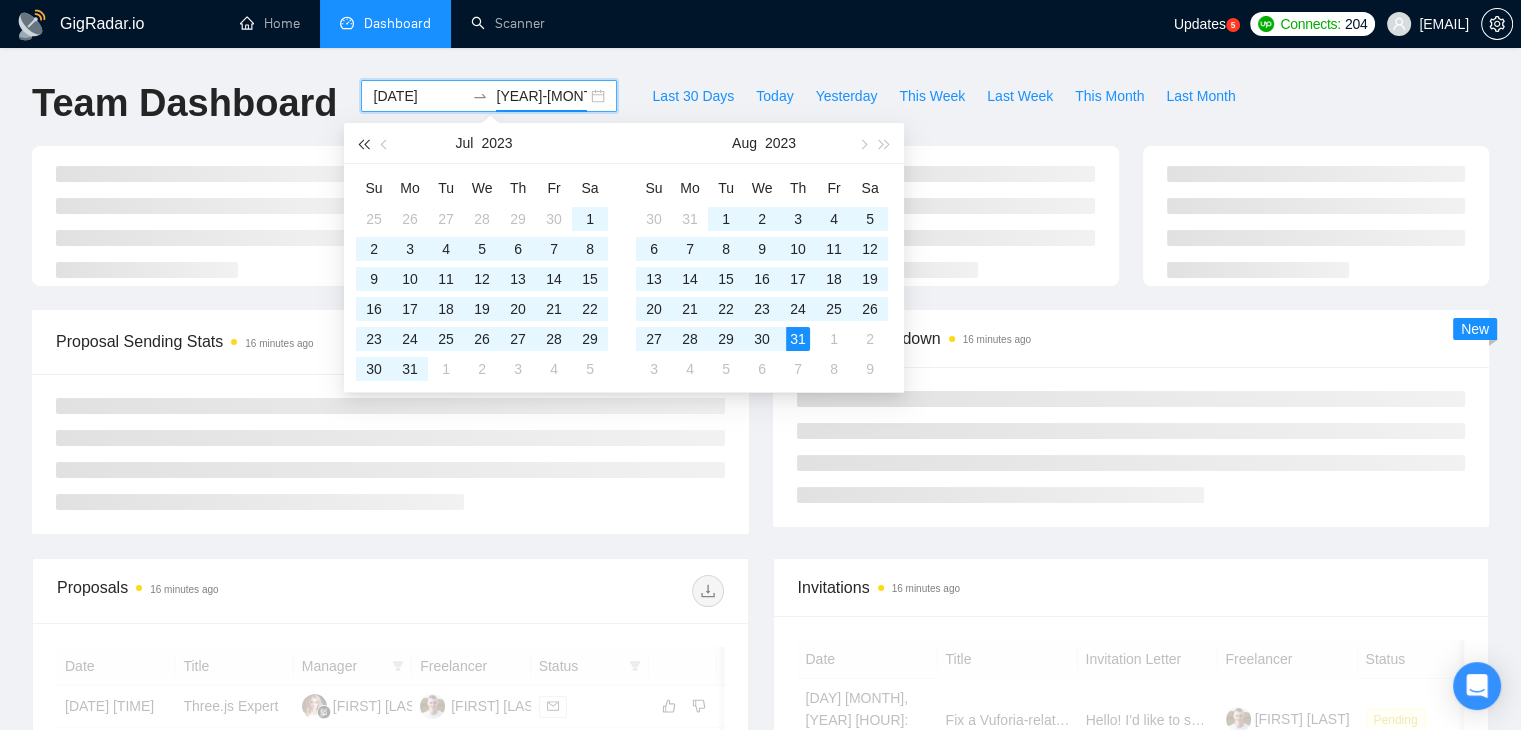 click at bounding box center [363, 143] 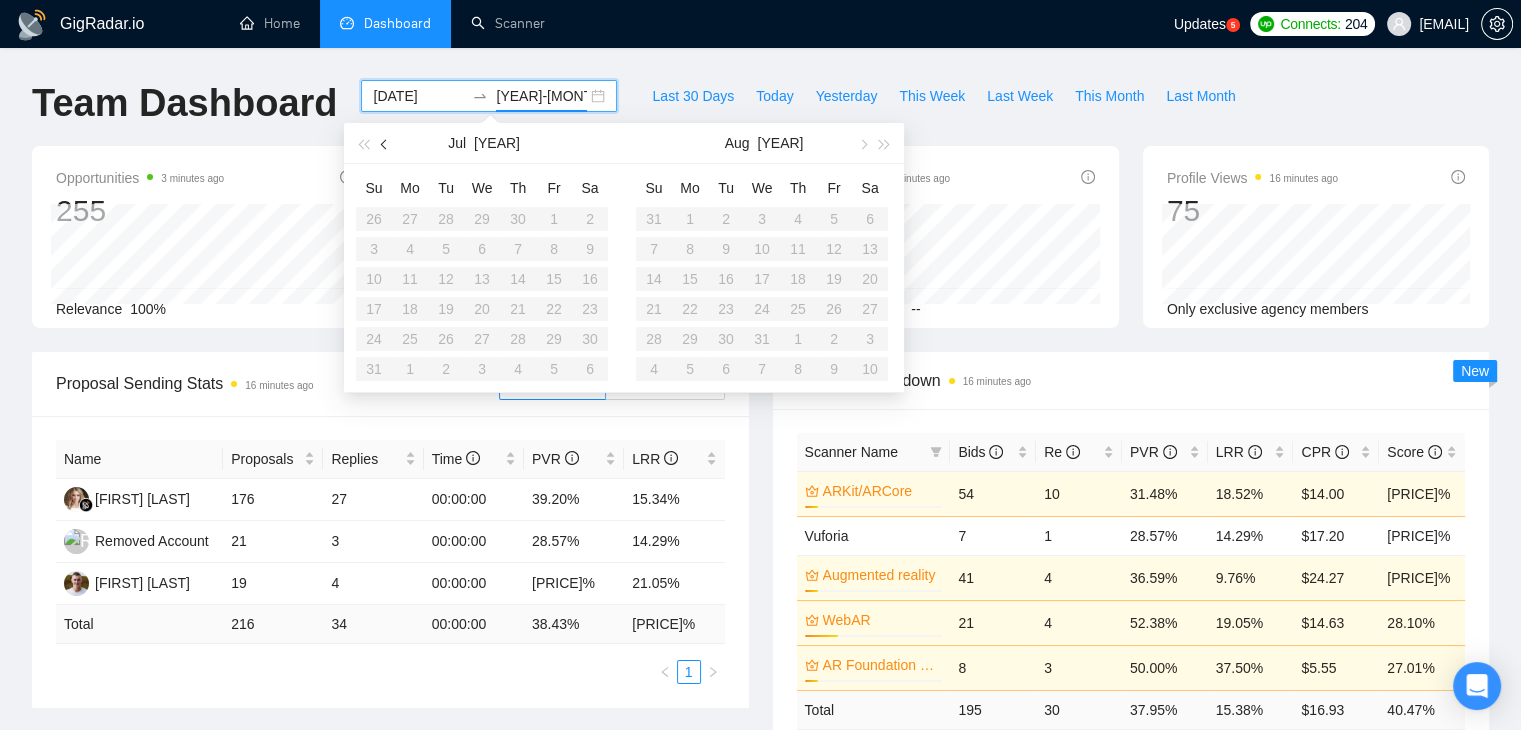 click at bounding box center [386, 144] 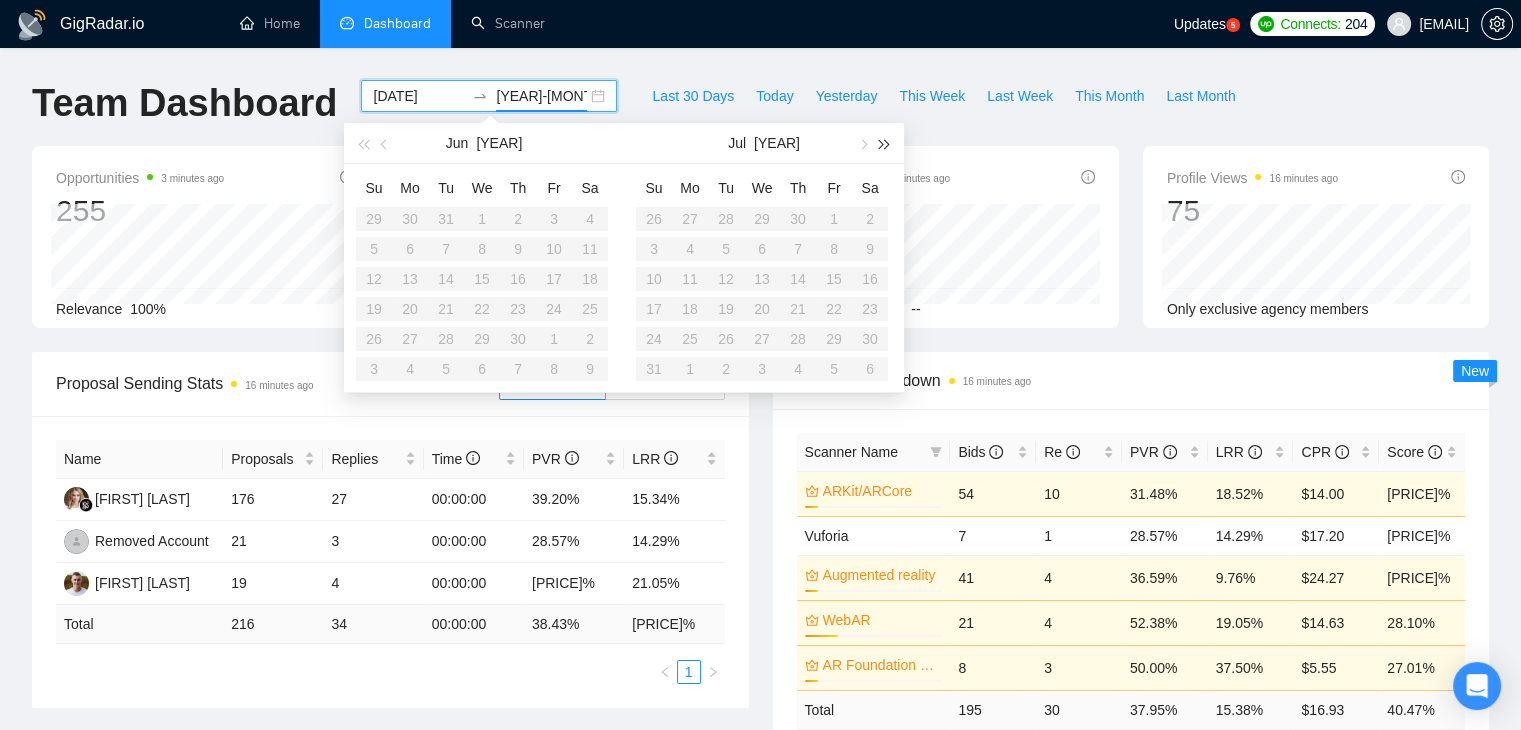 click at bounding box center (885, 143) 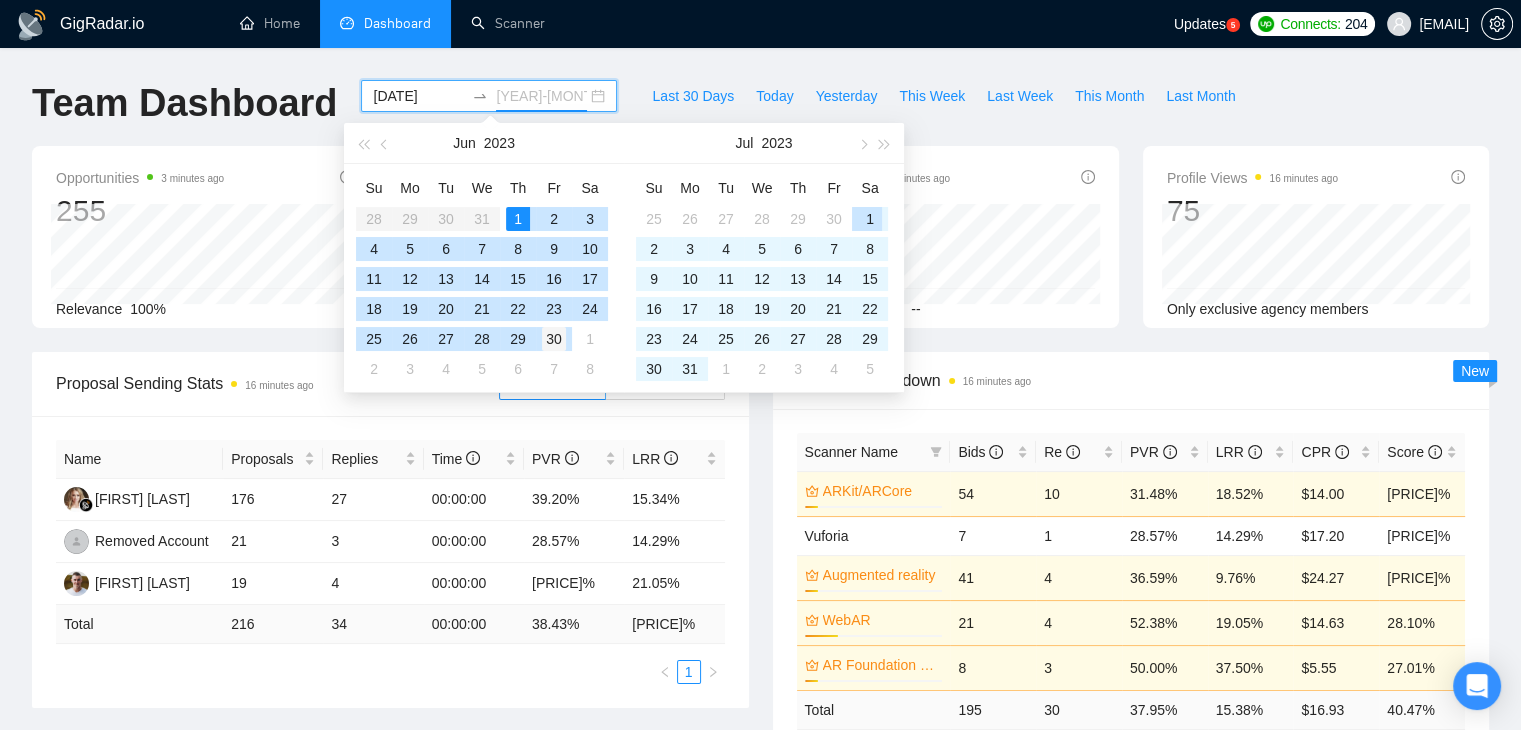 type on "2023-06-30" 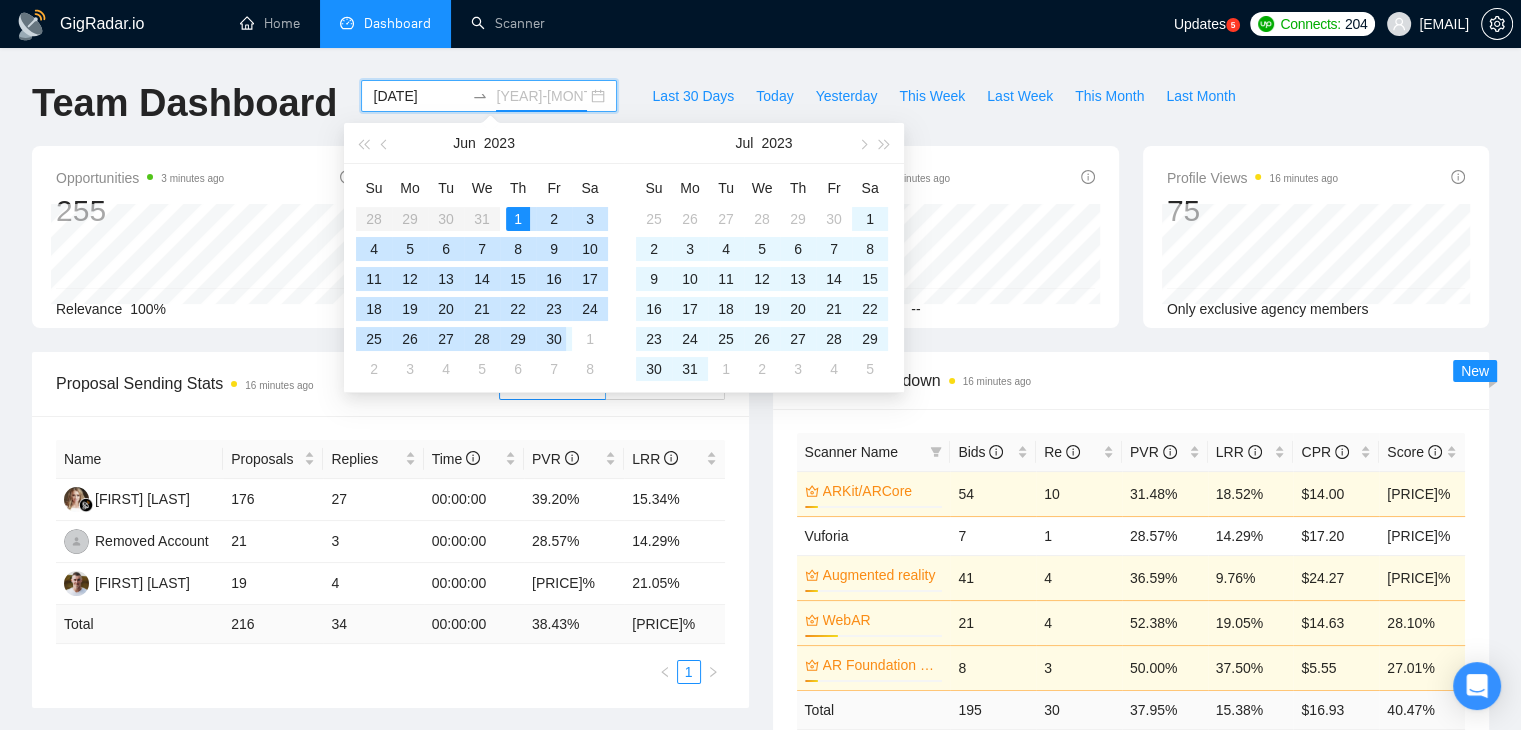 click on "30" at bounding box center (554, 339) 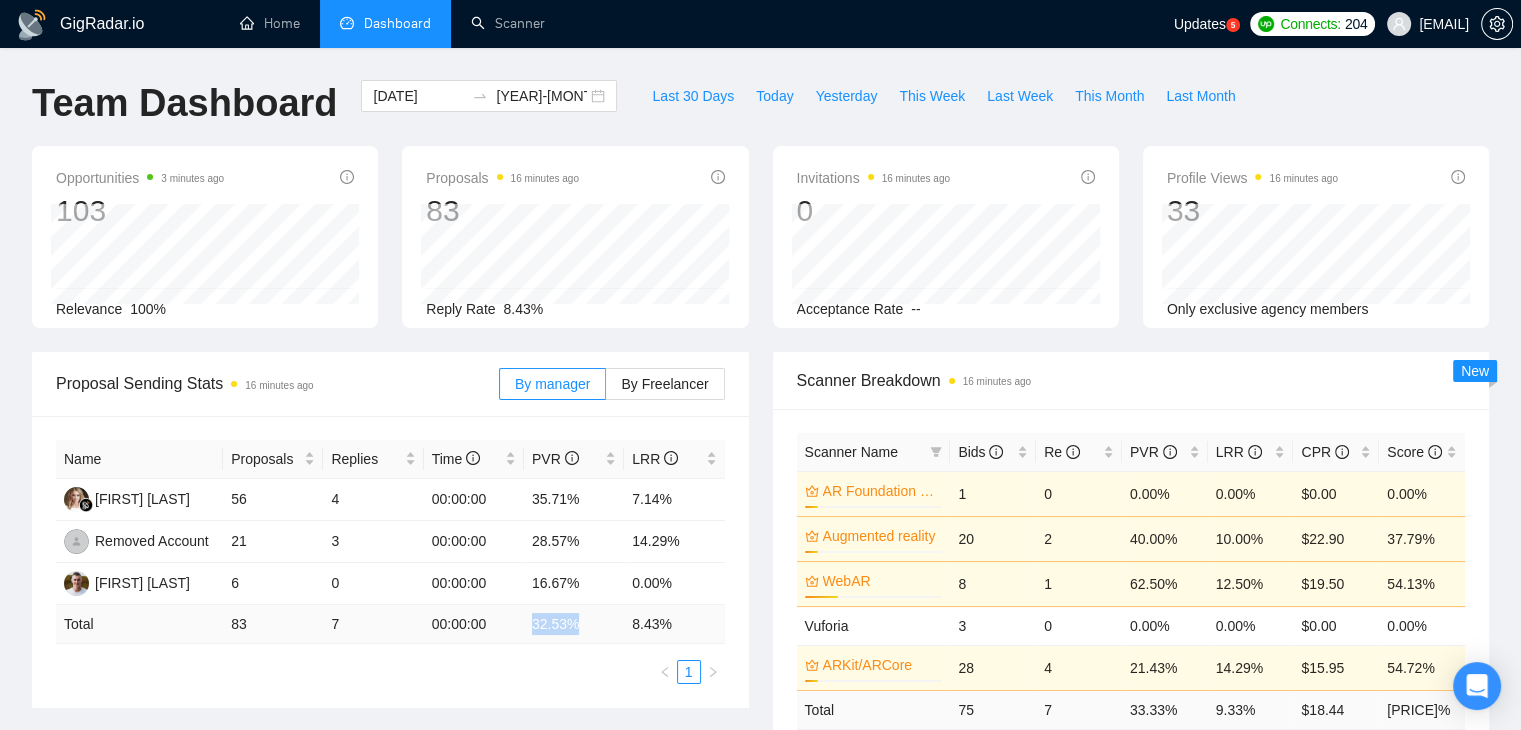 drag, startPoint x: 525, startPoint y: 632, endPoint x: 582, endPoint y: 630, distance: 57.035076 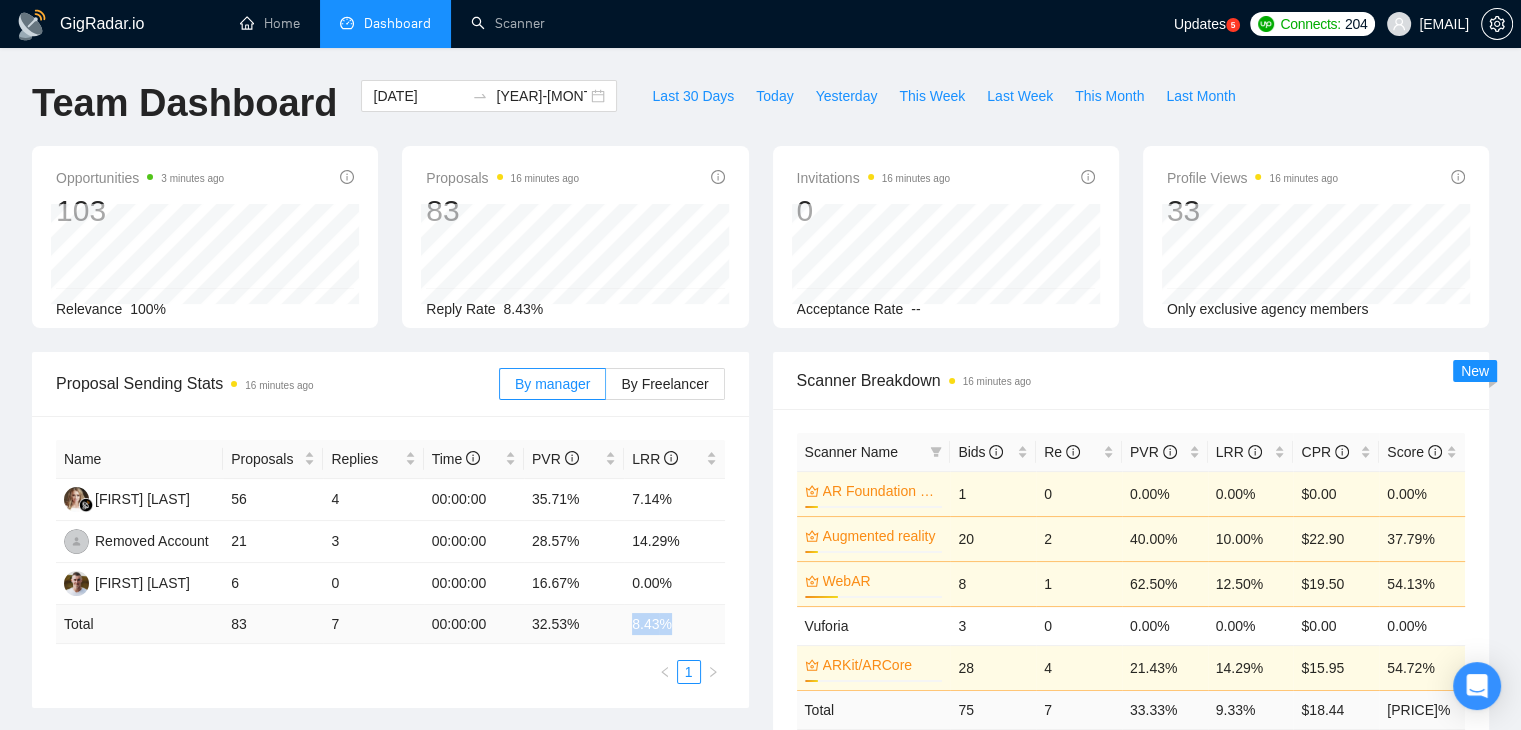 drag, startPoint x: 624, startPoint y: 618, endPoint x: 676, endPoint y: 625, distance: 52.46904 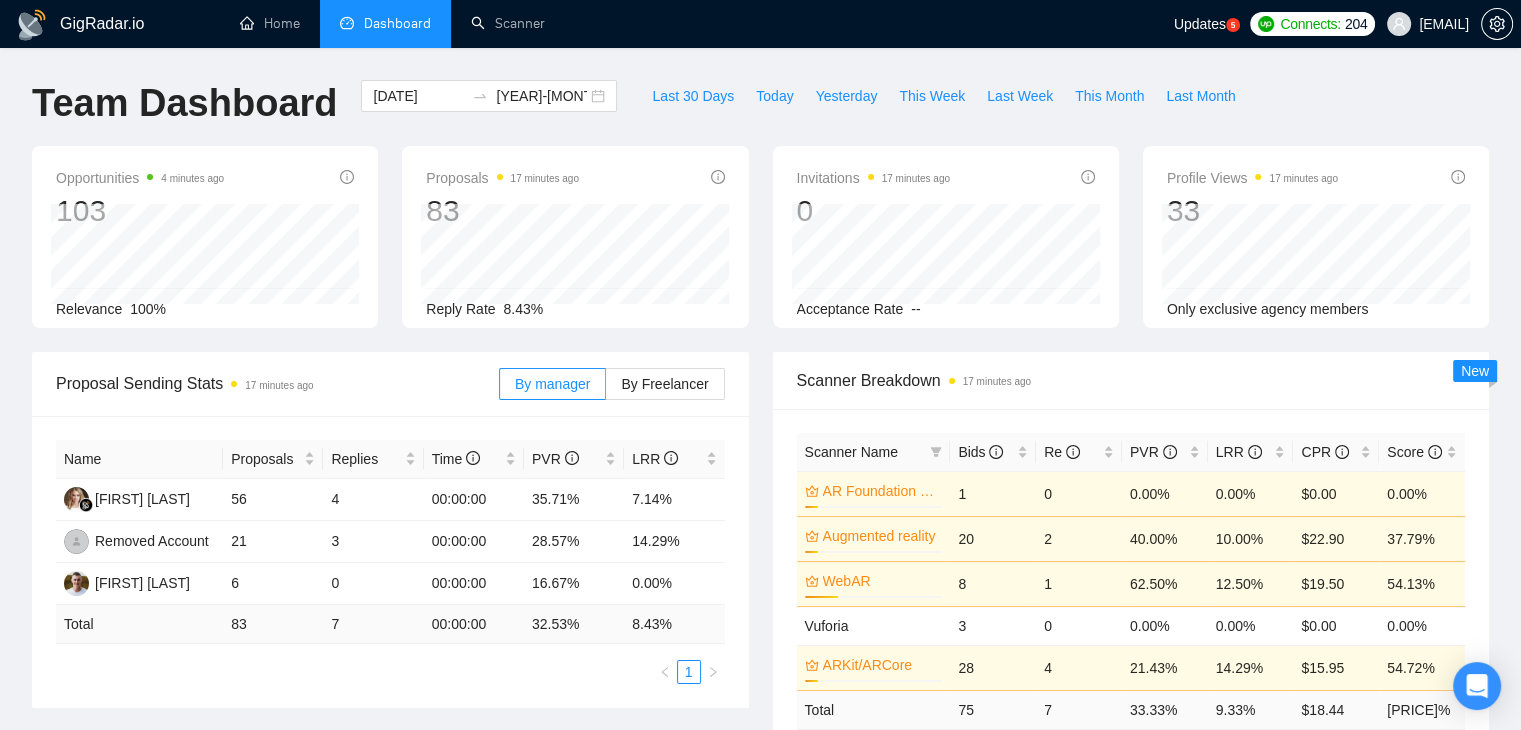 click on "Name Proposals Replies Time   PVR   LRR   Nelya Chernysh 56 4 00:00:00 35.71% 7.14% Removed Account 21 3 00:00:00 28.57% 14.29% Slava Bystrytskyi 6 0 00:00:00 16.67% 0.00% Total 83 7 00:00:00 32.53 % 8.43 % 1" at bounding box center (390, 562) 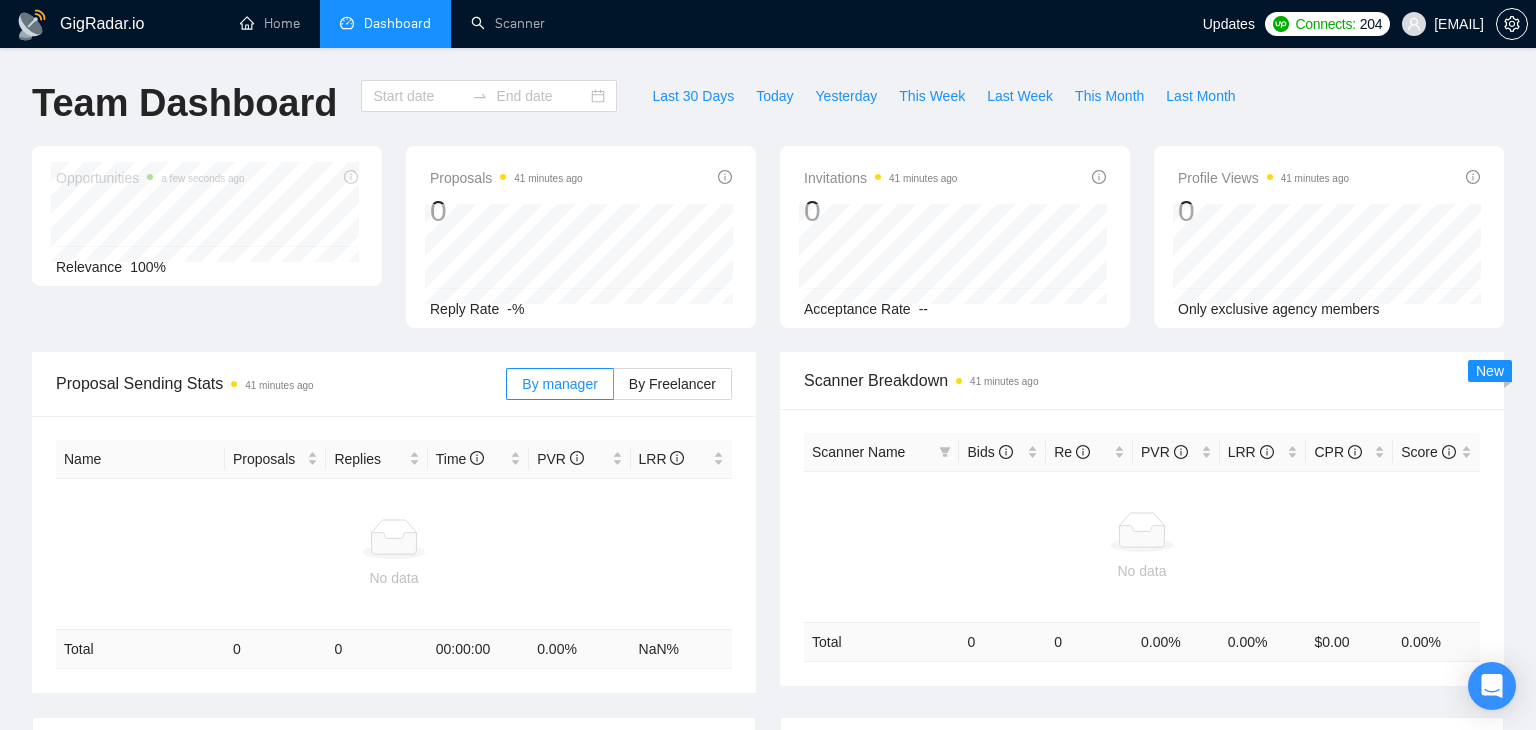type on "[DATE]" 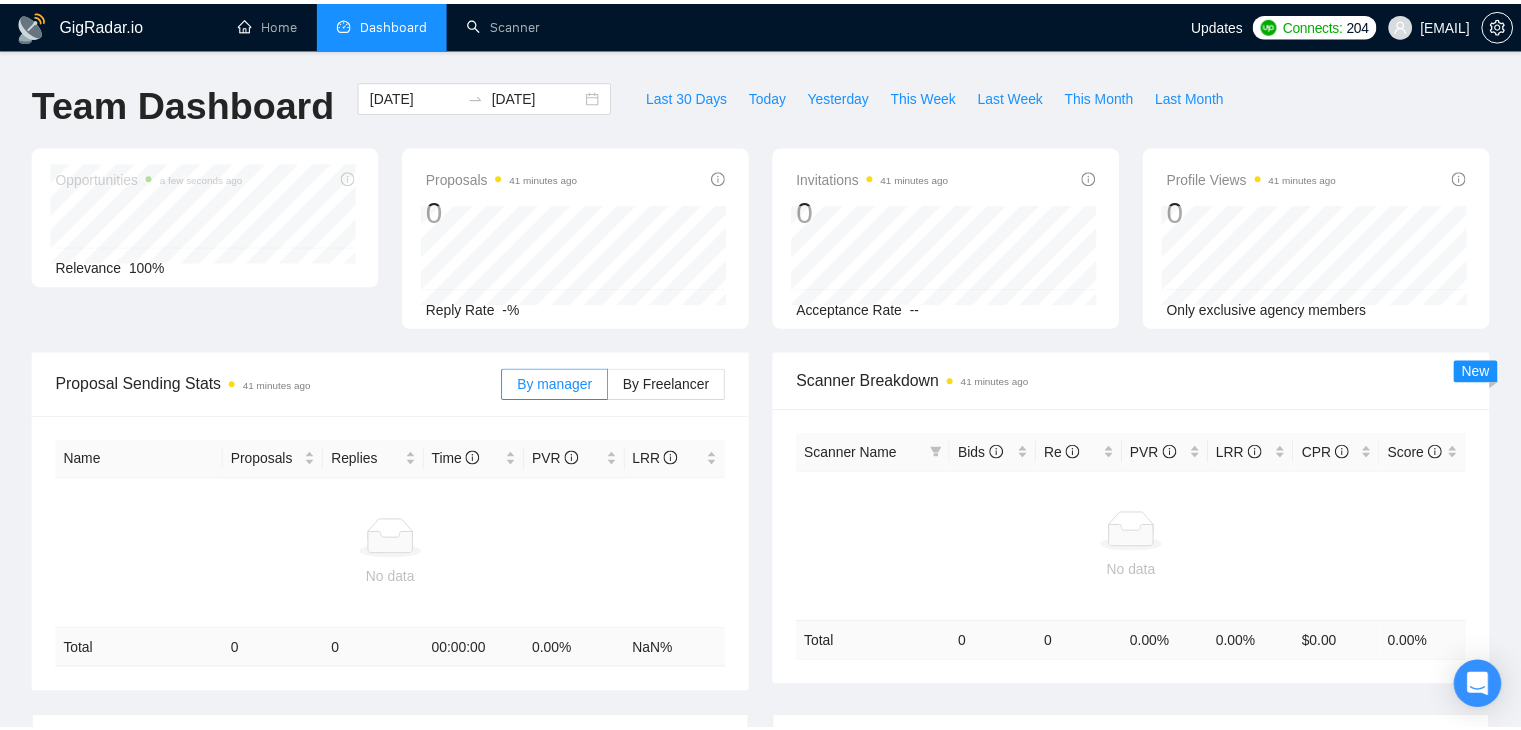 scroll, scrollTop: 0, scrollLeft: 0, axis: both 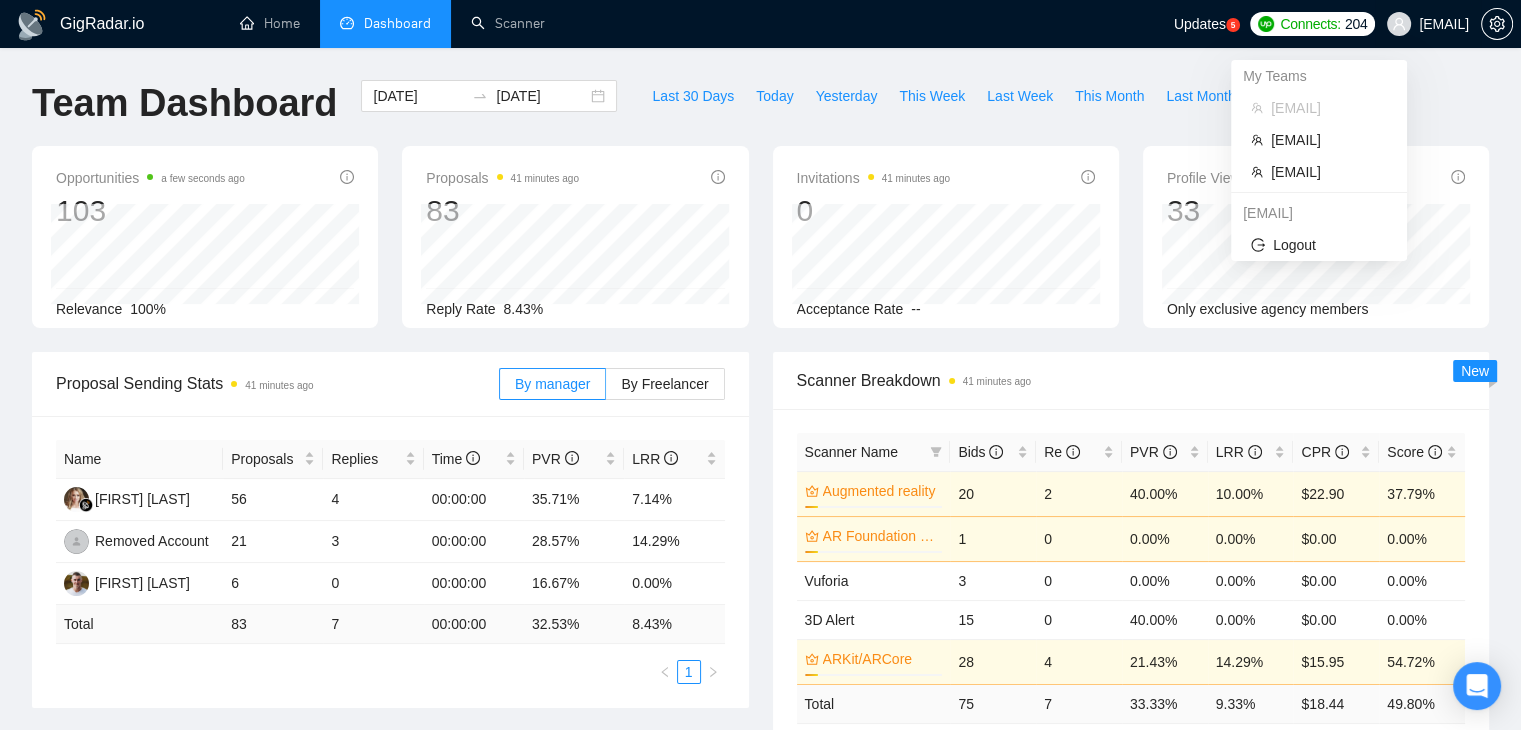 click on "[EMAIL]" at bounding box center [1444, 24] 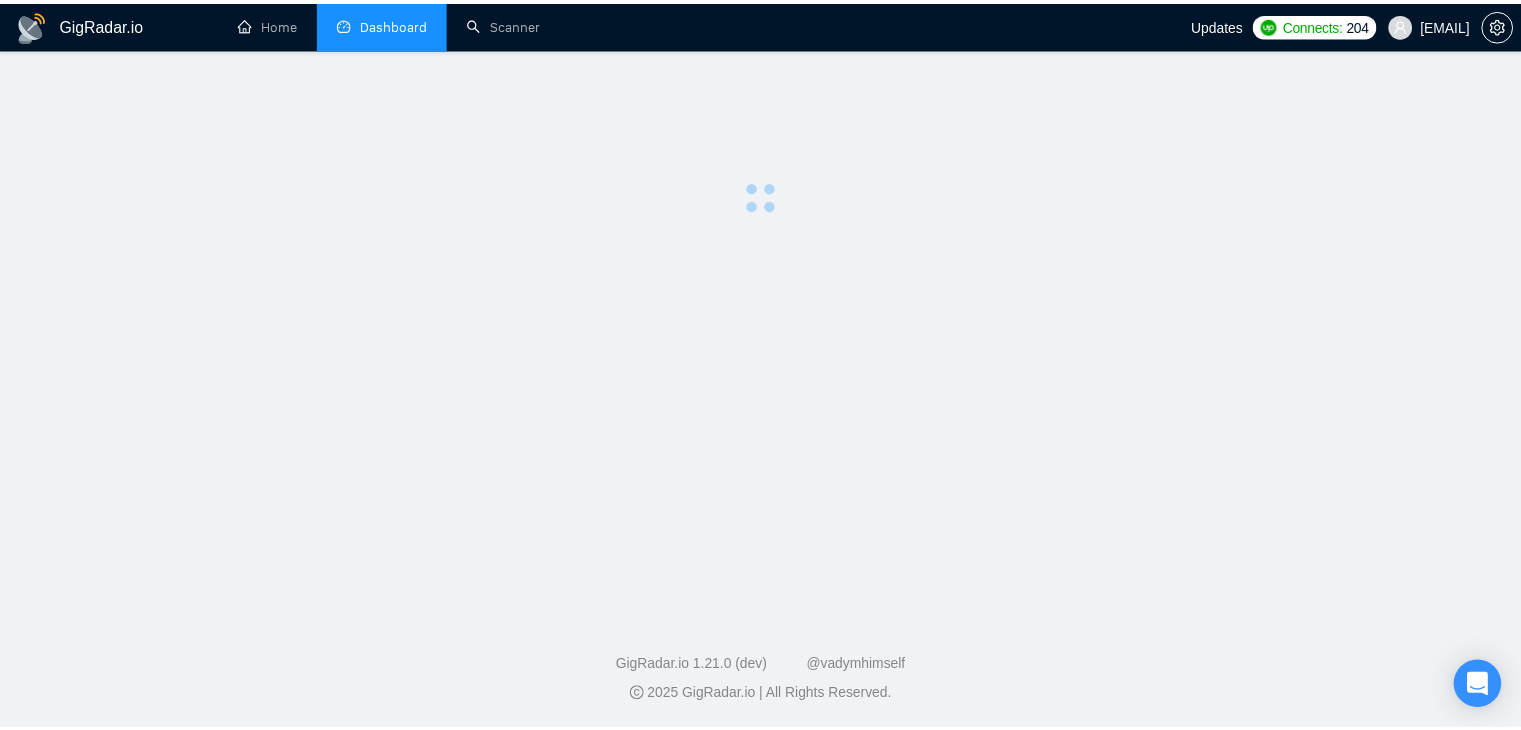 scroll, scrollTop: 0, scrollLeft: 0, axis: both 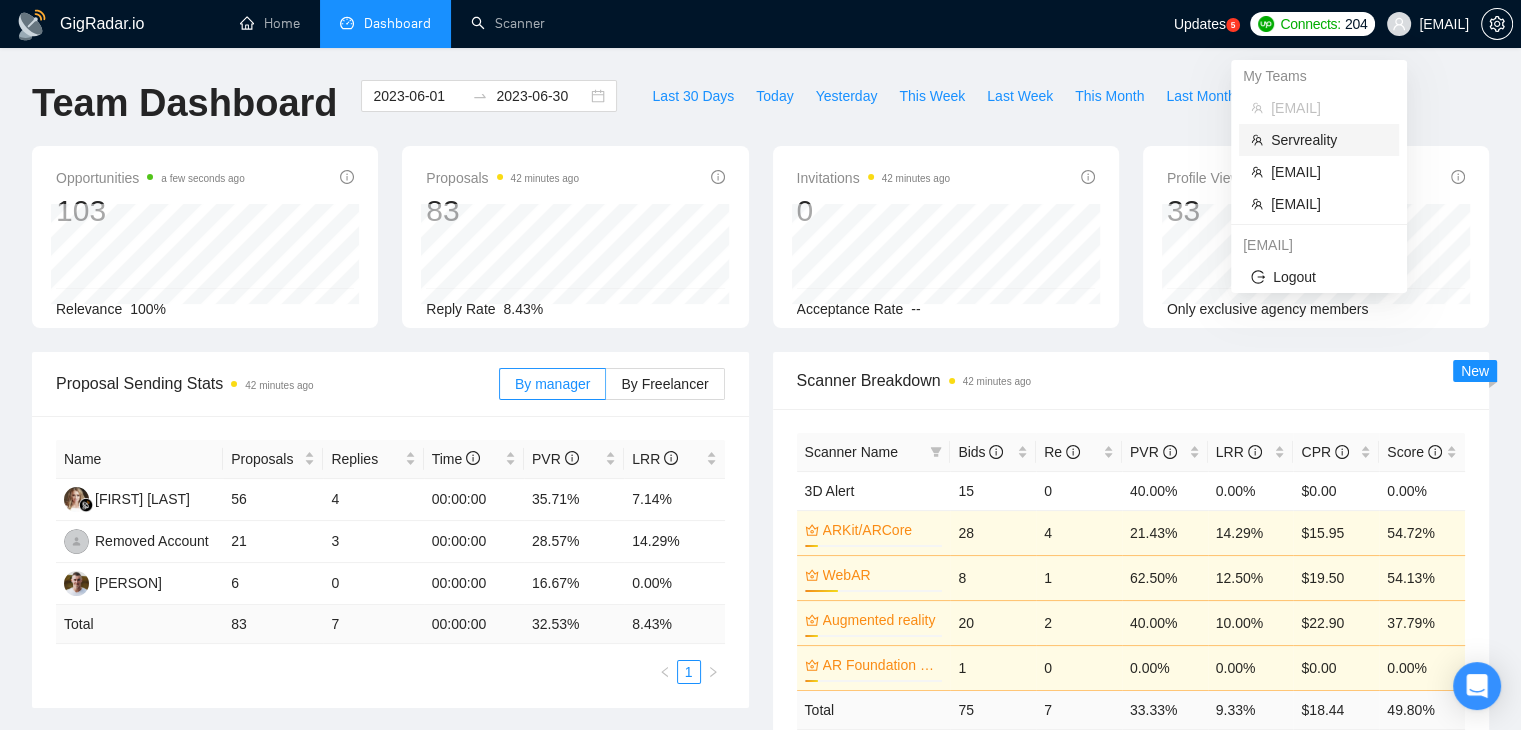 click on "Servreality" at bounding box center [1329, 140] 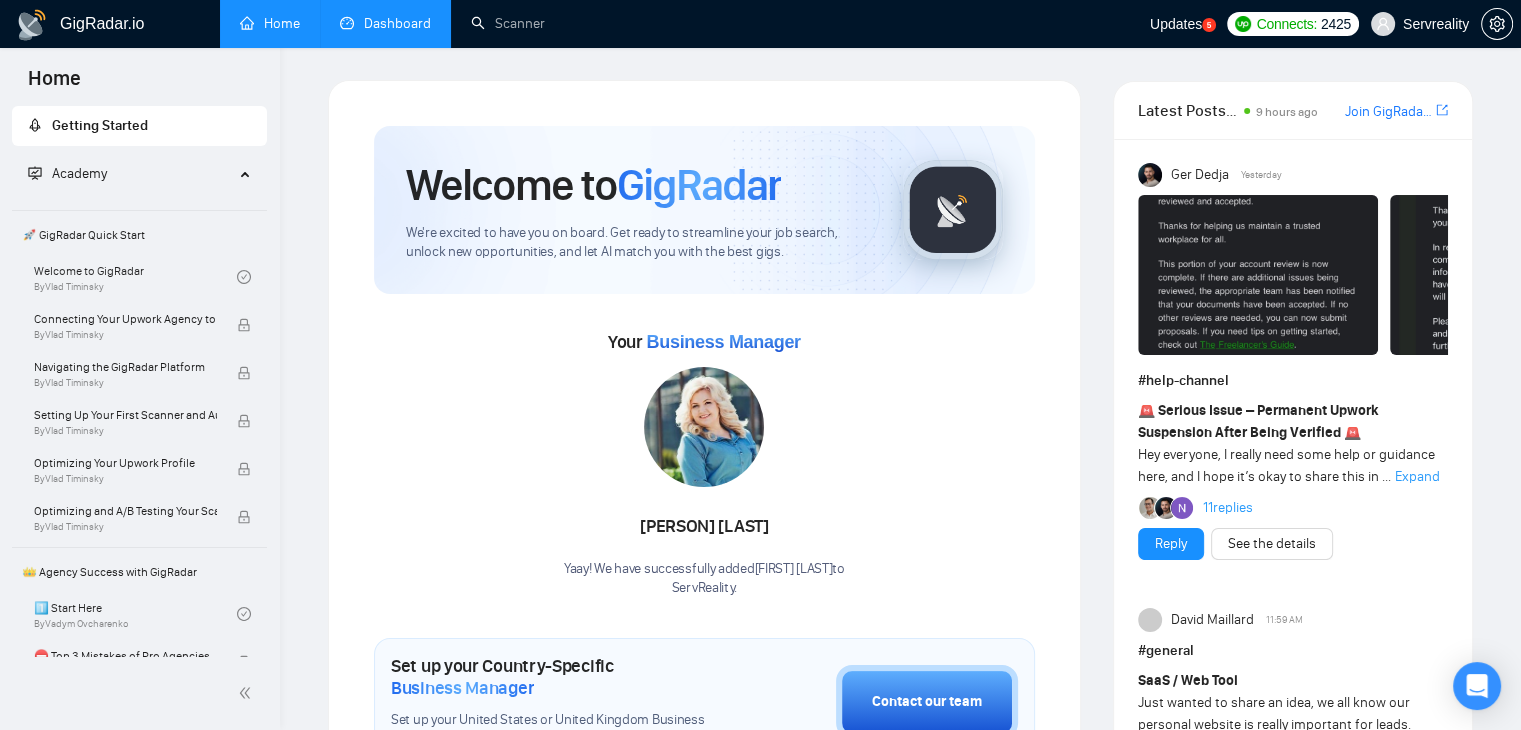 click on "Dashboard" at bounding box center [385, 23] 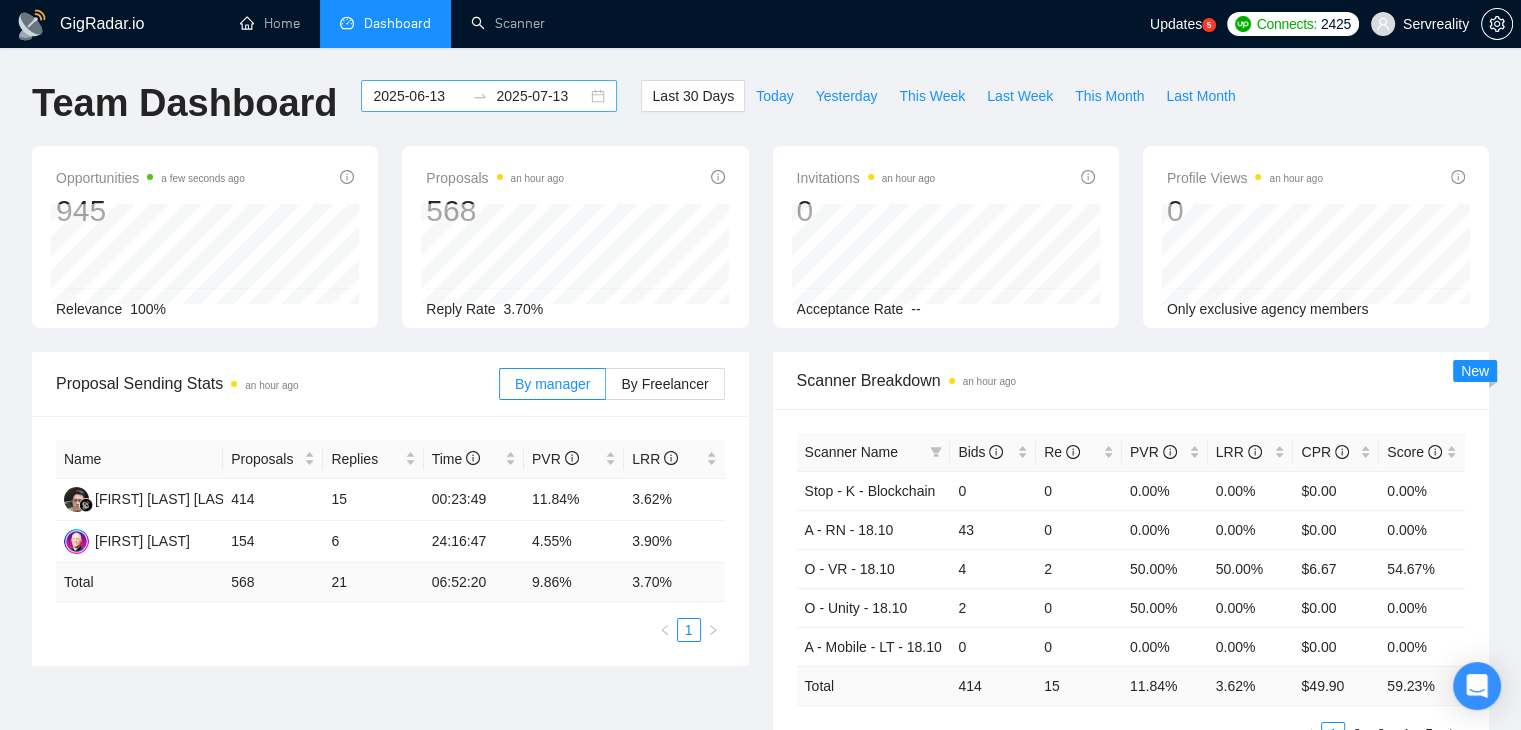 click on "2025-06-13 2025-07-13" at bounding box center [489, 96] 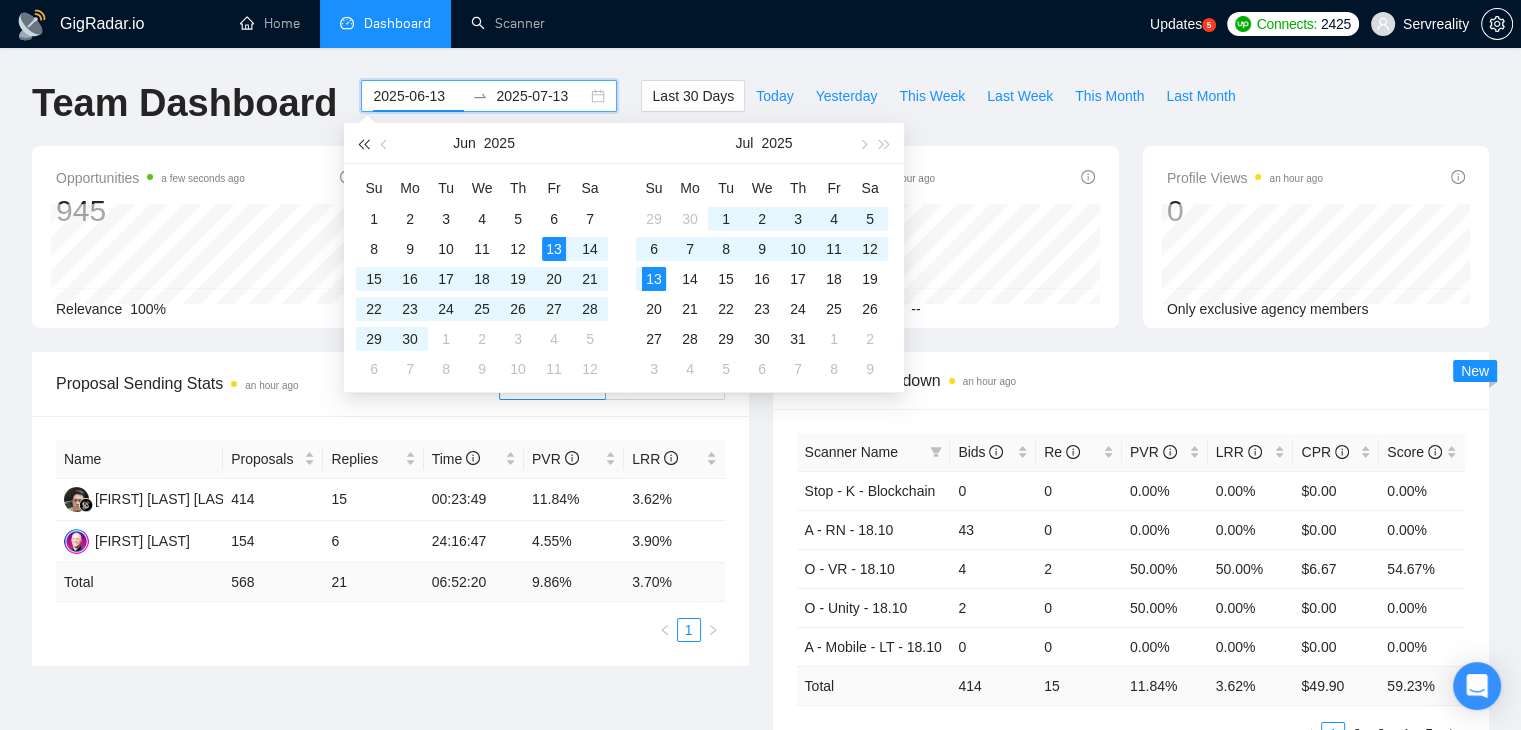 click at bounding box center (363, 143) 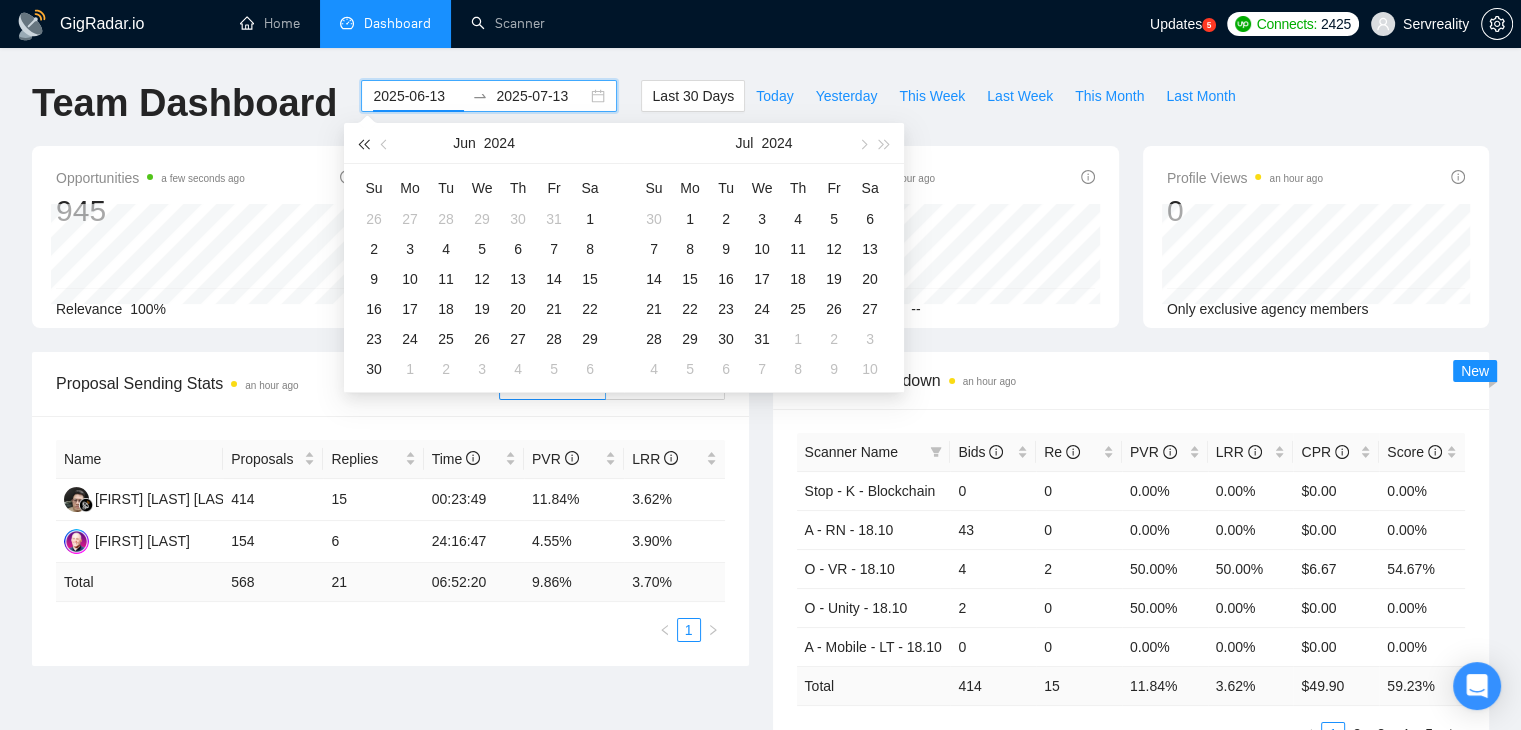 click at bounding box center (363, 143) 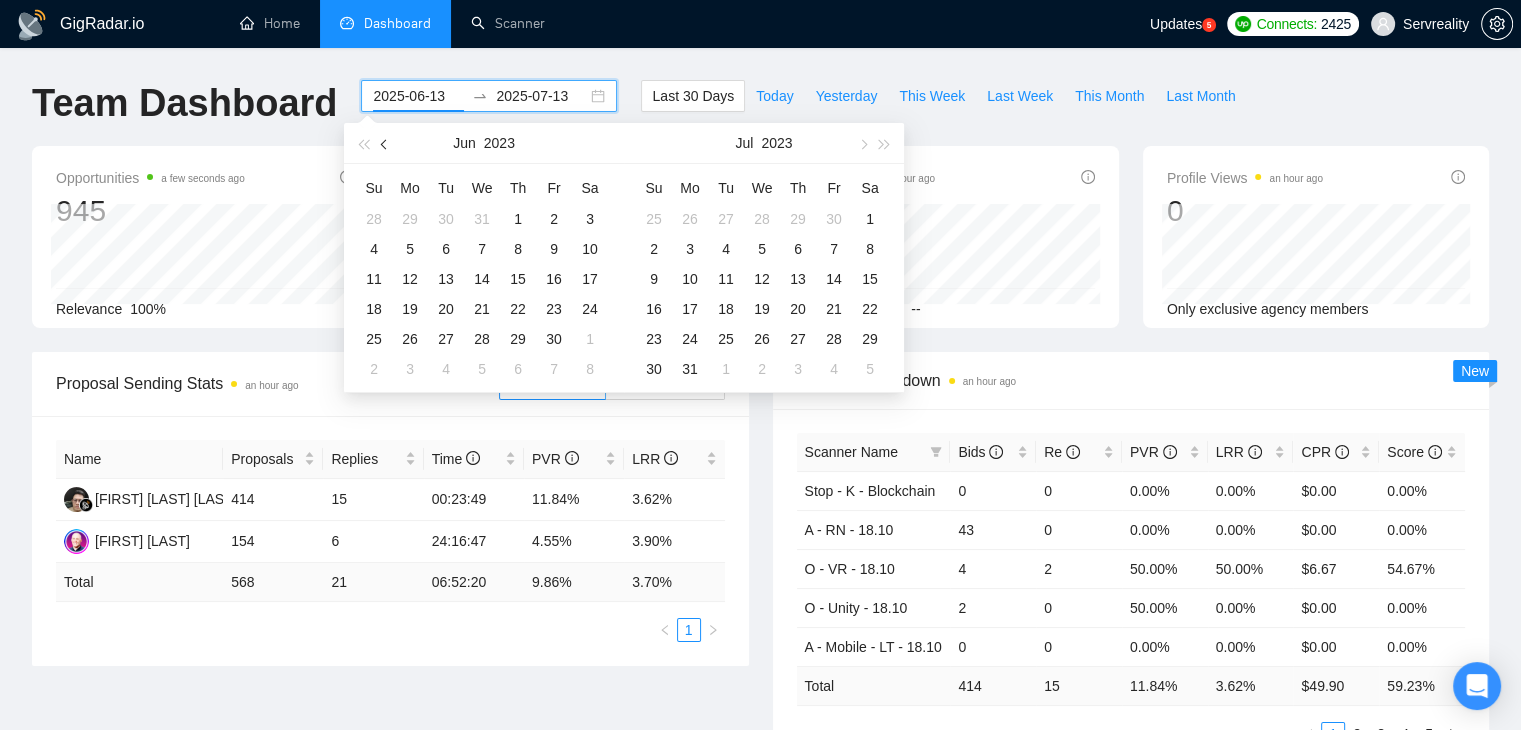 click at bounding box center [385, 143] 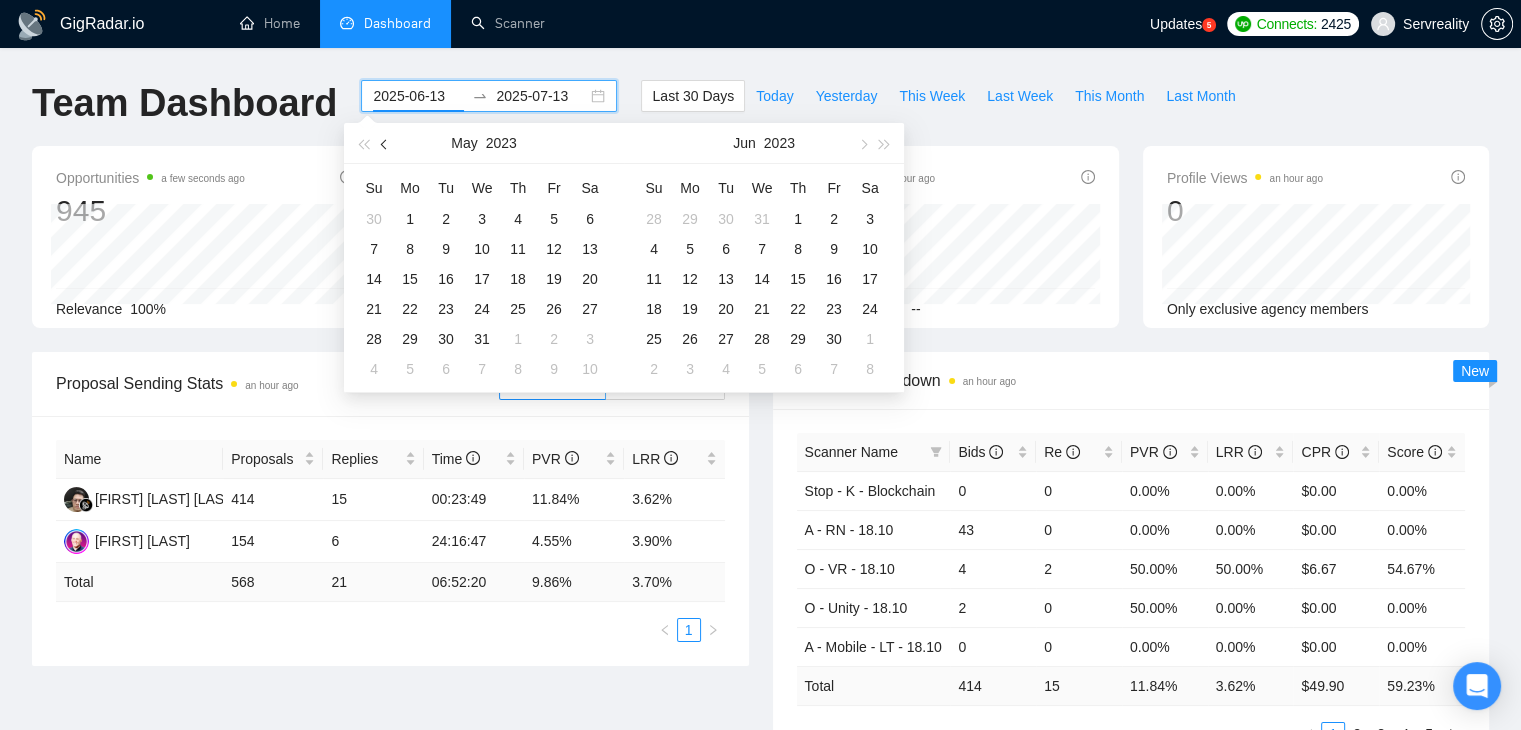 click at bounding box center (385, 143) 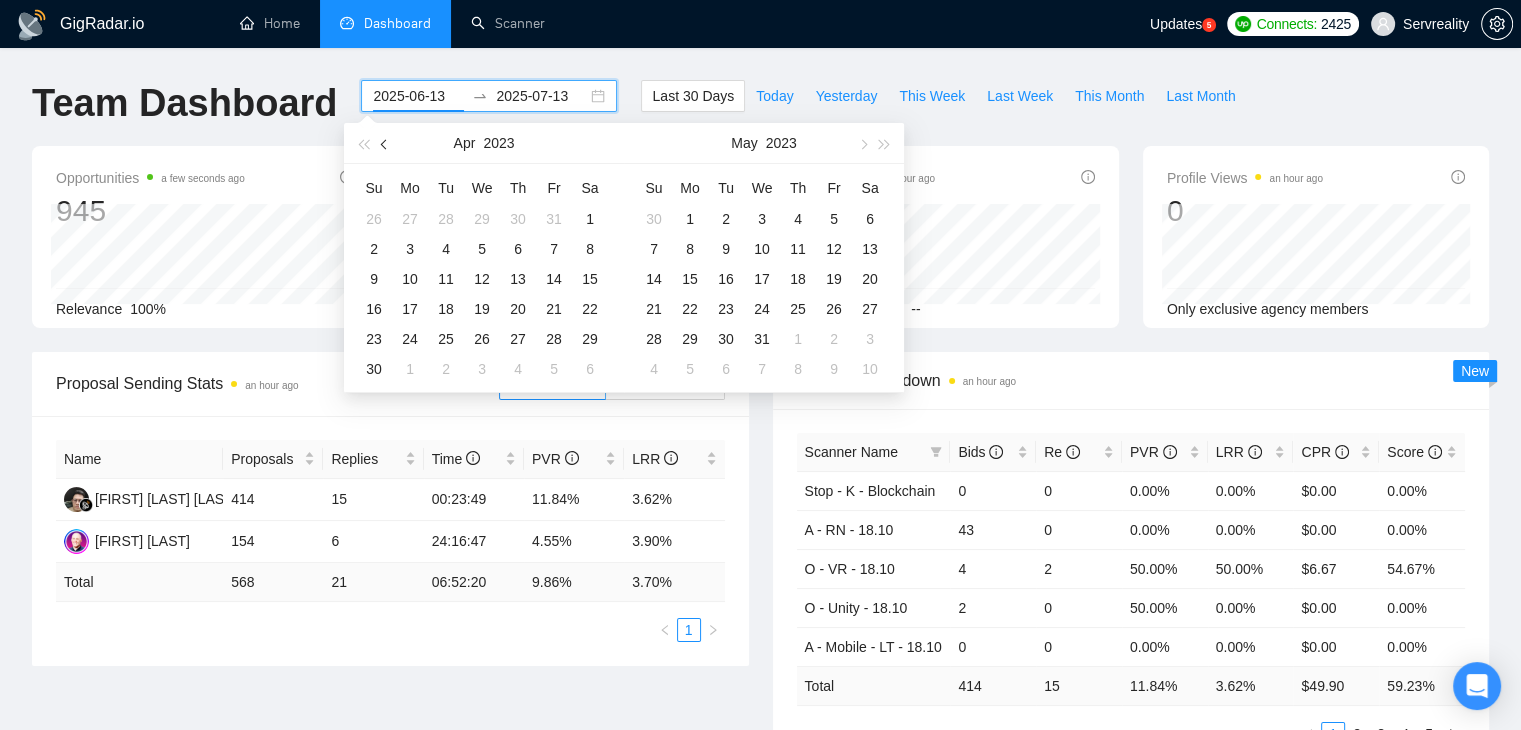 click at bounding box center [385, 143] 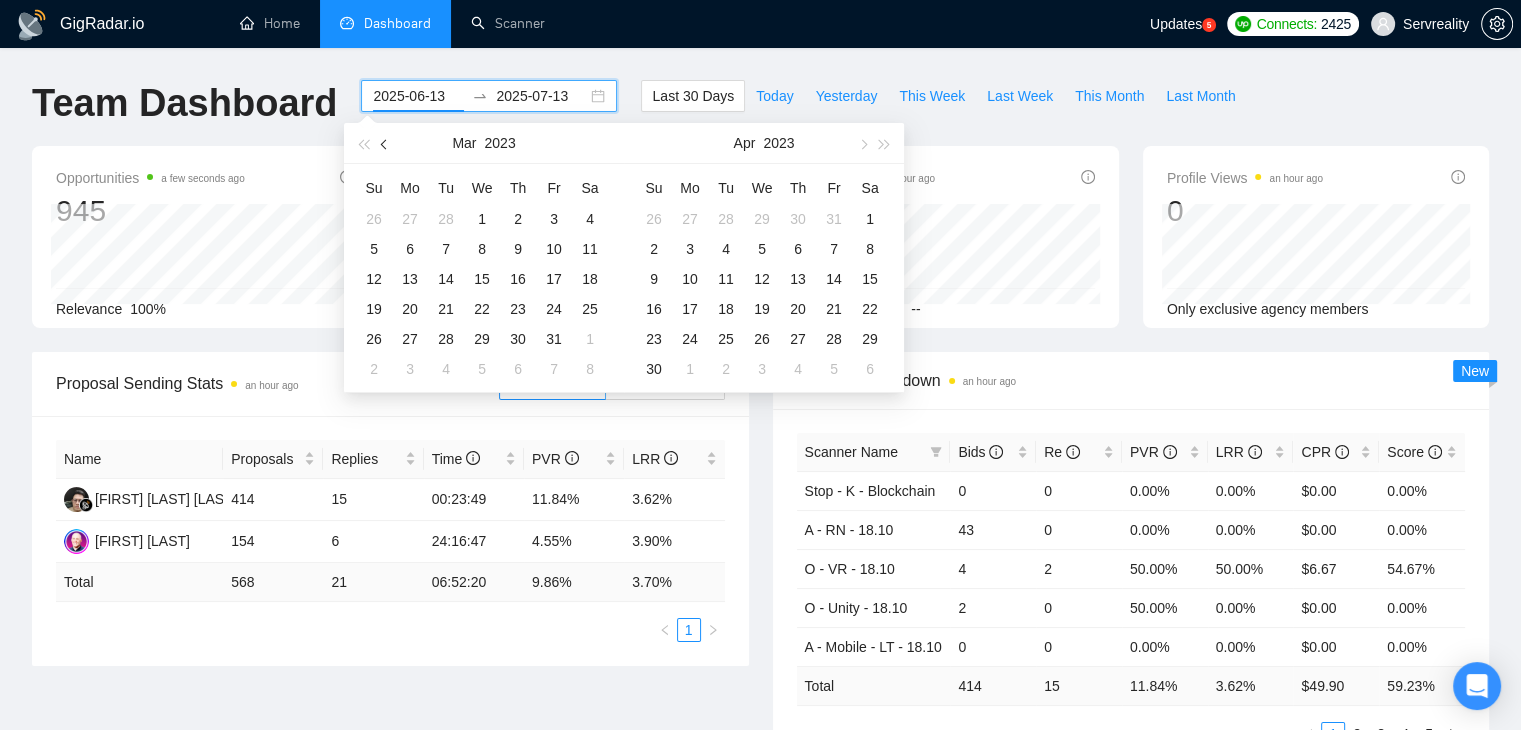 click at bounding box center [385, 143] 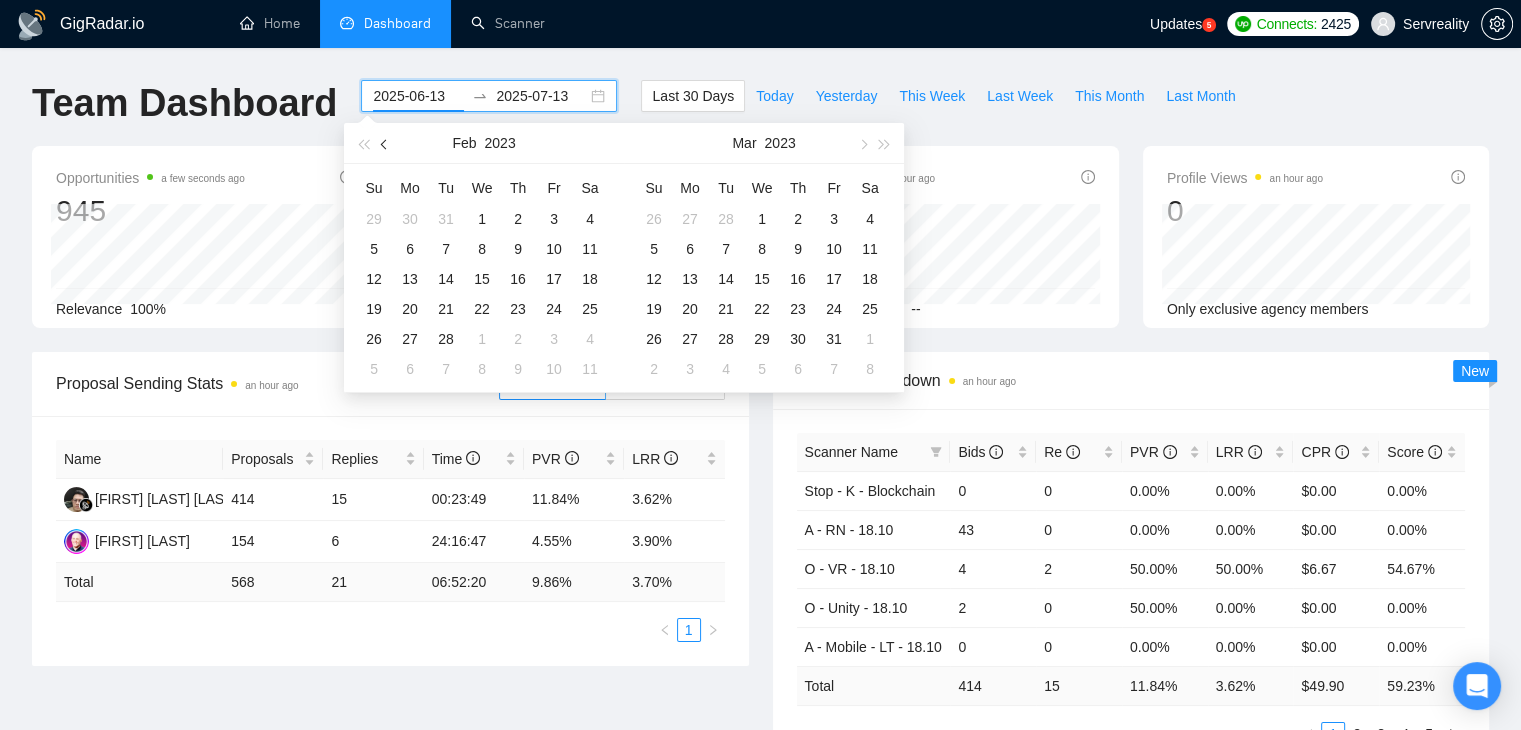 click at bounding box center [385, 143] 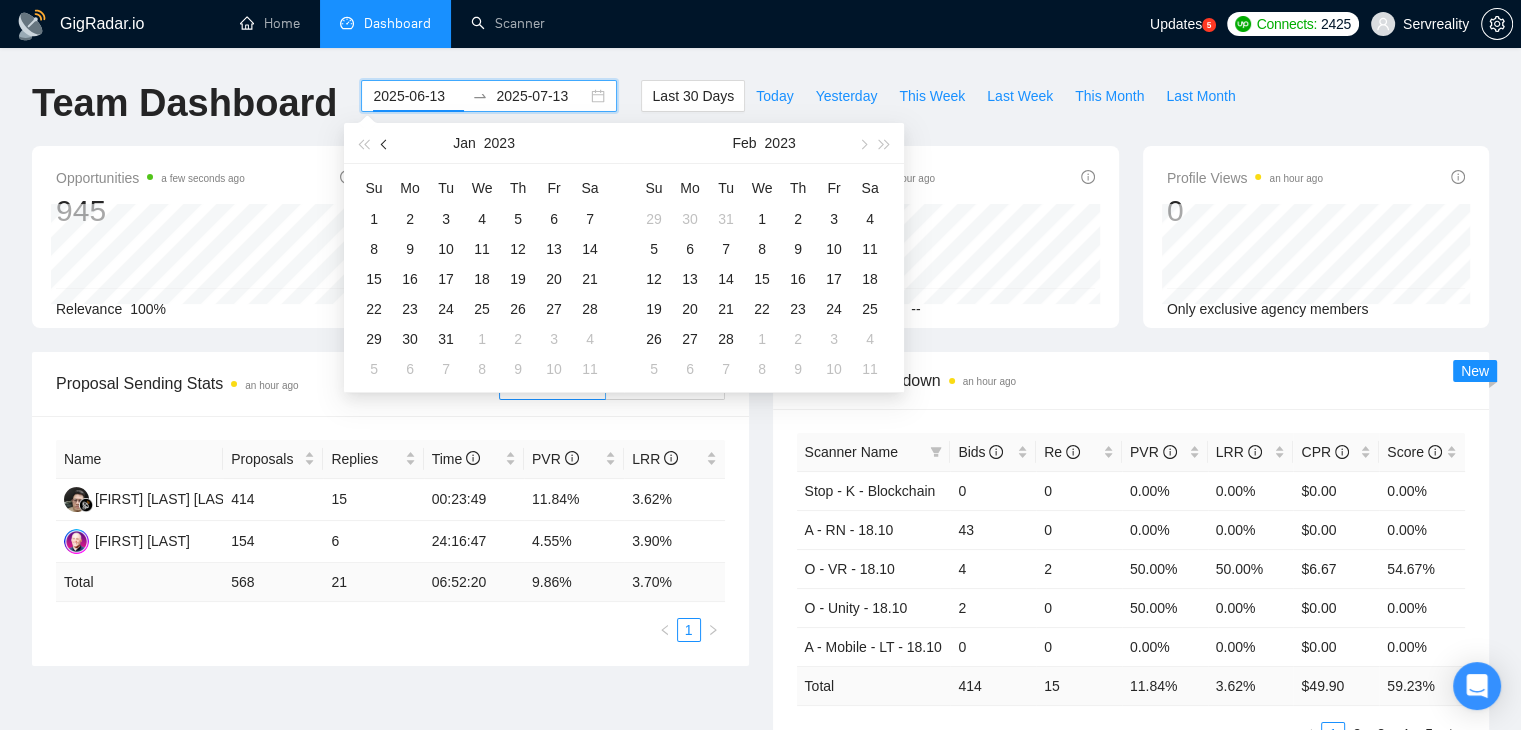 click at bounding box center (385, 143) 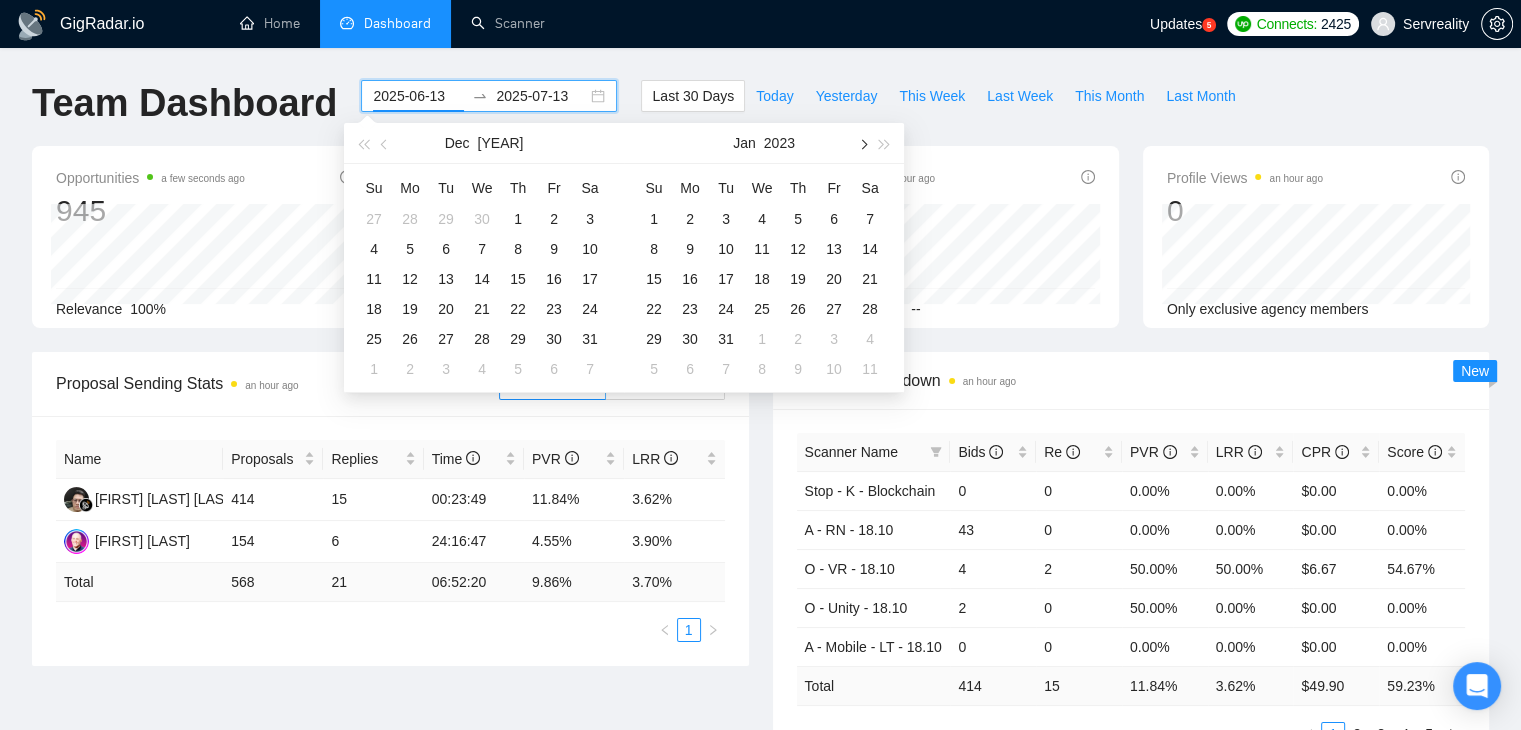 click at bounding box center (862, 144) 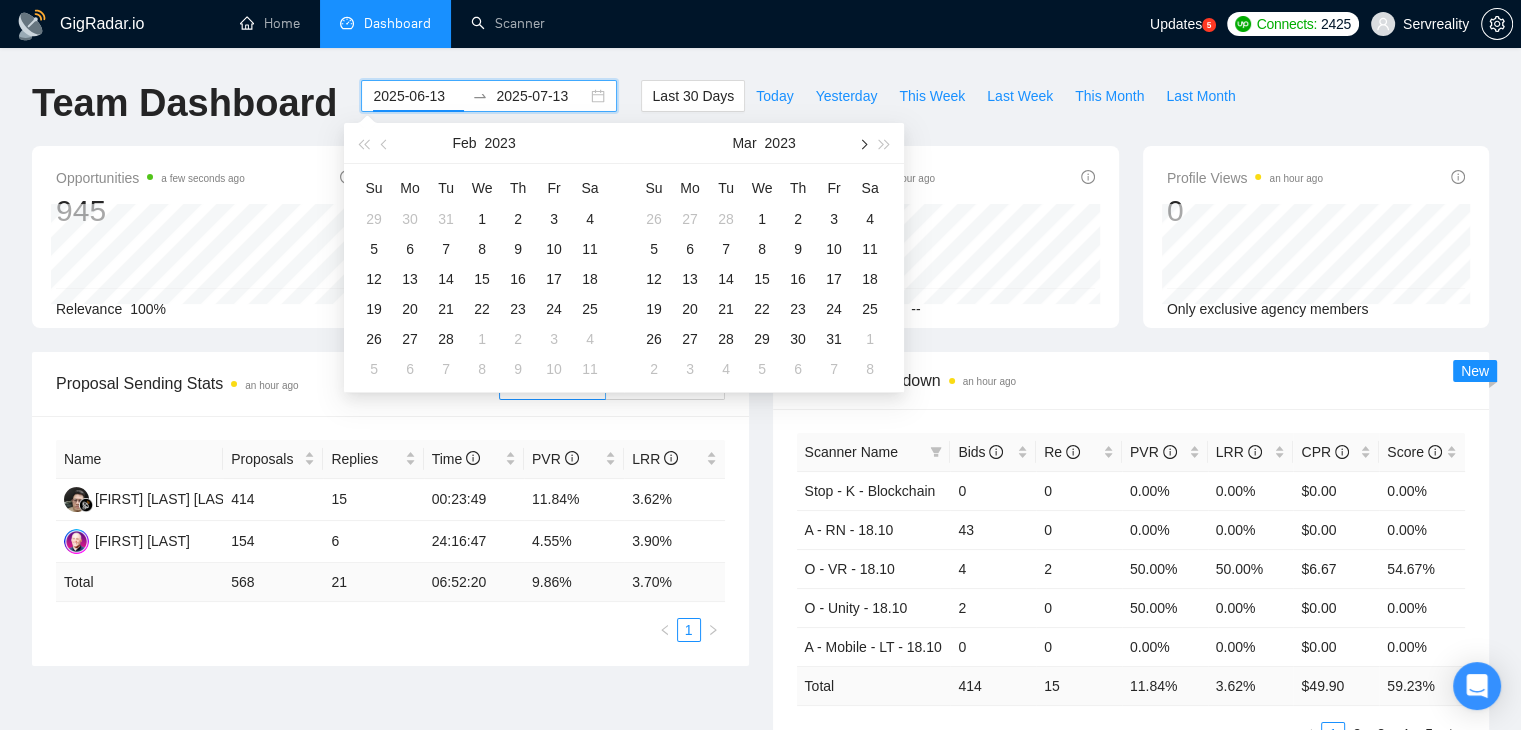 click at bounding box center [862, 144] 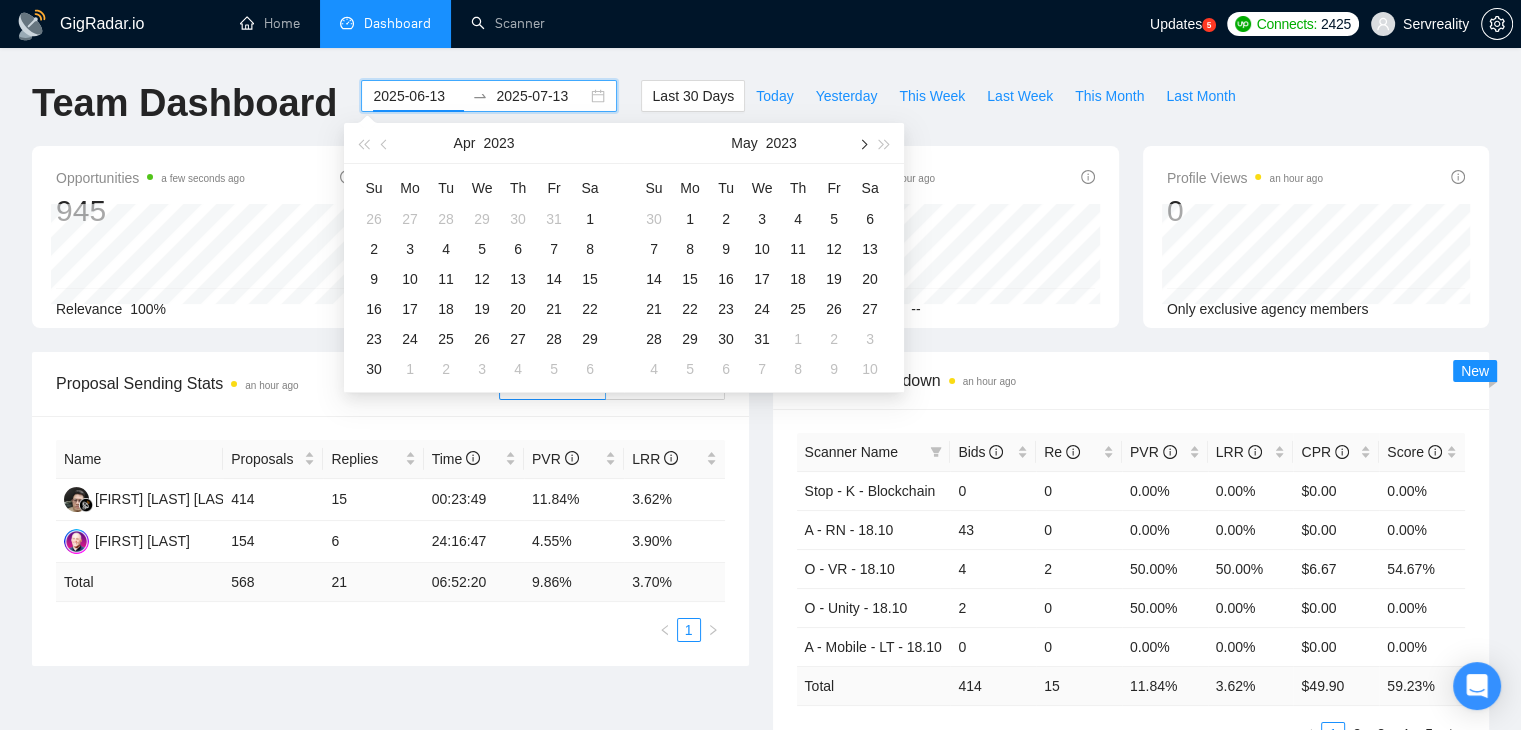 click at bounding box center (862, 144) 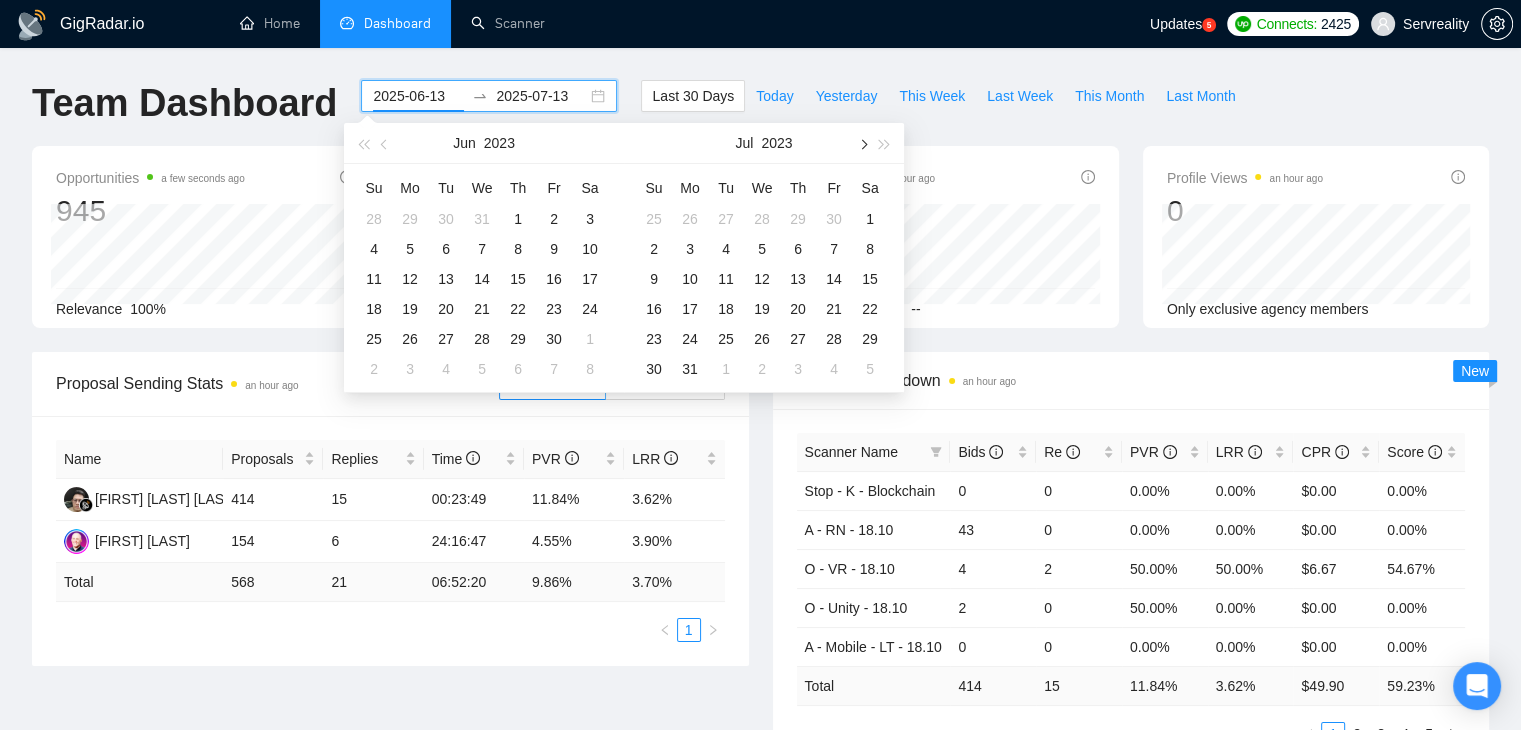click at bounding box center (862, 144) 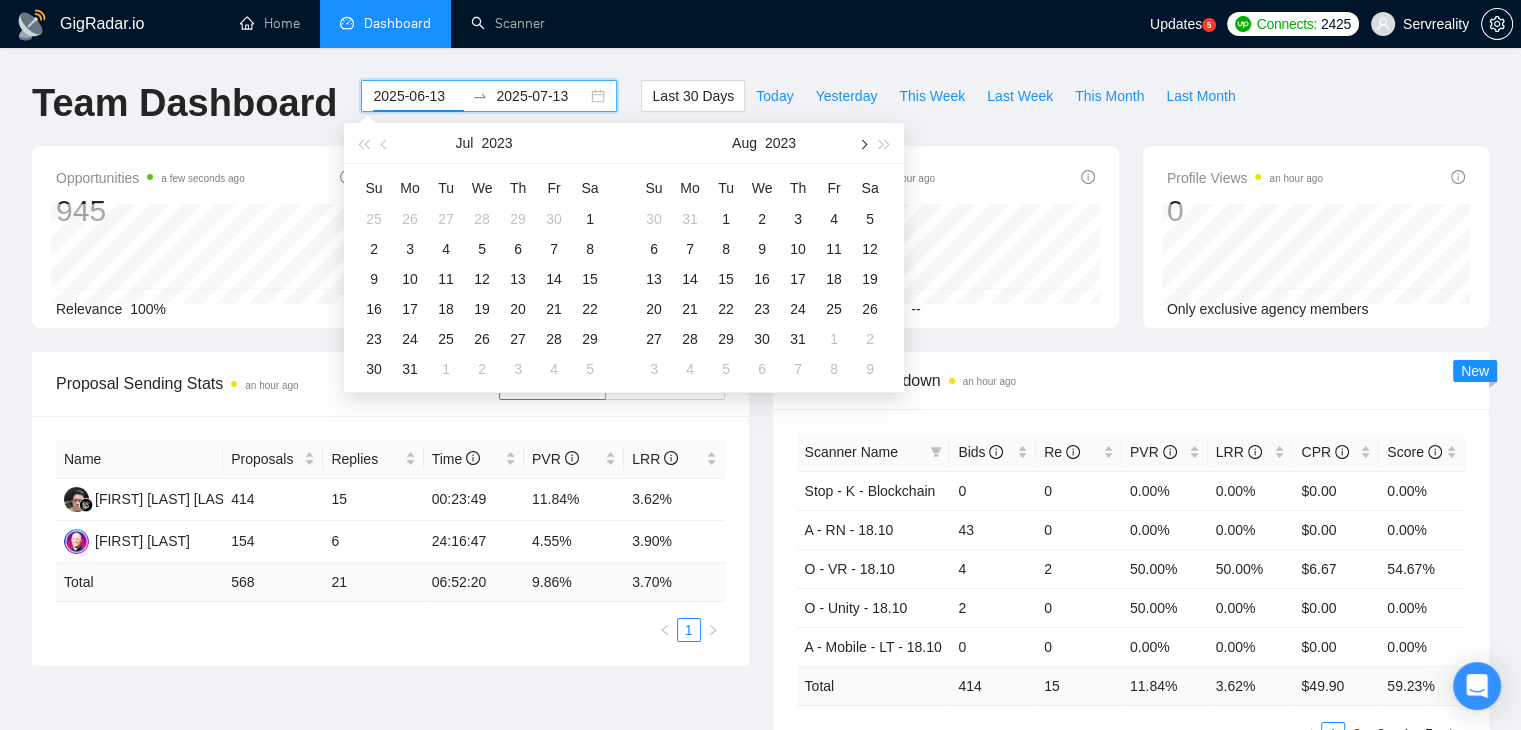 click at bounding box center [862, 144] 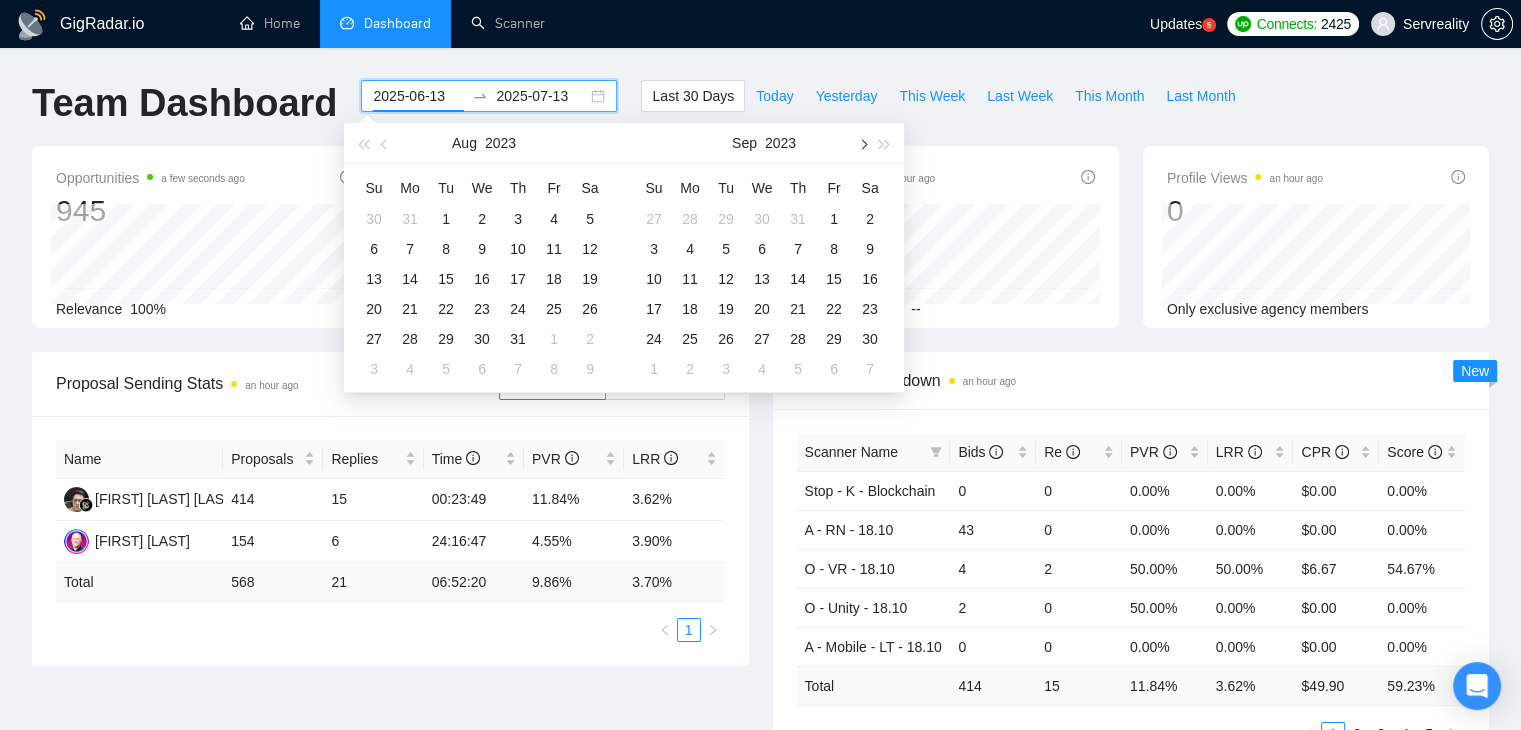 click at bounding box center [862, 144] 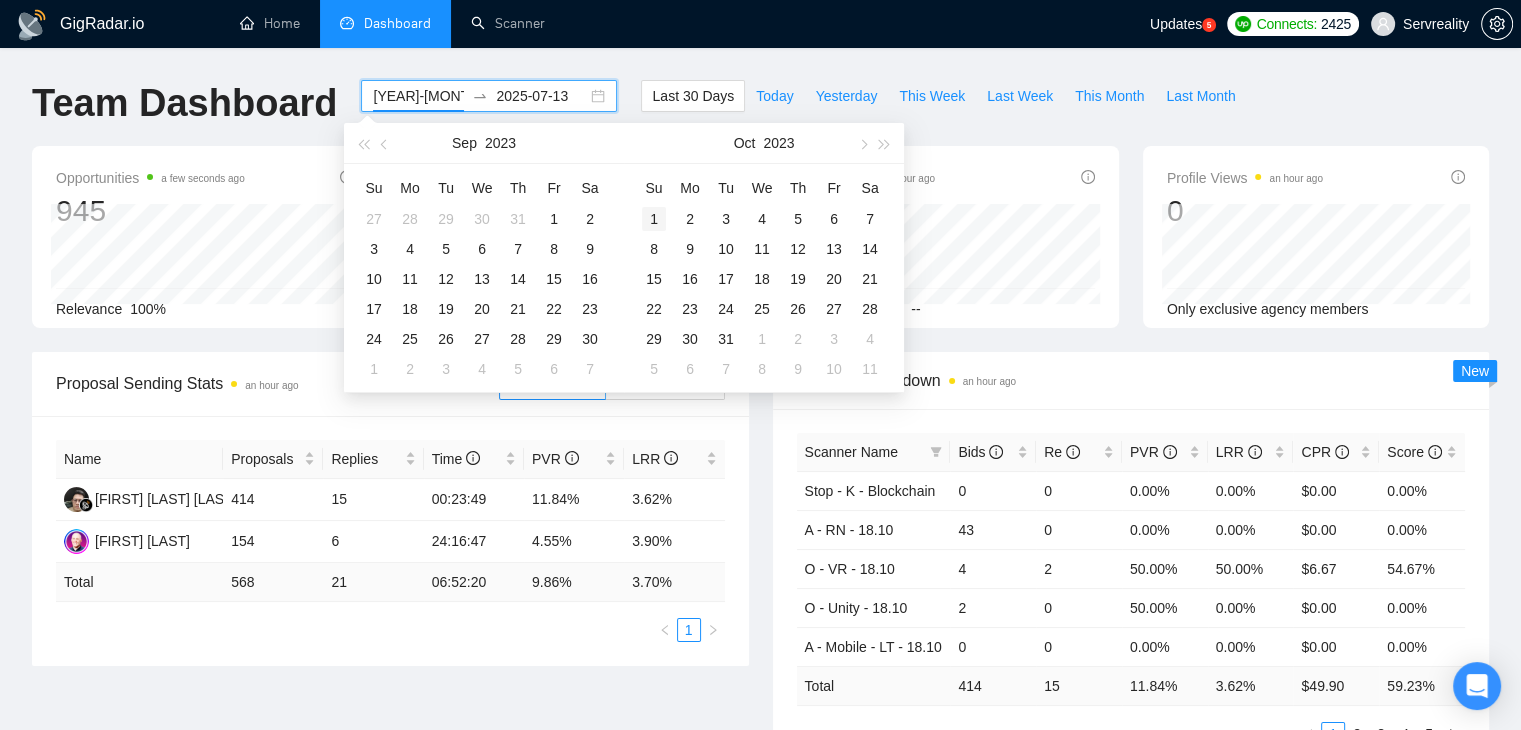 type on "2023-10-01" 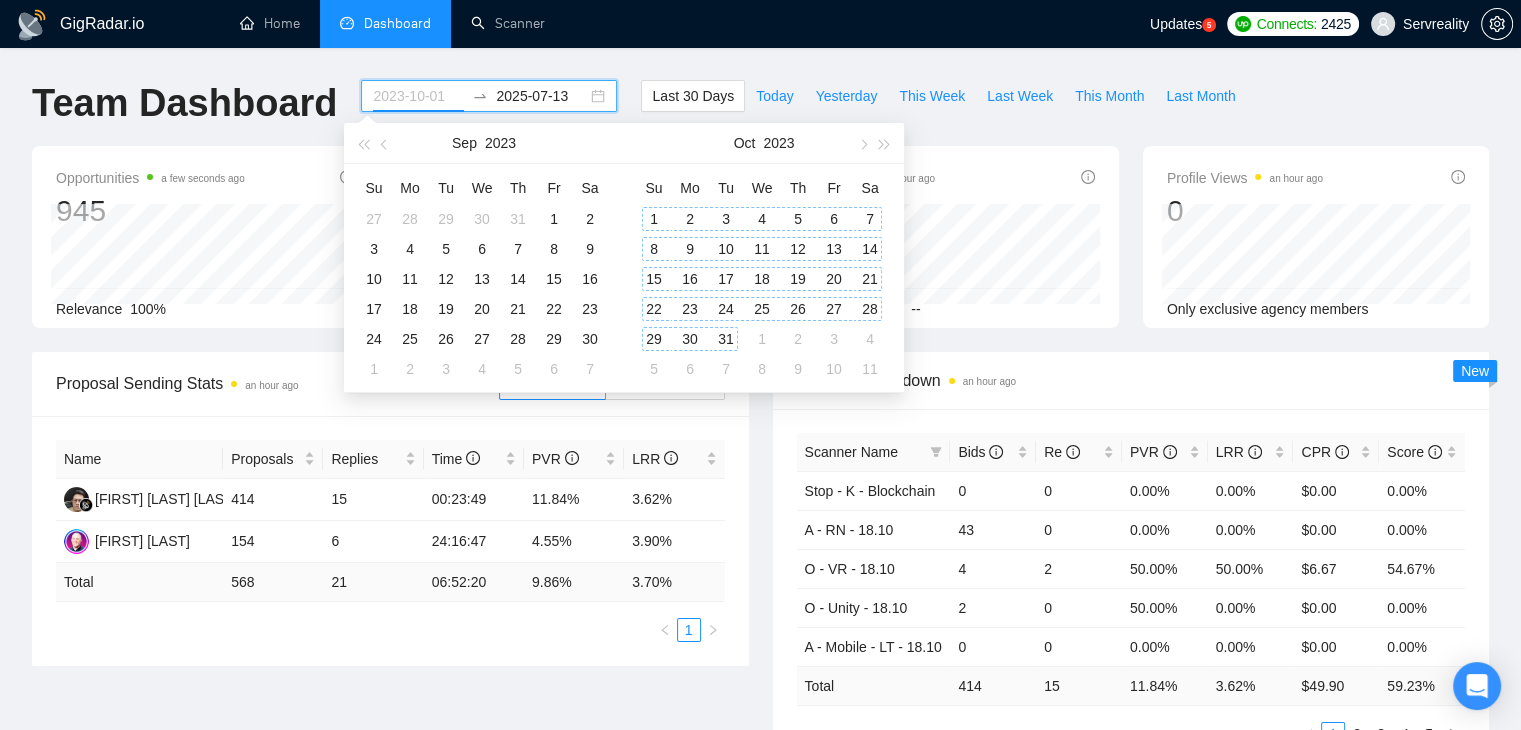 click on "1" at bounding box center [654, 219] 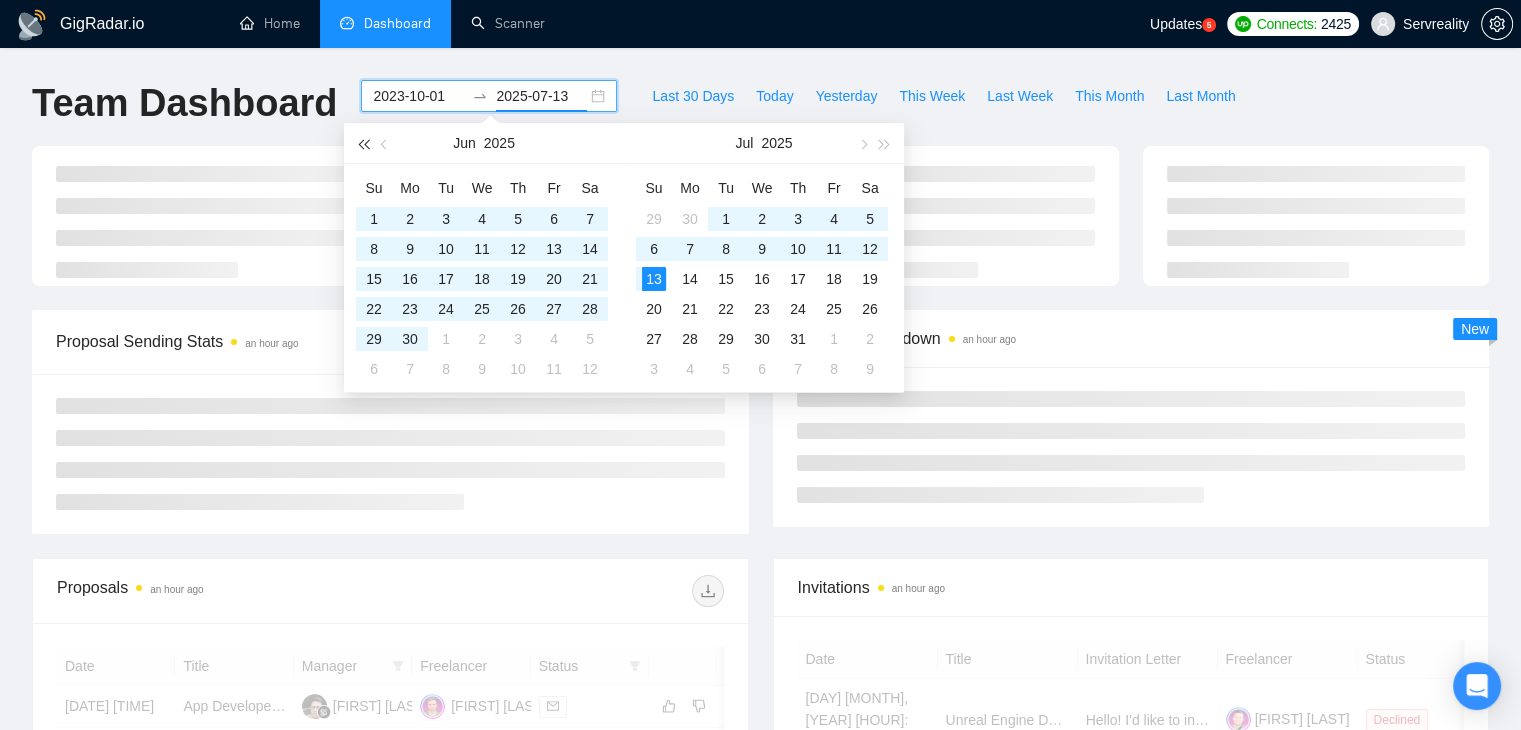 click at bounding box center [363, 144] 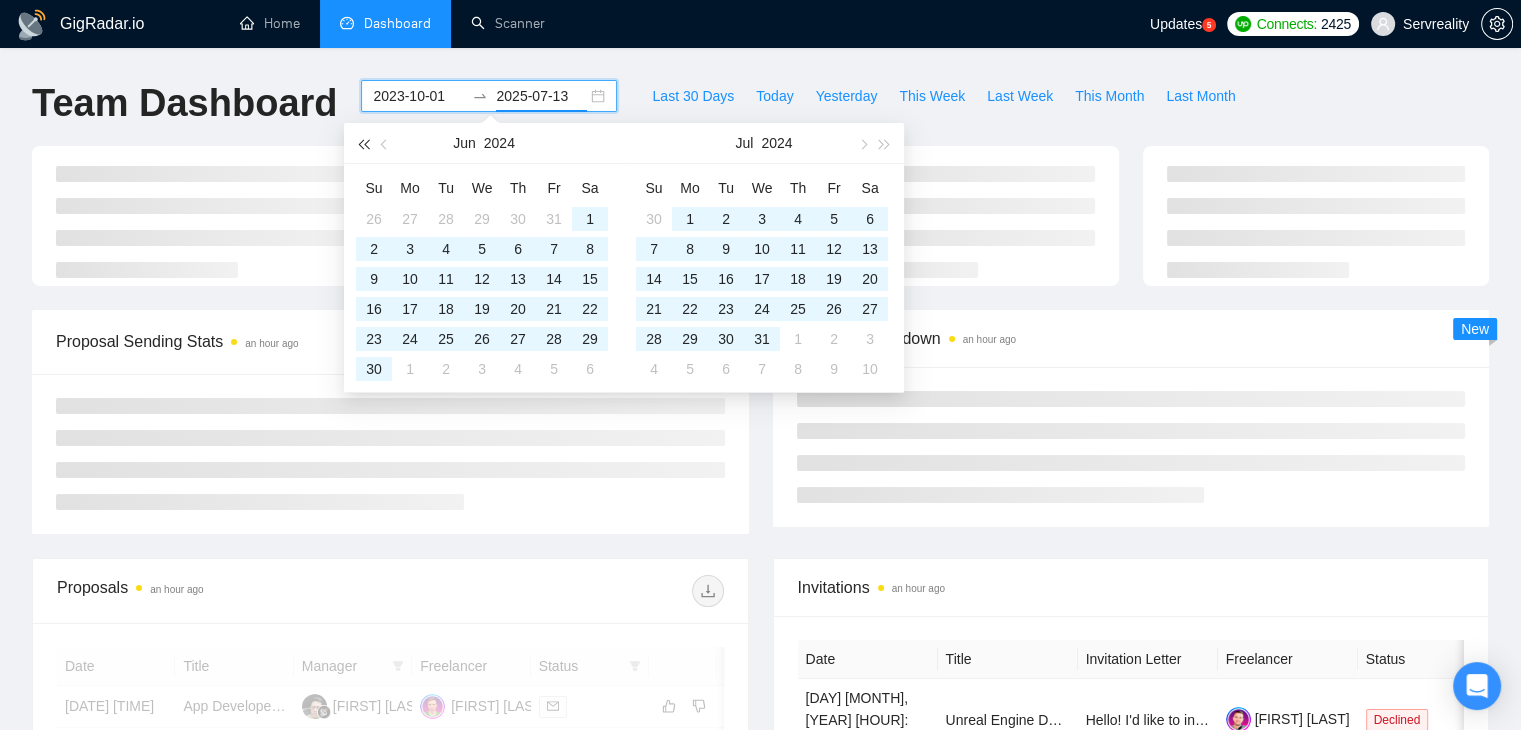 click at bounding box center (363, 144) 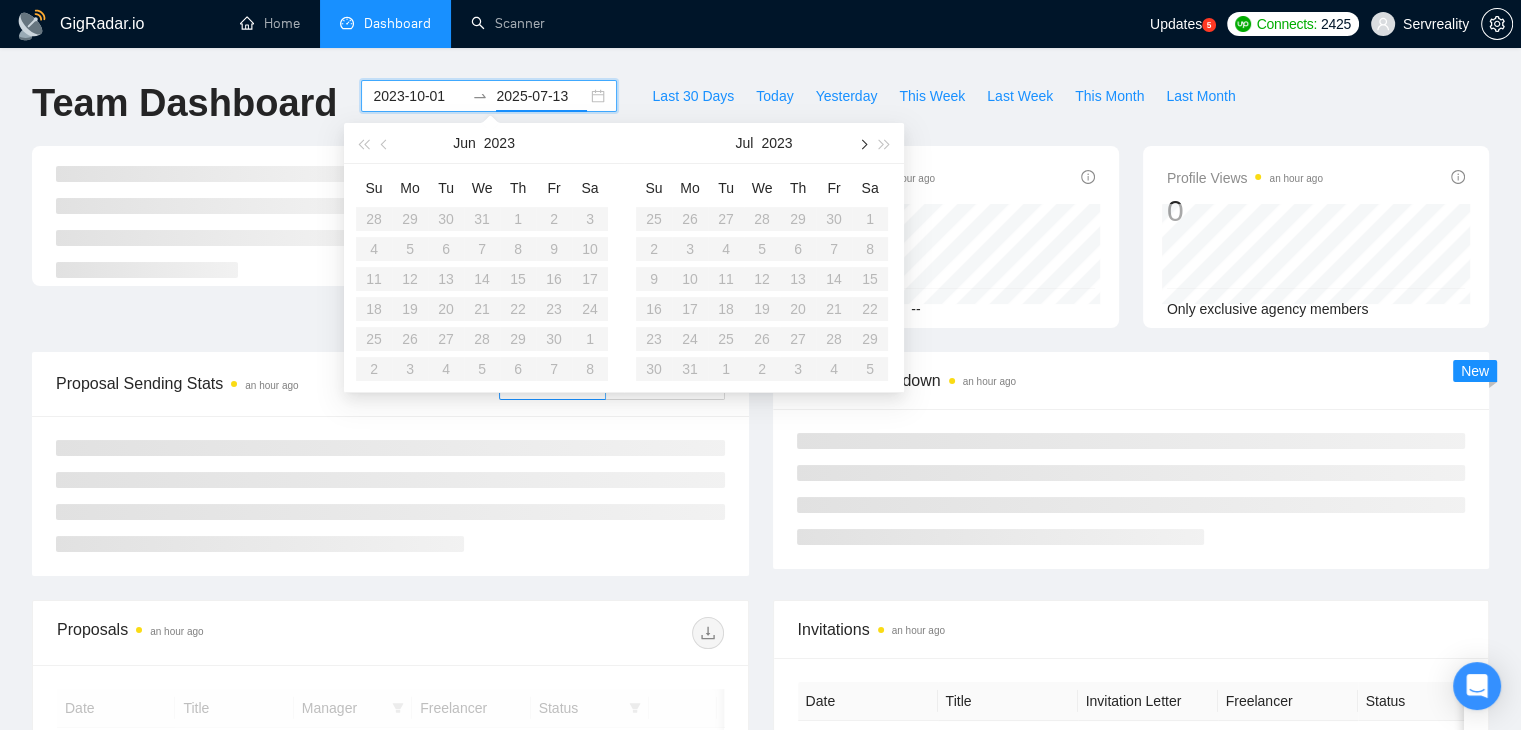click at bounding box center [862, 144] 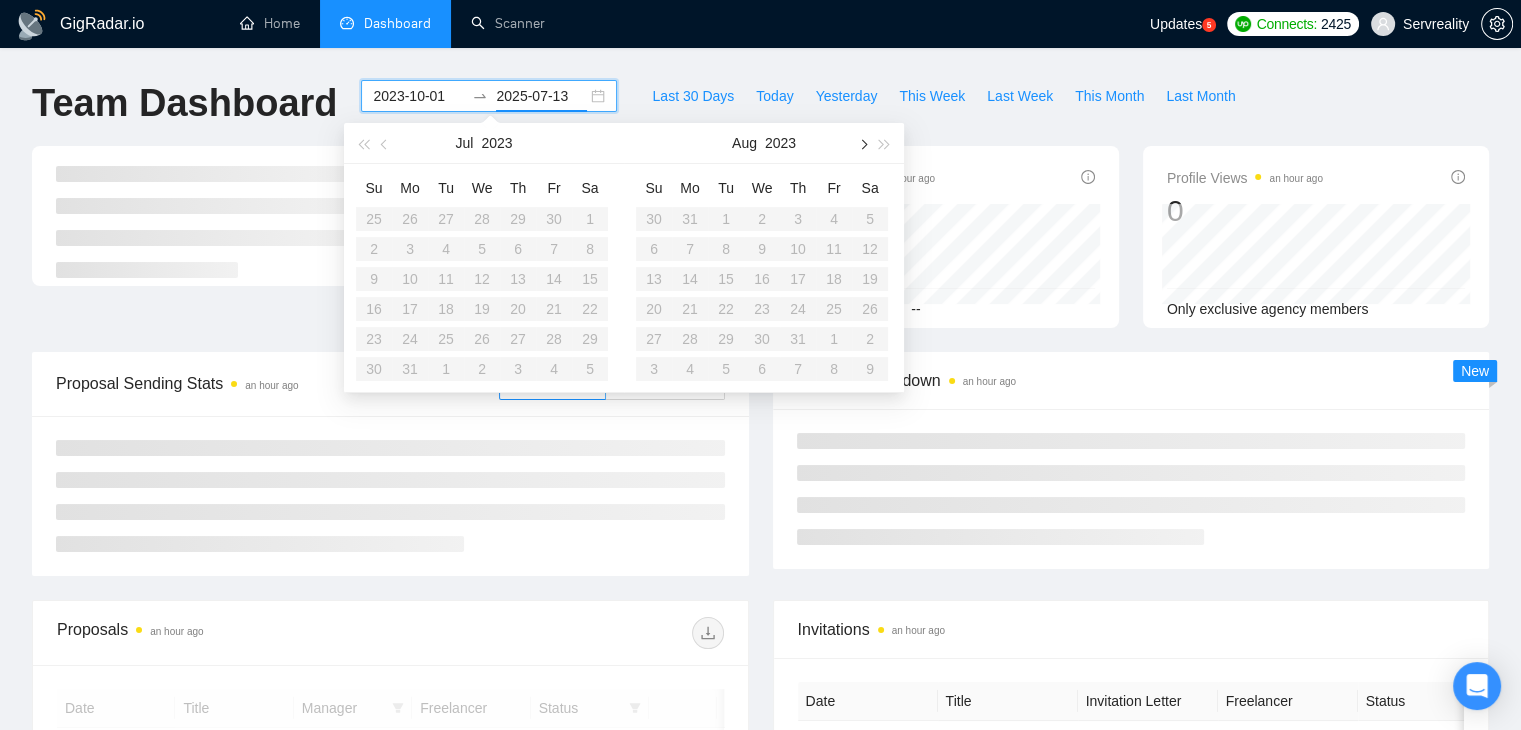 click at bounding box center (862, 144) 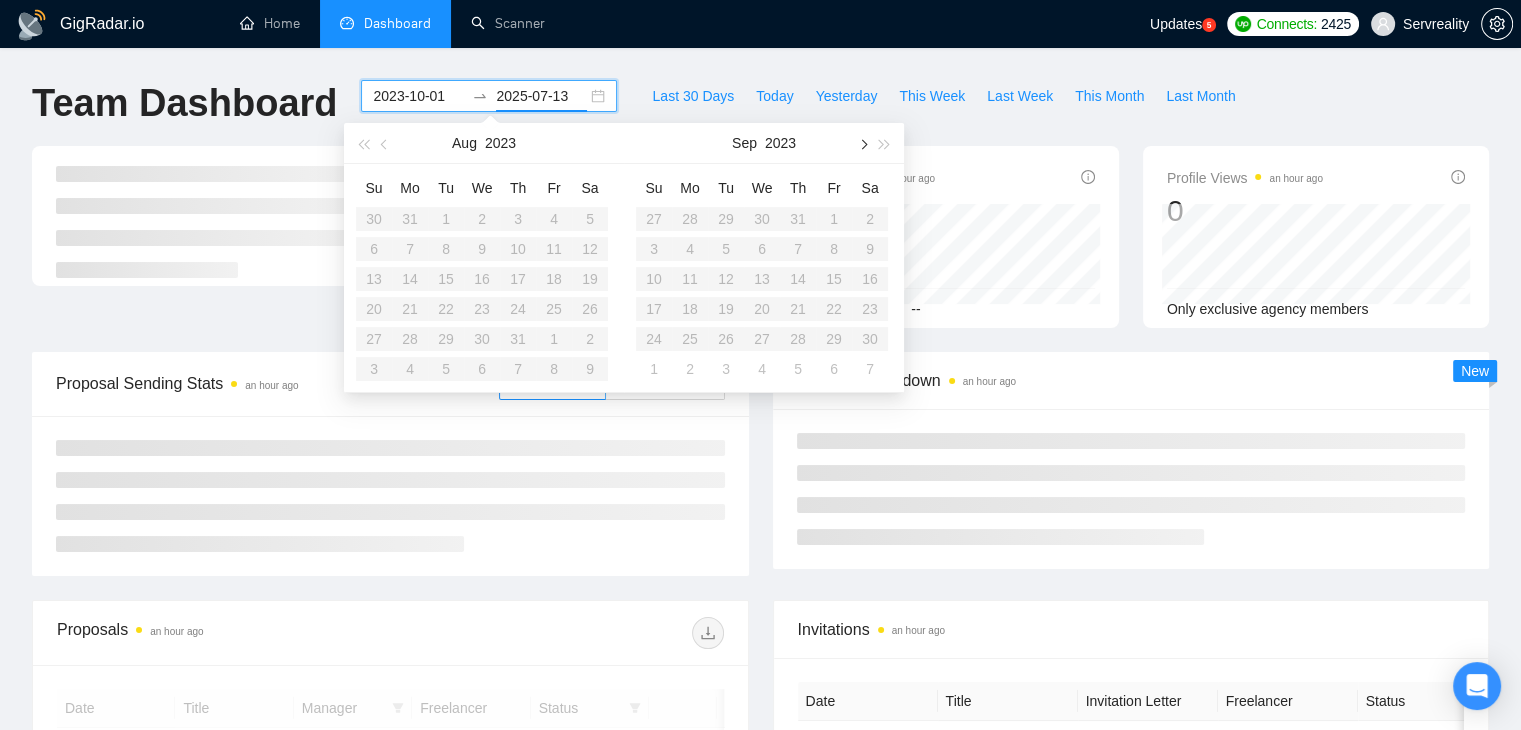 click at bounding box center [862, 144] 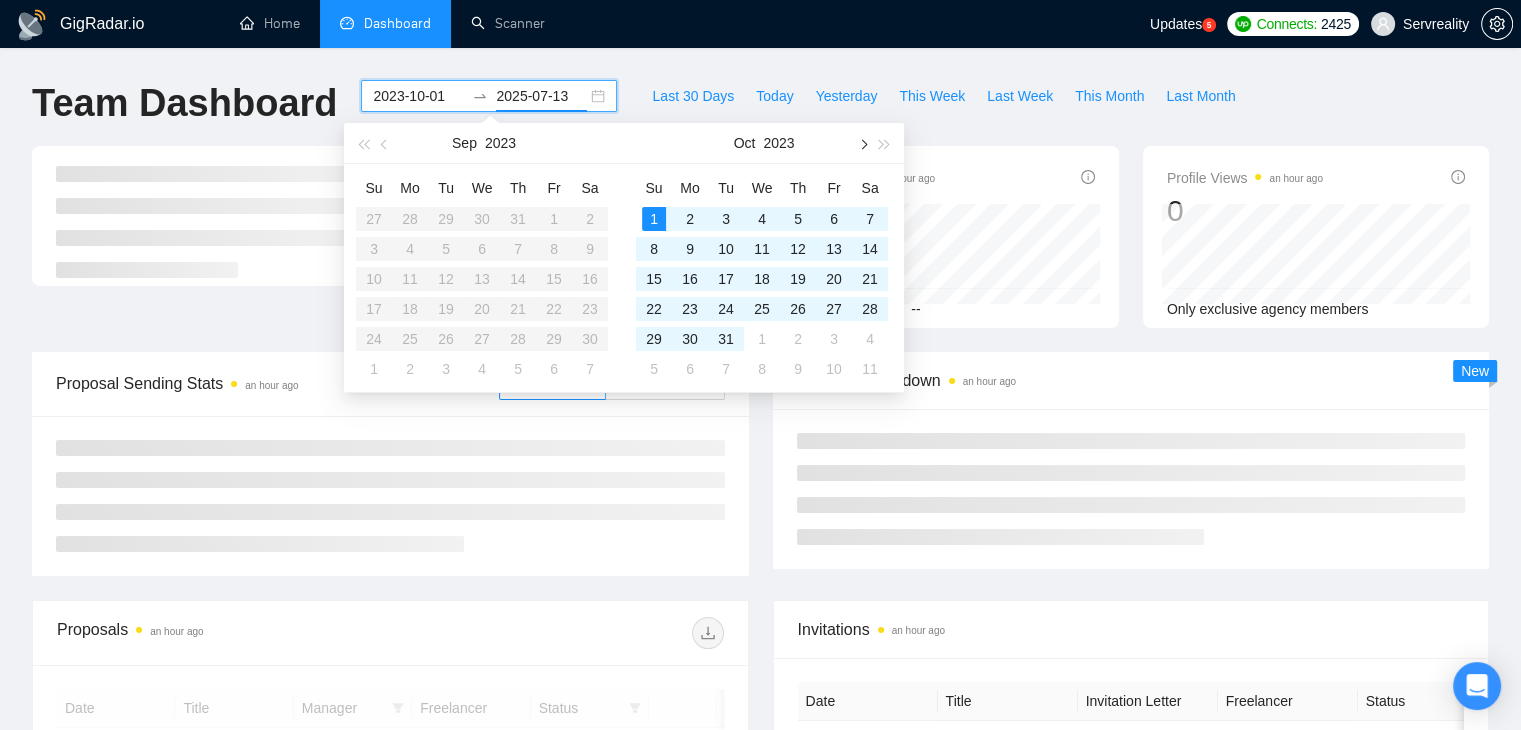 click at bounding box center (862, 144) 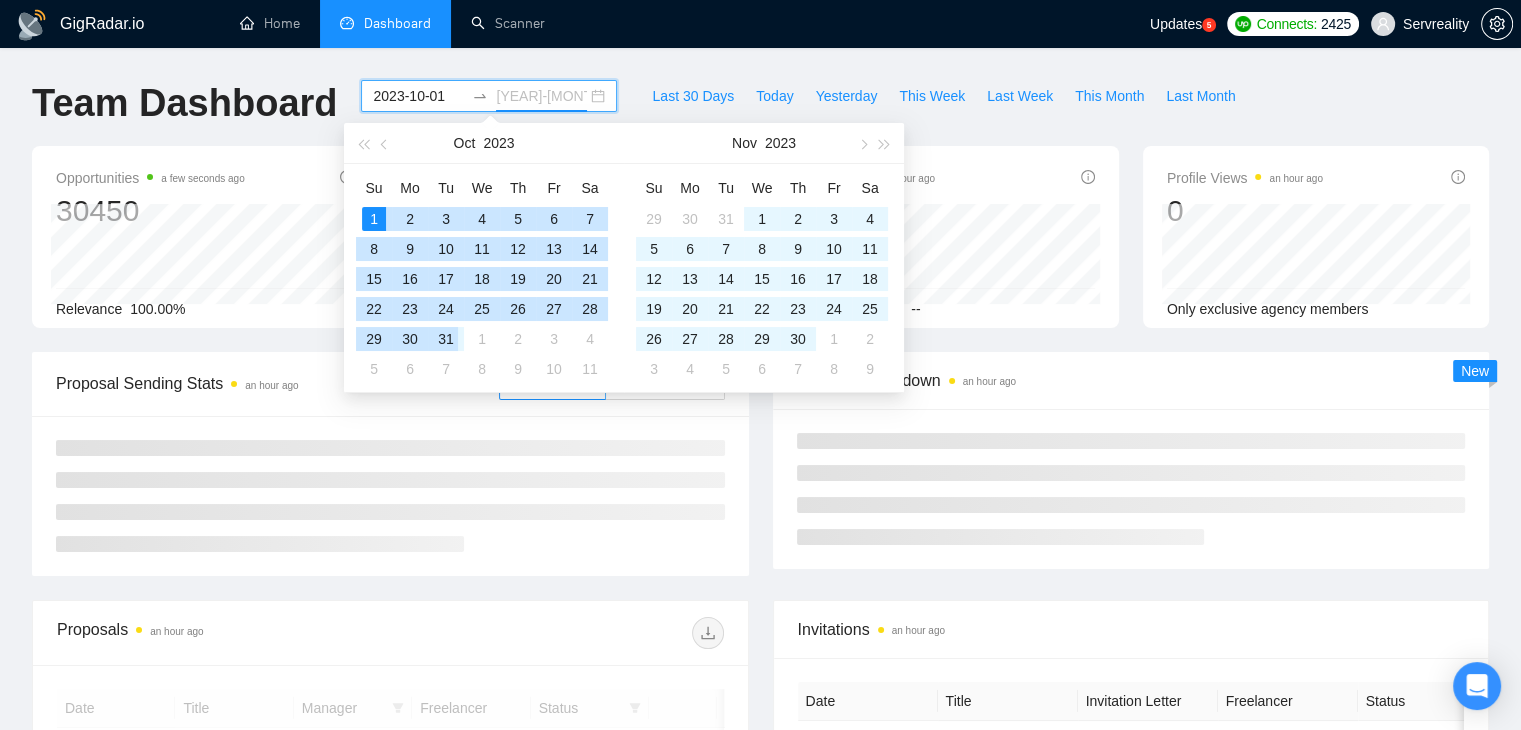 type on "2023-10-31" 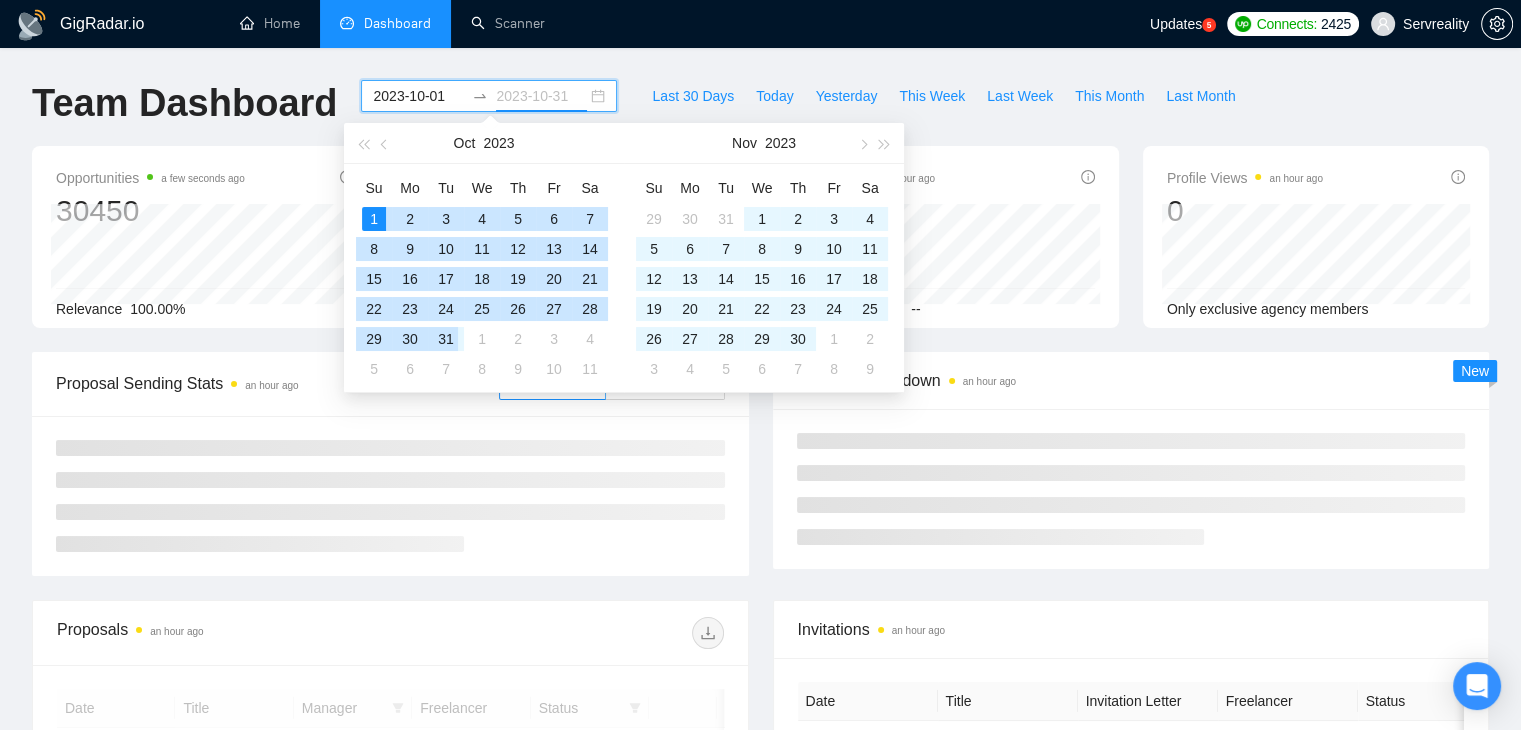 click on "31" at bounding box center (446, 339) 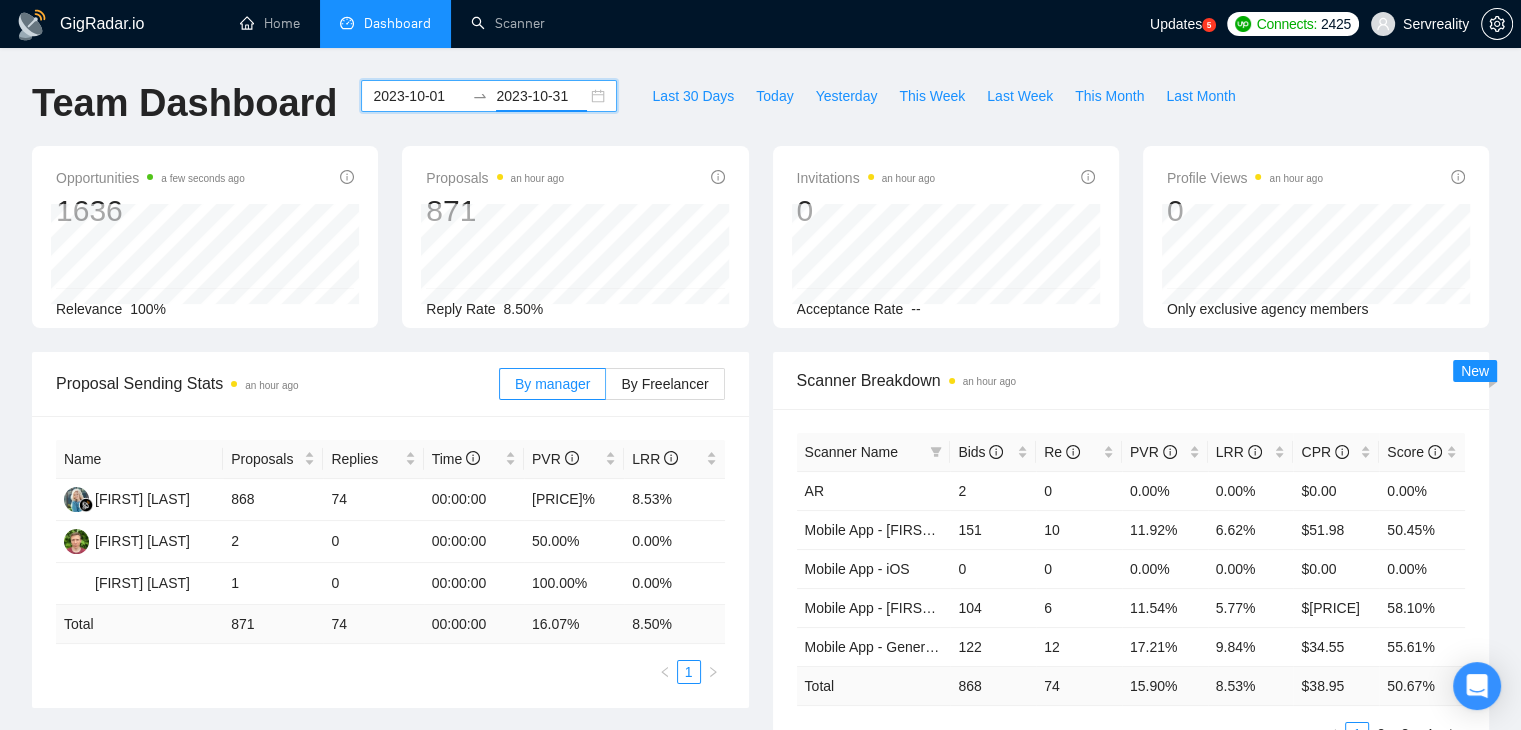 click on "[YEAR]-[MONTH] [YEAR]-[MONTH]" at bounding box center (489, 96) 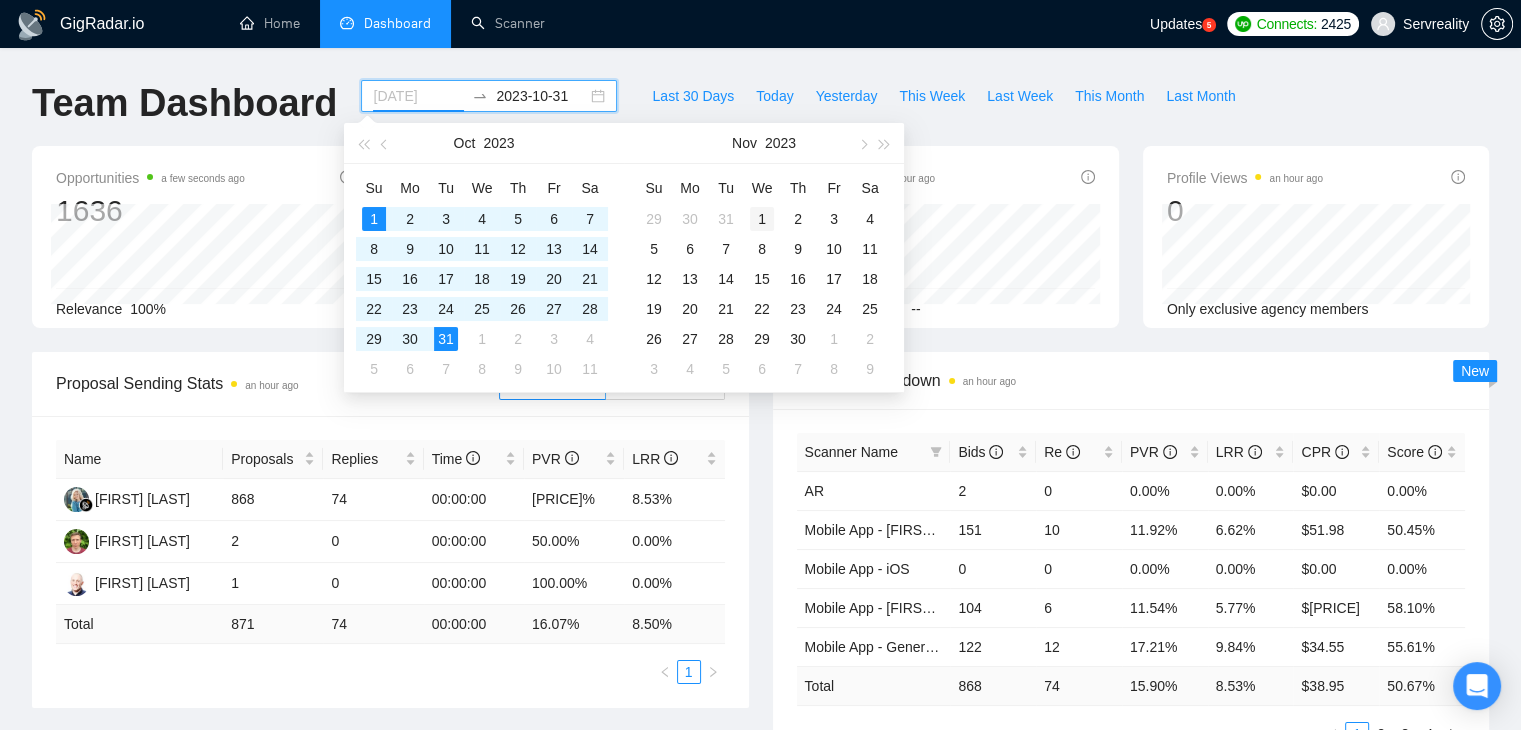 type on "[YEAR]-[MONTH]-[DAY]" 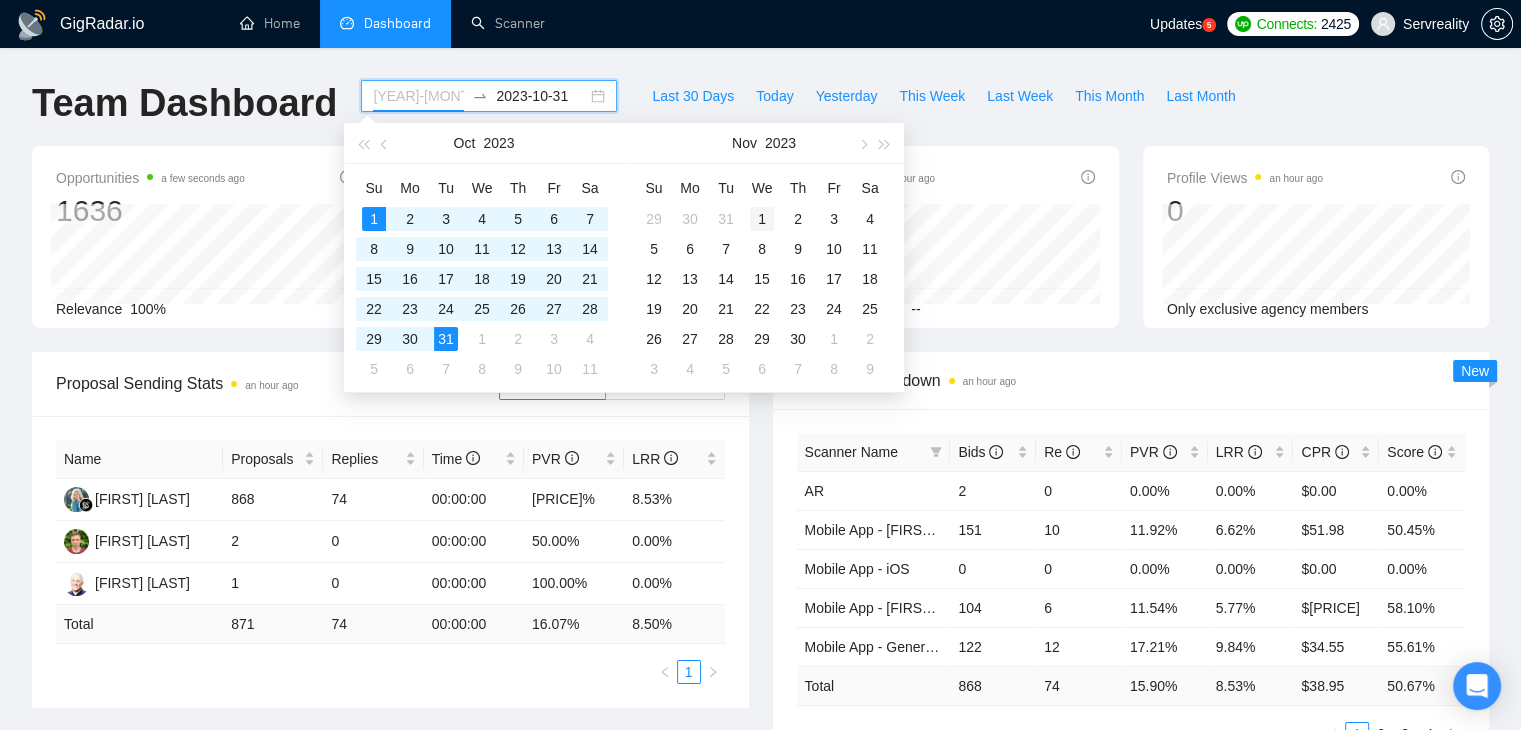 click on "1" at bounding box center (762, 219) 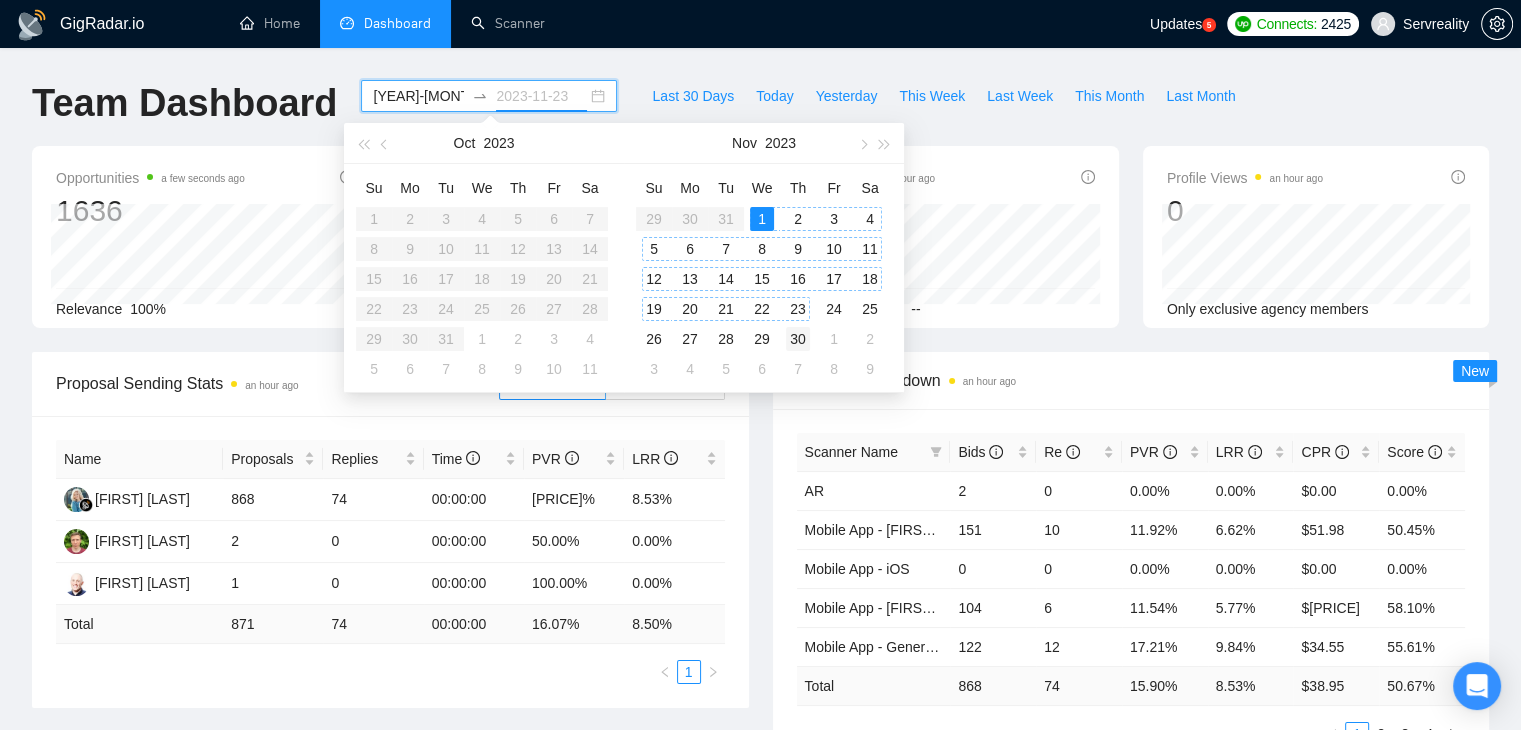 type on "[YEAR]-[MONTH]-[DAY]" 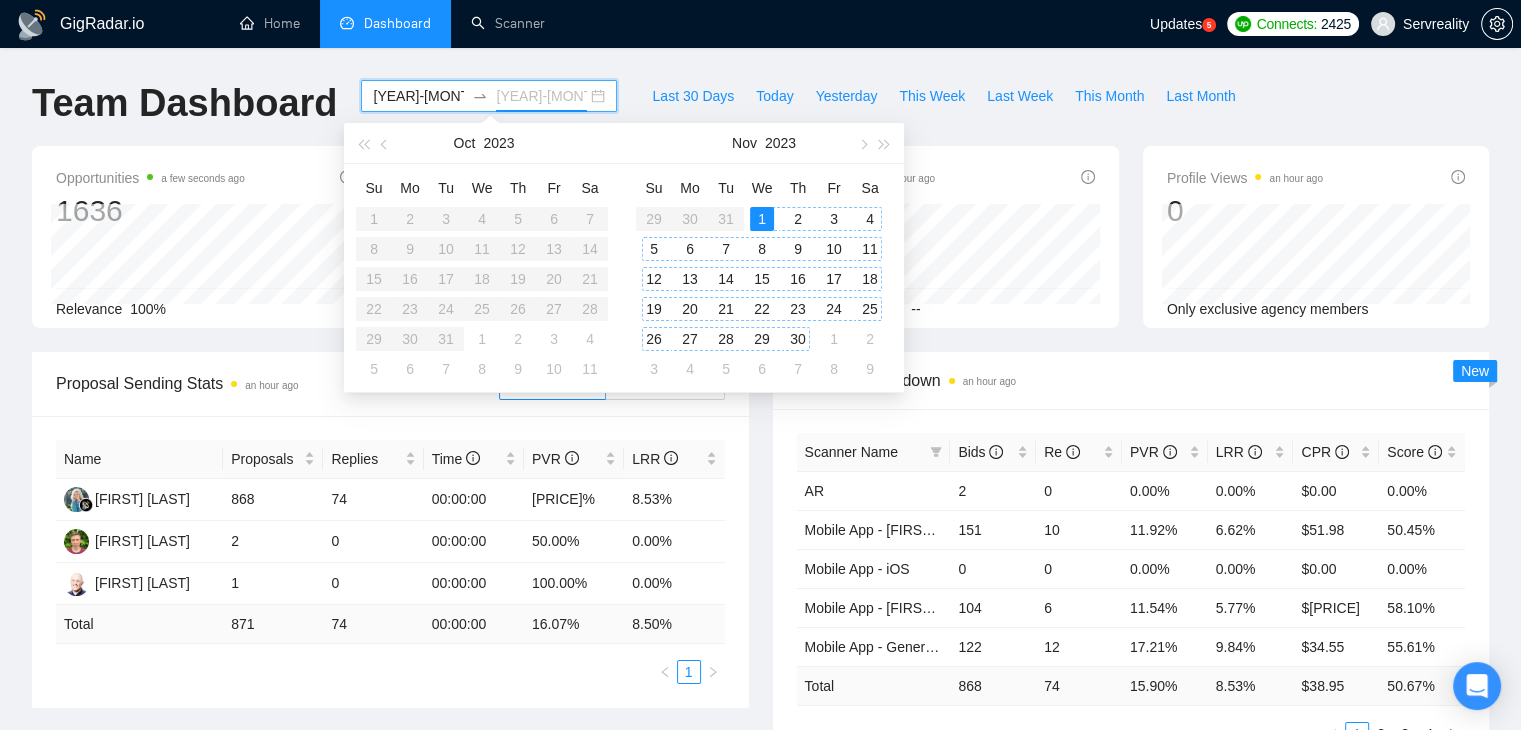 click on "30" at bounding box center (798, 339) 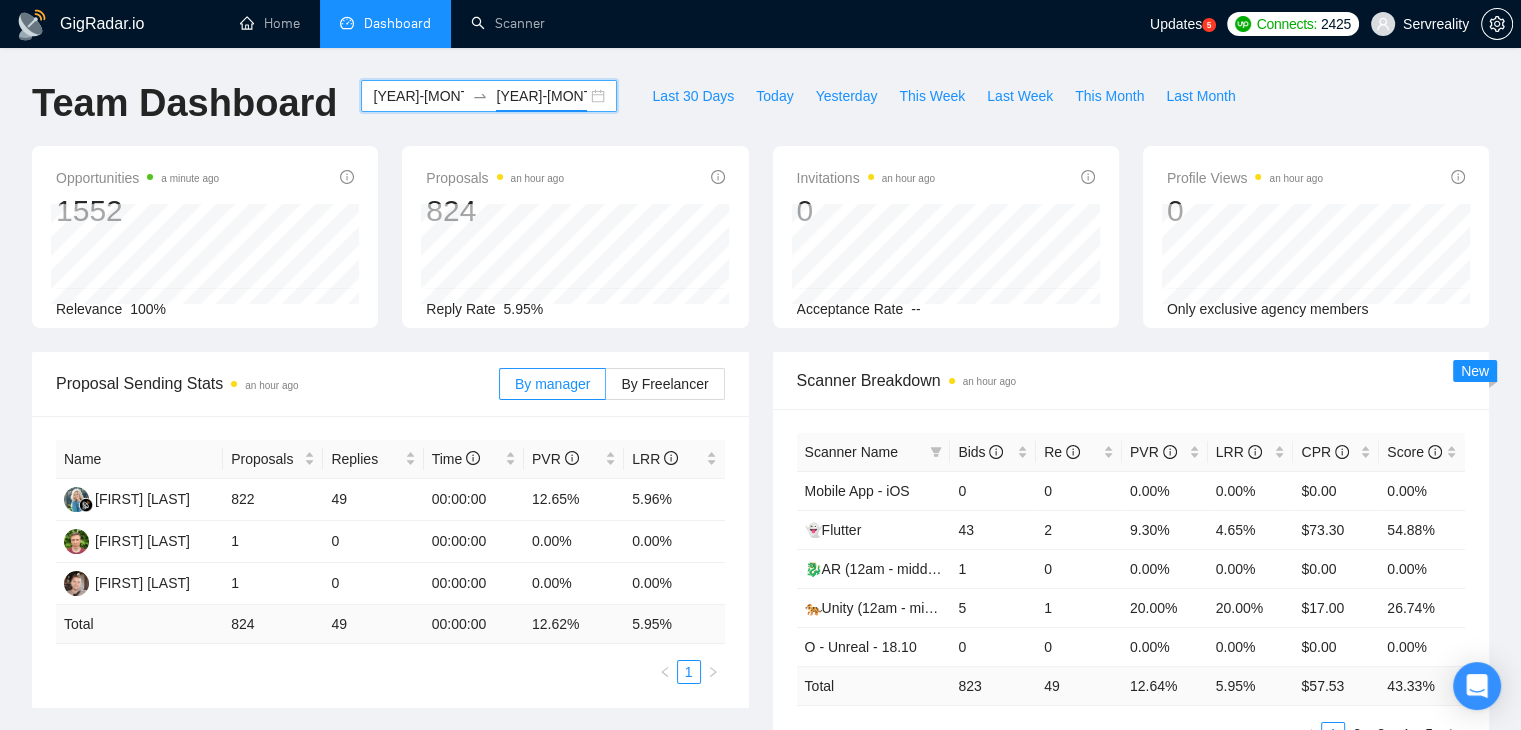 click on "[YEAR]-[MONTH] [YEAR]-[MONTH]" at bounding box center [489, 96] 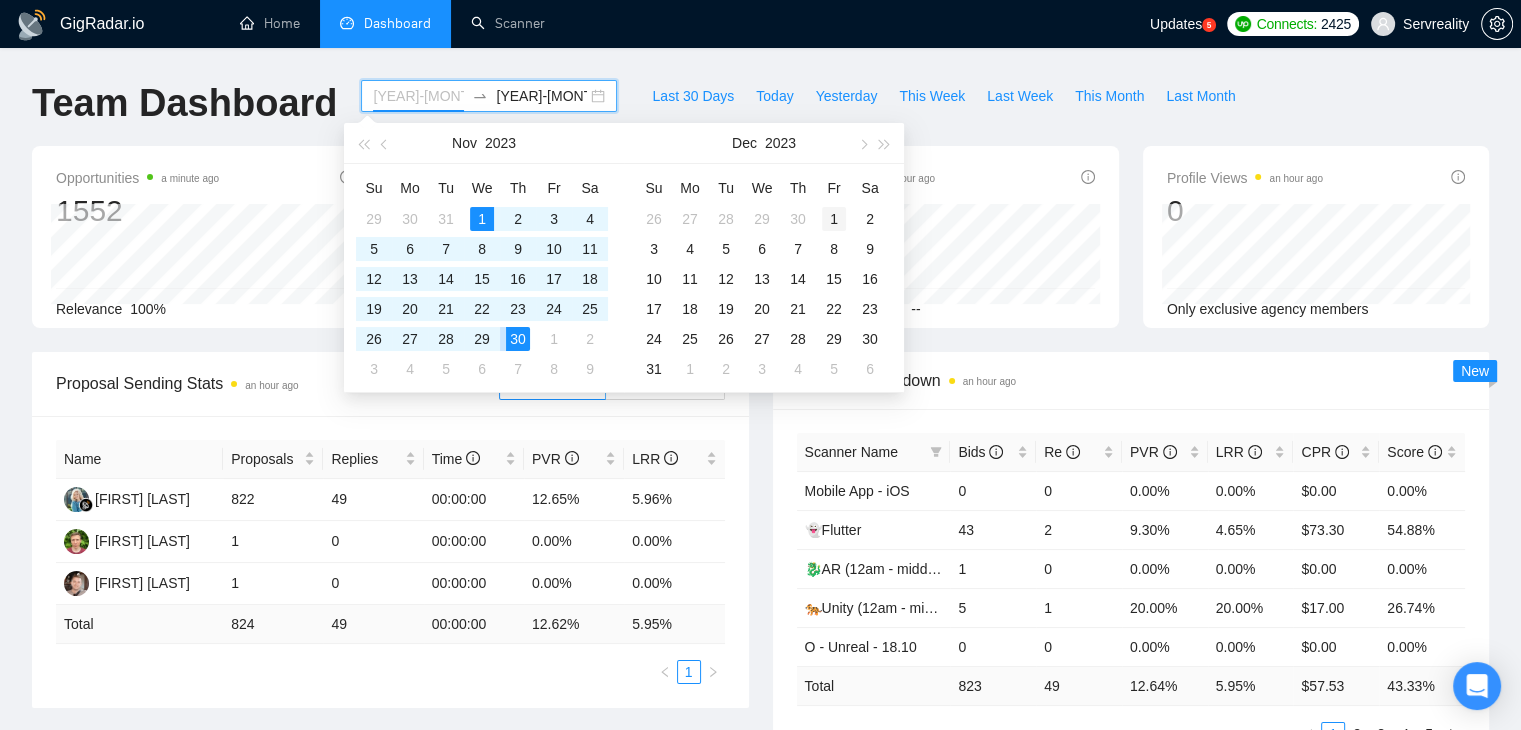 type on "[YEAR]-[MONTH]-[DAY]" 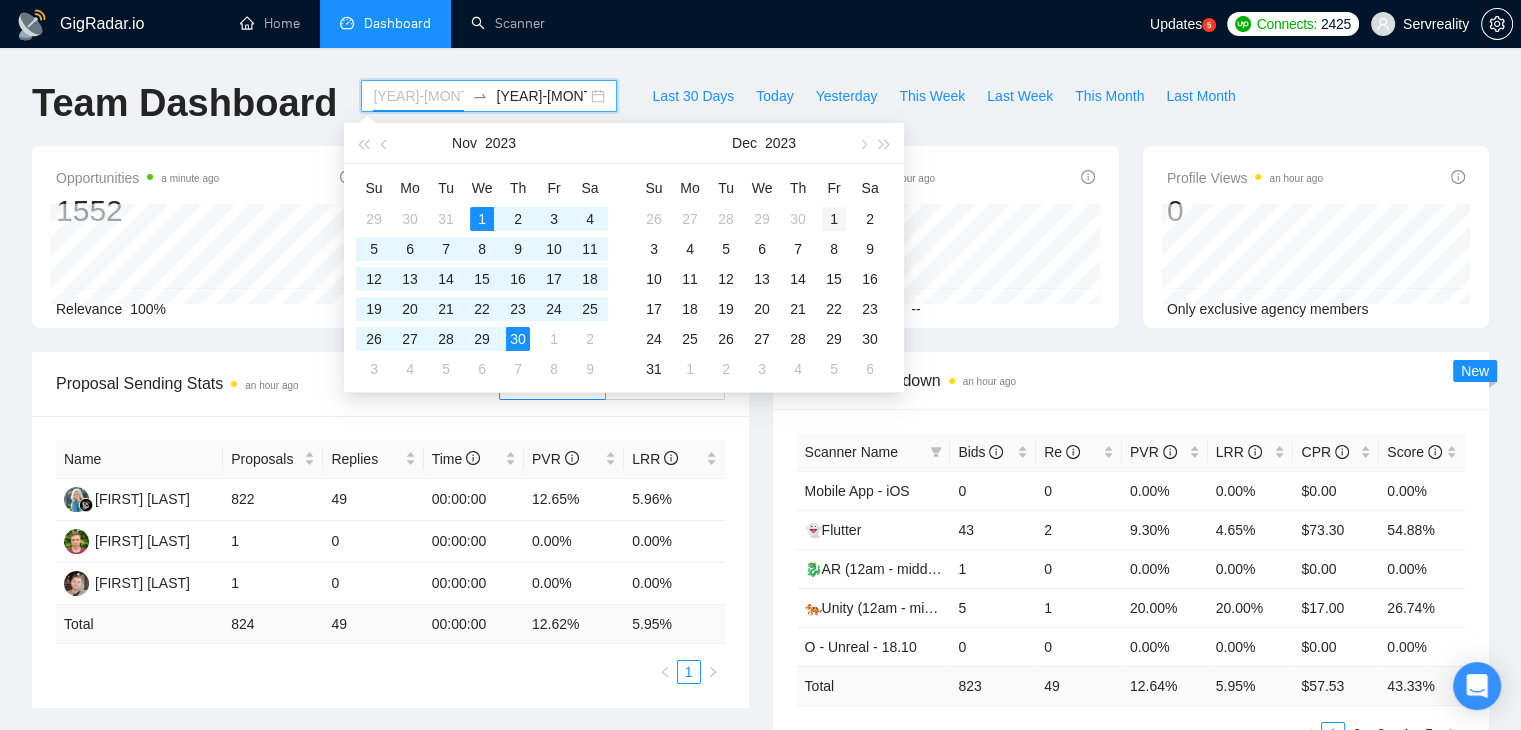 click on "1" at bounding box center [834, 219] 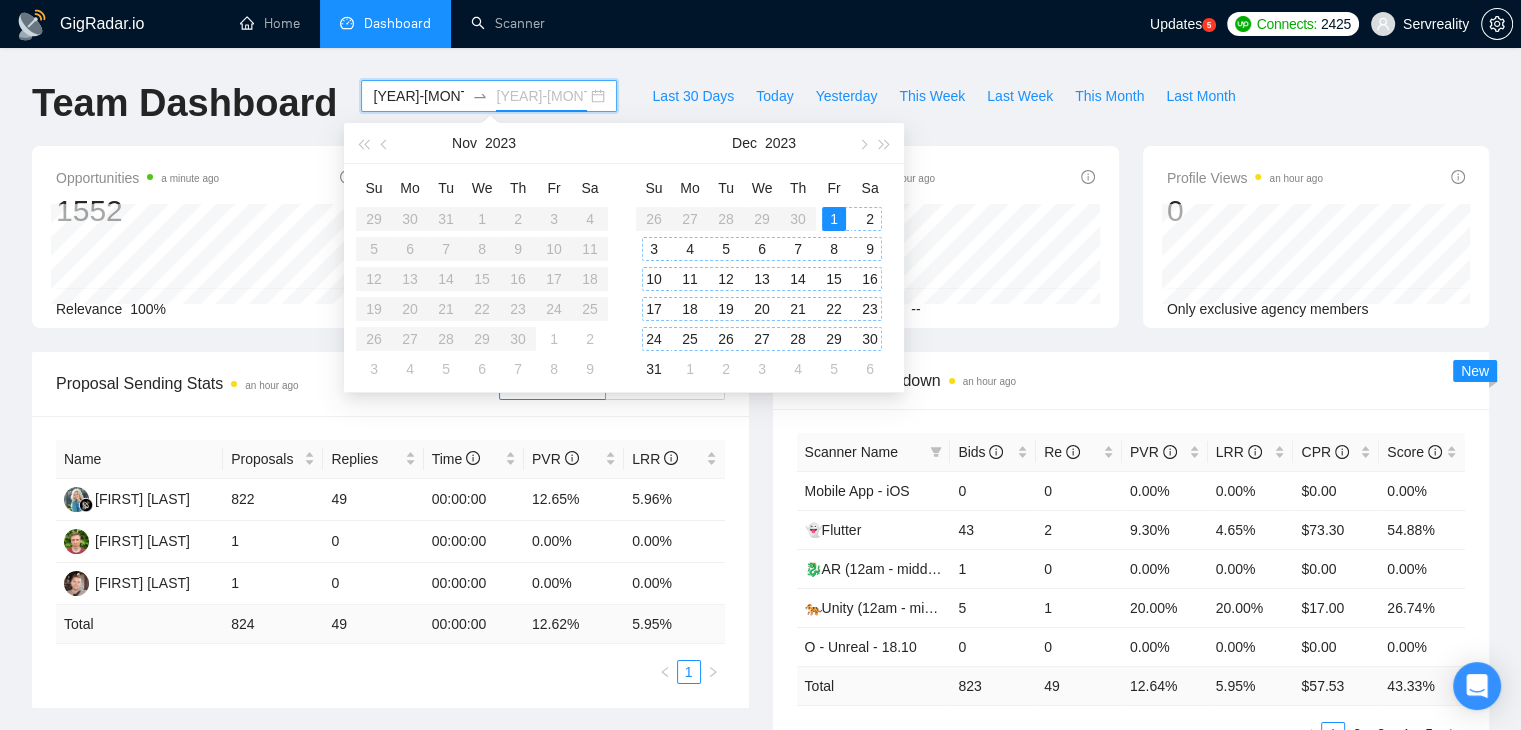 type on "2023-12-31" 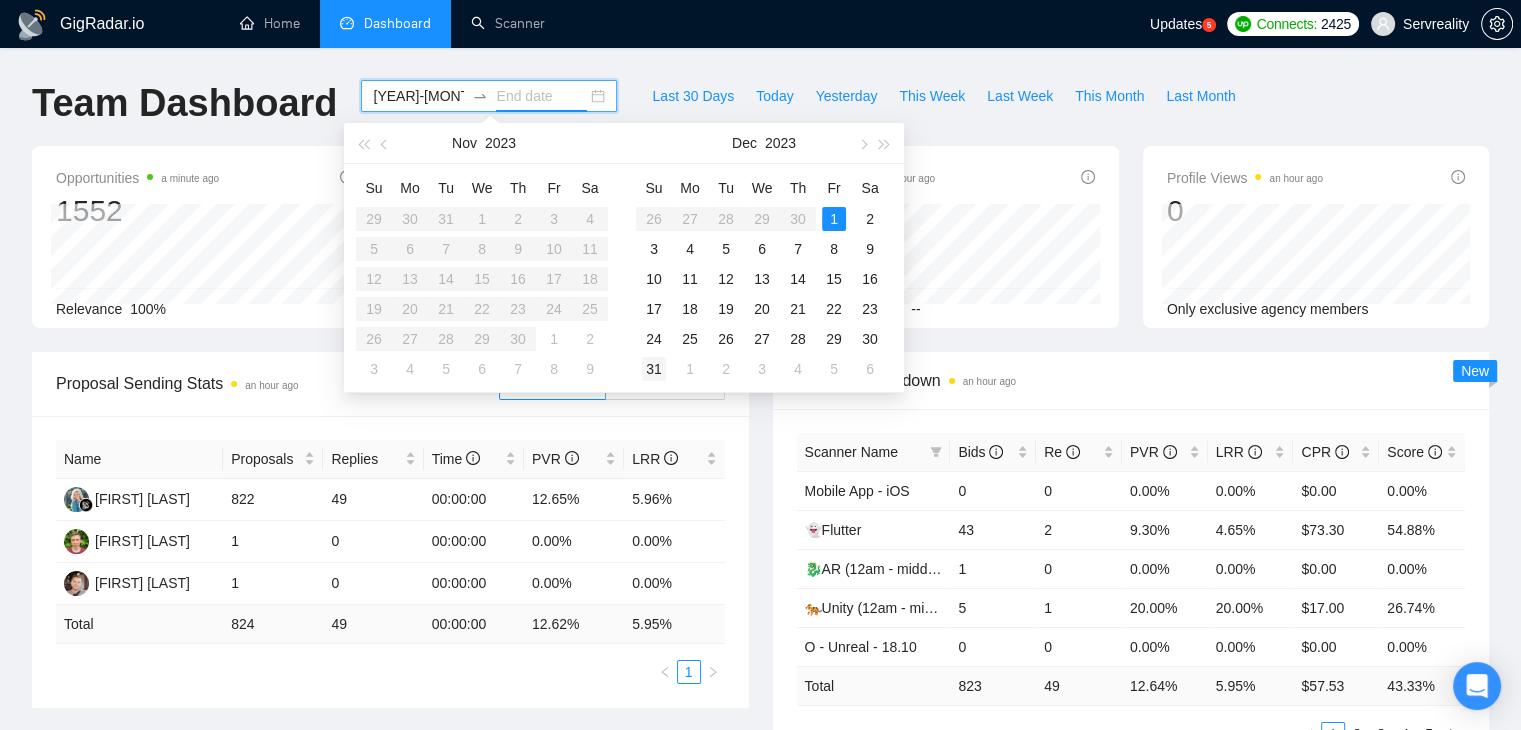 type on "2023-12-31" 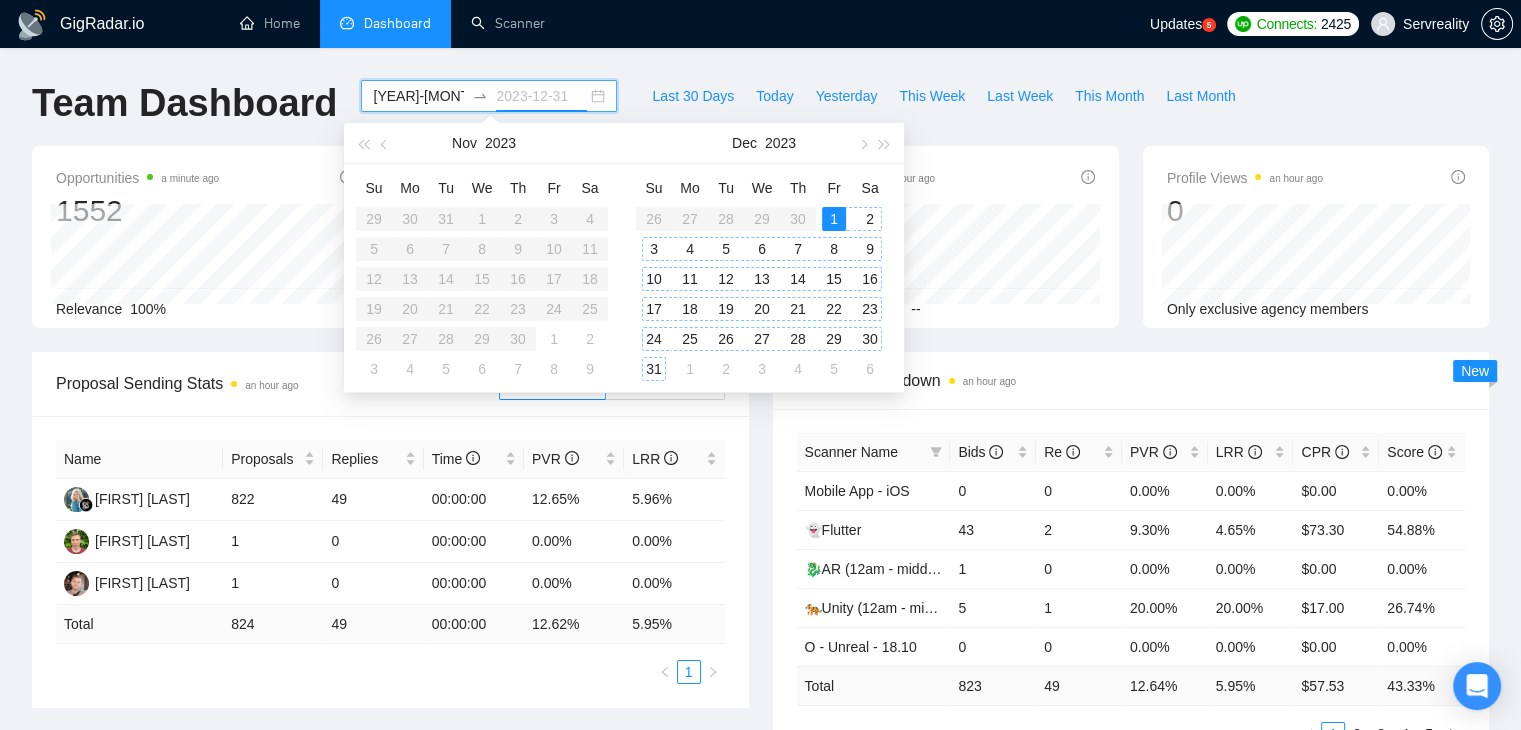 click on "31" at bounding box center [654, 369] 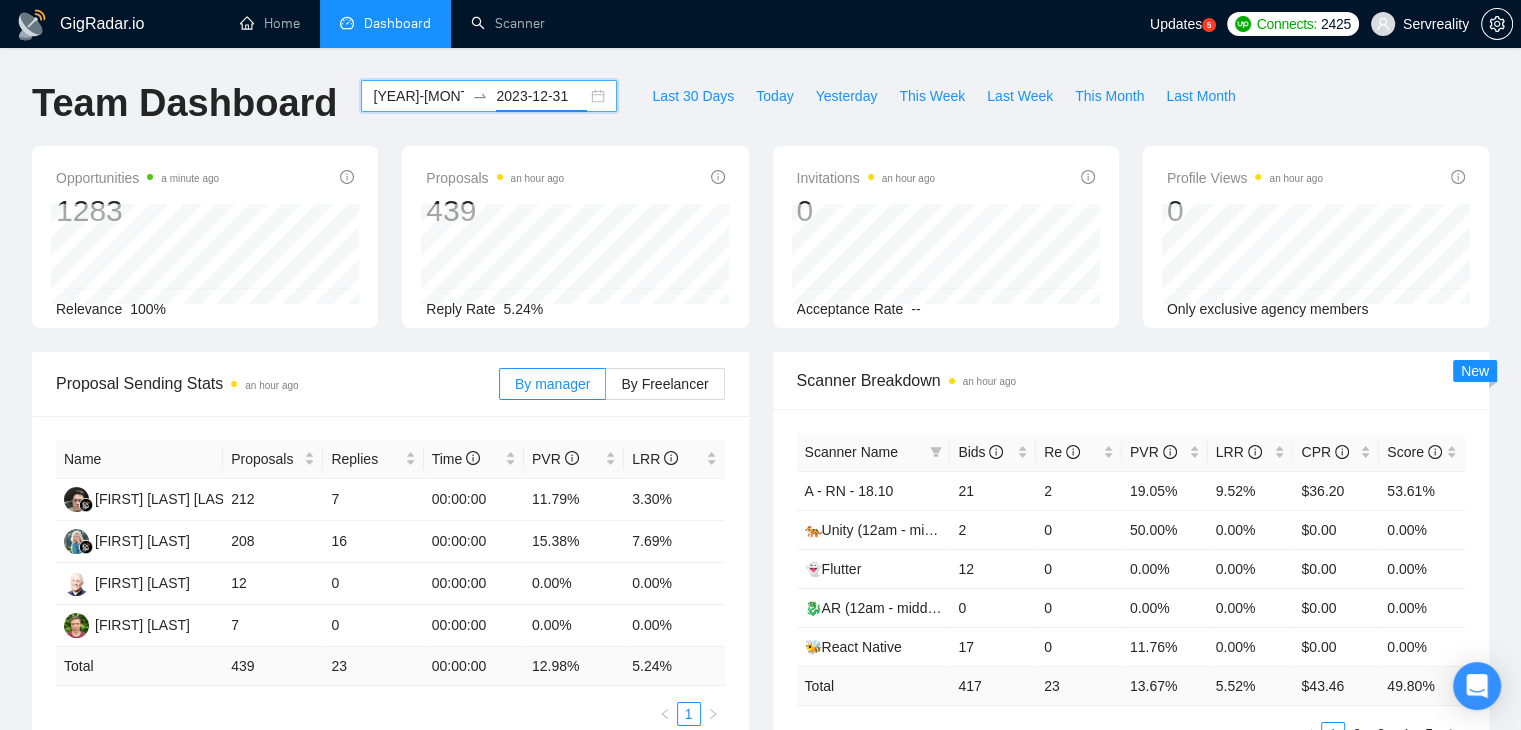 click on "[DATE] [DATE]" at bounding box center (489, 96) 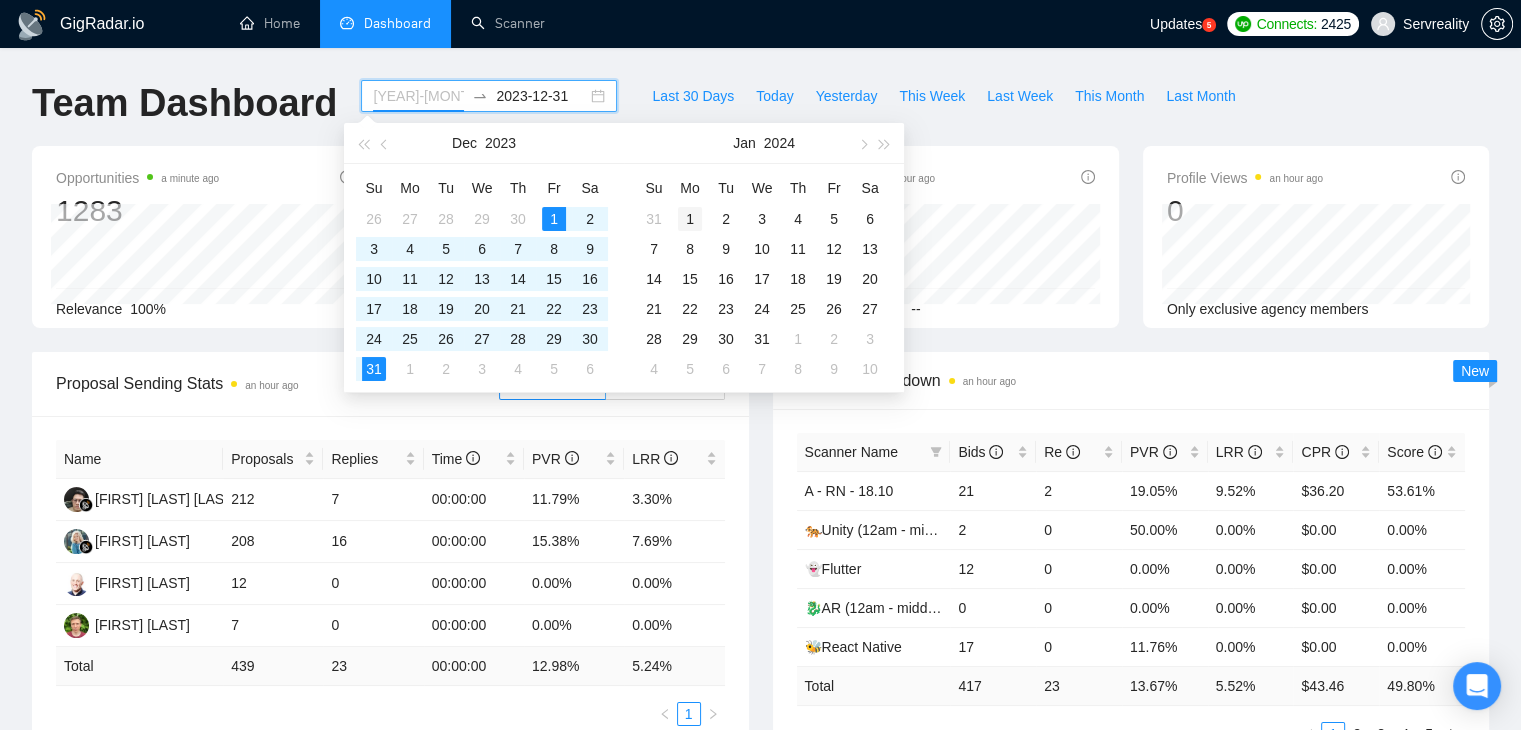 type on "[YEAR]-[MONTH]-[DAY]" 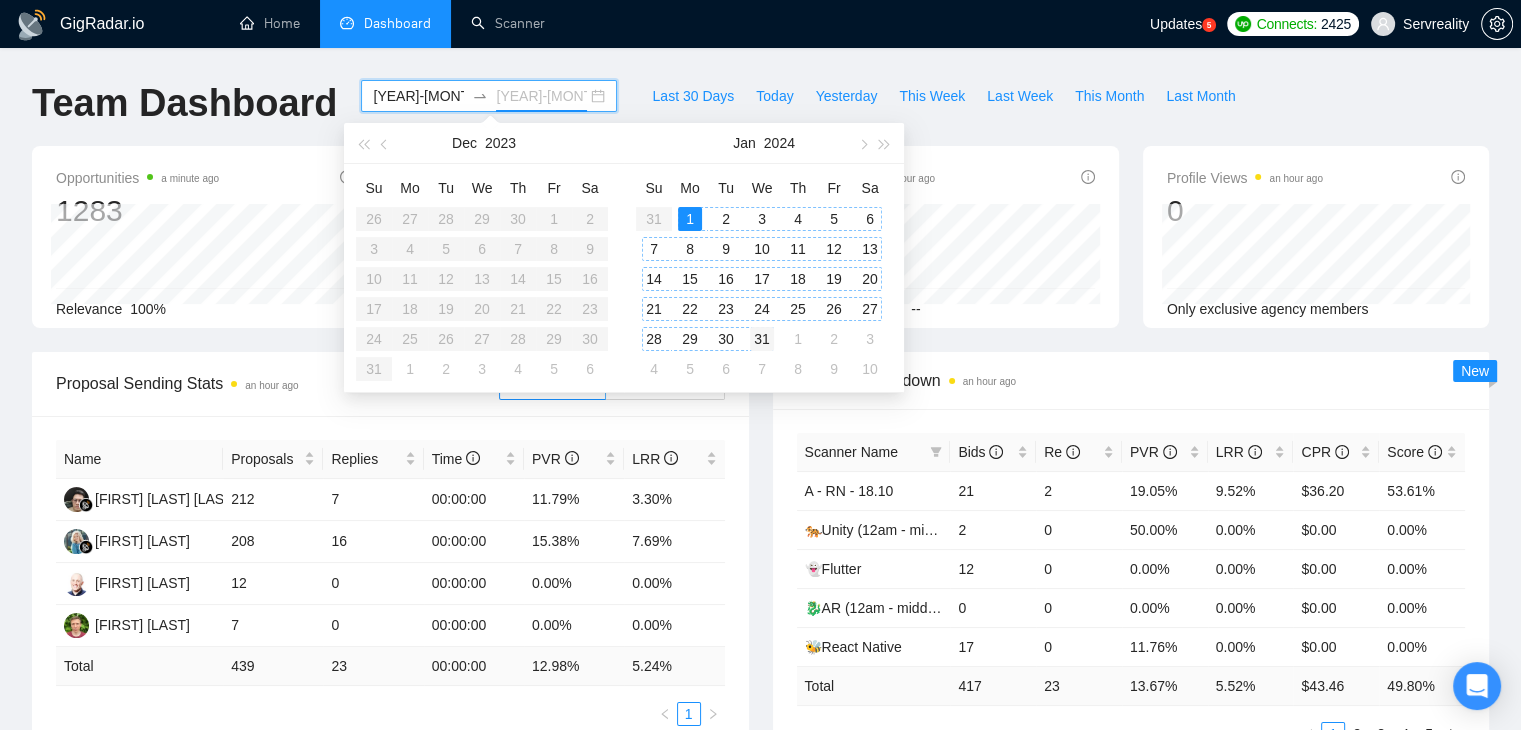 type on "[DATE]" 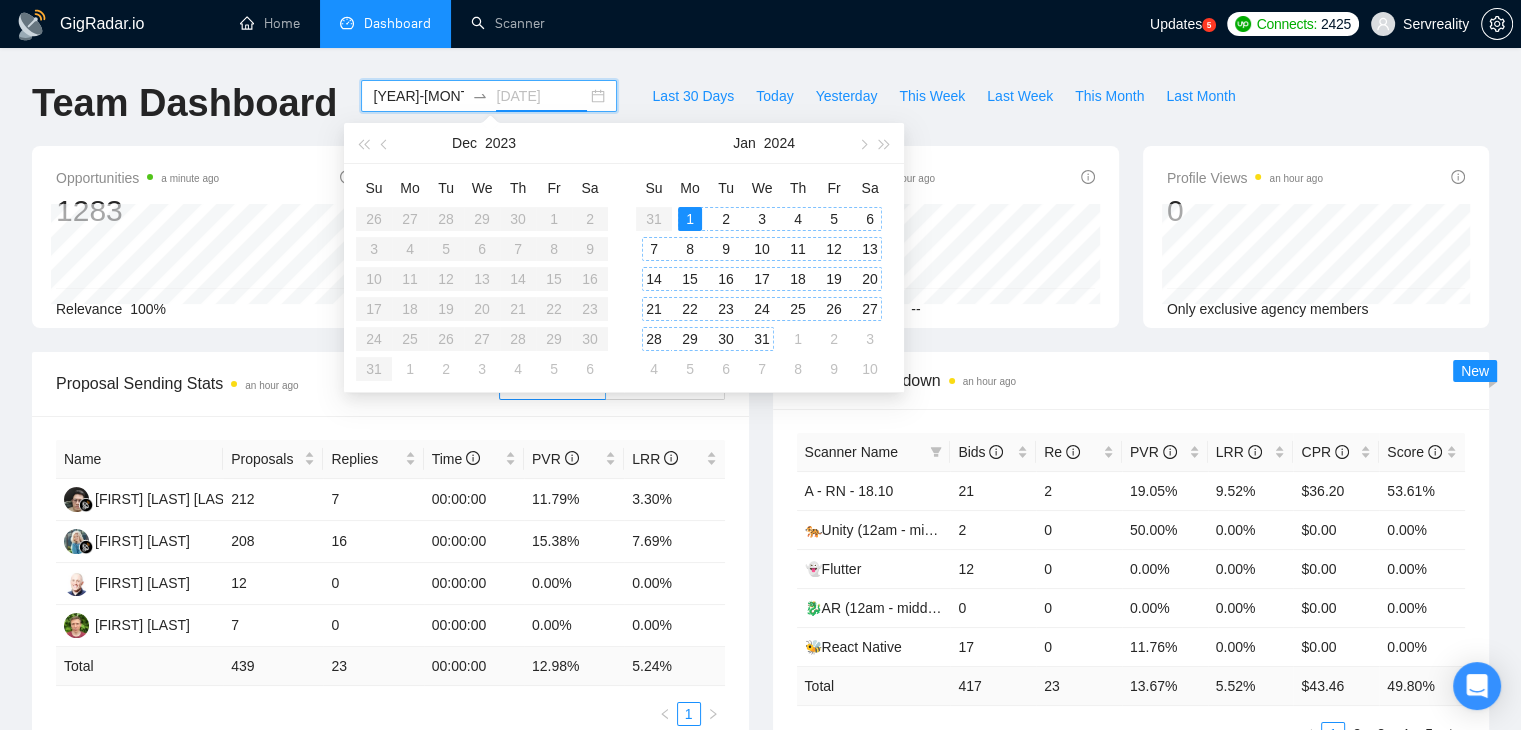 click on "31" at bounding box center [762, 339] 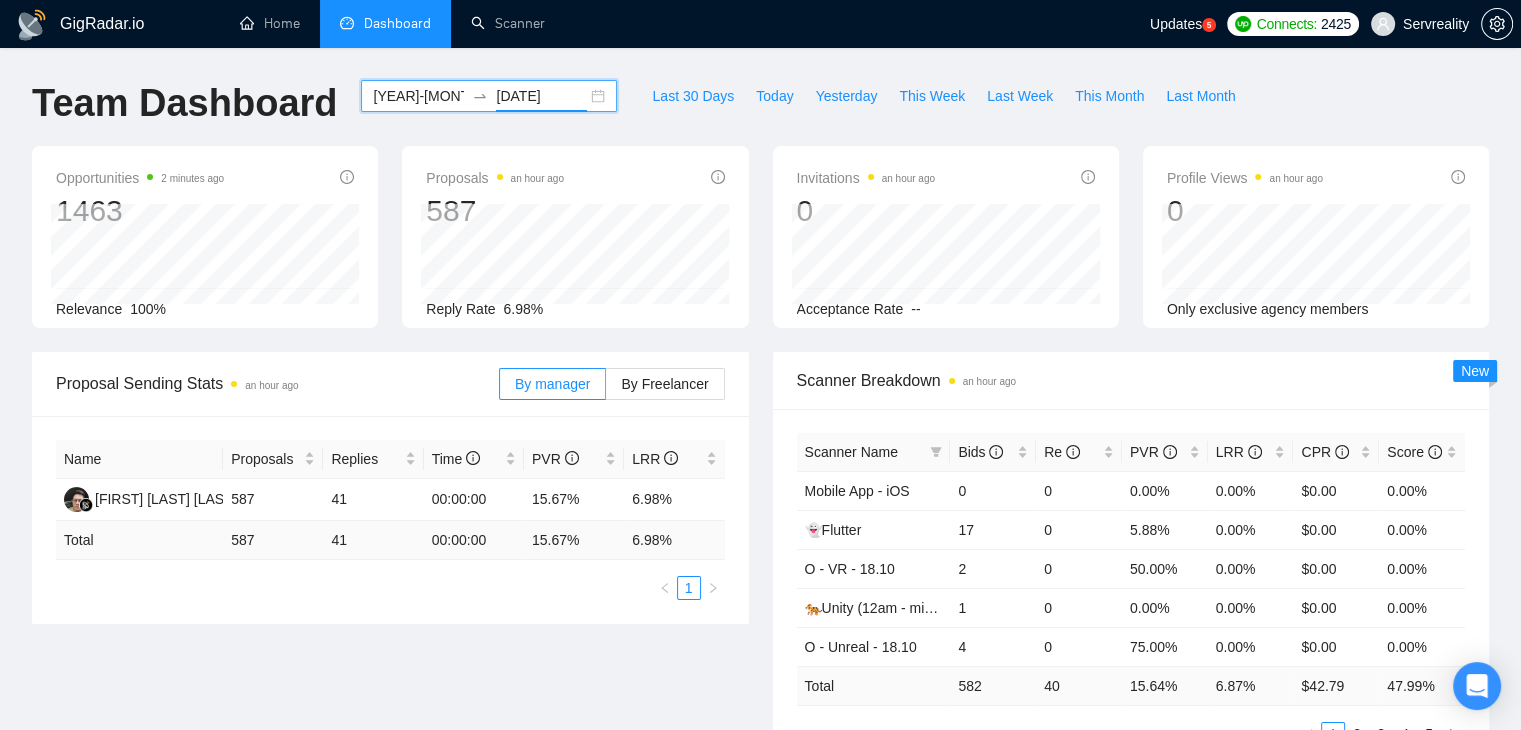 click on "[DATE] [DATE]" at bounding box center [489, 96] 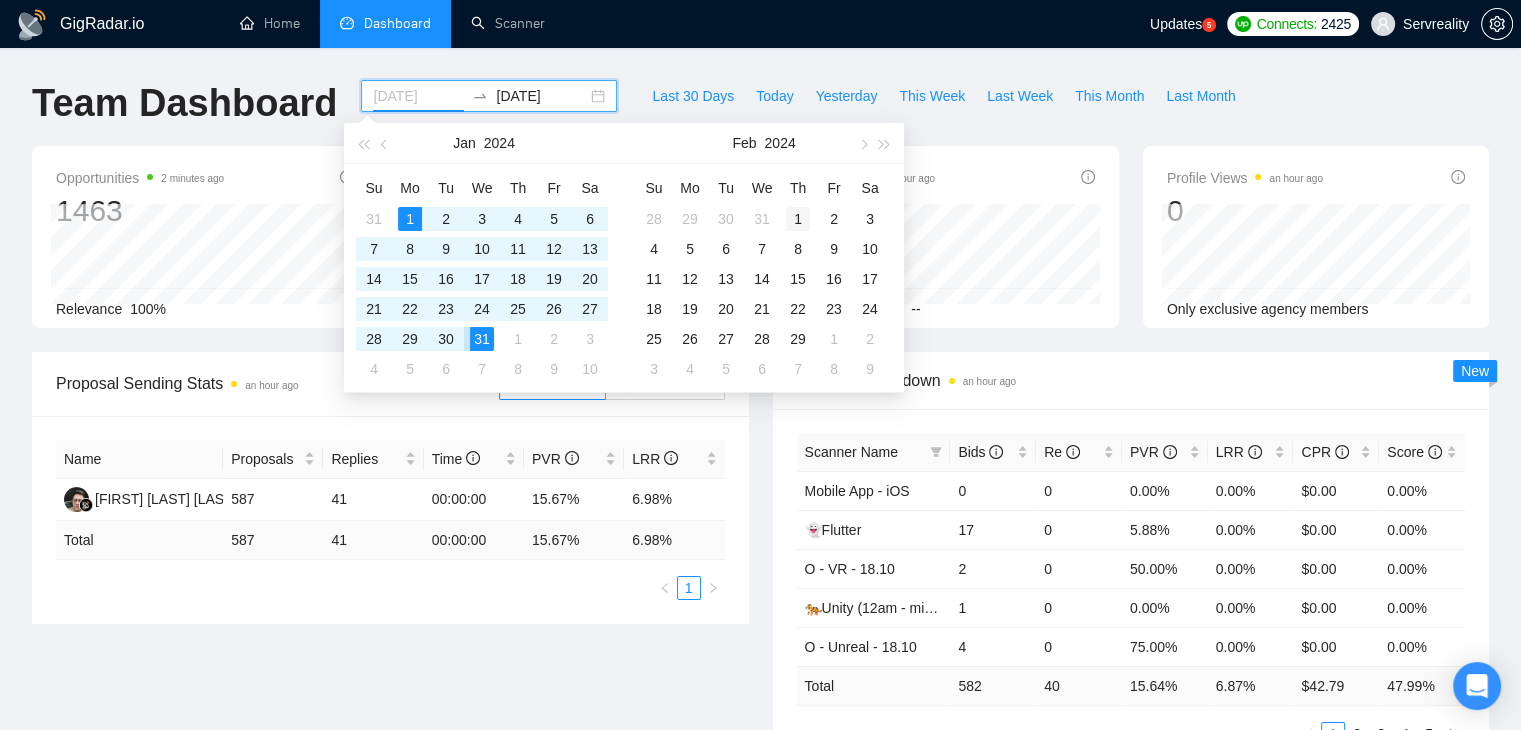 type on "[YEAR]-[MONTH]-[DAY]" 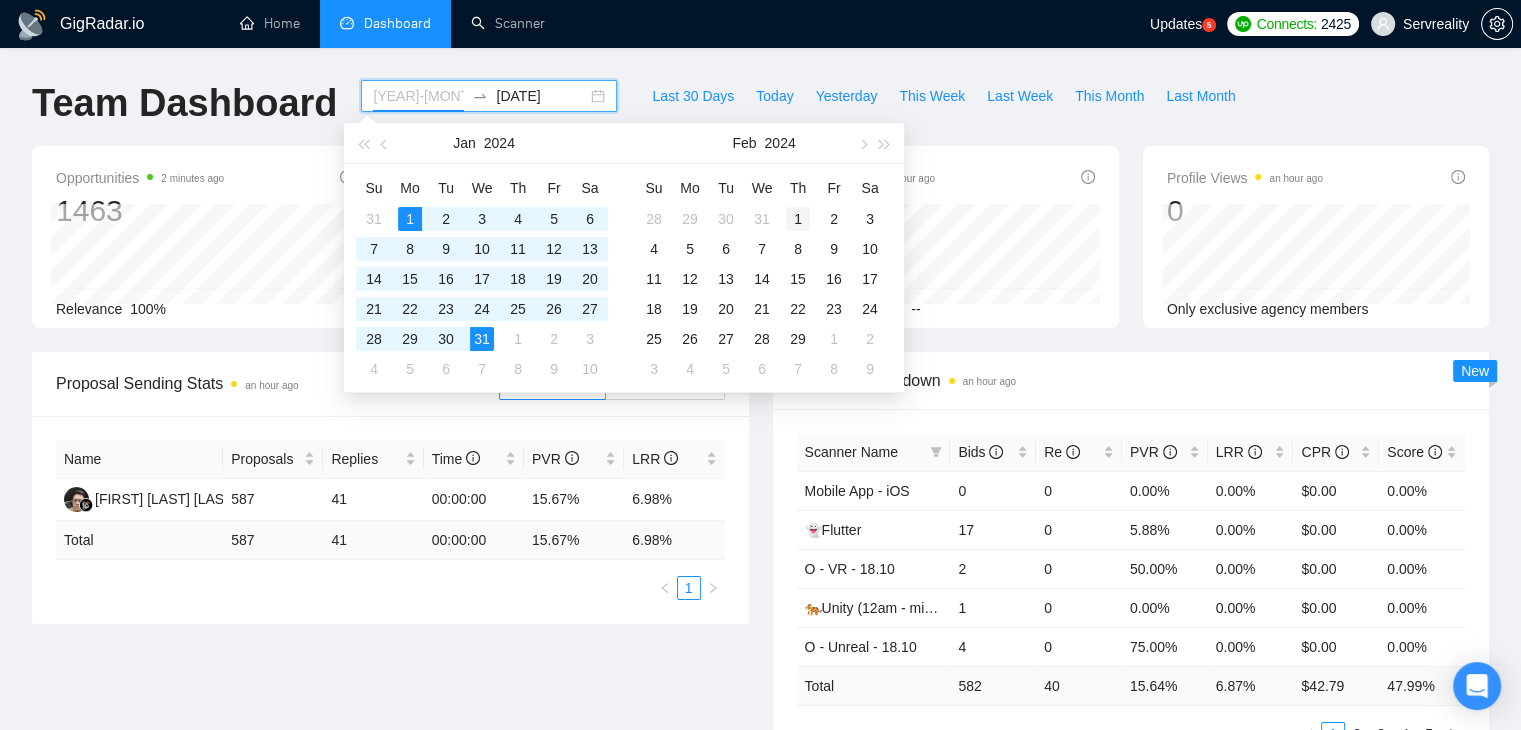 click on "1" at bounding box center [798, 219] 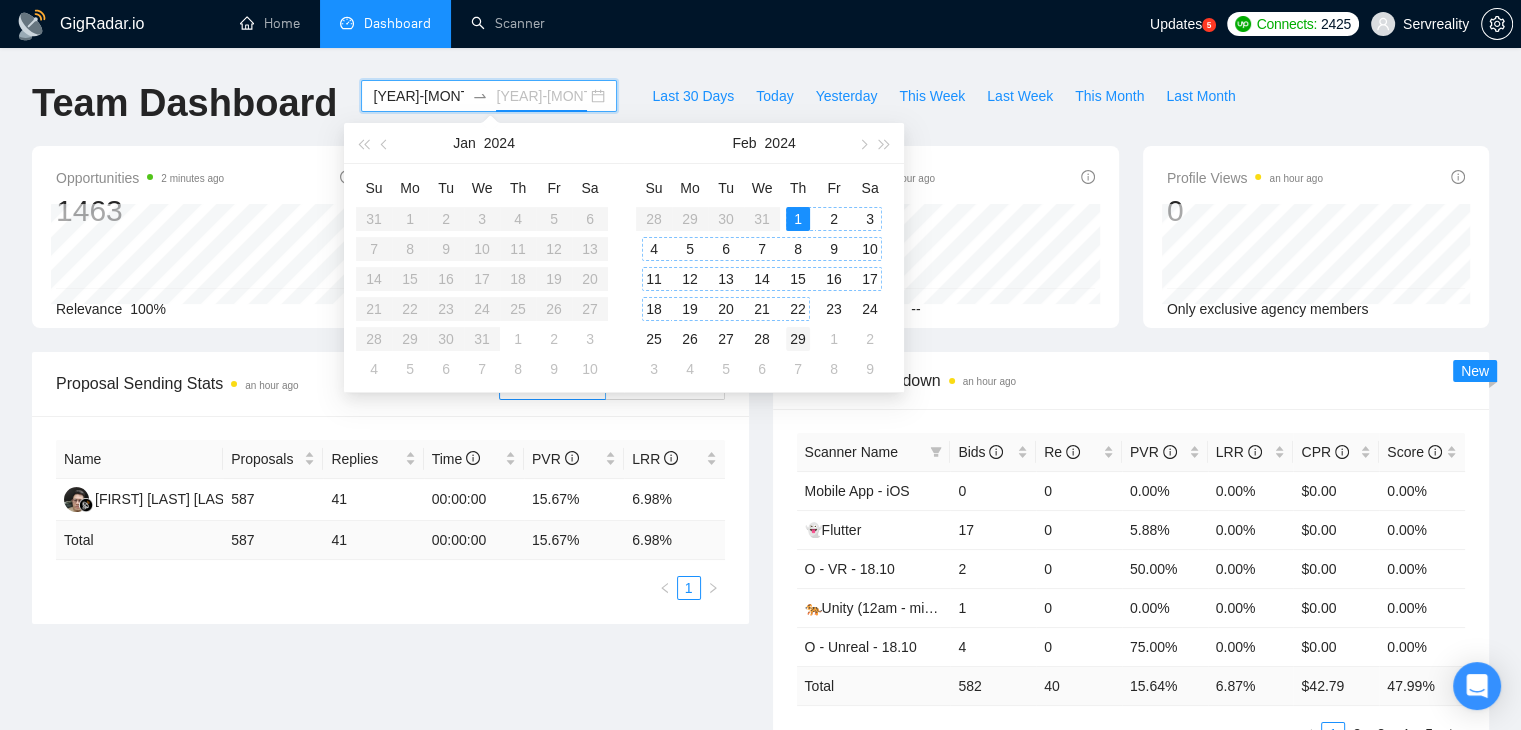 type on "[YEAR]-[MONTH]-[DAY]" 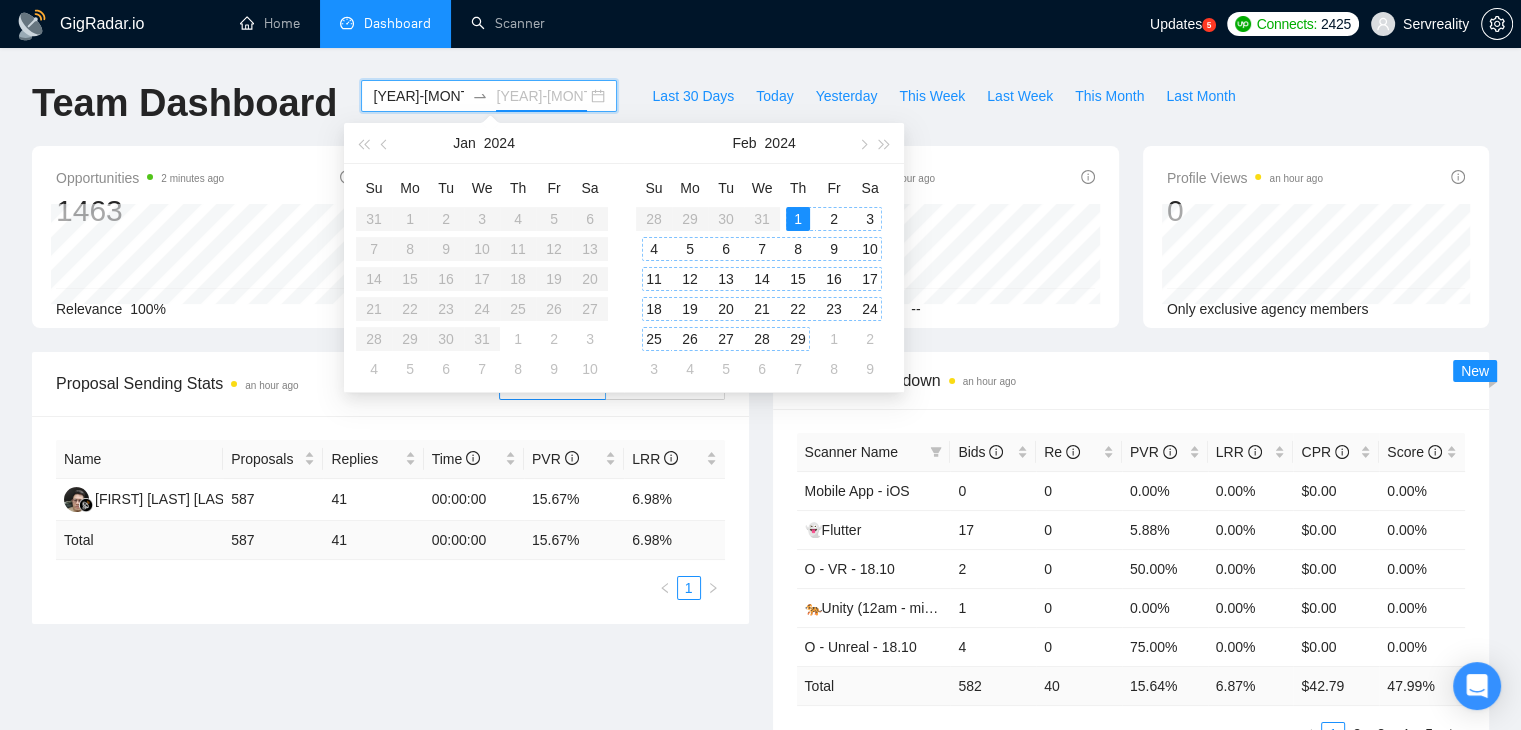 click on "29" at bounding box center (798, 339) 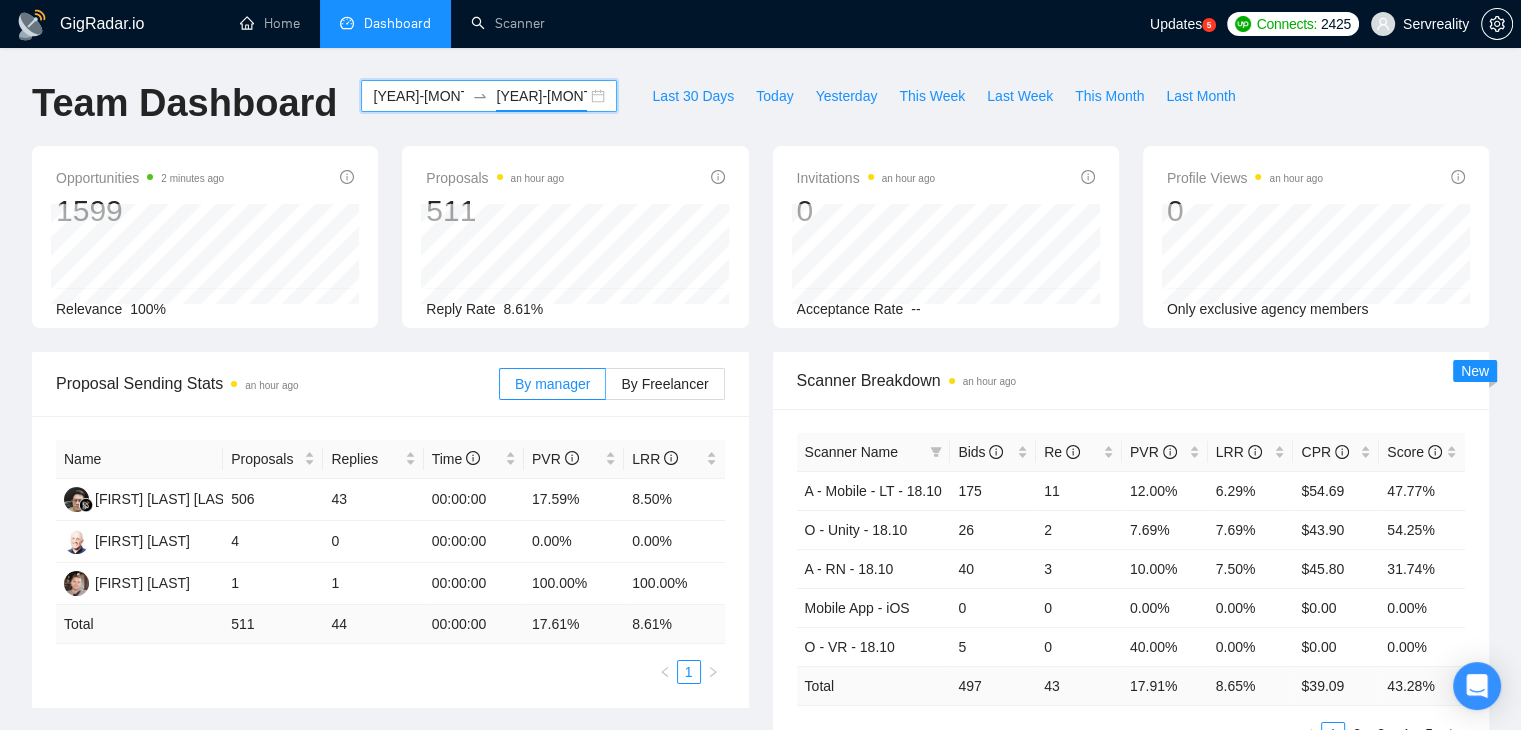 click on "[YEAR]-[MONTH]-[DAY] [YEAR]-[MONTH]-[DAY]" at bounding box center [489, 96] 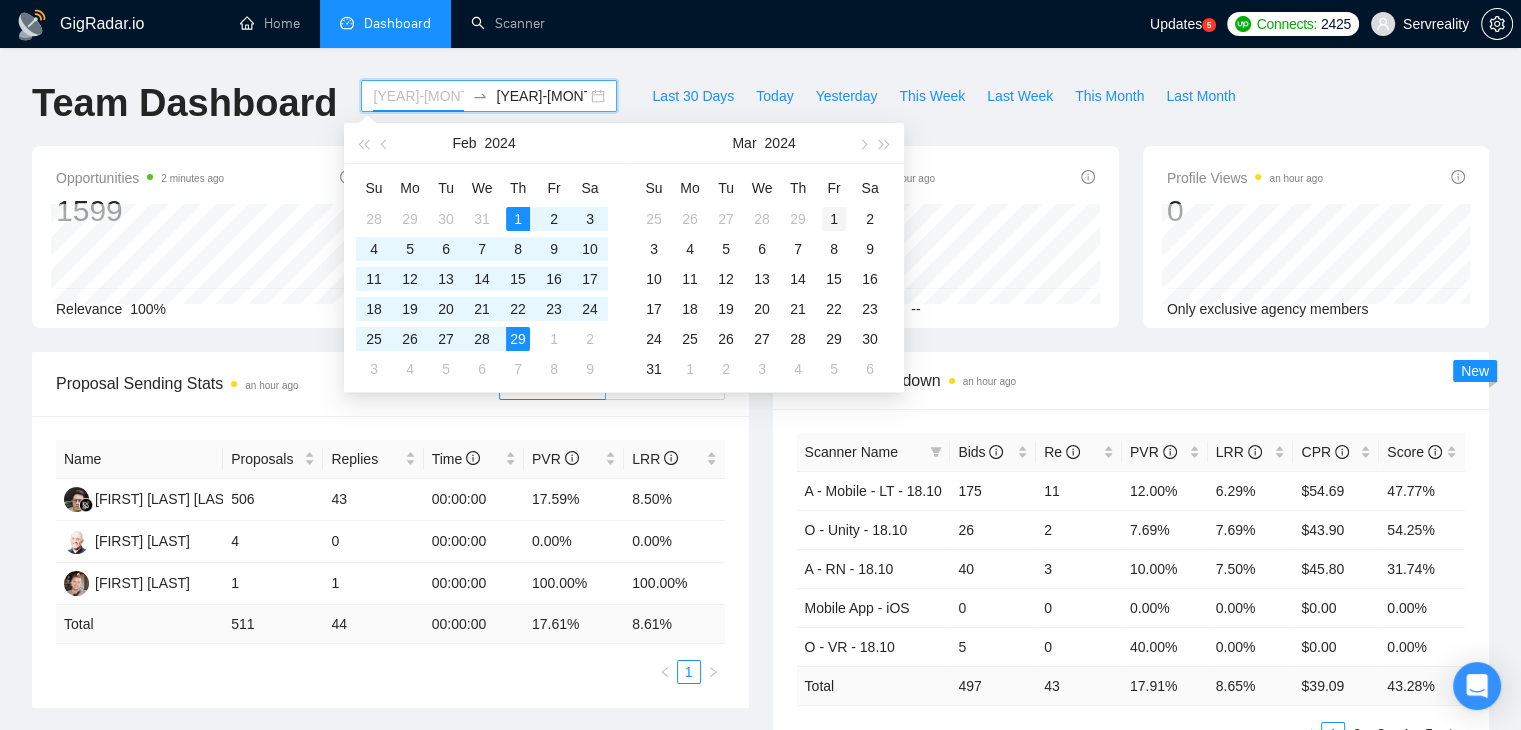 type on "[DATE]" 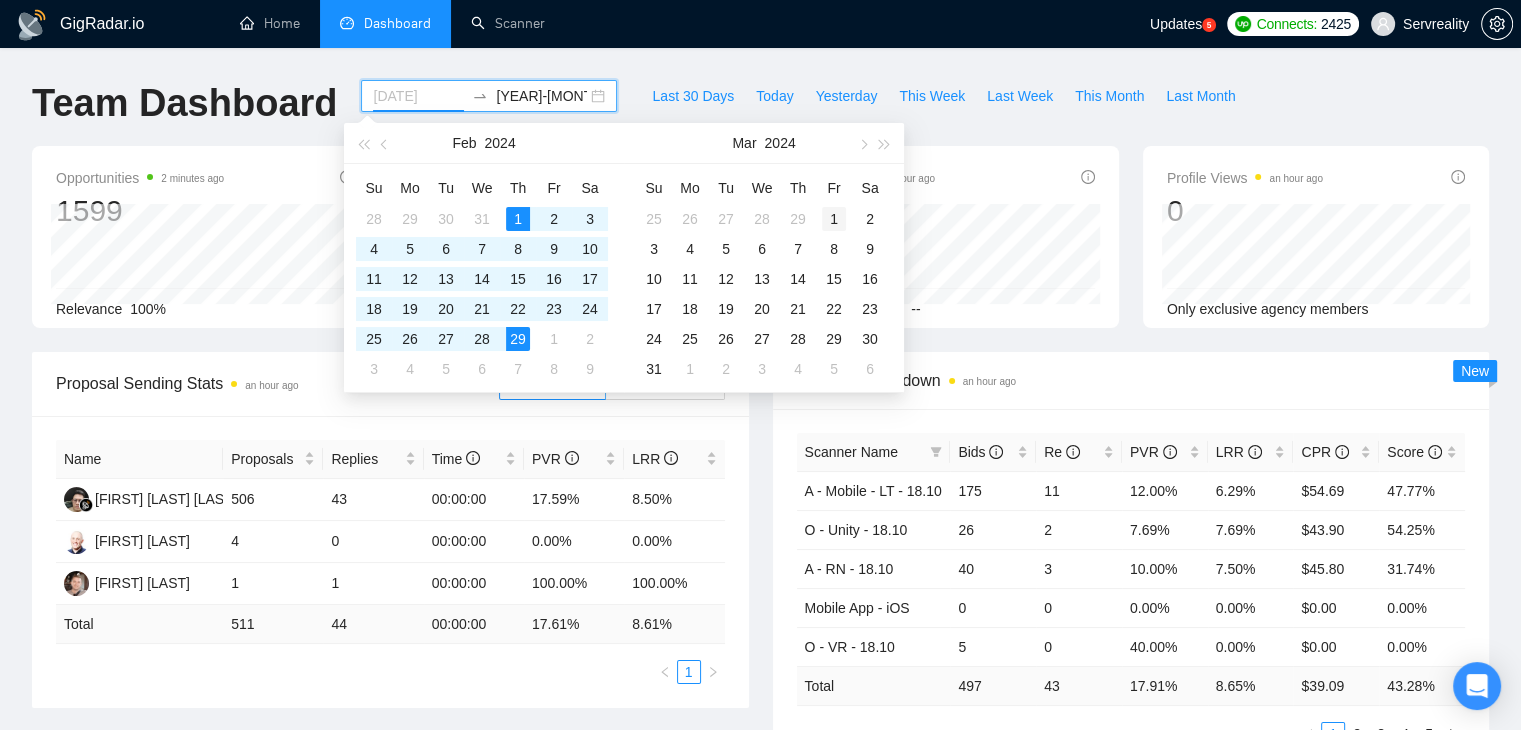 click on "1" at bounding box center [834, 219] 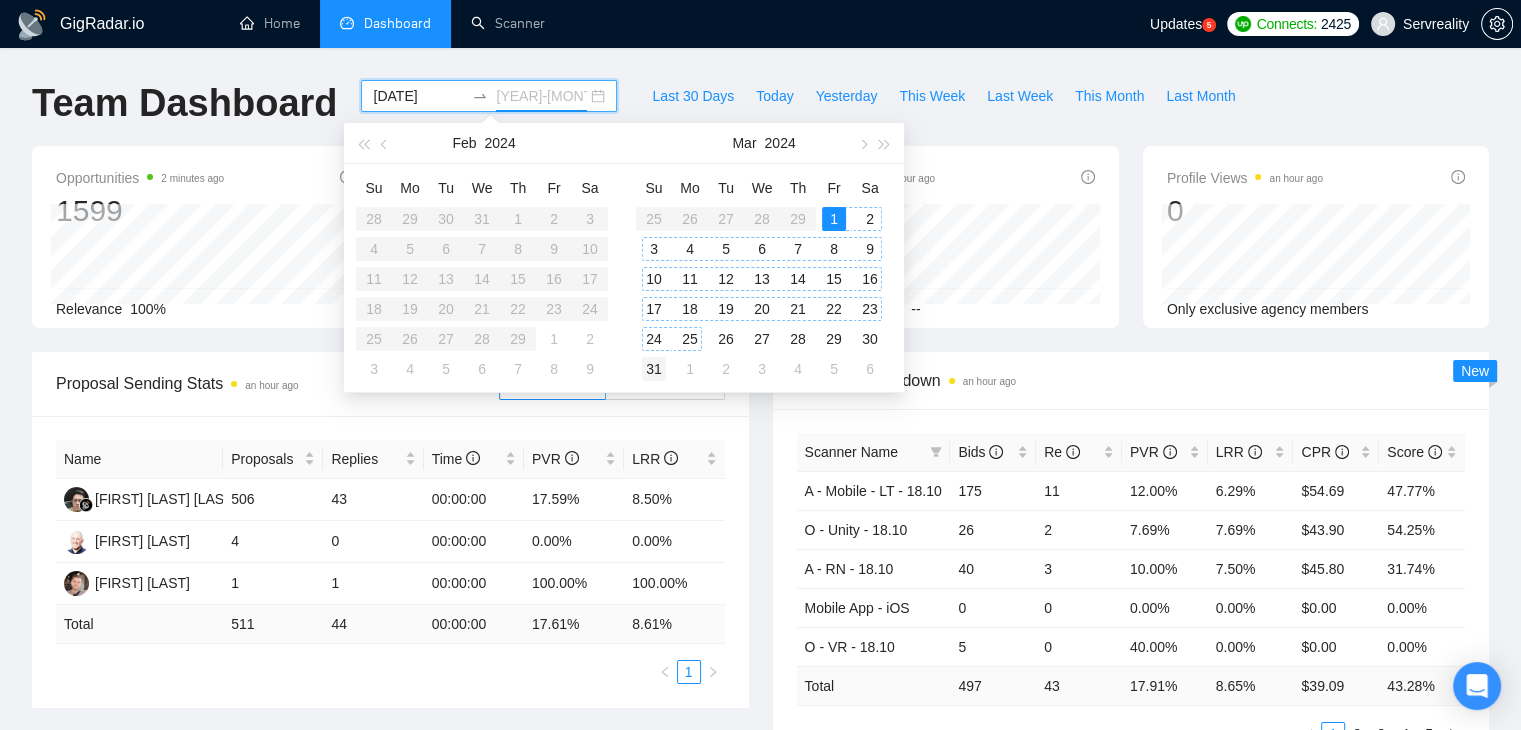 type on "[YEAR]-[MONTH]-[DAY]" 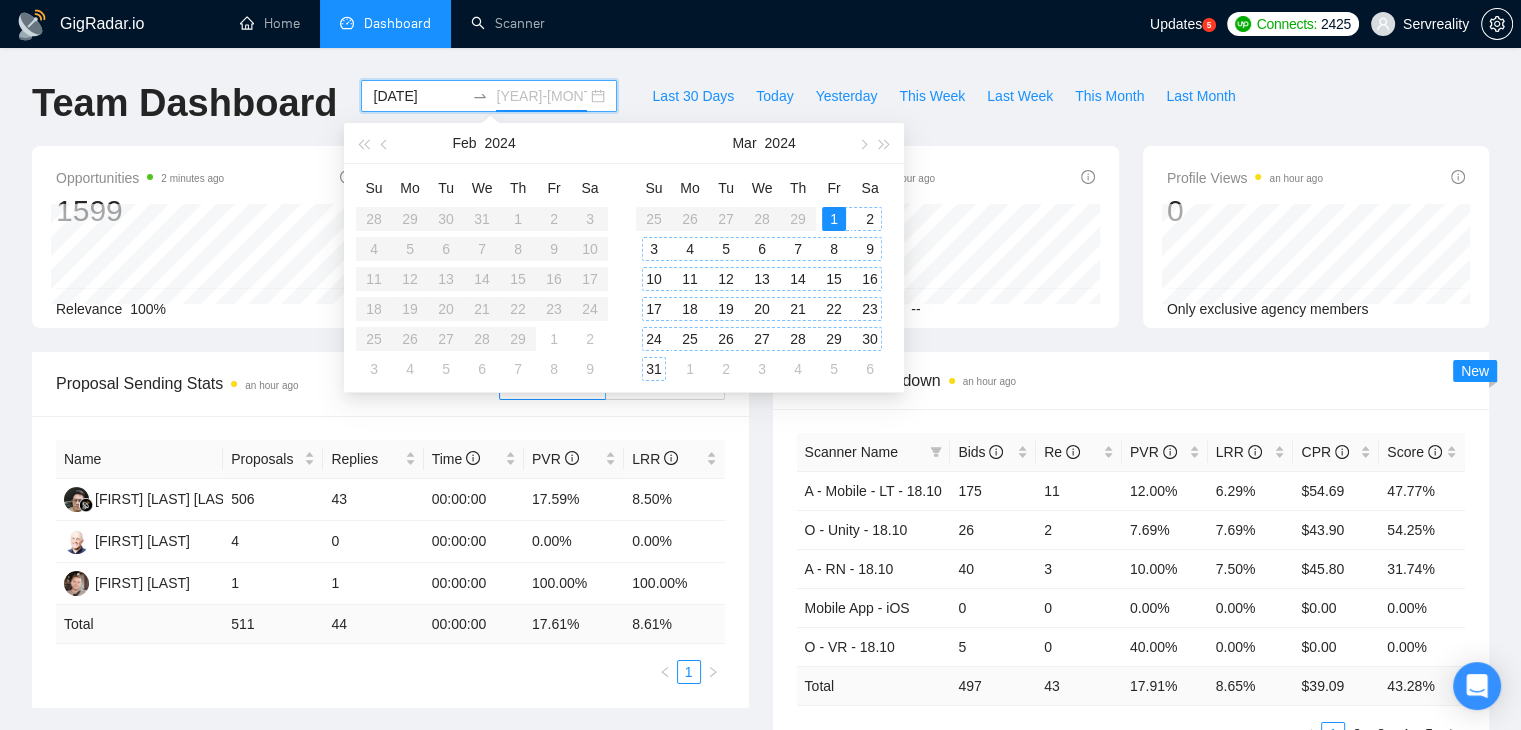click on "31" at bounding box center (654, 369) 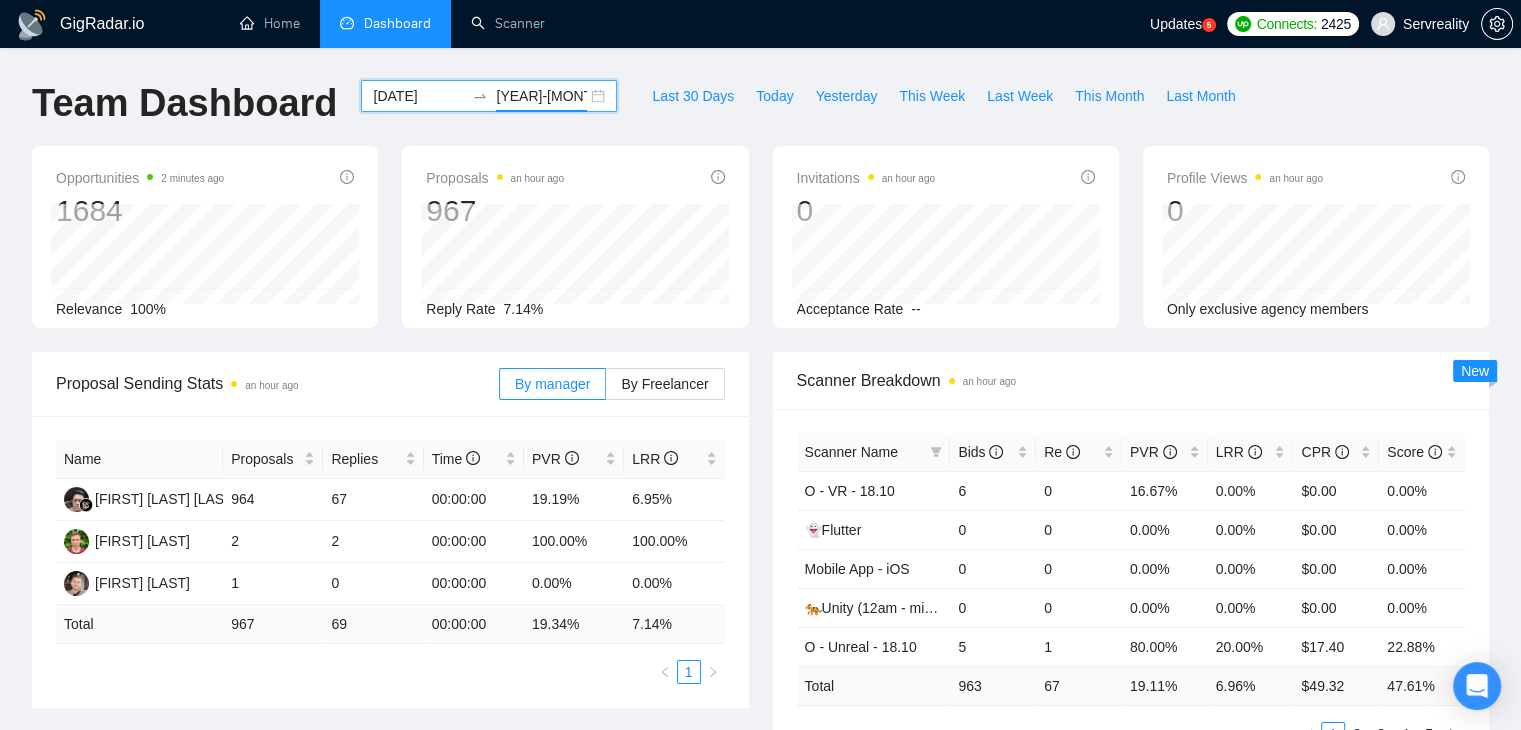 click on "[YEAR]-[MONTH] [YEAR]-[MONTH]" at bounding box center [489, 96] 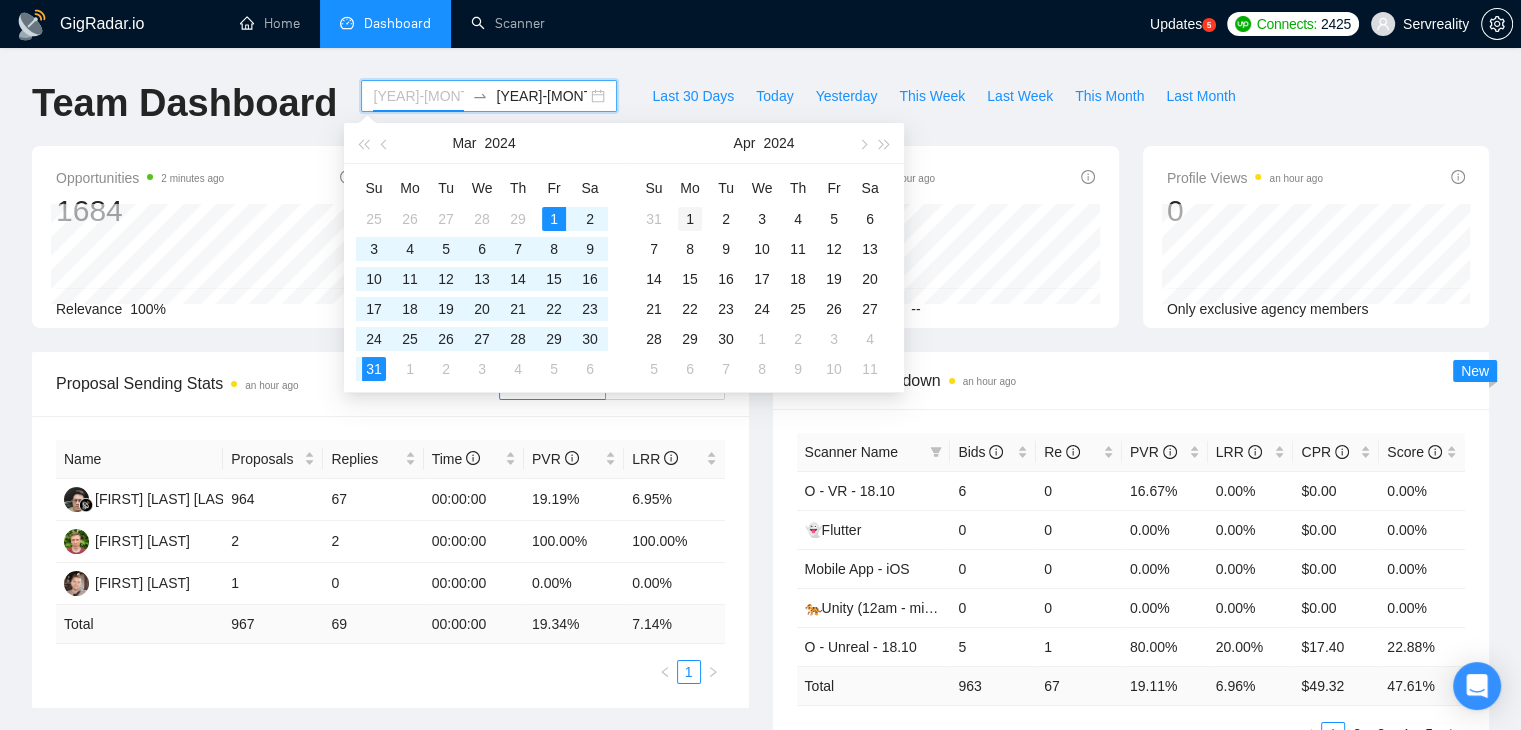 type on "[DATE]" 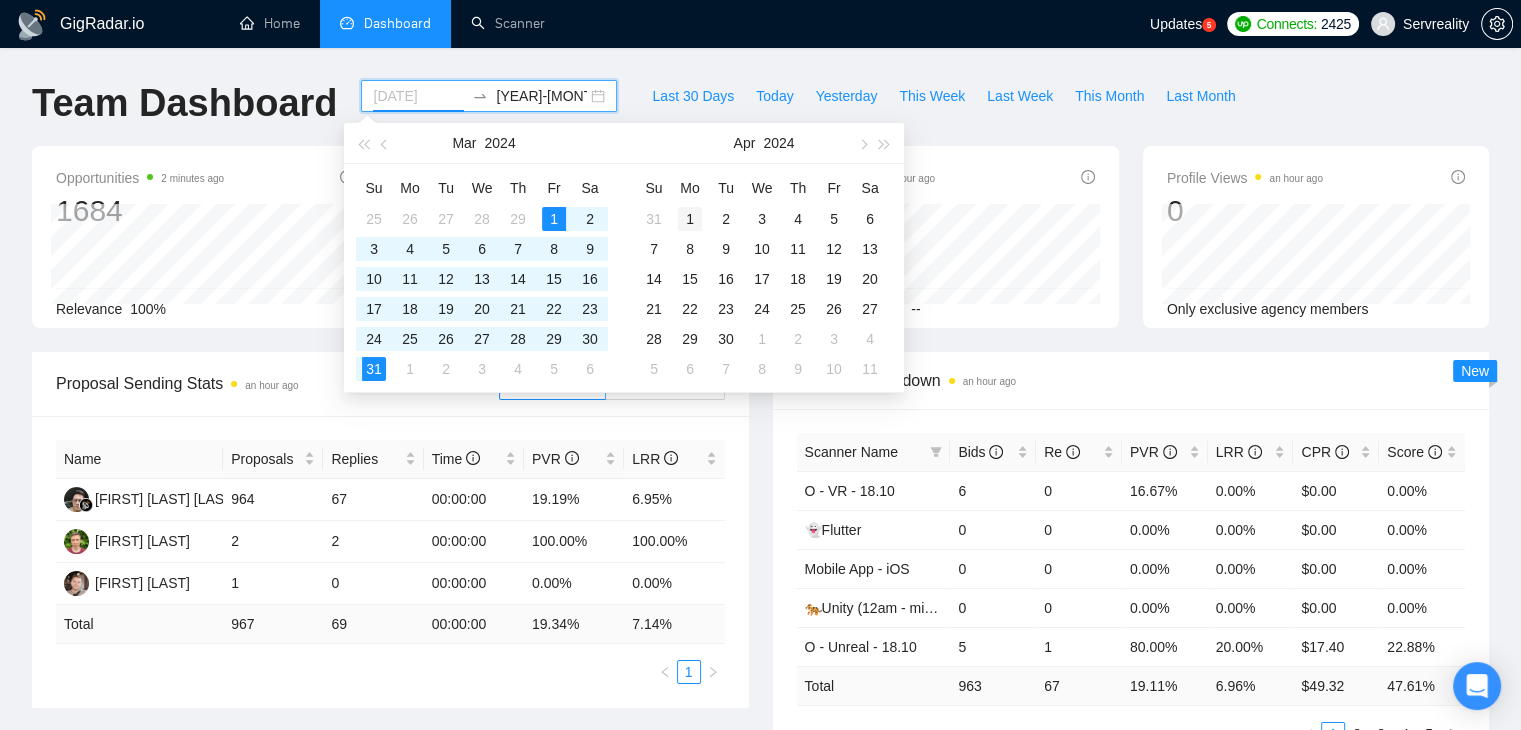 click on "1" at bounding box center (690, 219) 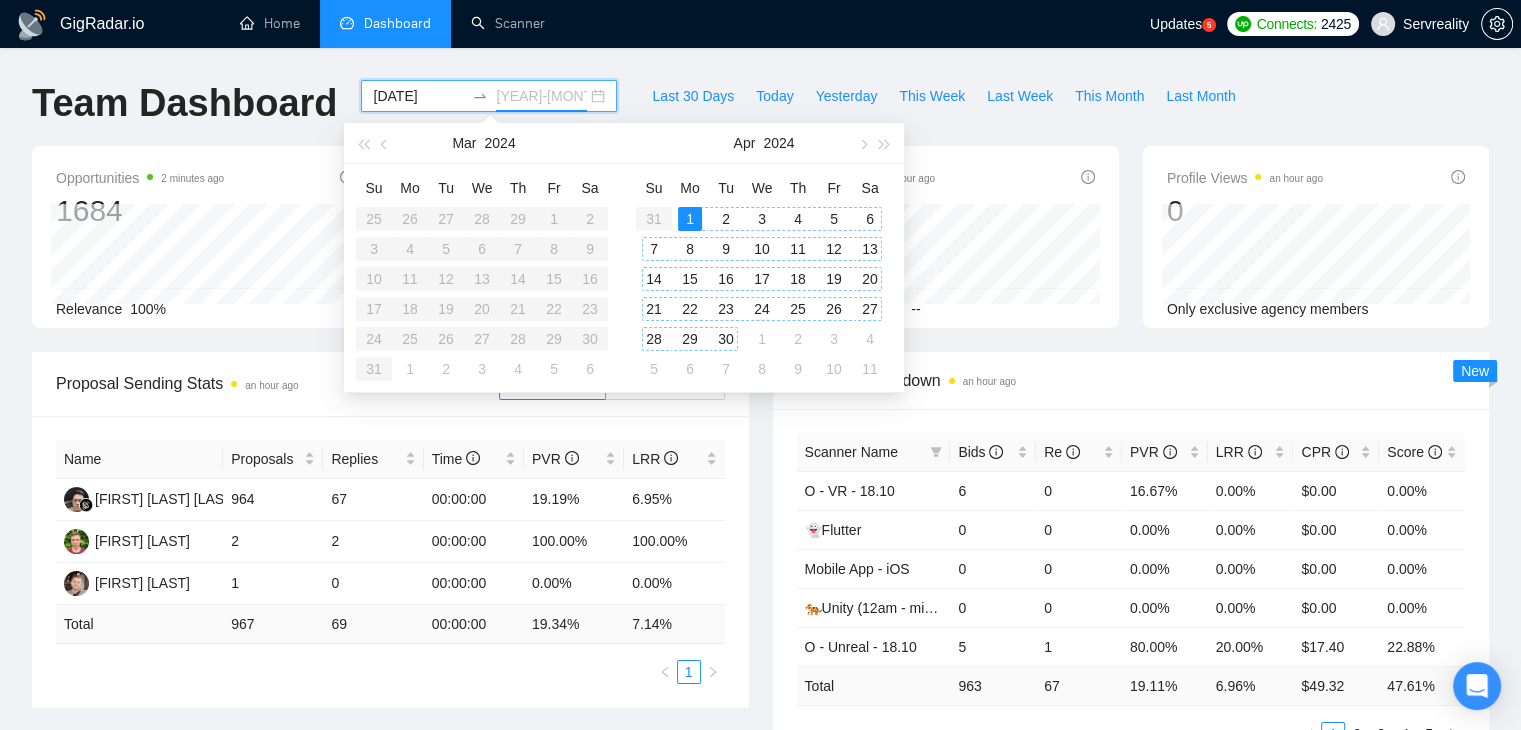 type on "[YEAR]-[MONTH]-[DAY]" 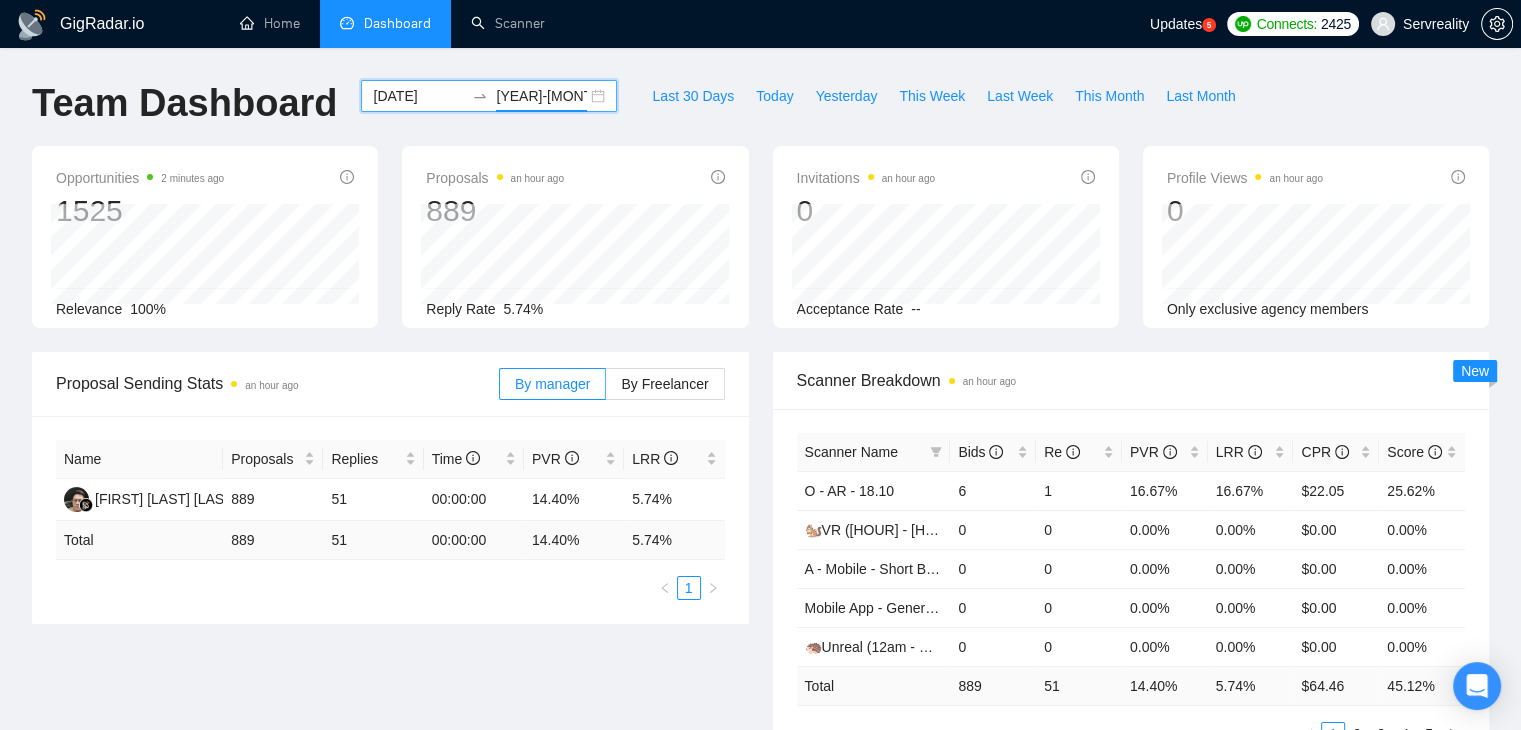 click on "2024-04-01 2024-04-30" at bounding box center [489, 96] 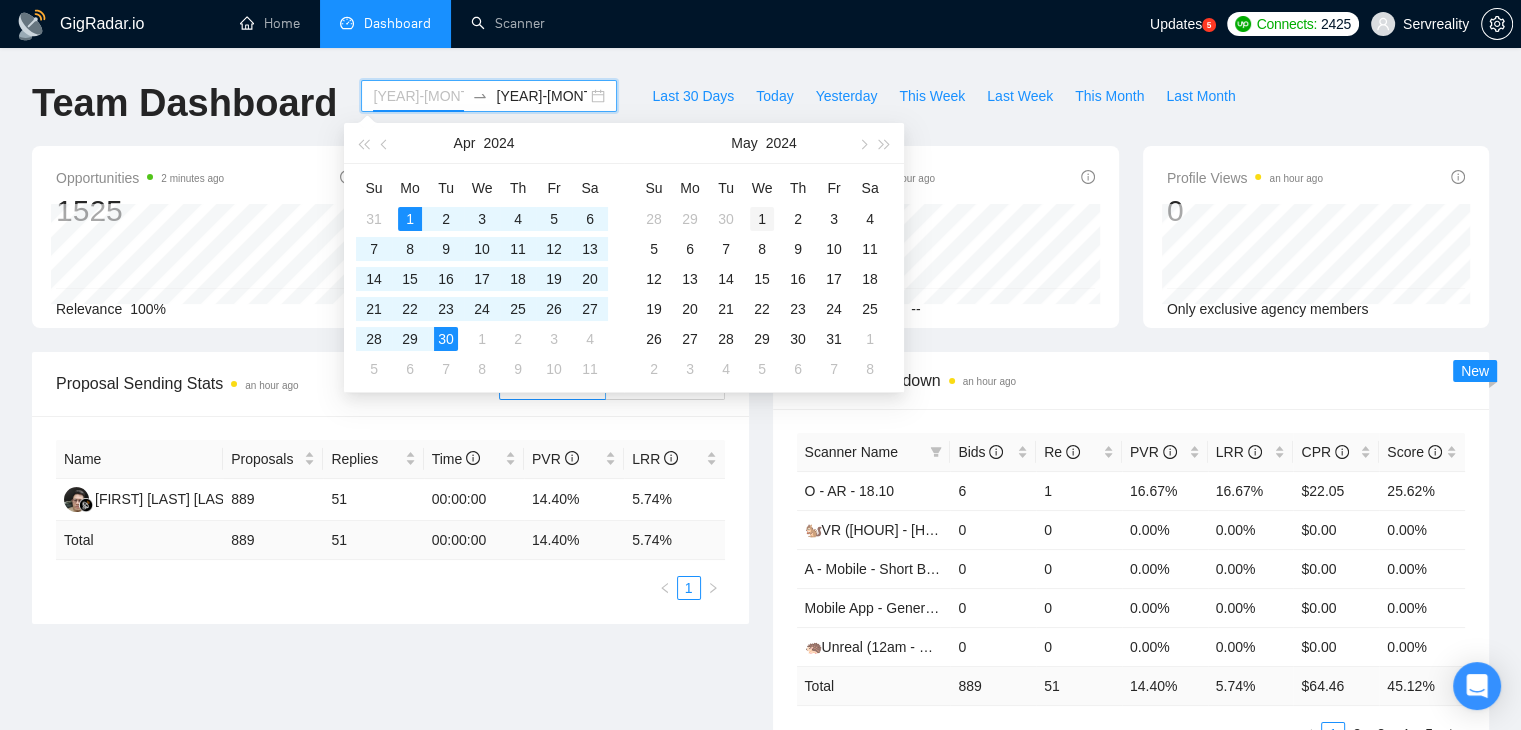 type on "[YEAR]-[MONTH]-[DAY]" 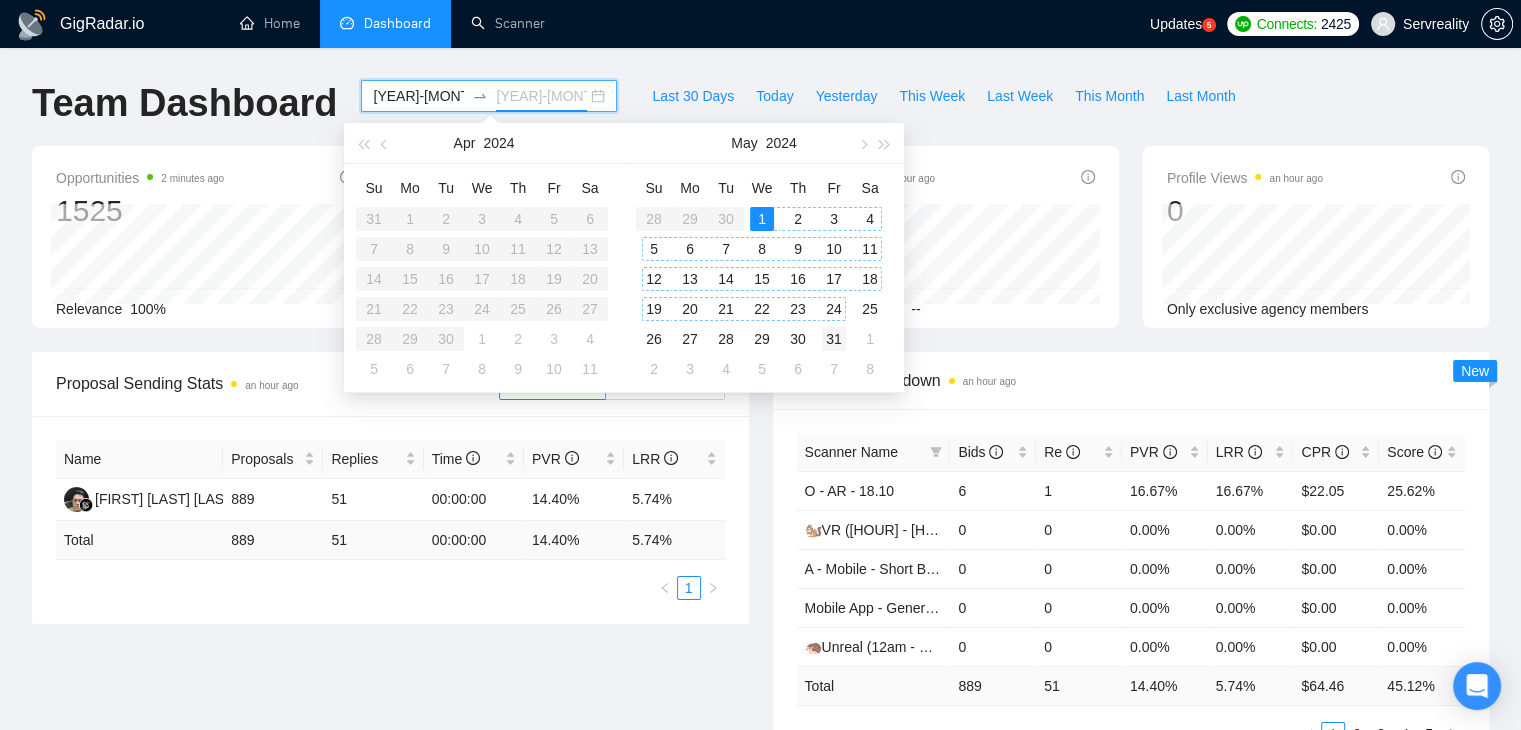 type on "2024-05-31" 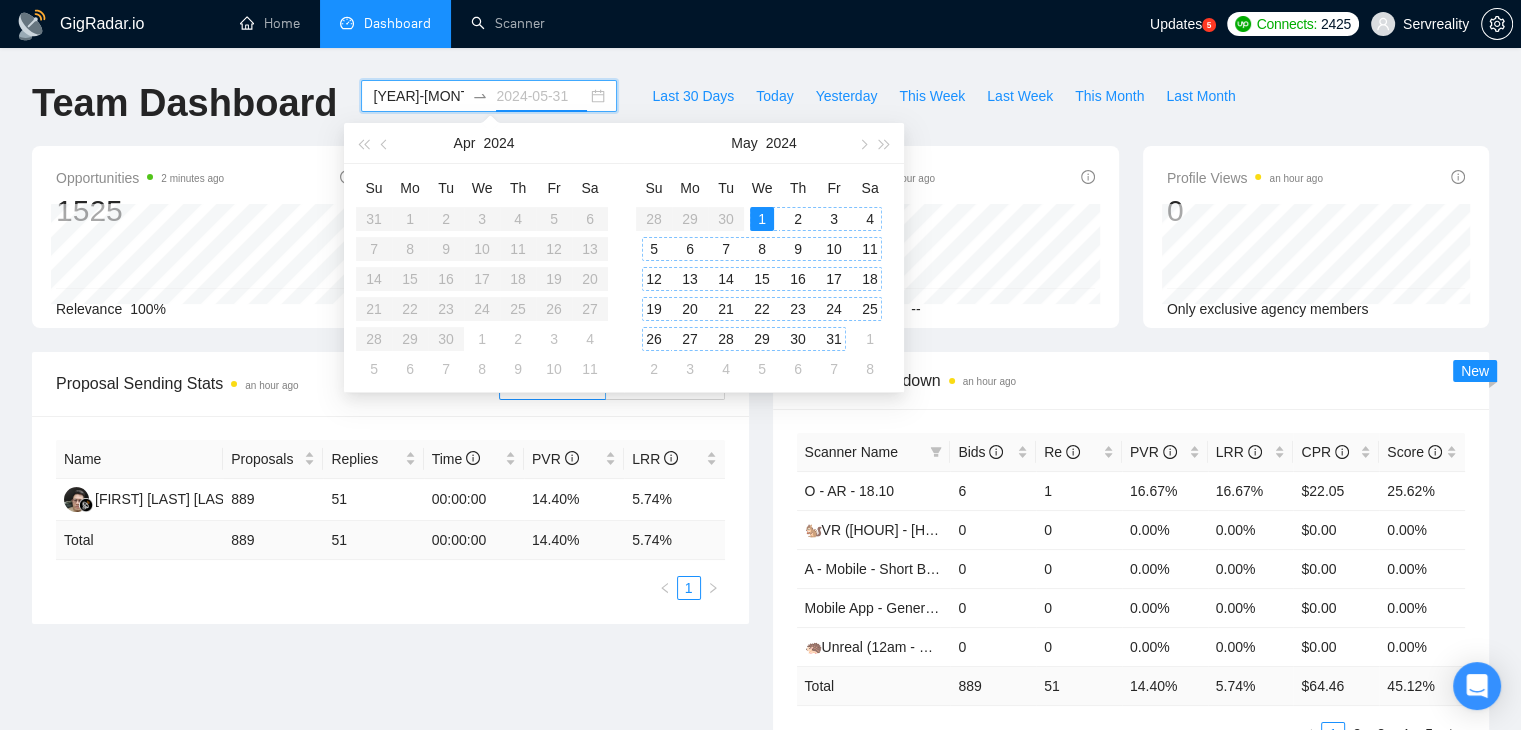 click on "31" at bounding box center [834, 339] 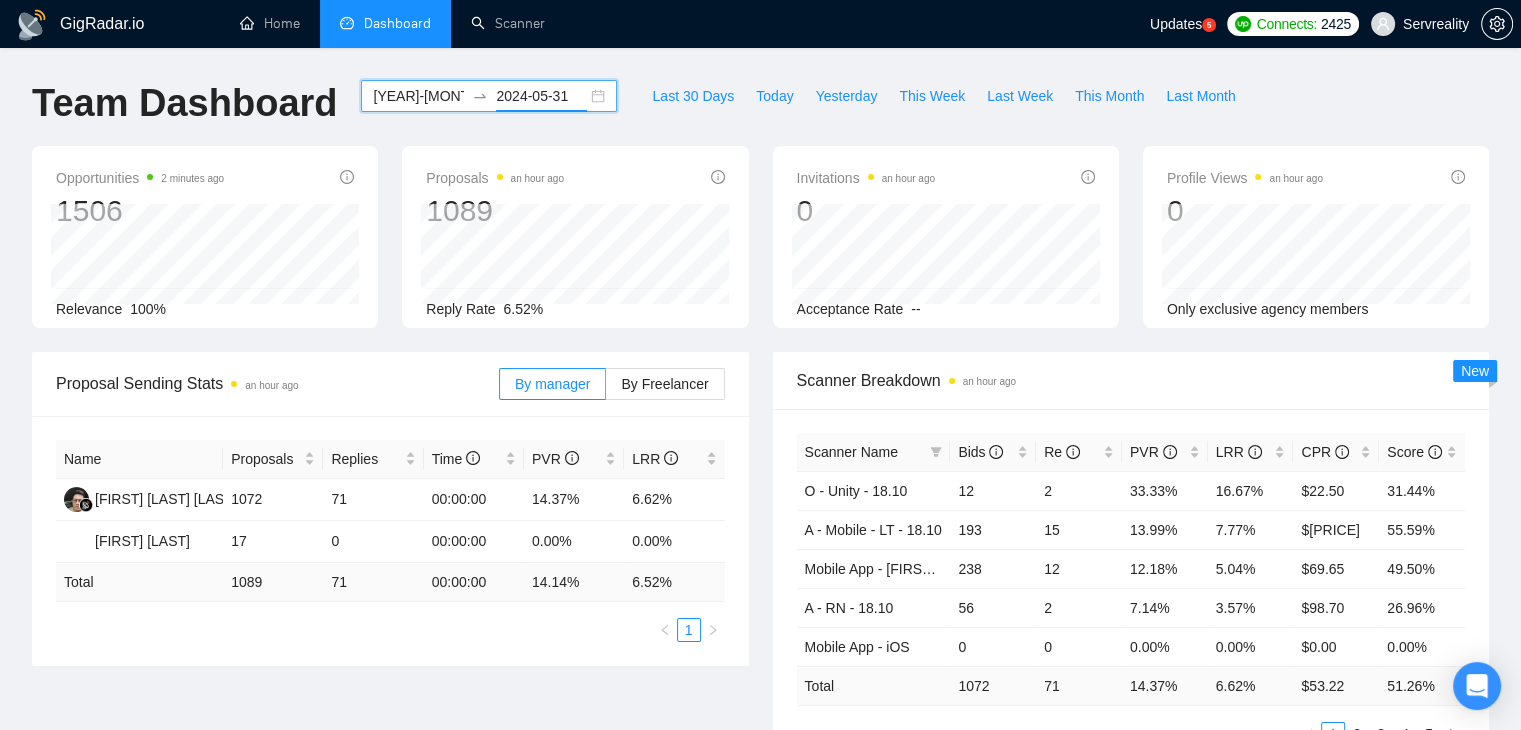click on "[YEAR]-[MONTH]-[DAY] [YEAR]-[MONTH]-[DAY]" at bounding box center [489, 96] 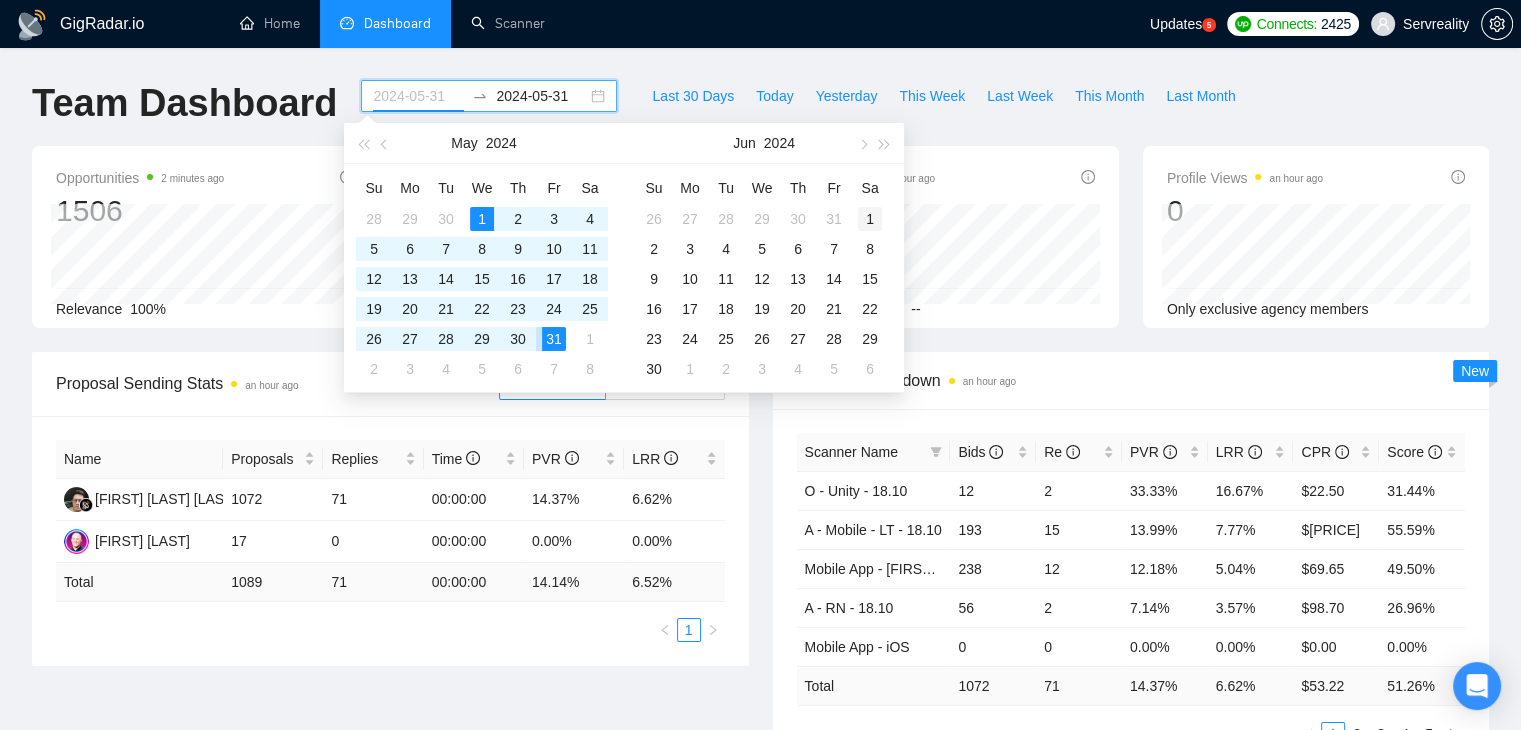 type on "2024-06-01" 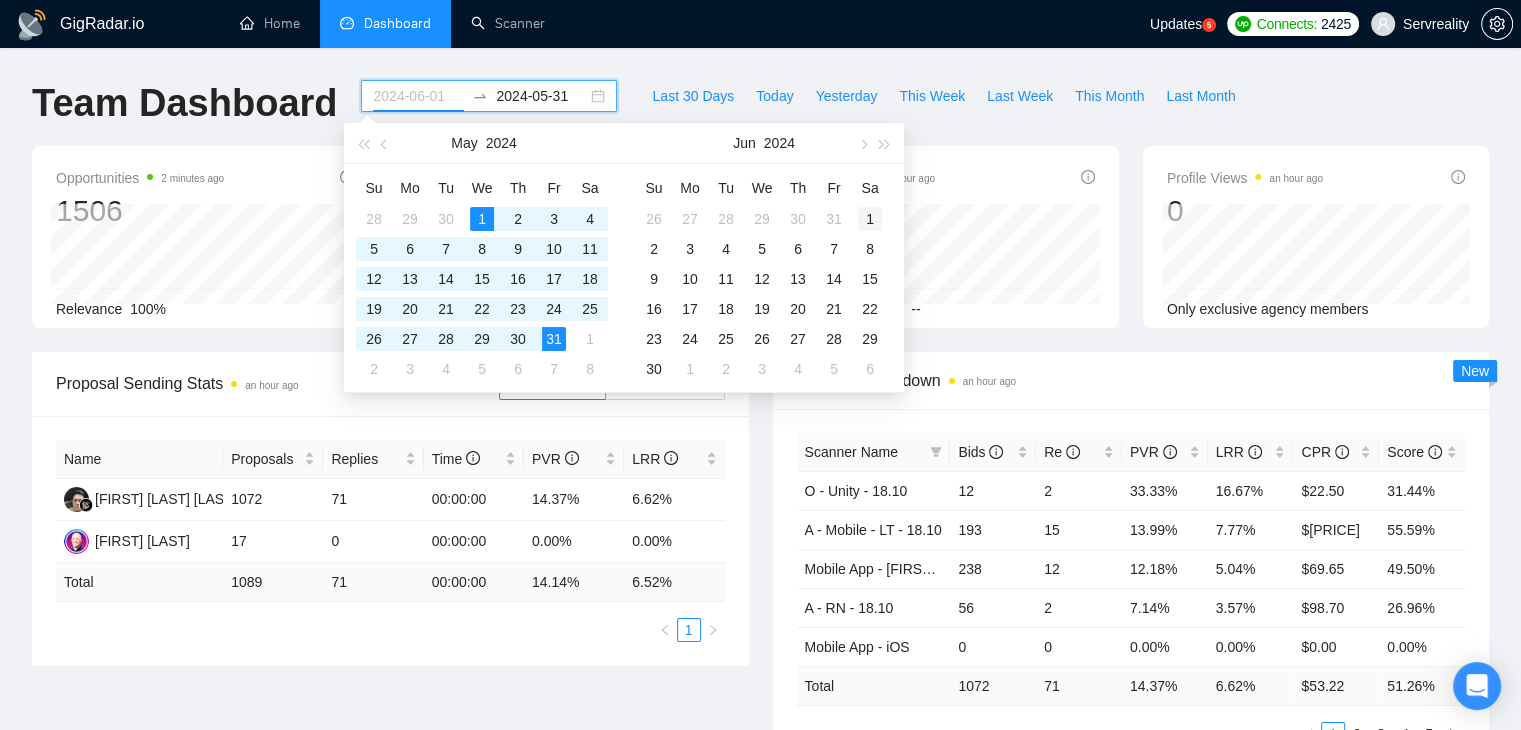 click on "1" at bounding box center (870, 219) 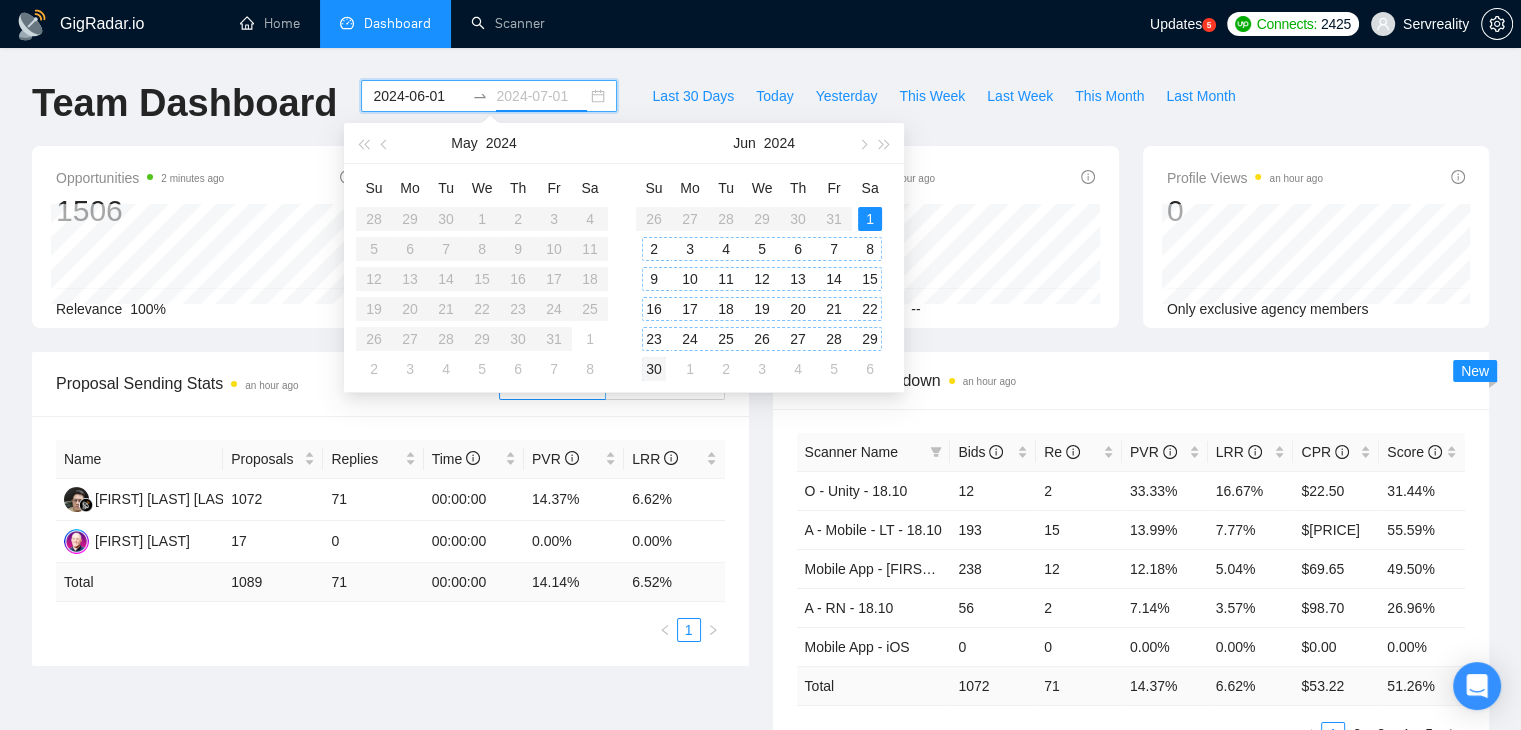 type on "[YEAR]-[MONTH]-[DAY]" 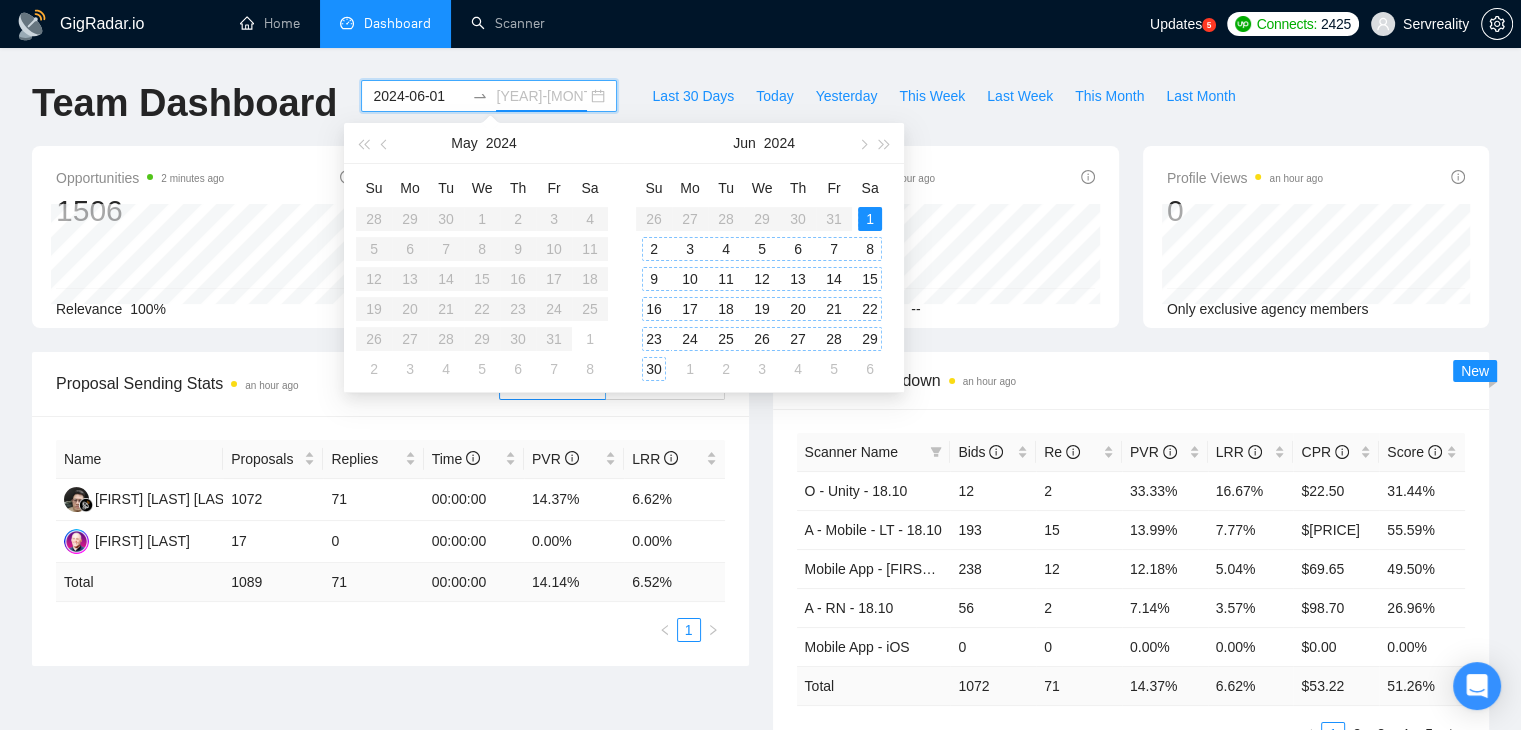 click on "30" at bounding box center [654, 369] 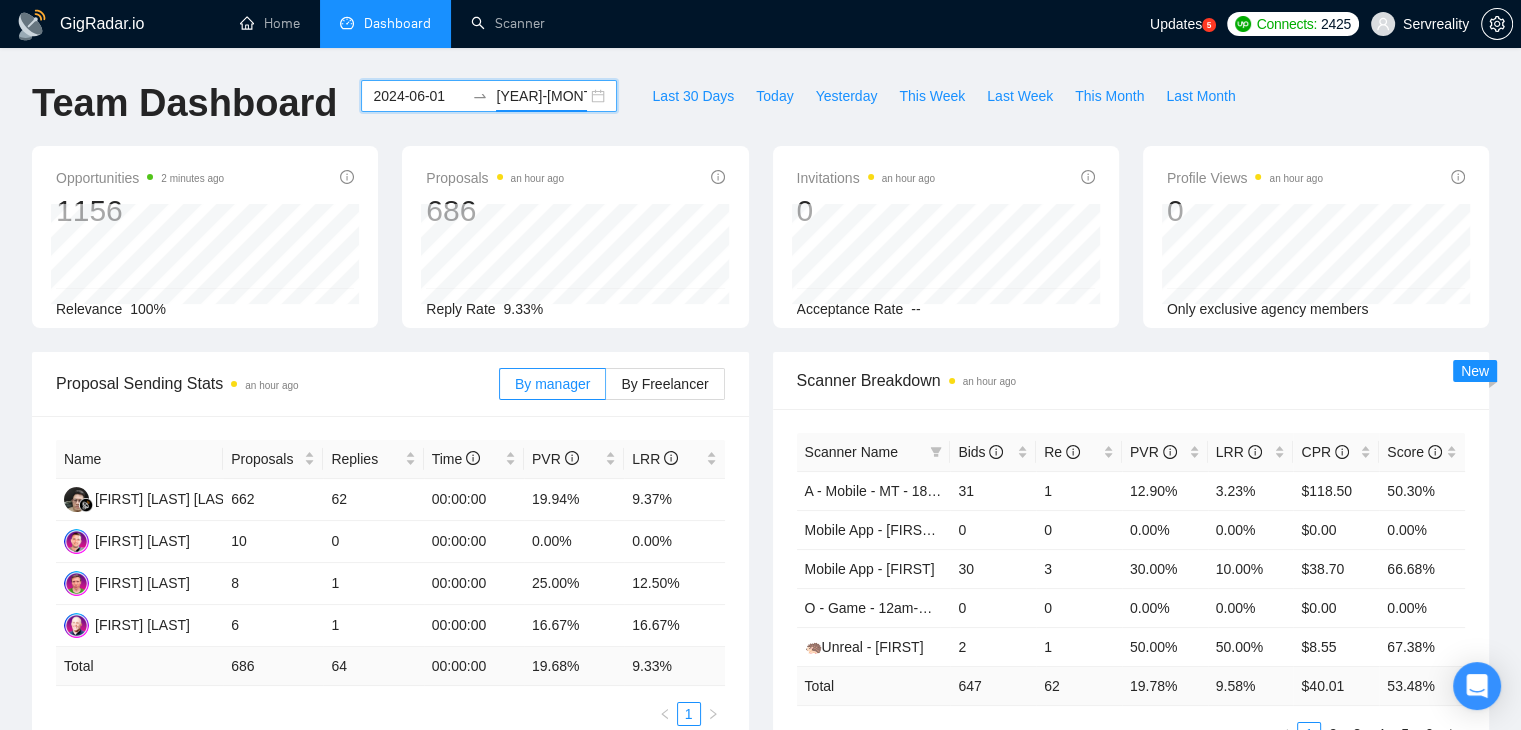 click on "[YEAR]-[MONTH] [YEAR]-[MONTH]" at bounding box center [489, 96] 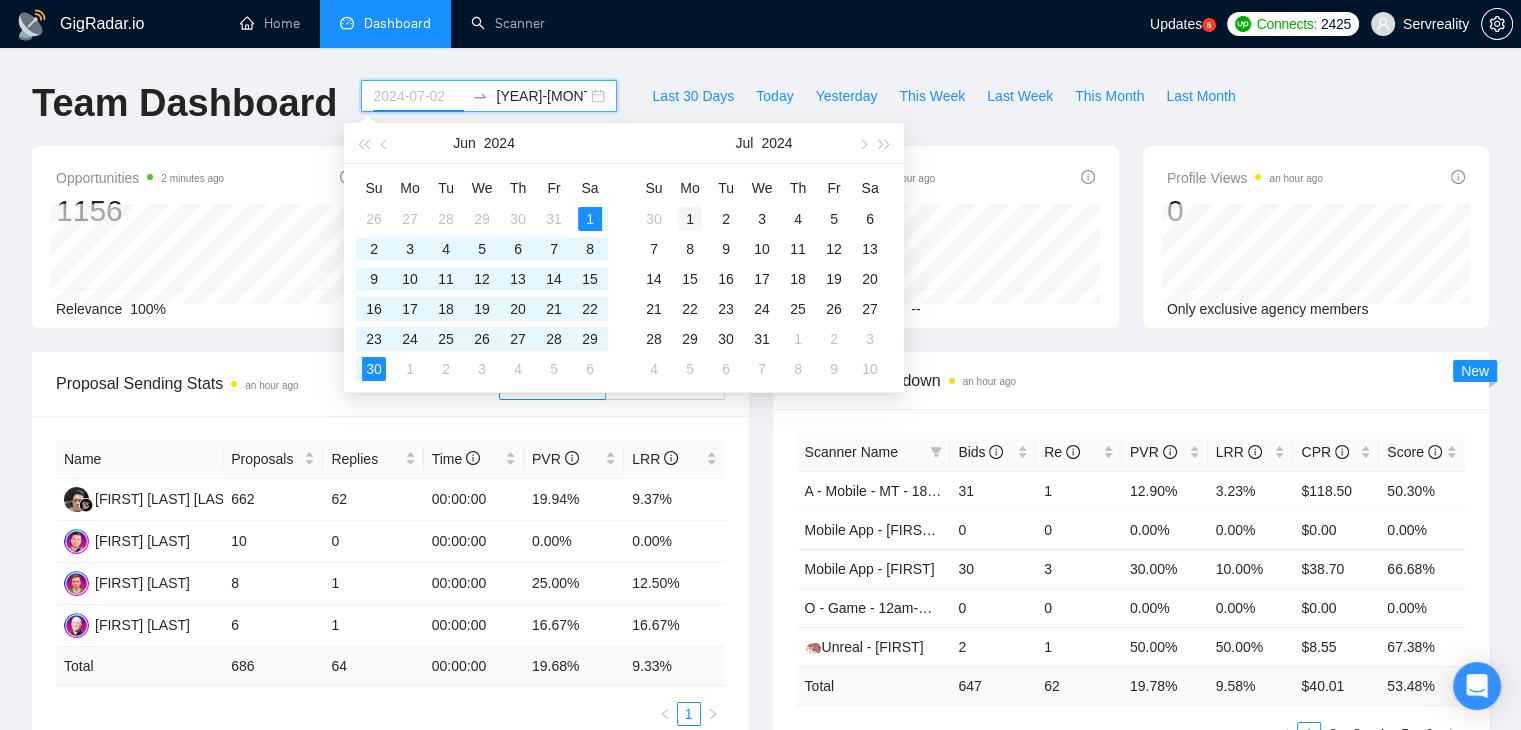 type on "2024-07-01" 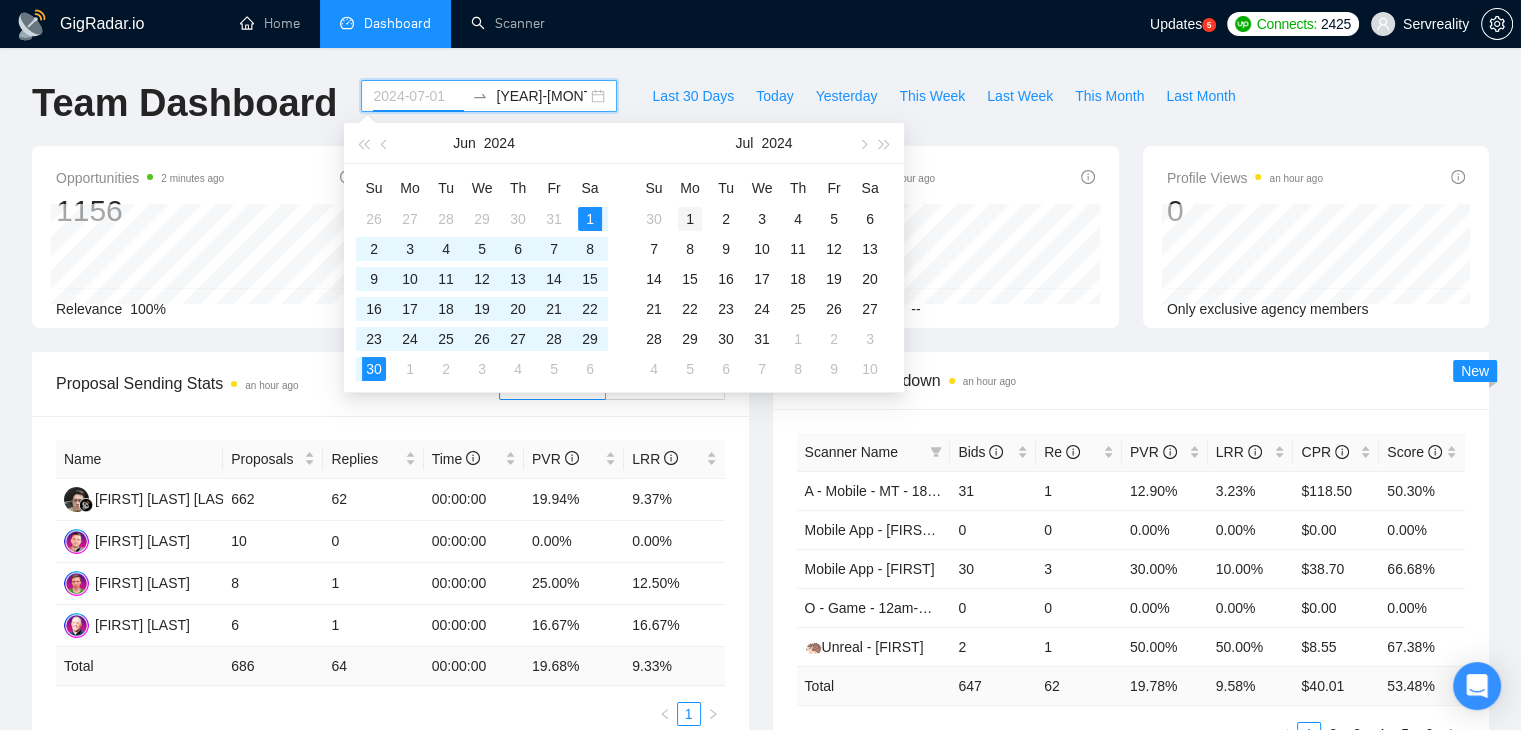 click on "1" at bounding box center (690, 219) 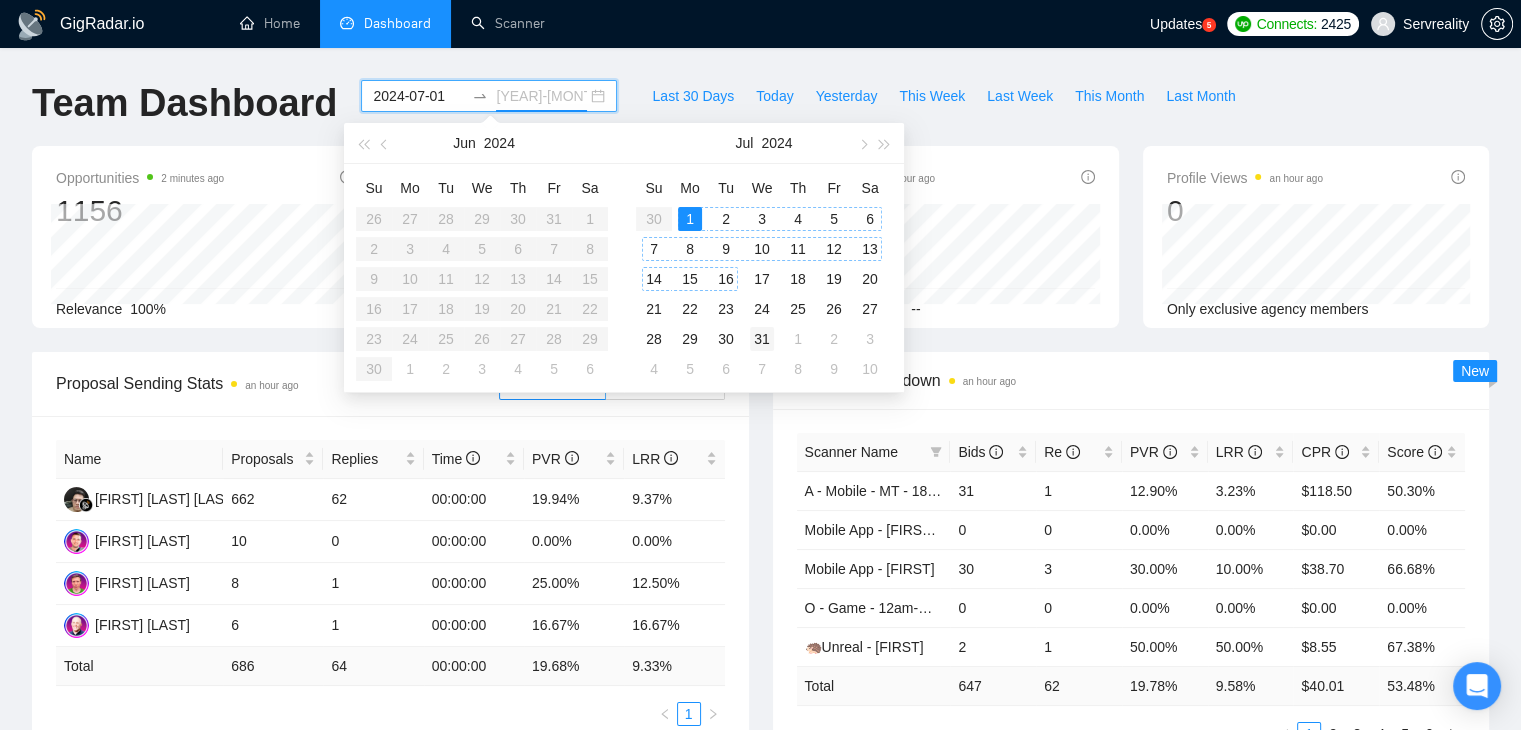 type on "2024-07-31" 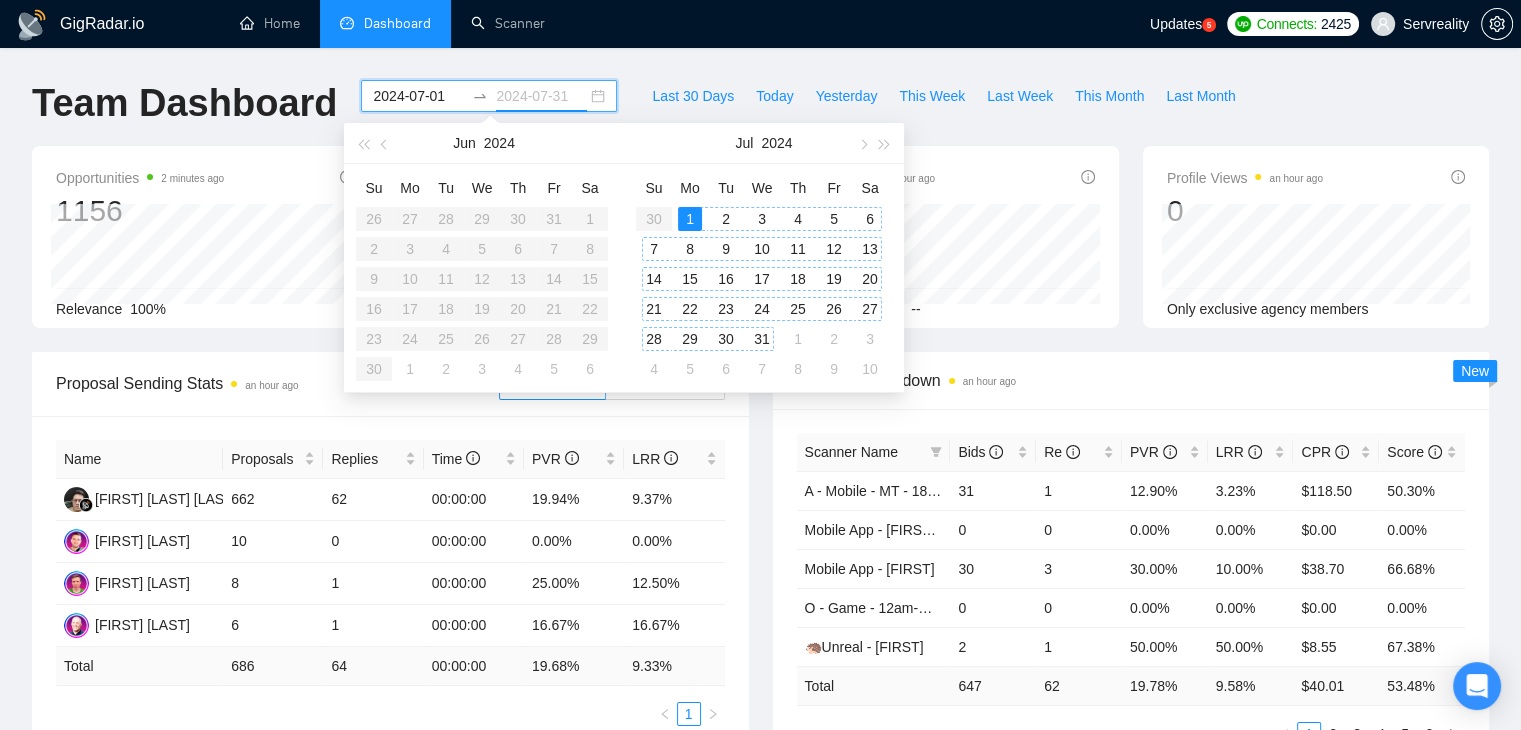 click on "31" at bounding box center [762, 339] 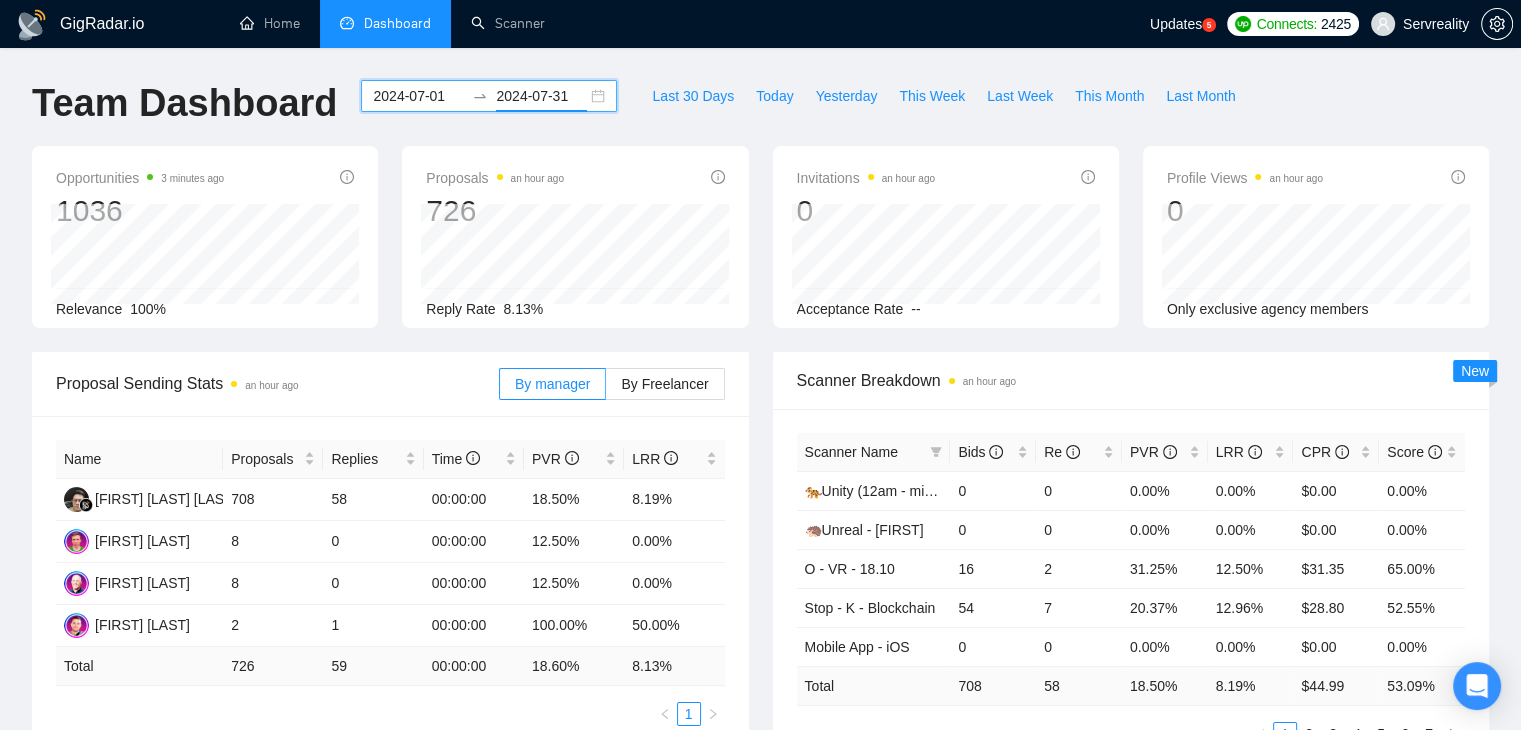 click on "[YEAR]-[MONTH] [YEAR]-[MONTH]" at bounding box center [489, 96] 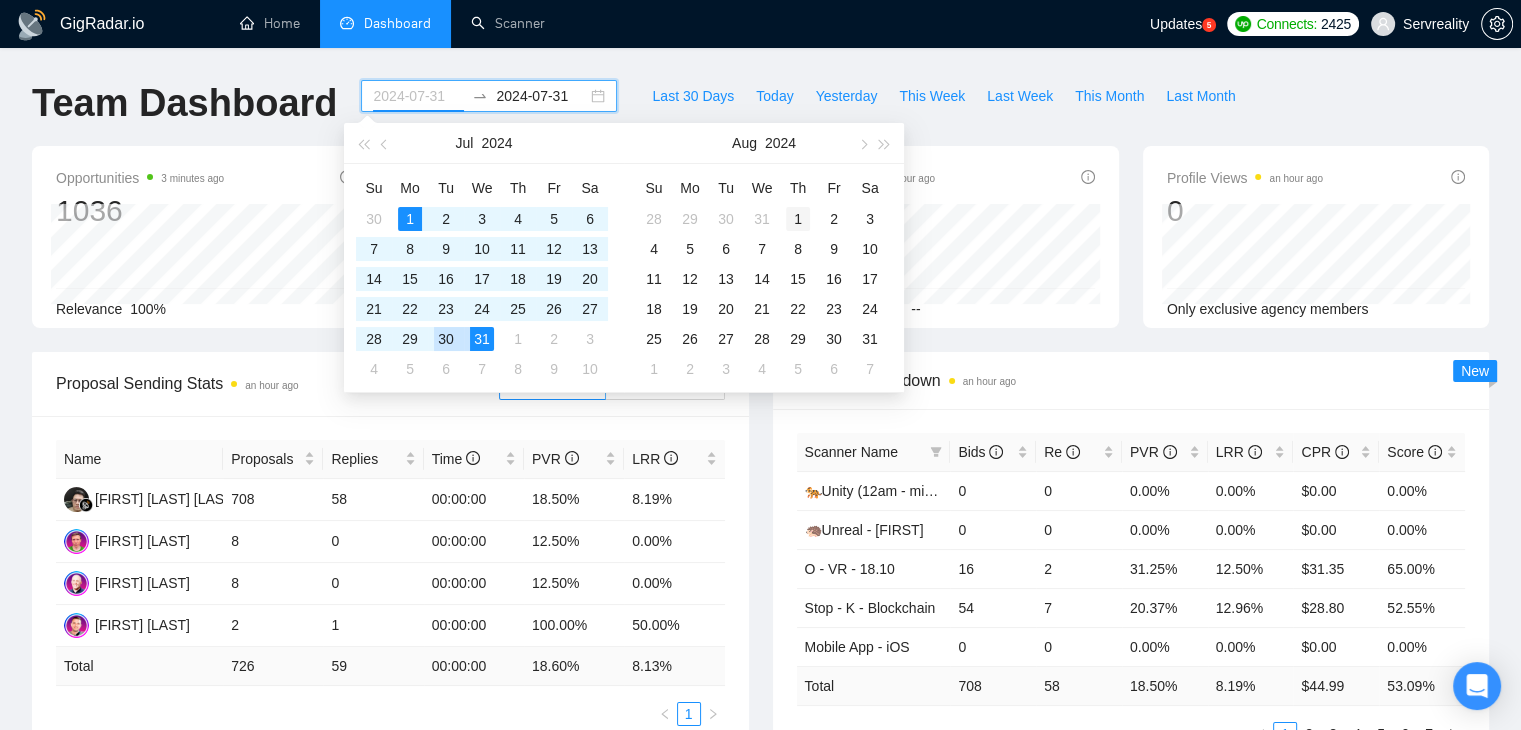 type on "[YEAR]-[MONTH]-[DAY]" 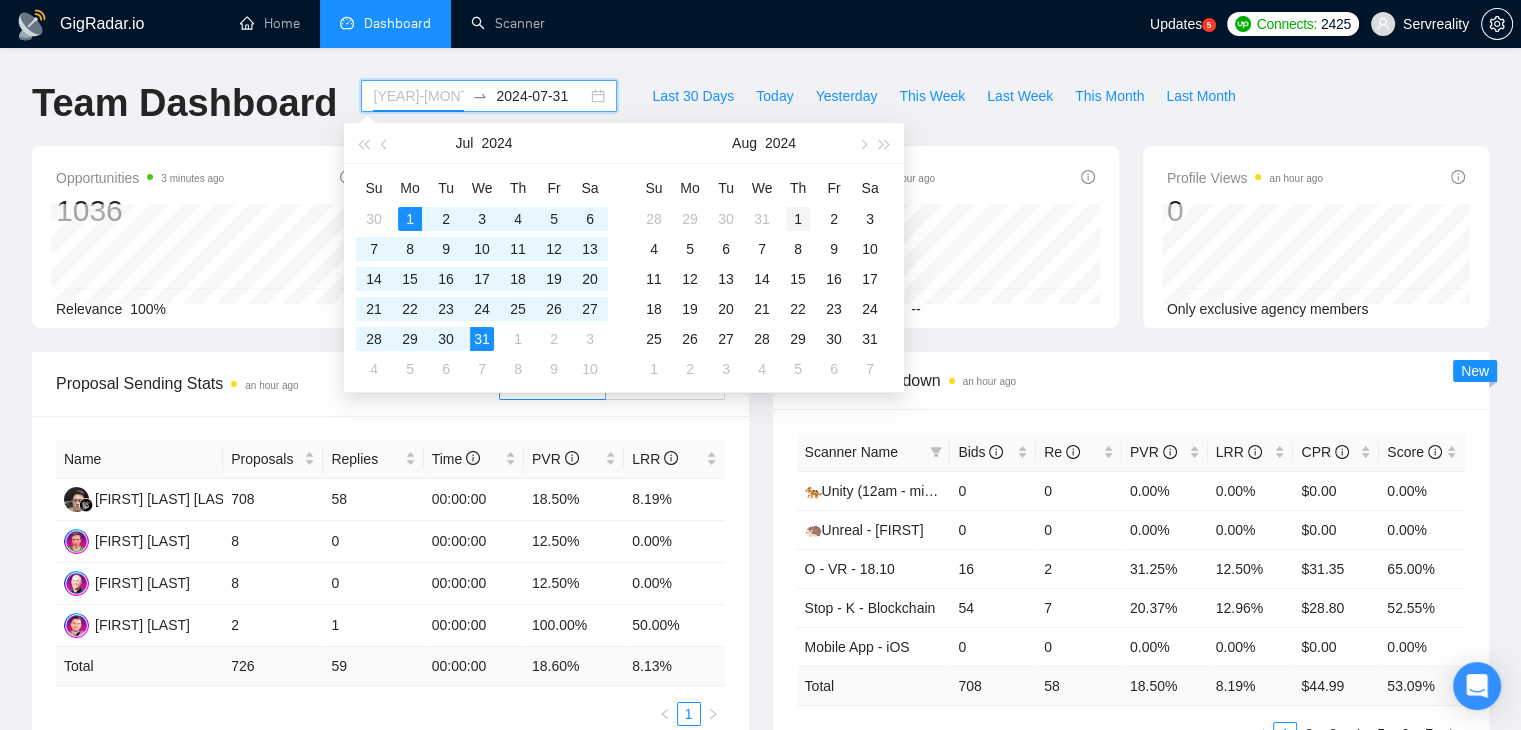 click on "1" at bounding box center (798, 219) 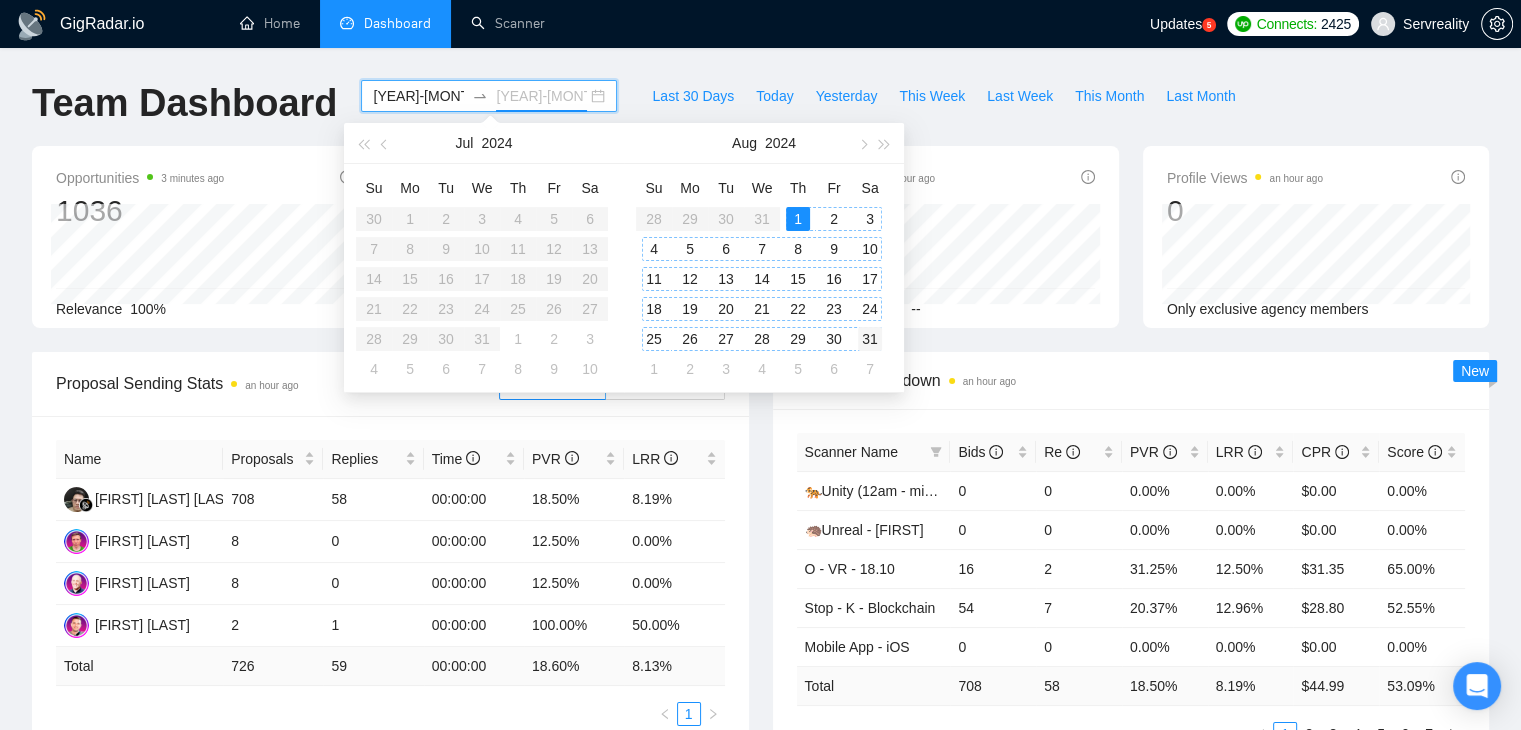 type on "[YEAR]-[MONTH]-[DAY]" 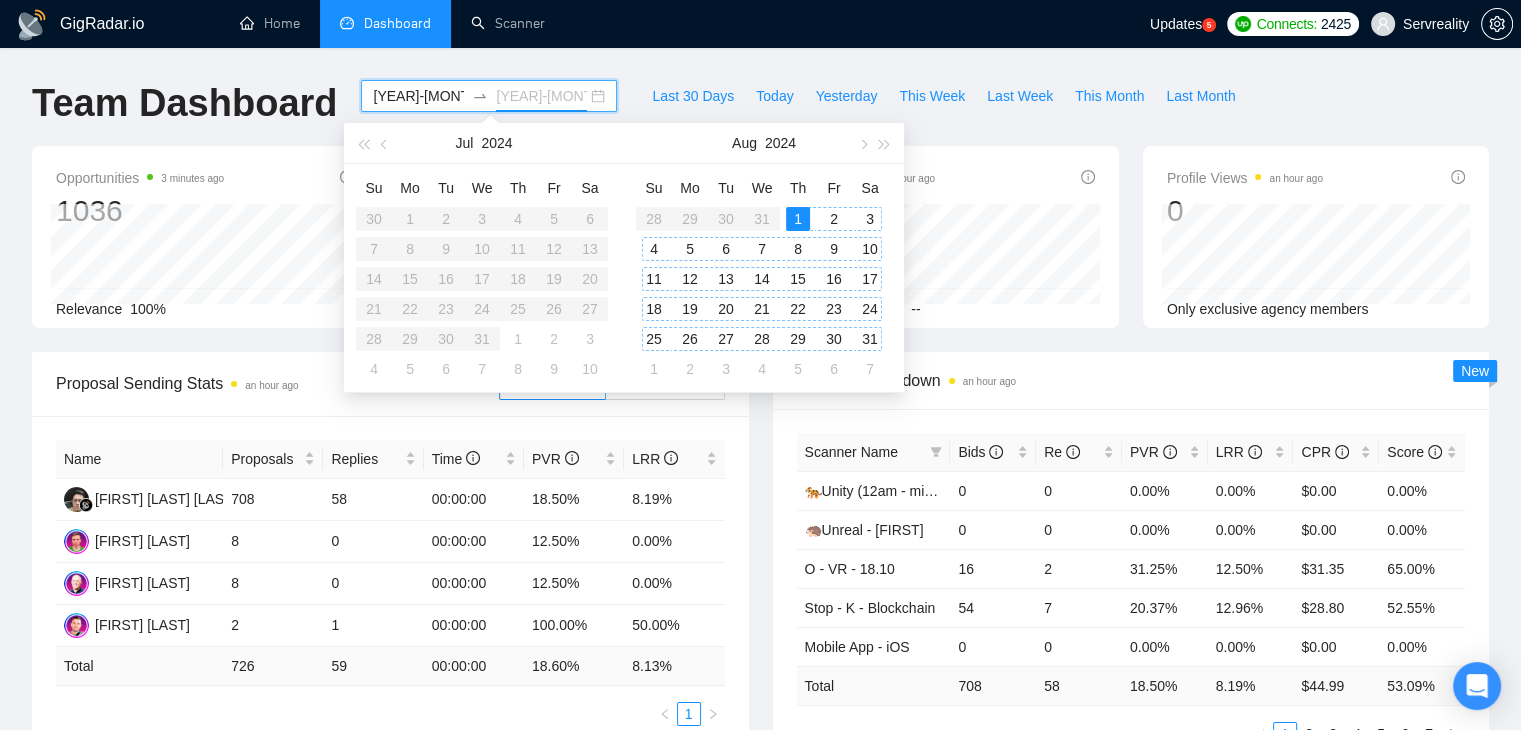 click on "31" at bounding box center (870, 339) 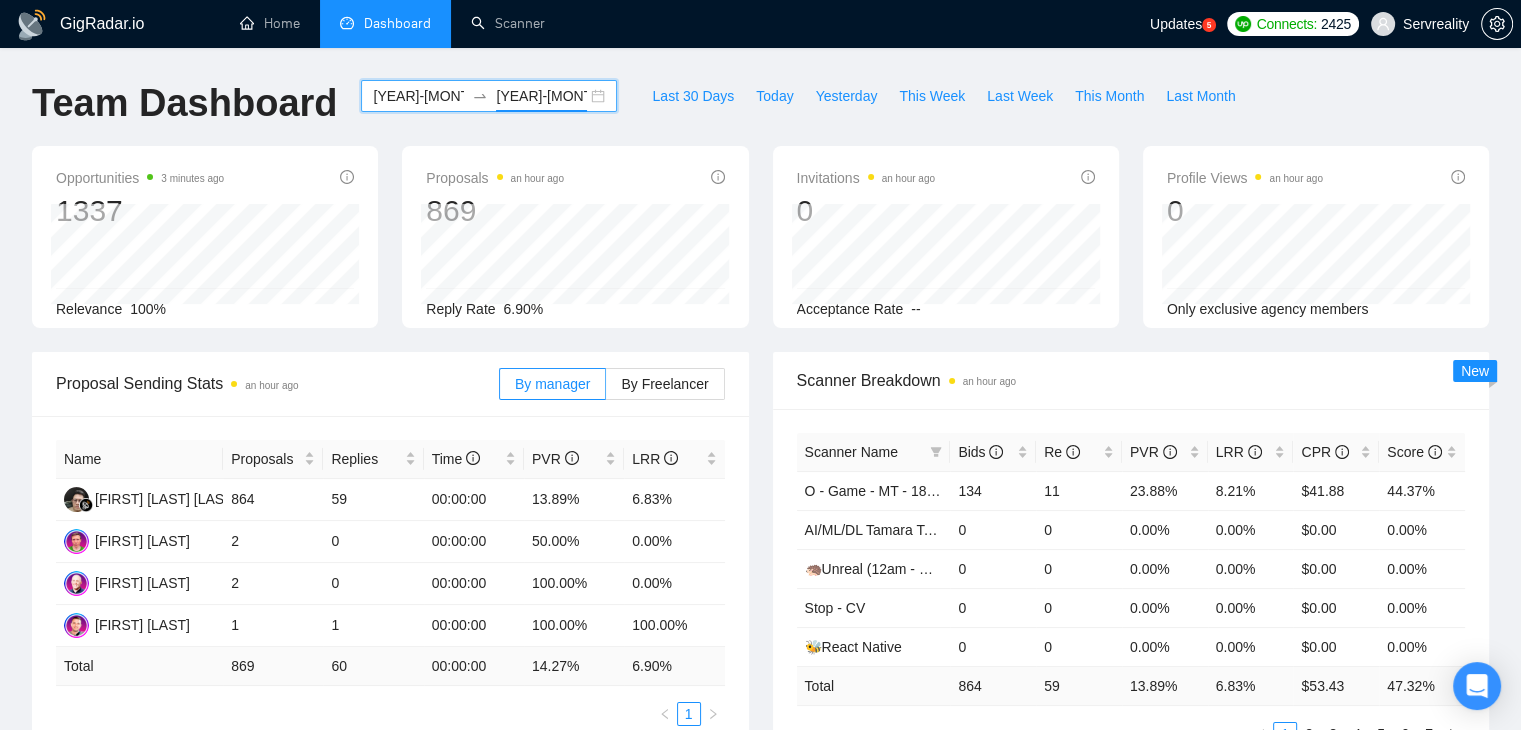 click on "[DATE] [DATE]" at bounding box center (489, 96) 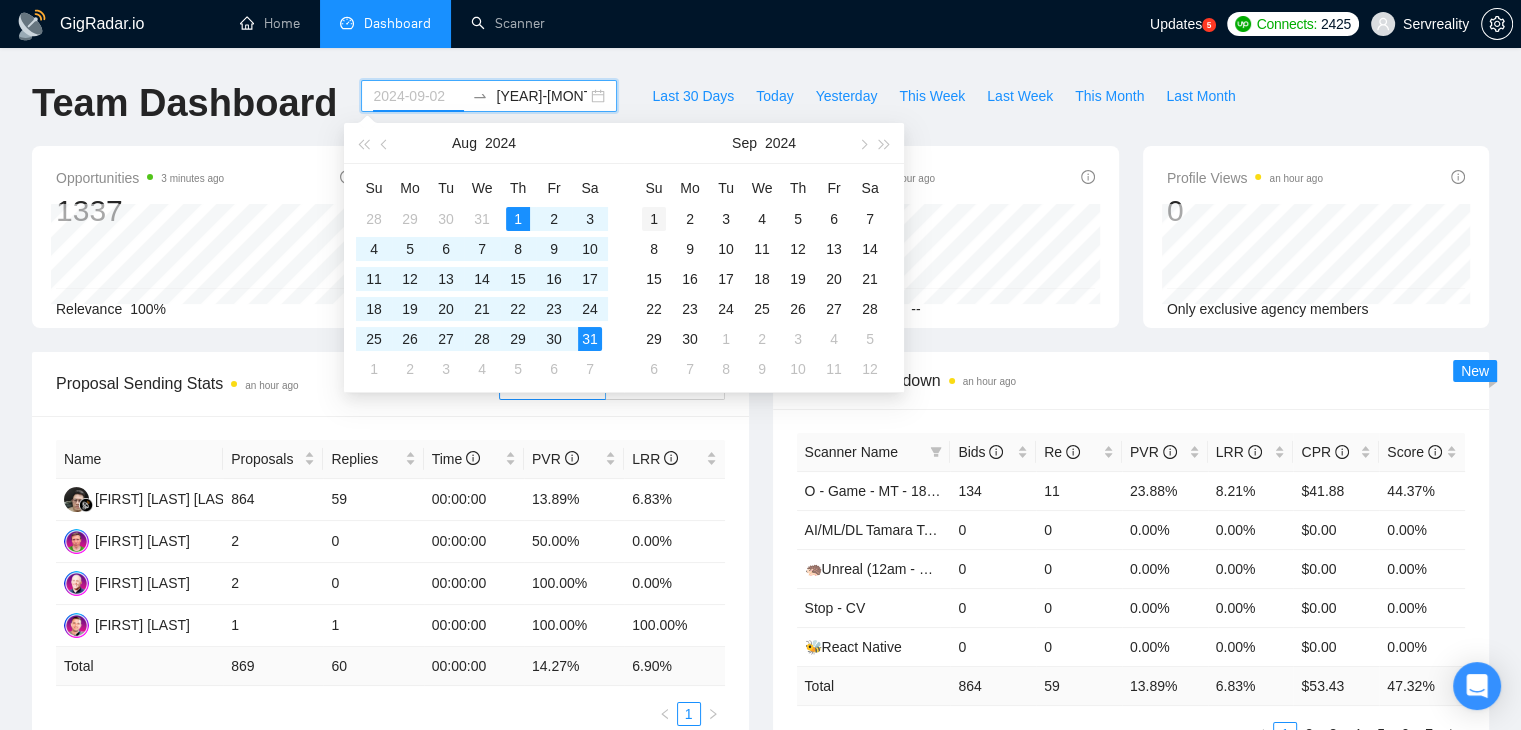 type on "2024-09-01" 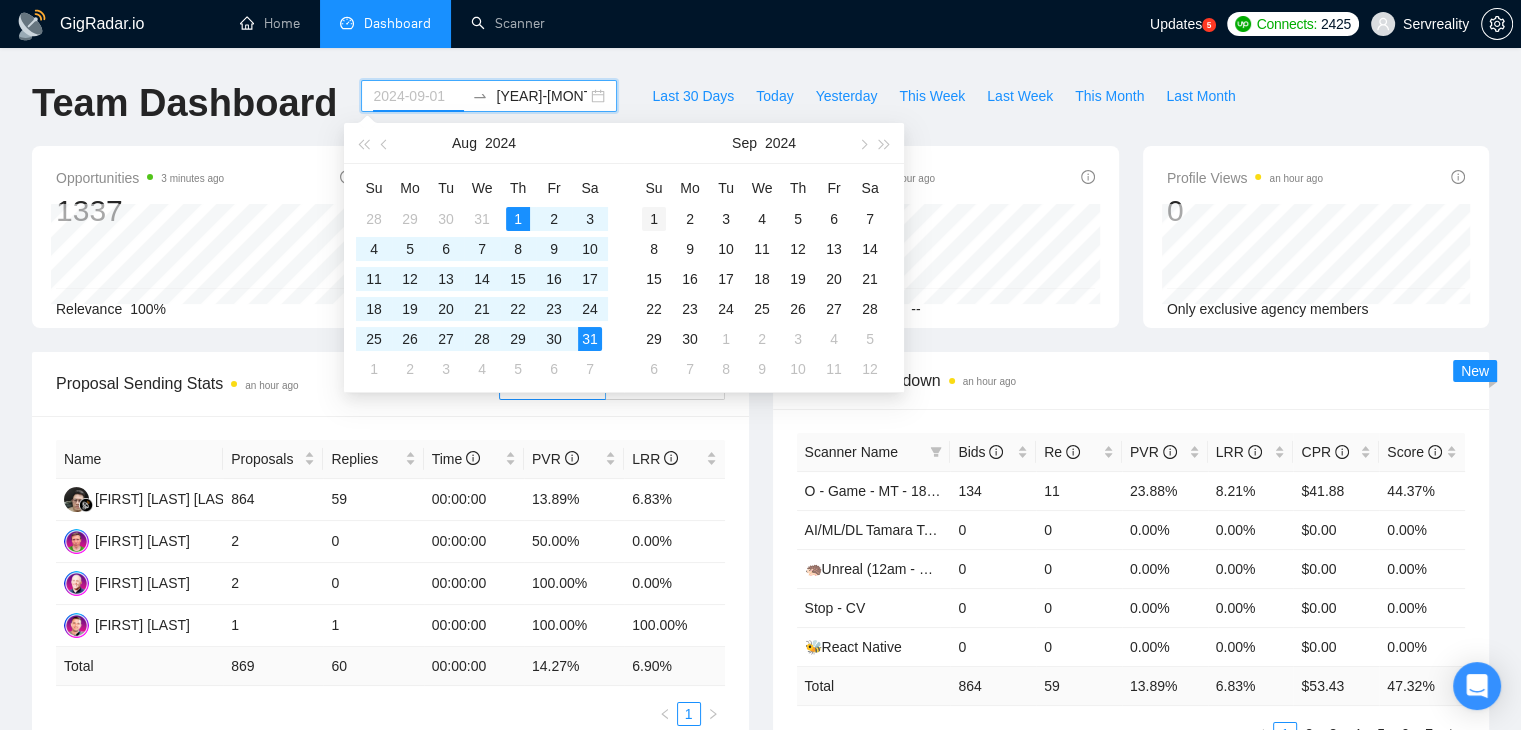 click on "1" at bounding box center [654, 219] 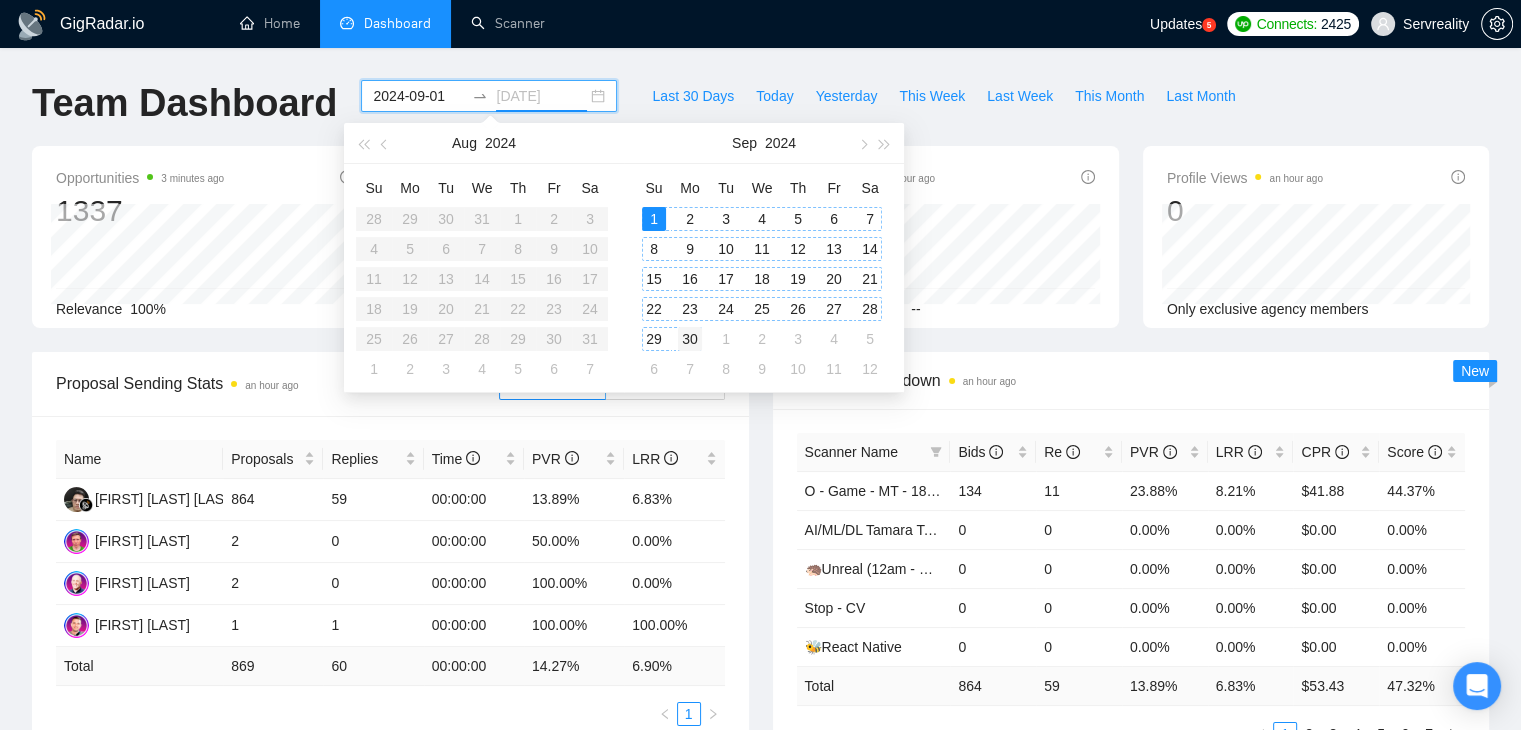 type on "2024-09-30" 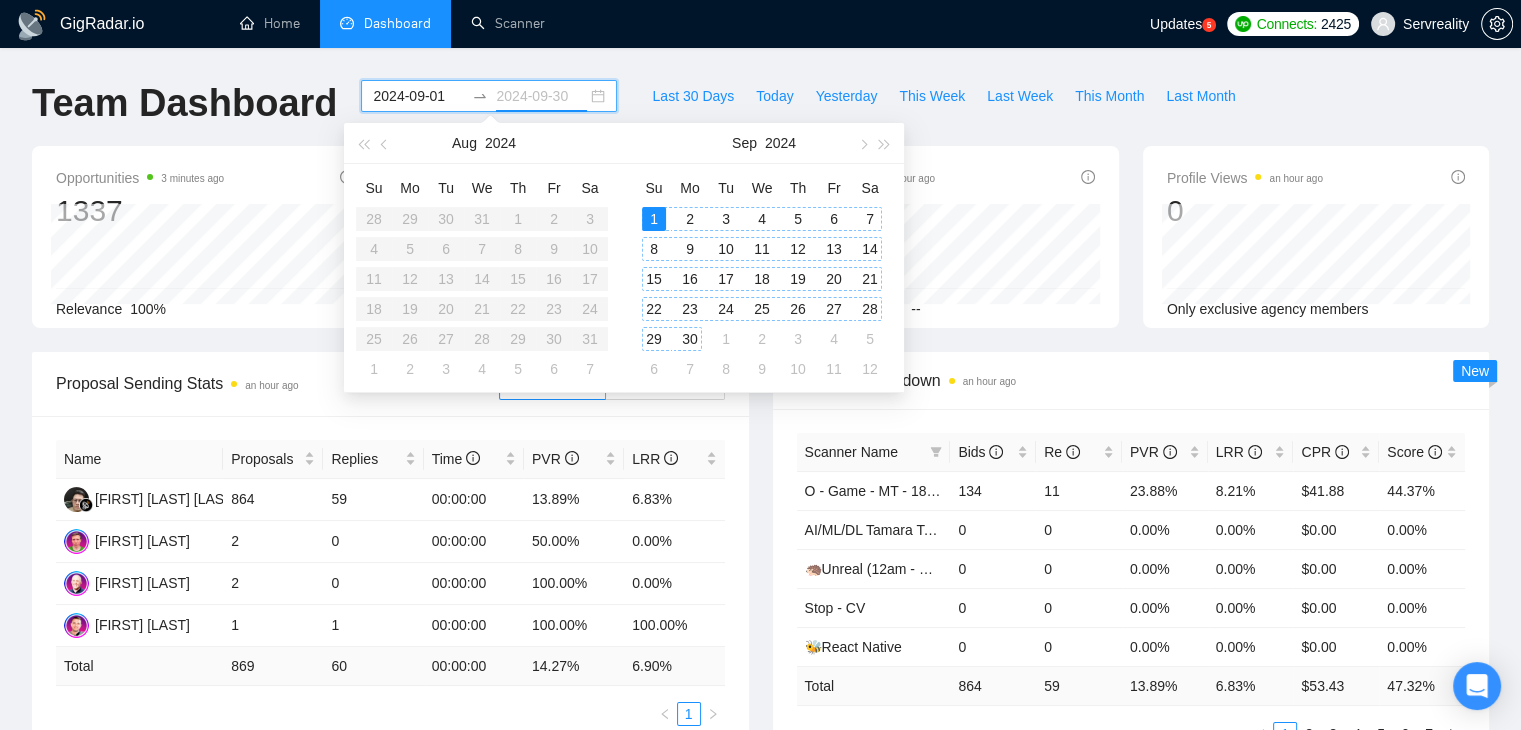 click on "30" at bounding box center [690, 339] 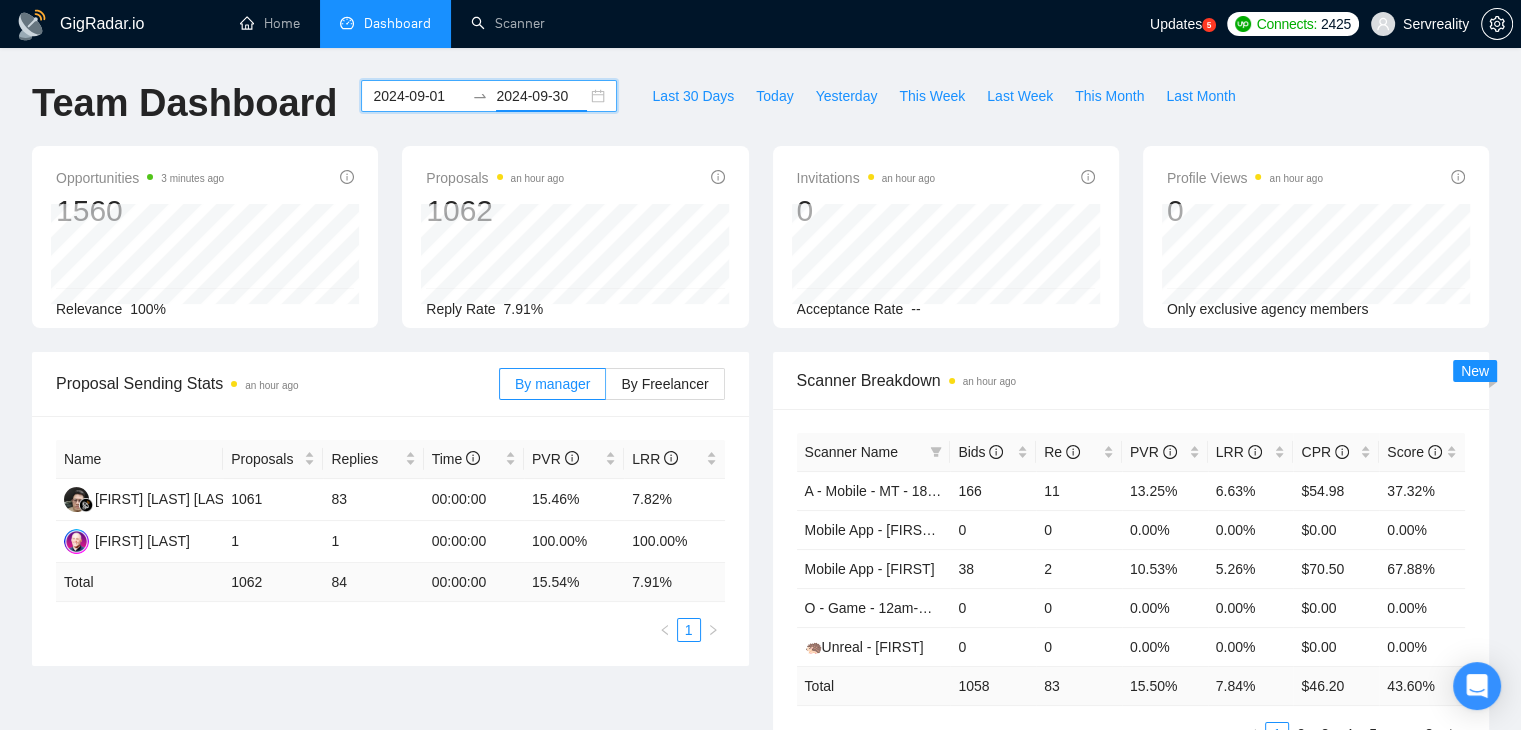 click on "2024-09-01 2024-09-30" at bounding box center (489, 96) 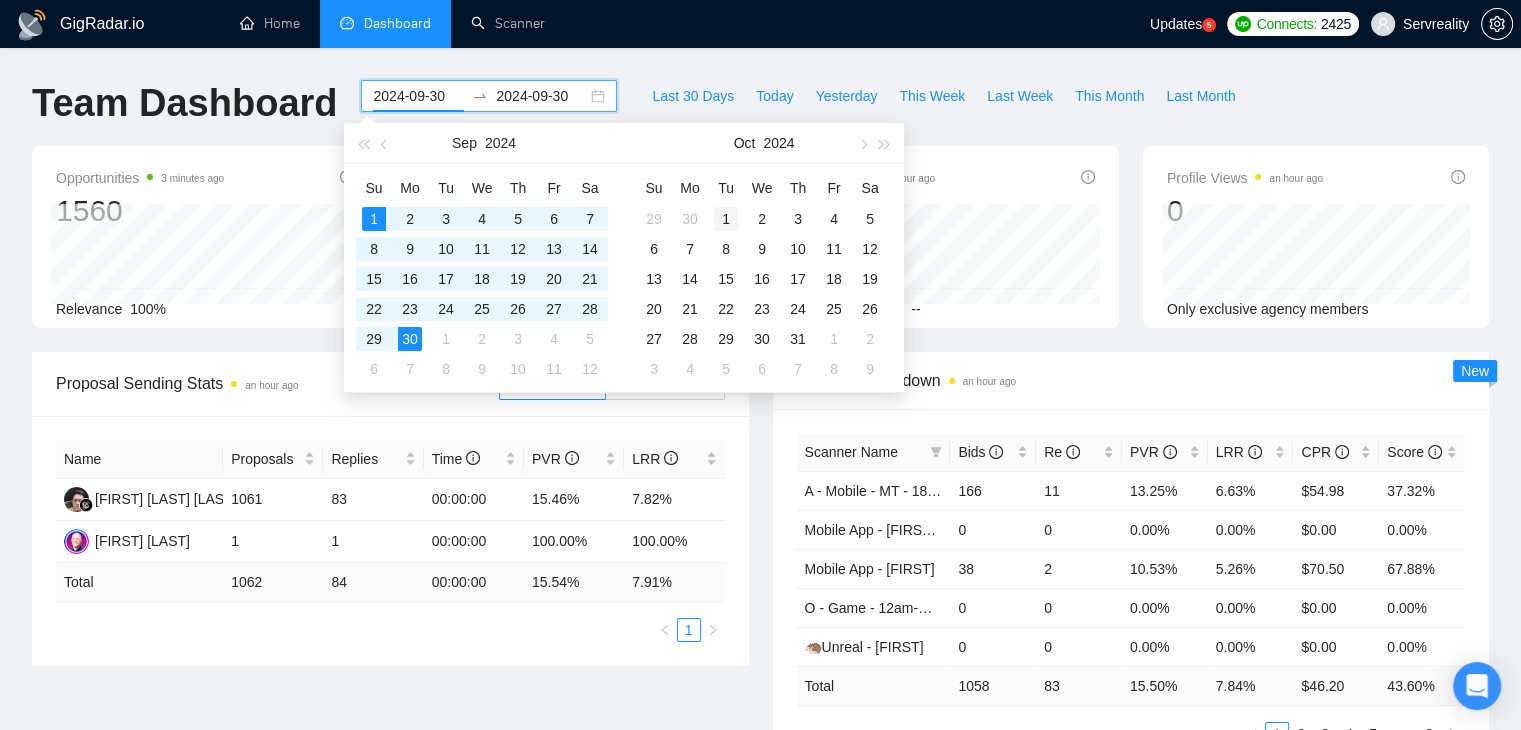 type on "[DATE]" 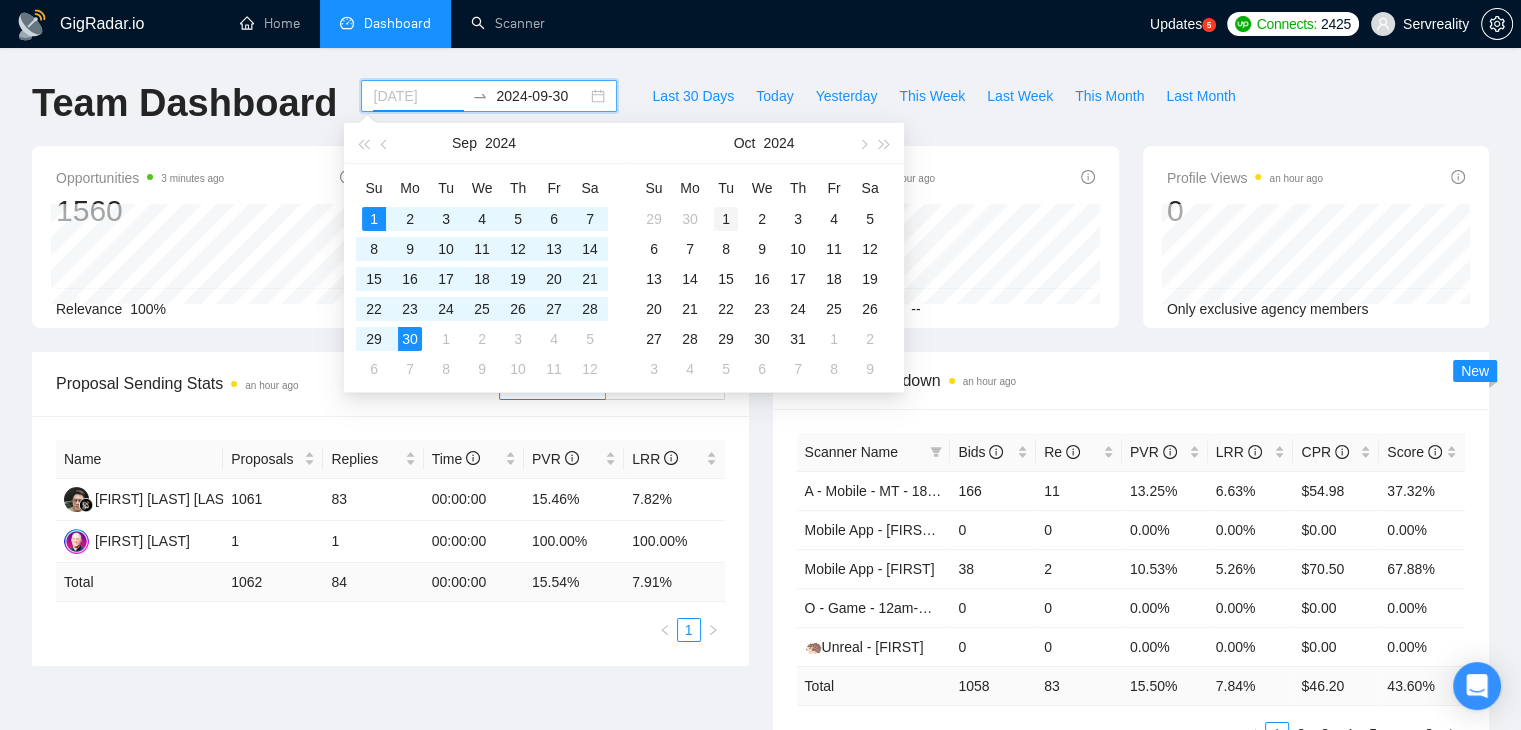click on "1" at bounding box center (726, 219) 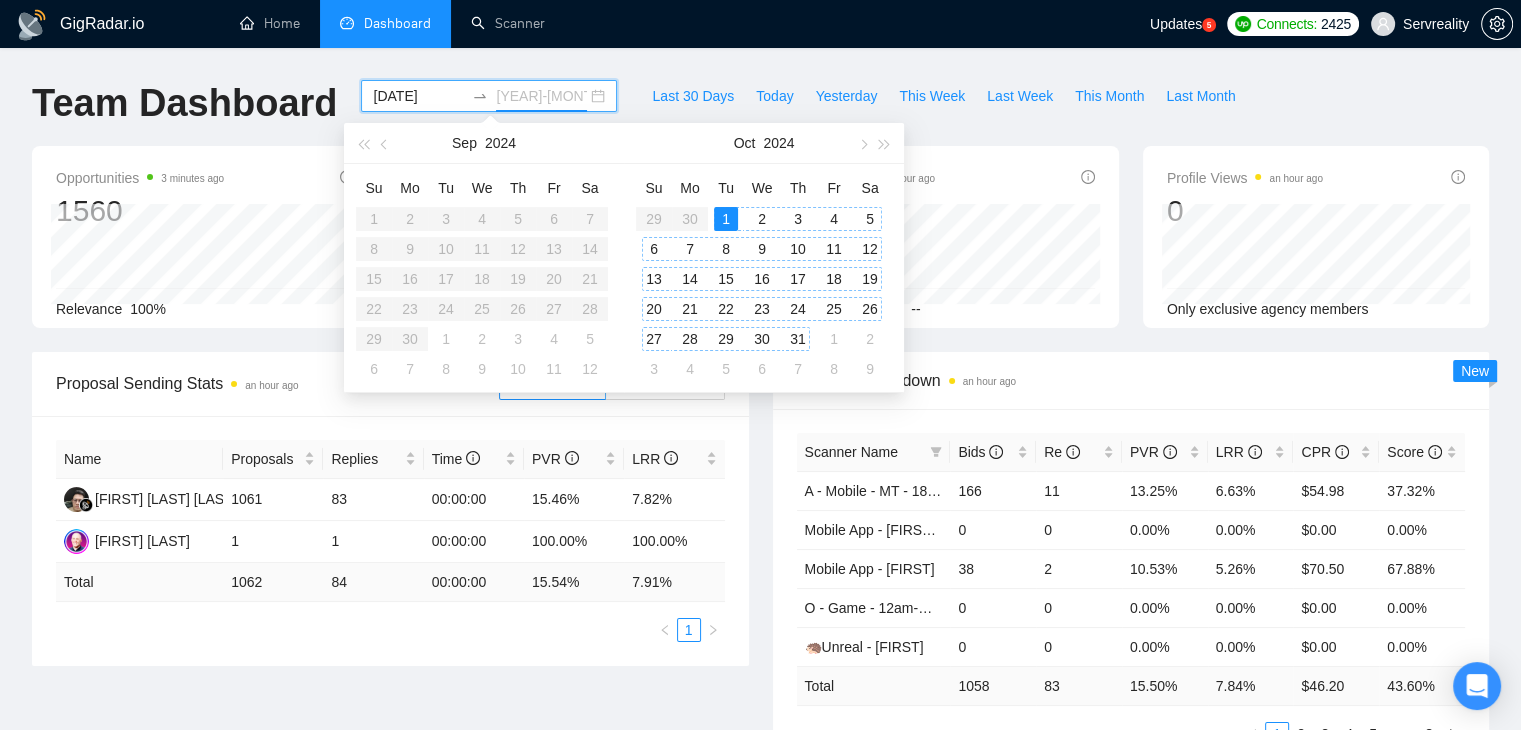 type on "2024-10-31" 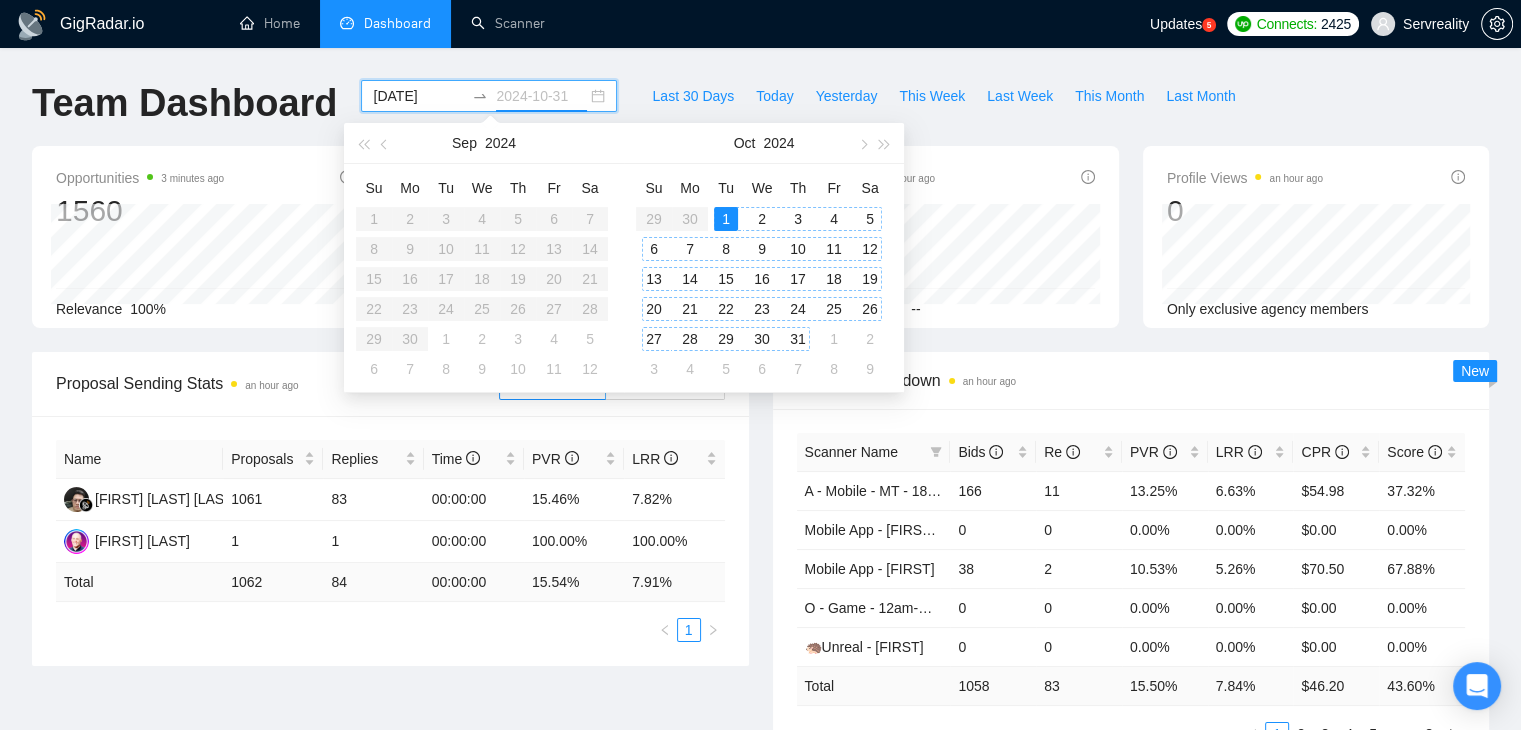 click on "31" at bounding box center (798, 339) 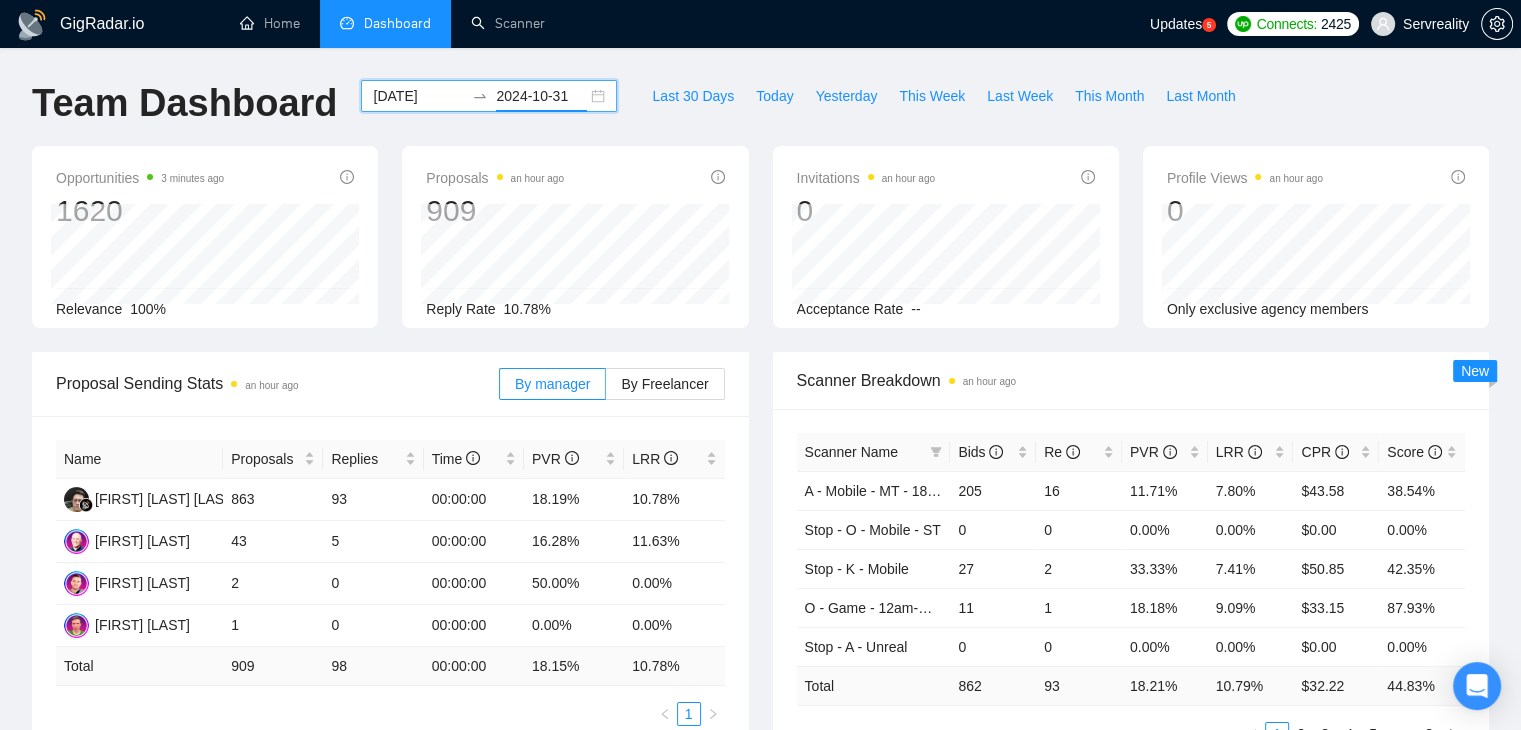 click on "[YEAR]-[MONTH] [YEAR]-[MONTH]" at bounding box center (489, 96) 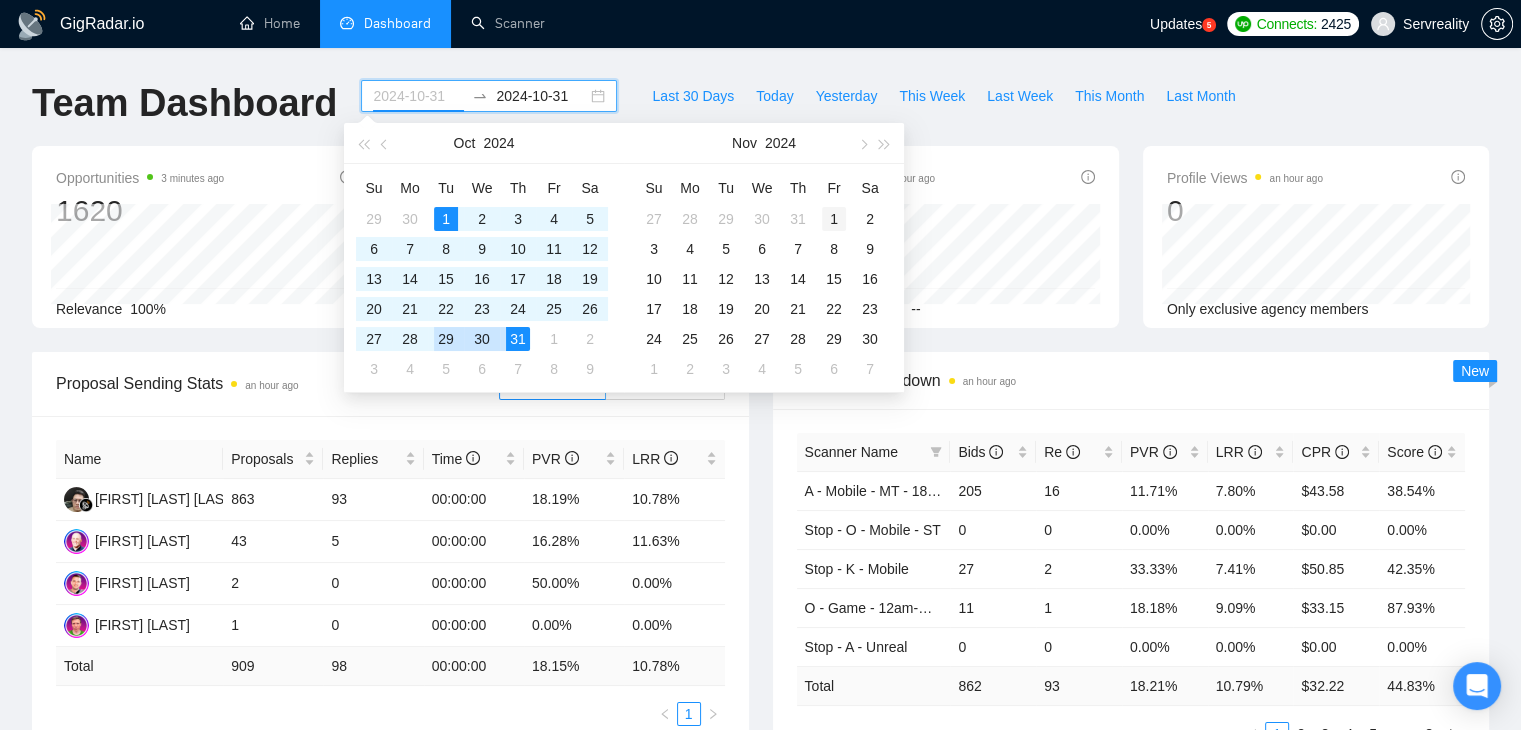 type on "[YEAR]-[MONTH]-[DAY]" 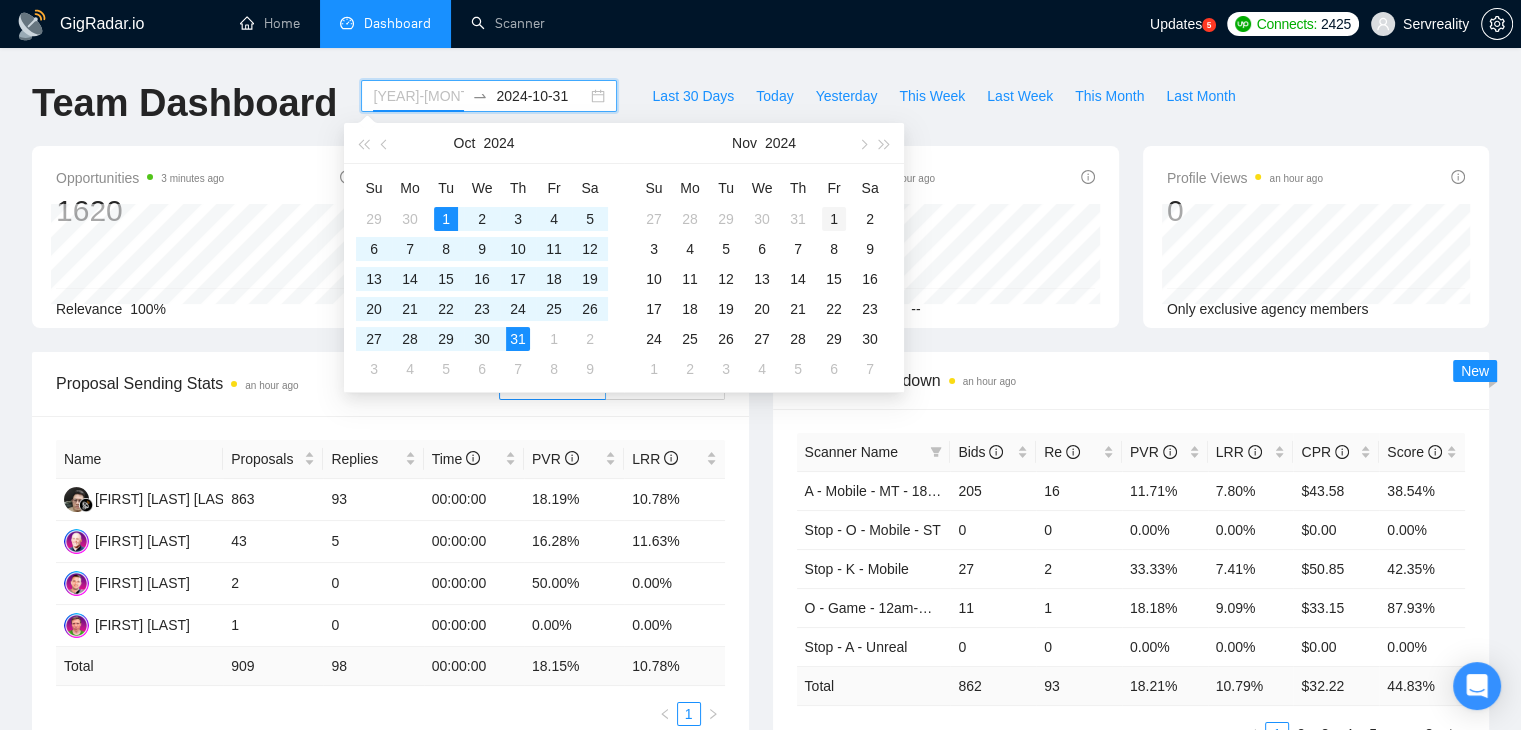 click on "1" at bounding box center (834, 219) 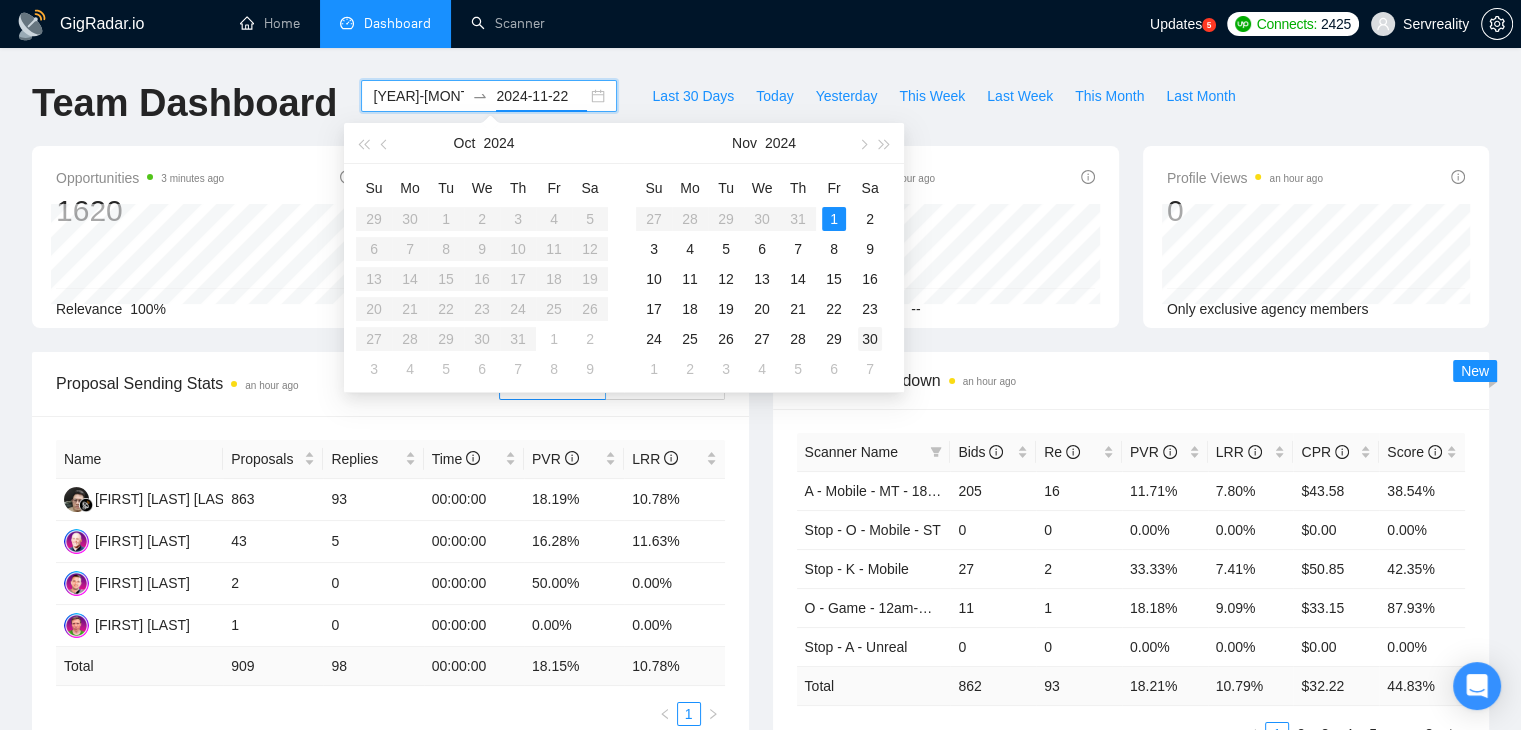 type on "[YEAR]-[MONTH]-[DAY]" 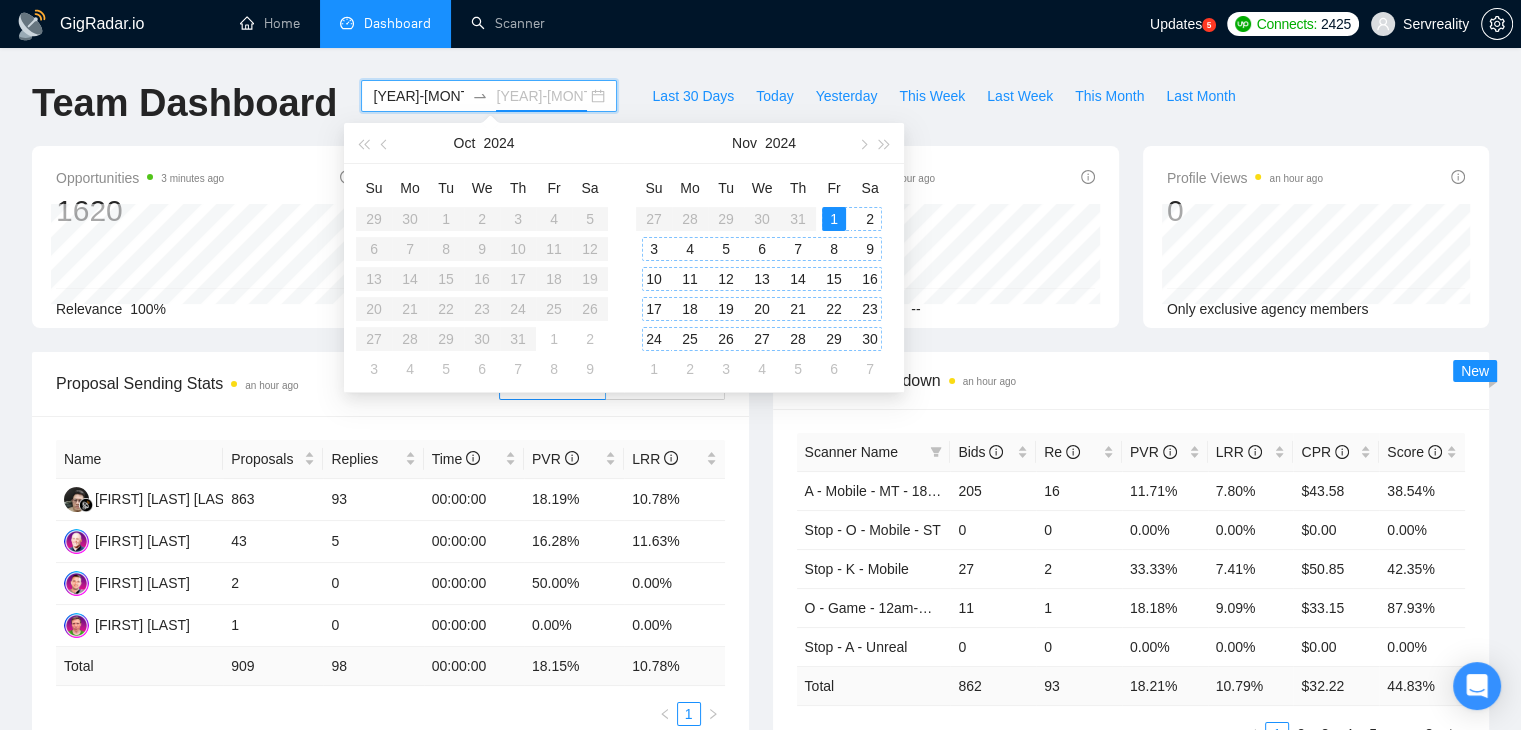 click on "30" at bounding box center (870, 339) 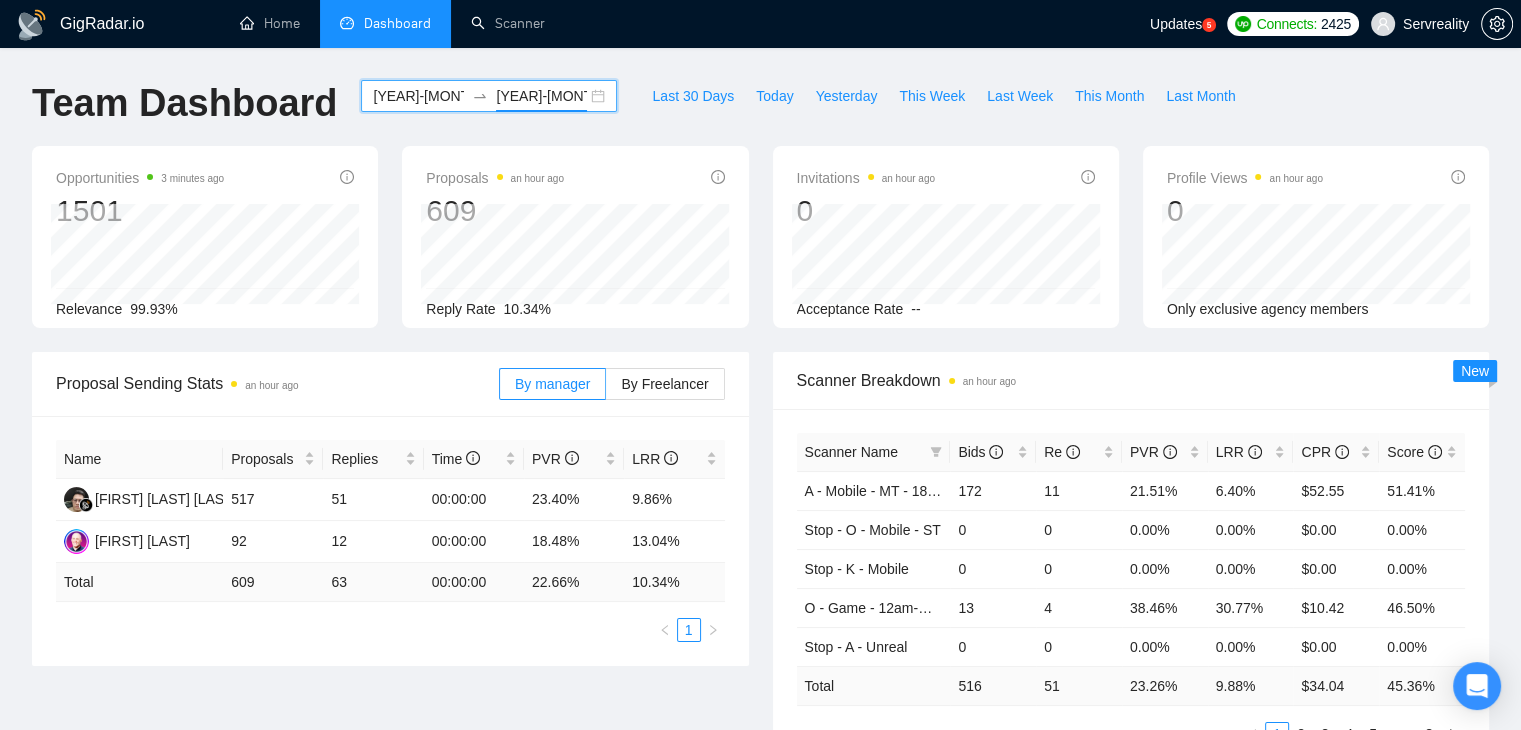 click on "[YEAR]-[MONTH] [YEAR]-[MONTH]" at bounding box center (489, 96) 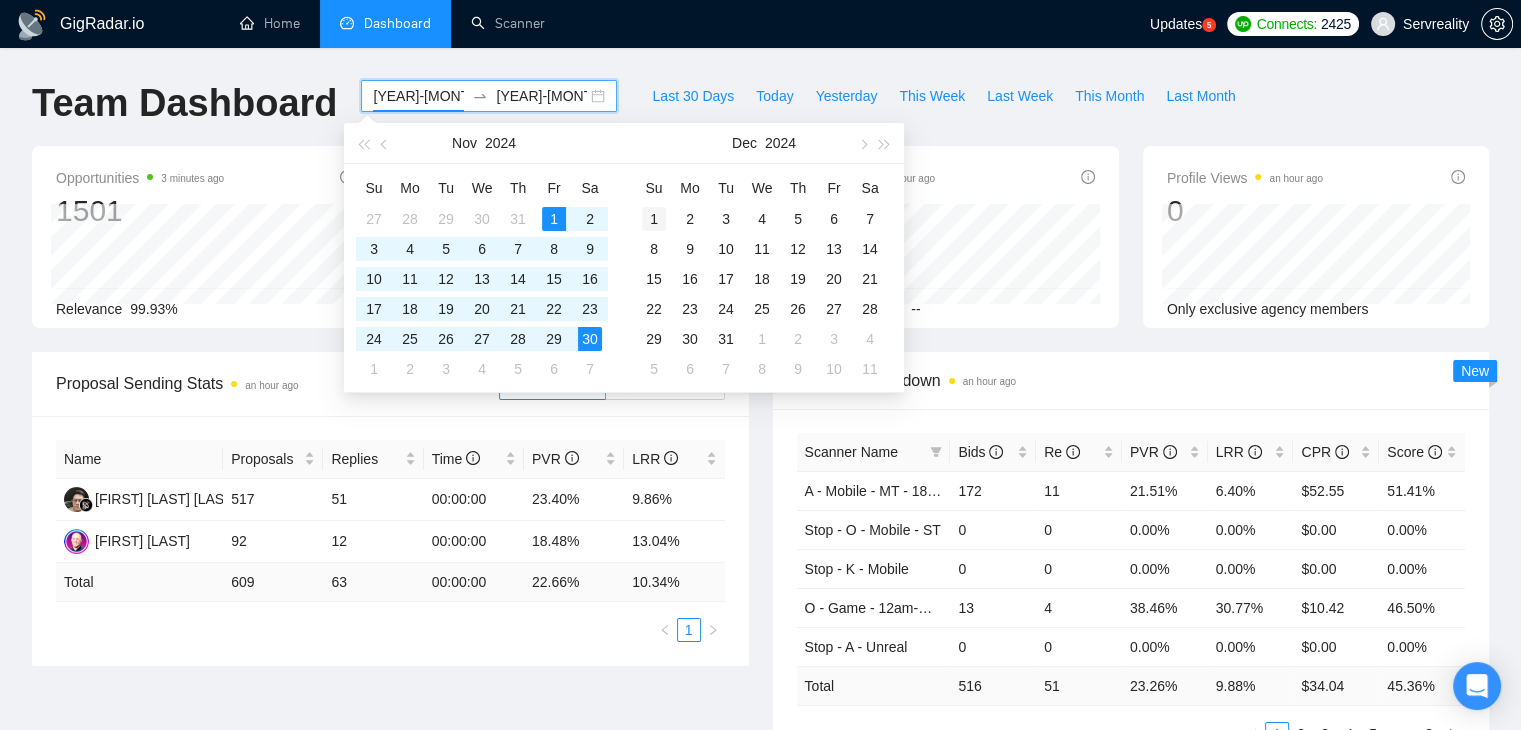type on "2024-12-01" 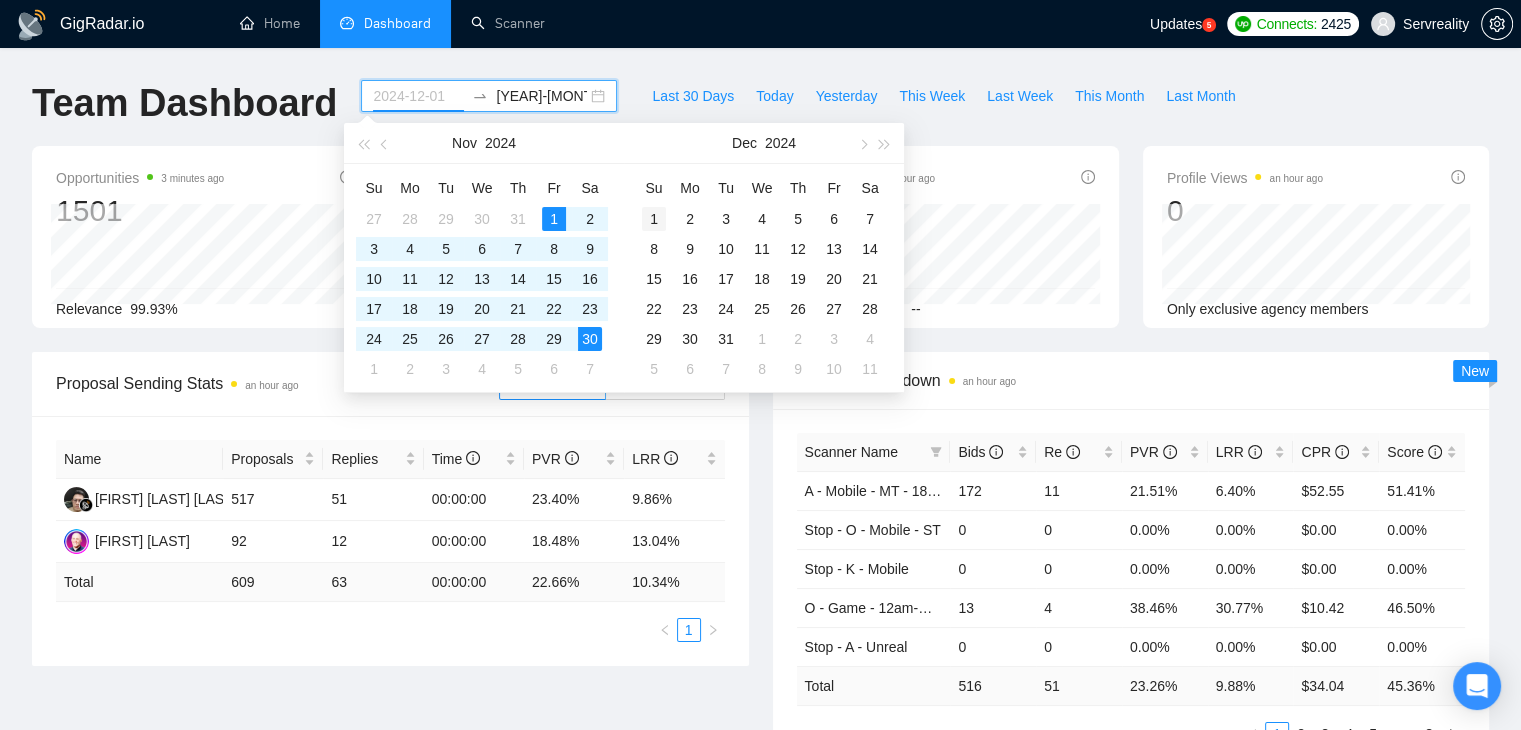 click on "1" at bounding box center (654, 219) 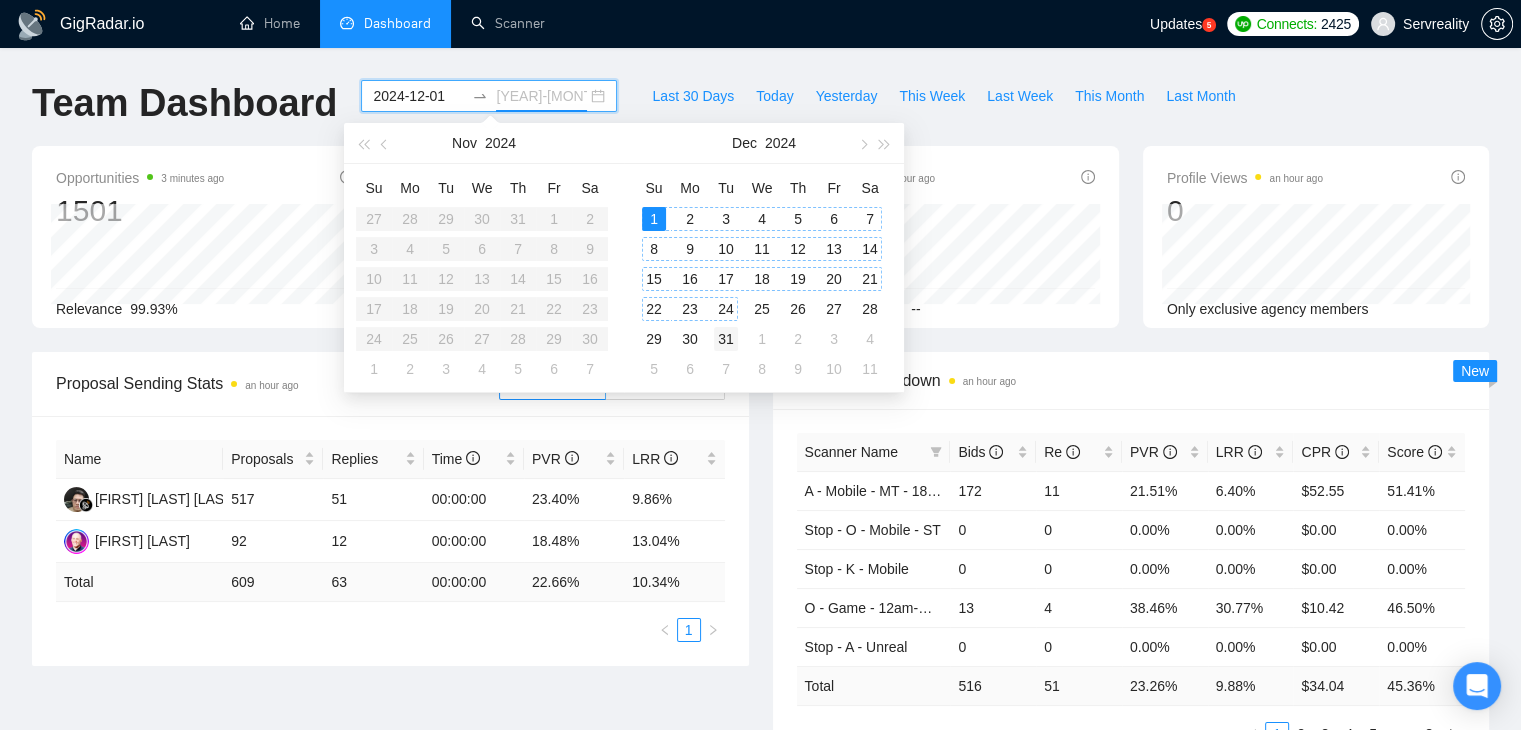 type on "2024-12-31" 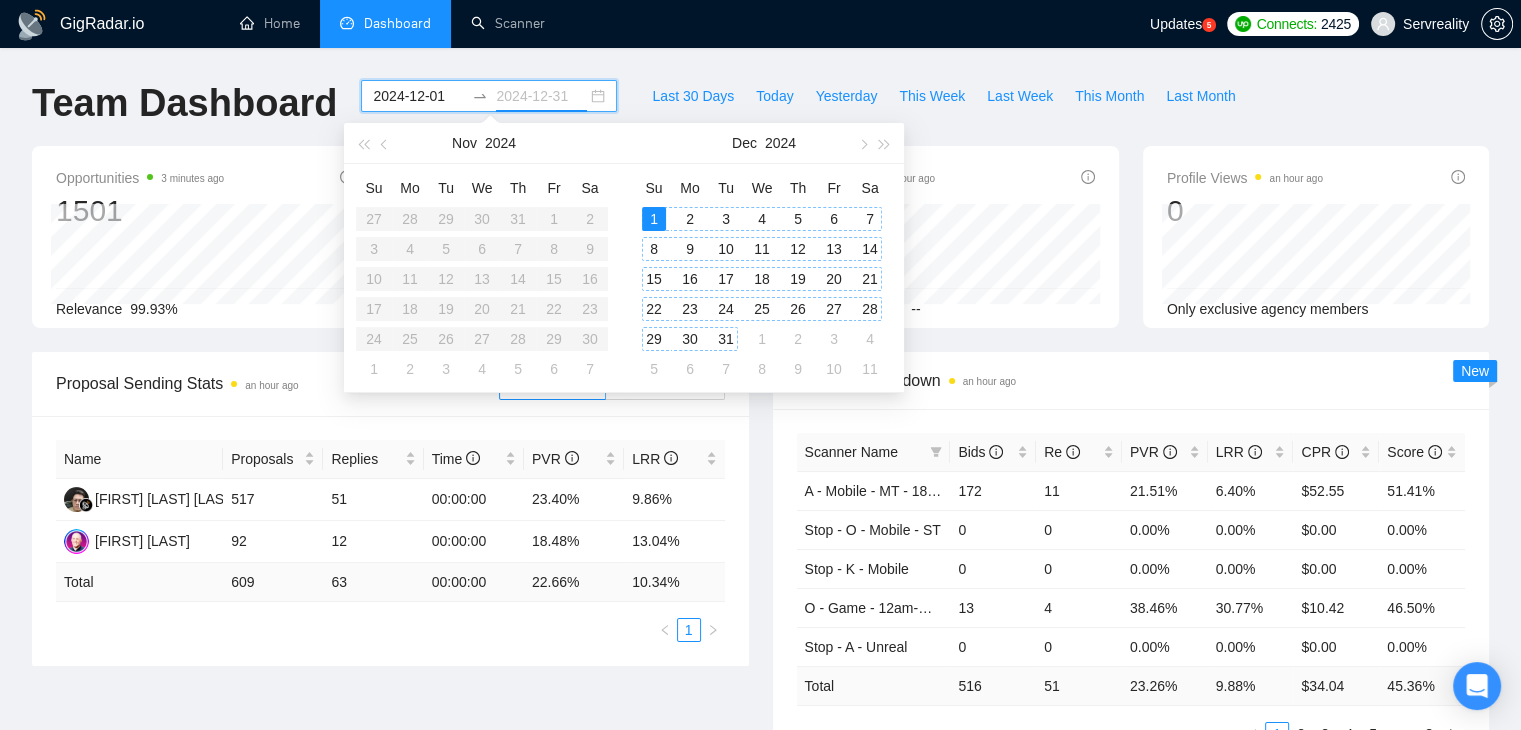 click on "31" at bounding box center [726, 339] 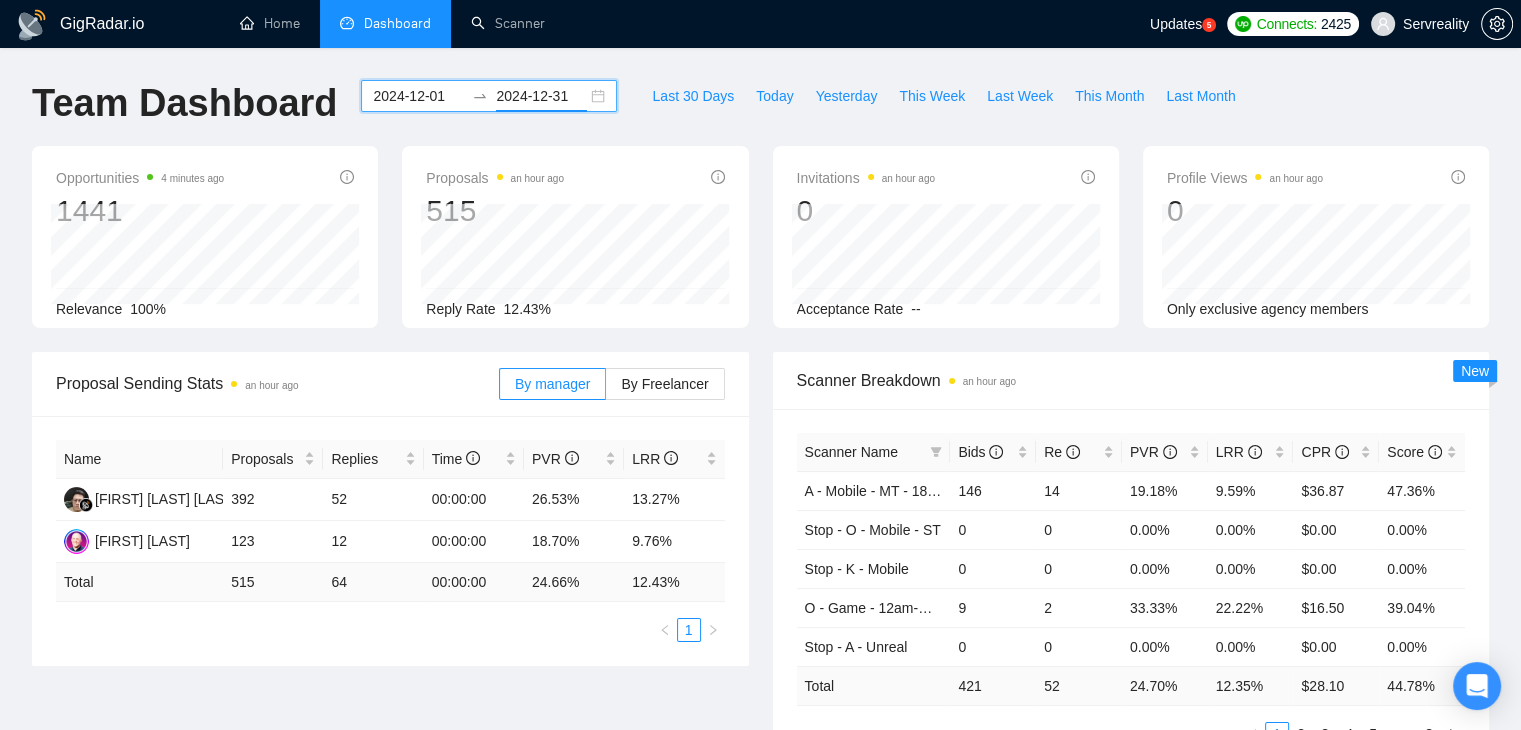 click on "[YEAR]-[MONTH] [YEAR]-[MONTH]" at bounding box center [489, 96] 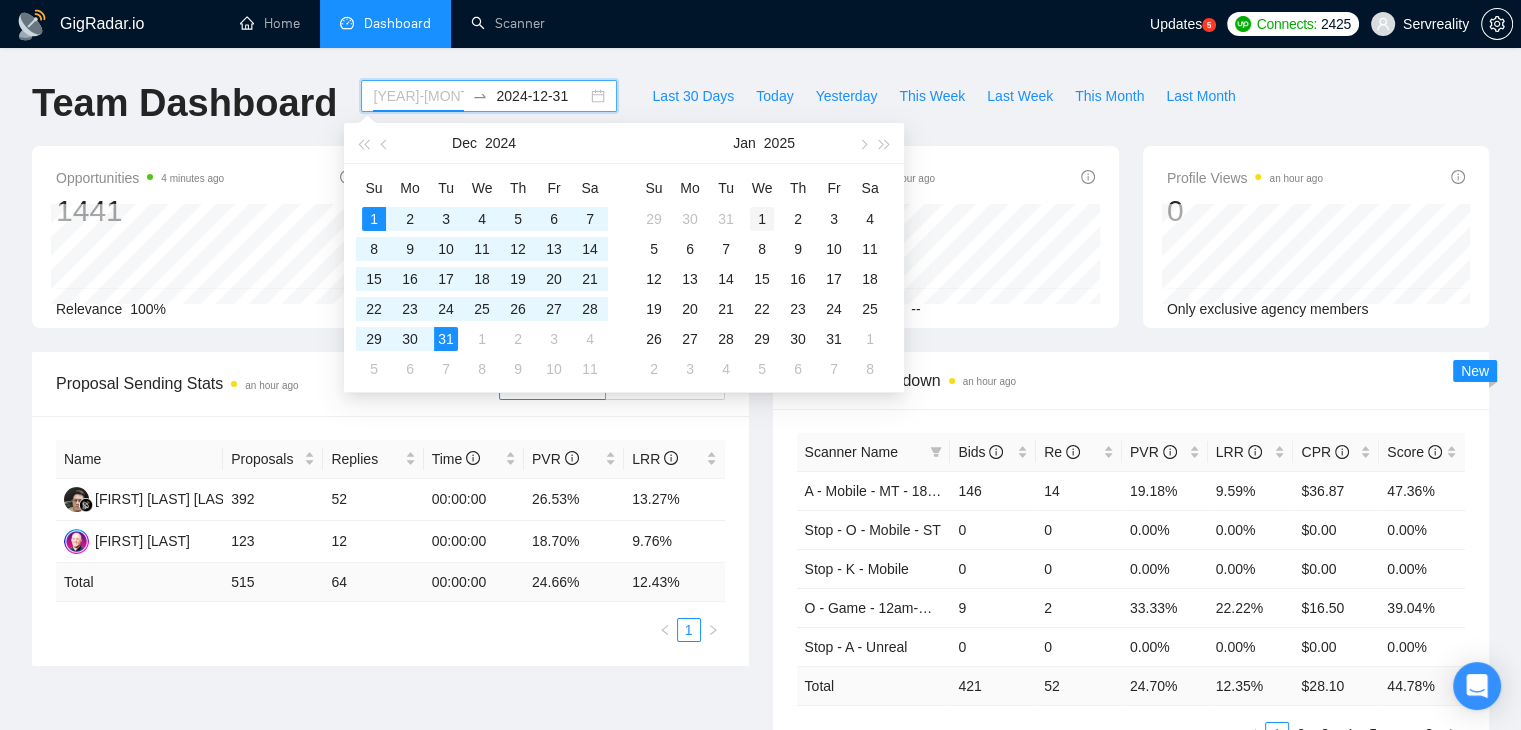 type on "2025-01-01" 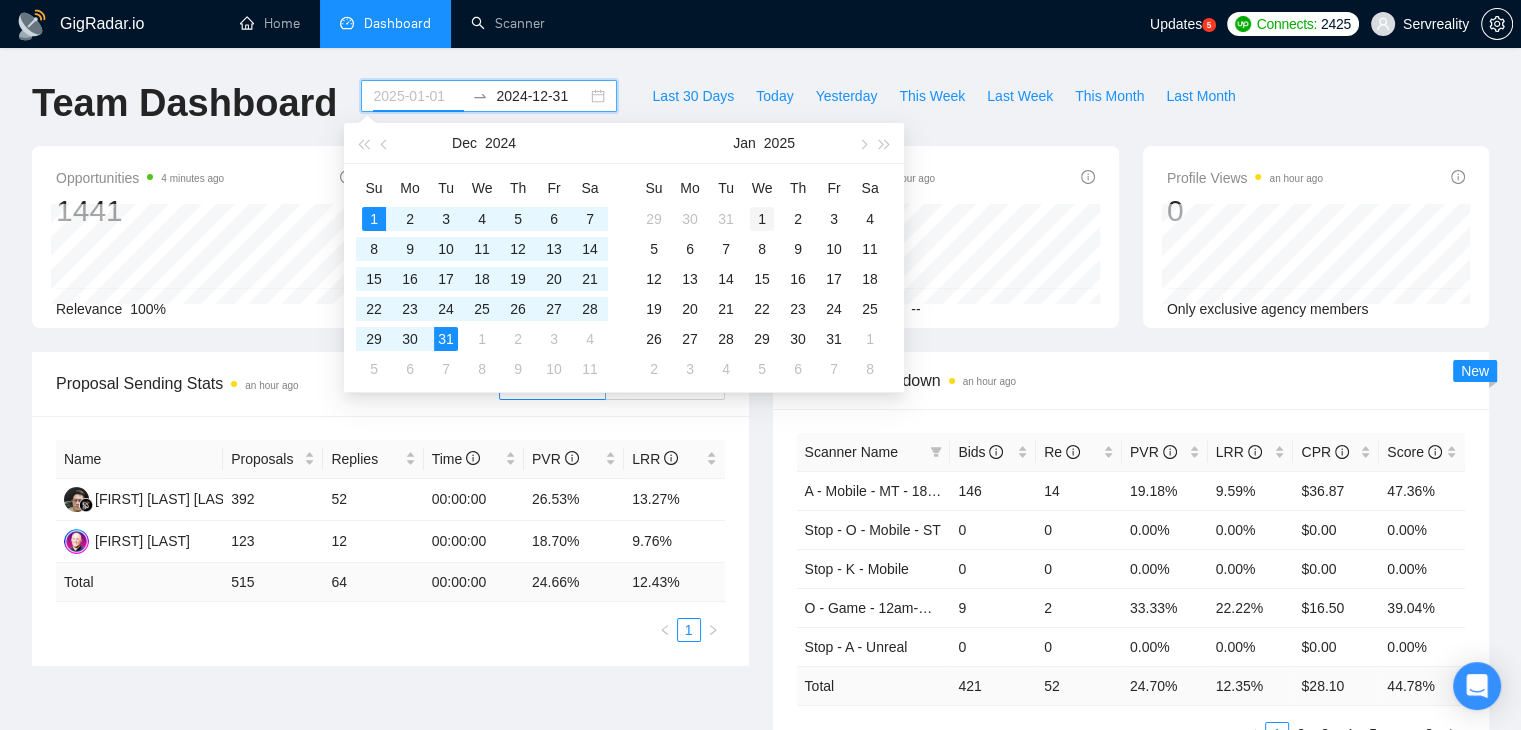 click on "1" at bounding box center [762, 219] 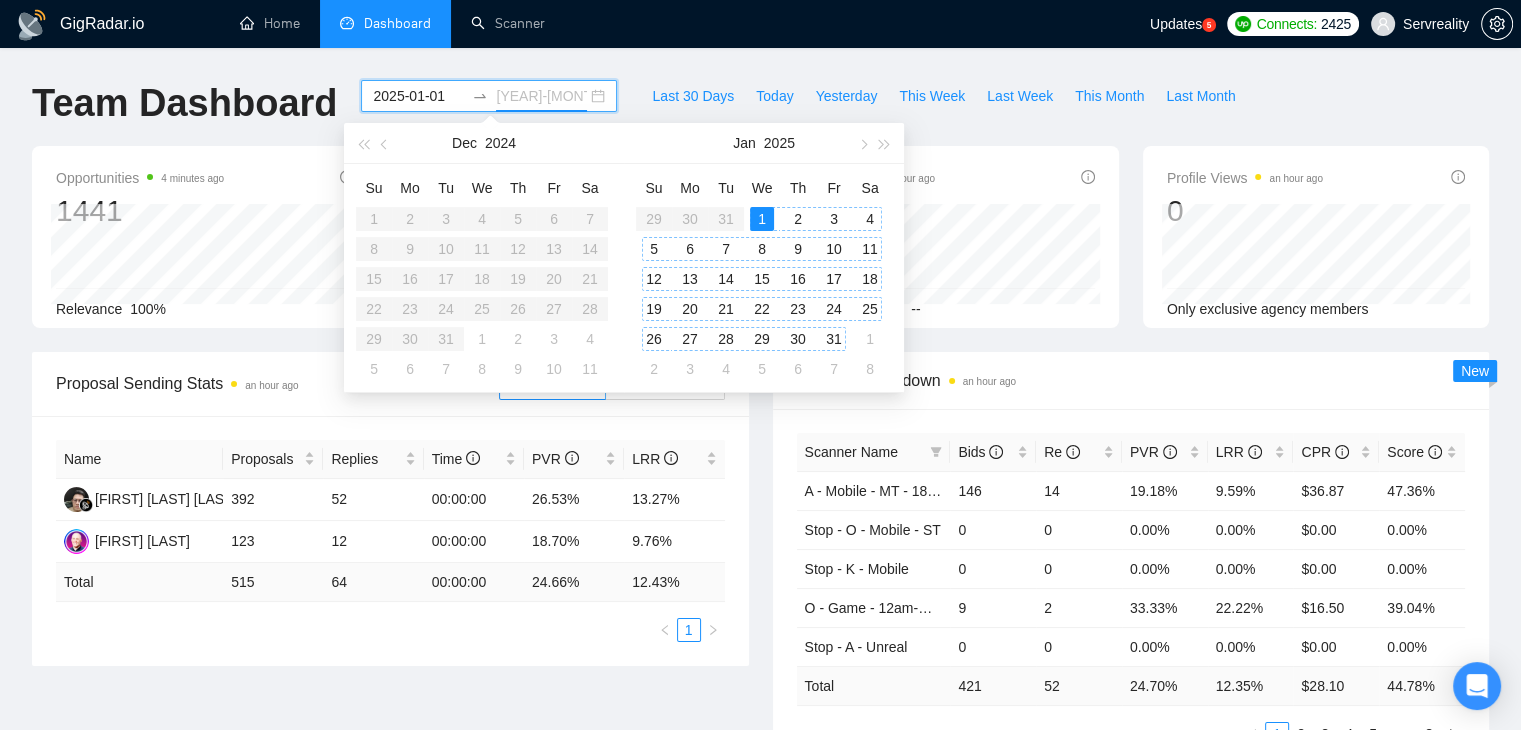 type on "2025-01-31" 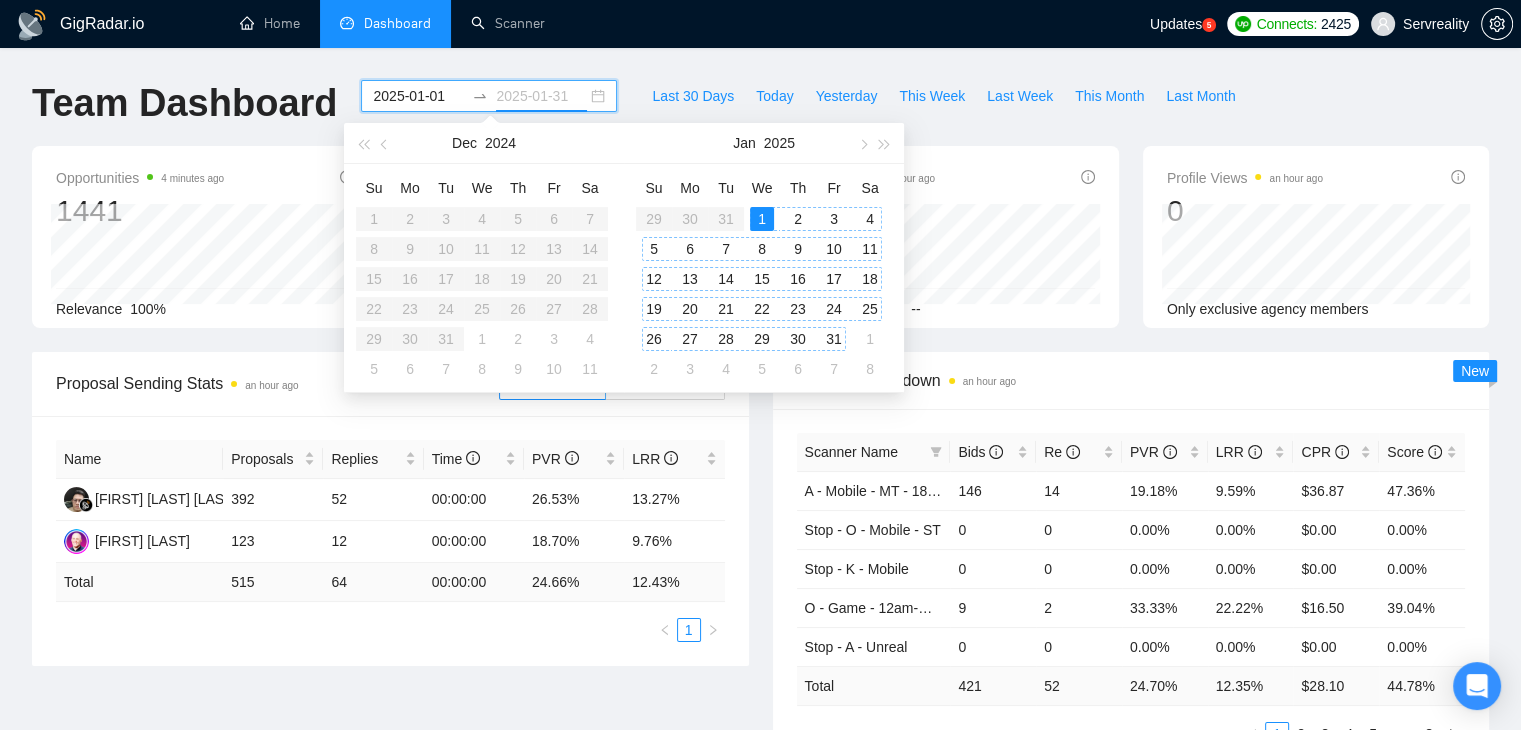 click on "31" at bounding box center (834, 339) 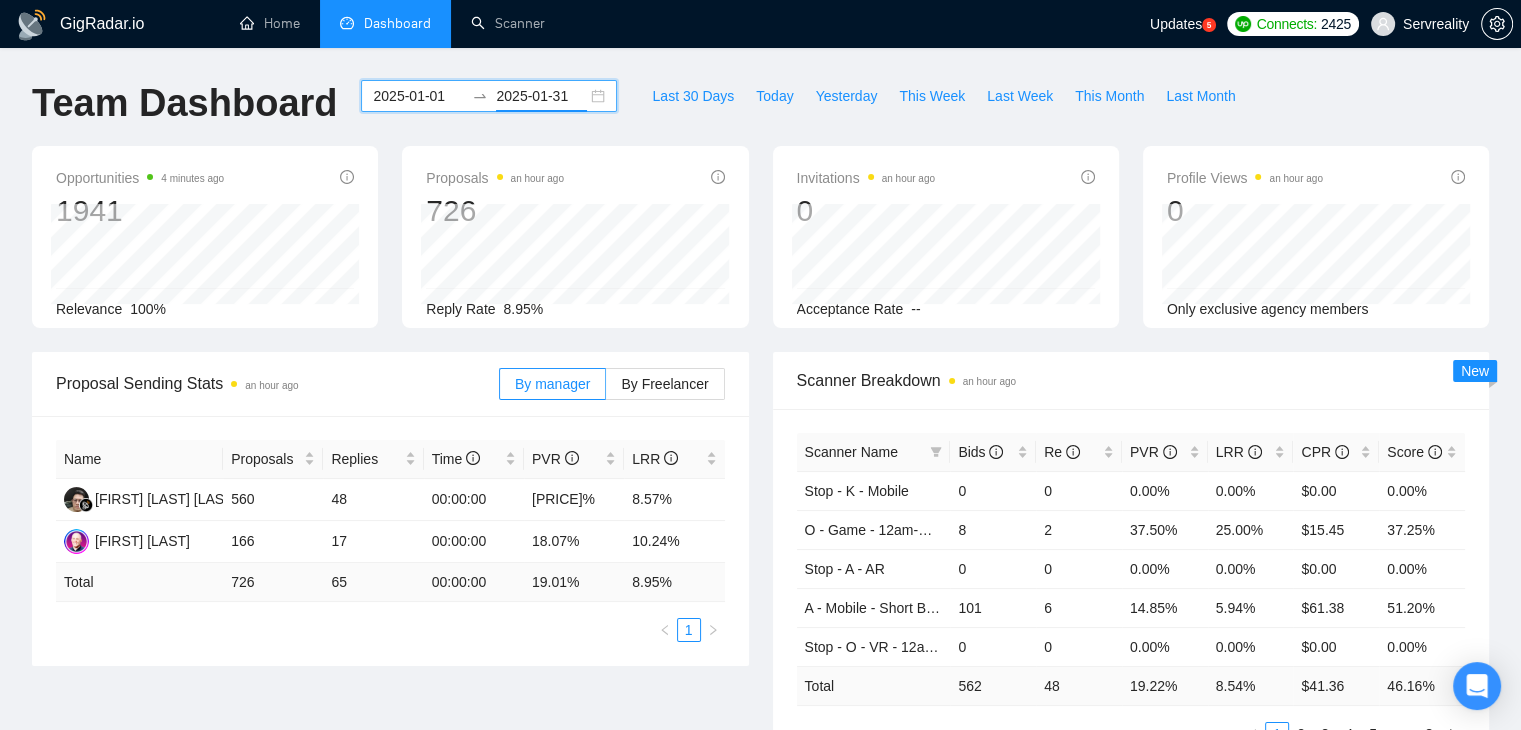 click on "[YEAR]-[MONTH]-[DAY] [YEAR]-[MONTH]-[DAY]" at bounding box center [489, 96] 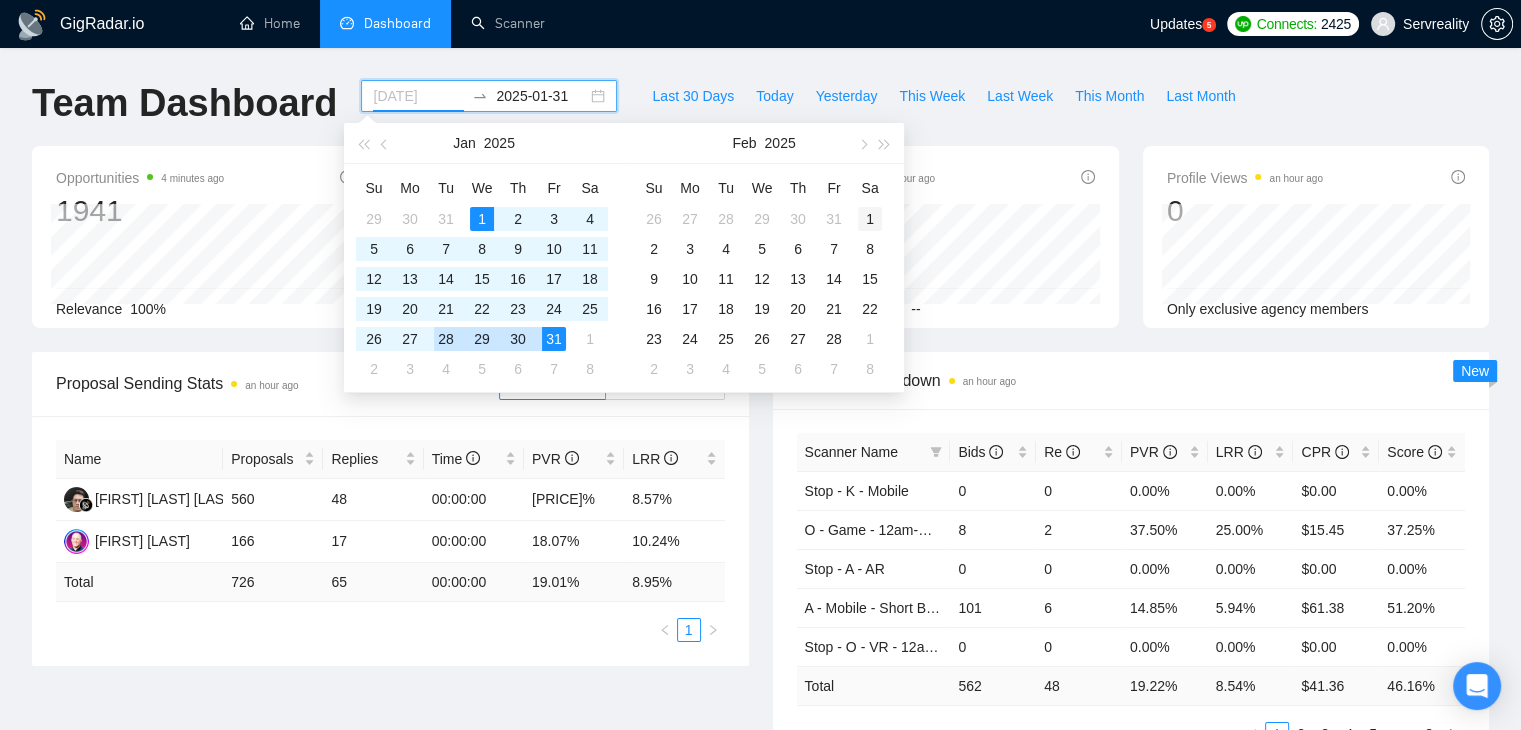 type on "2025-02-01" 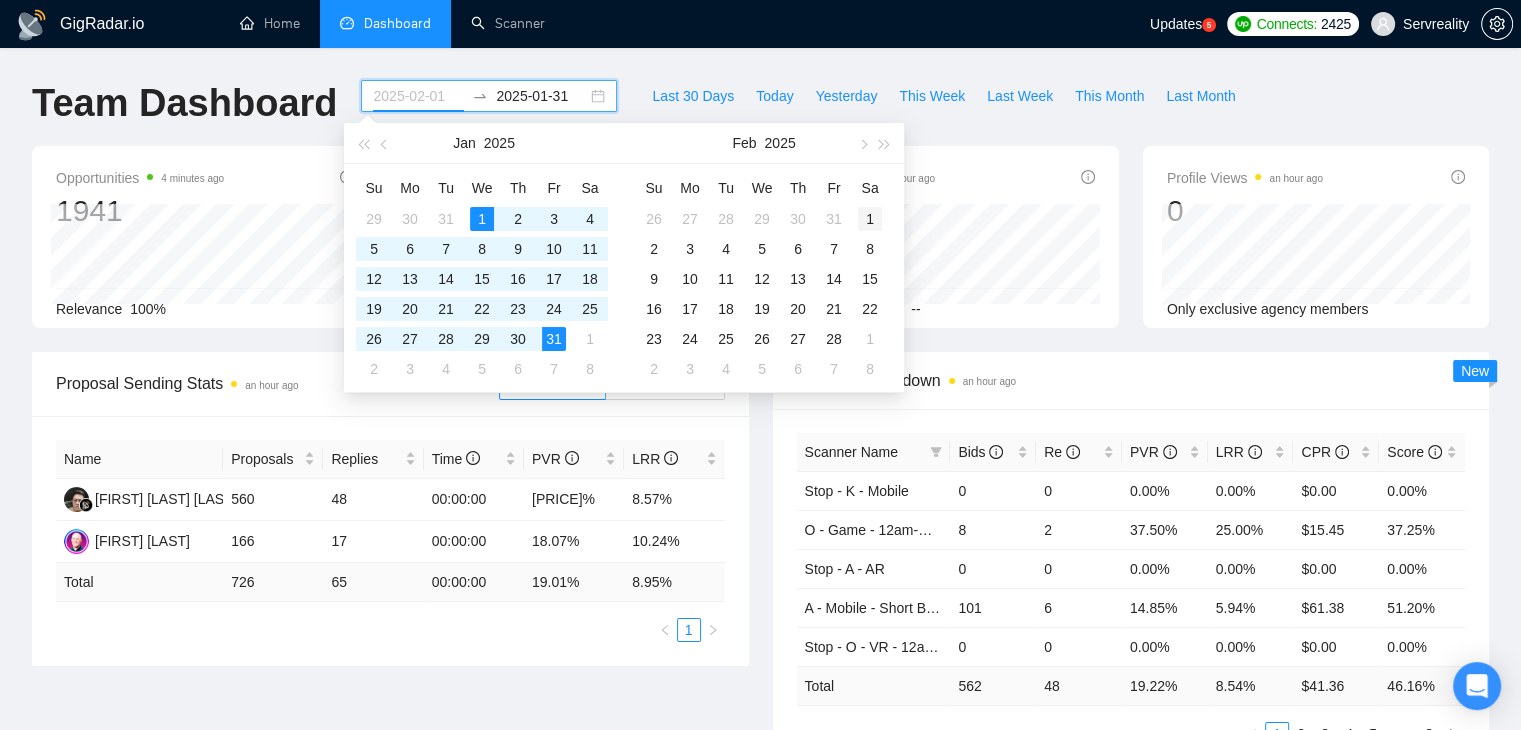 click on "1" at bounding box center (870, 219) 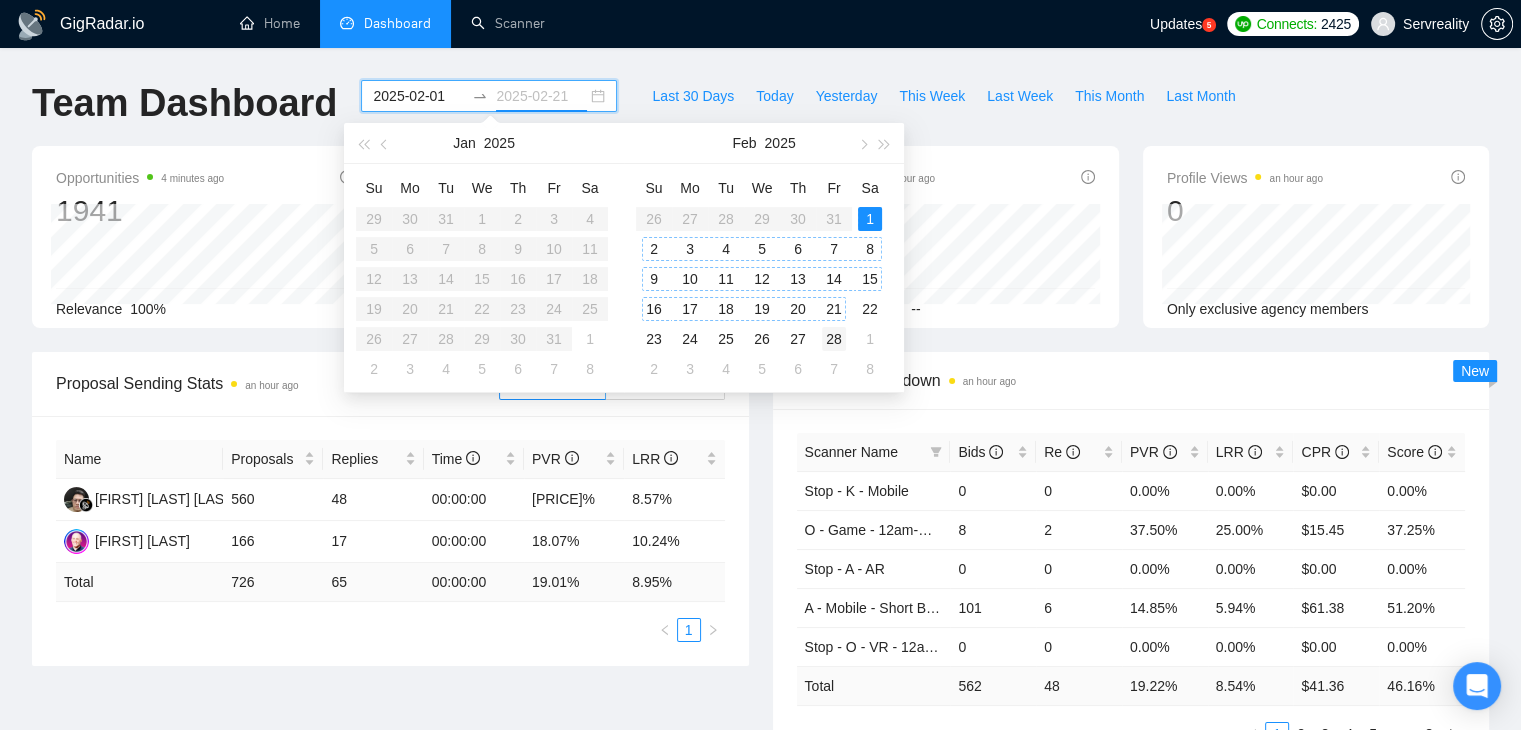 type on "2025-02-28" 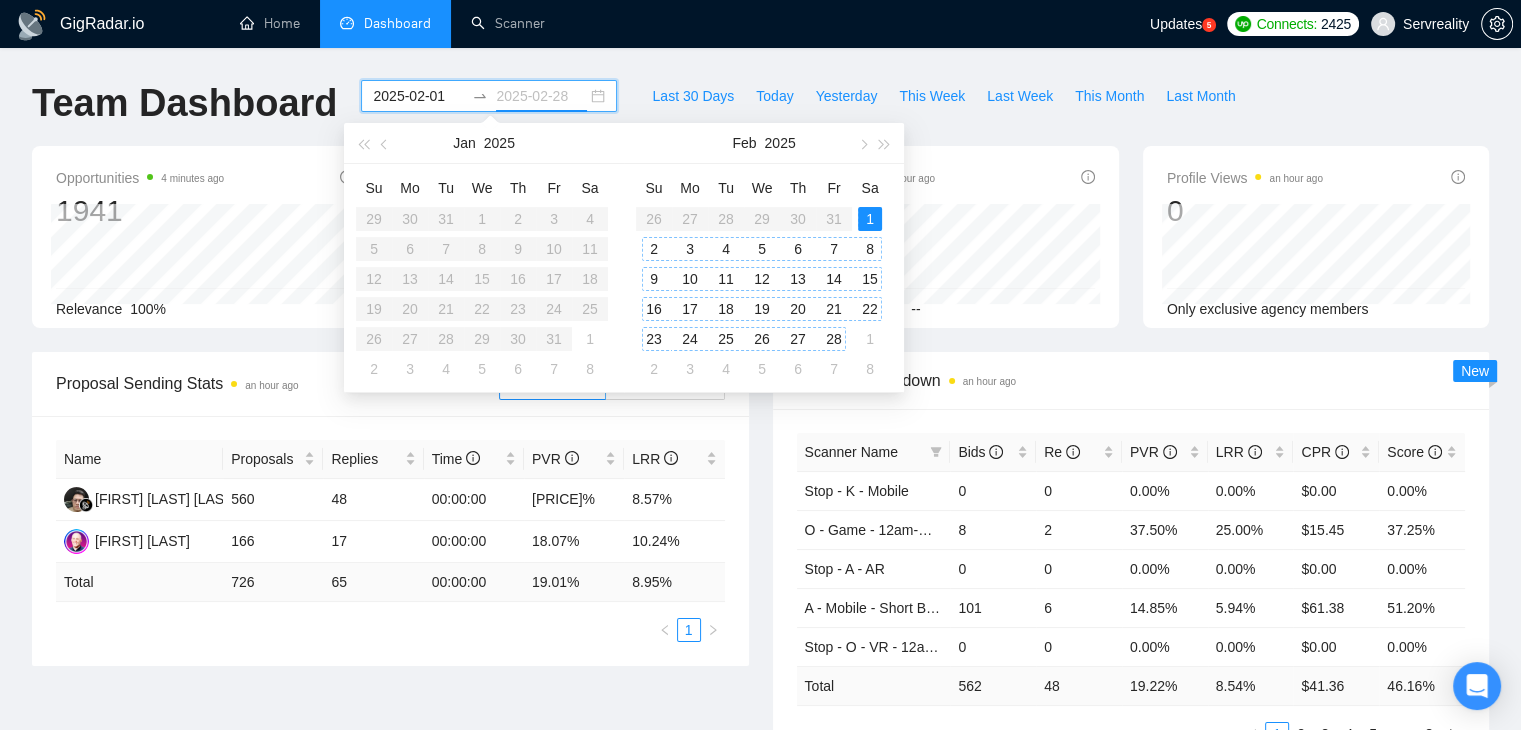 click on "28" at bounding box center [834, 339] 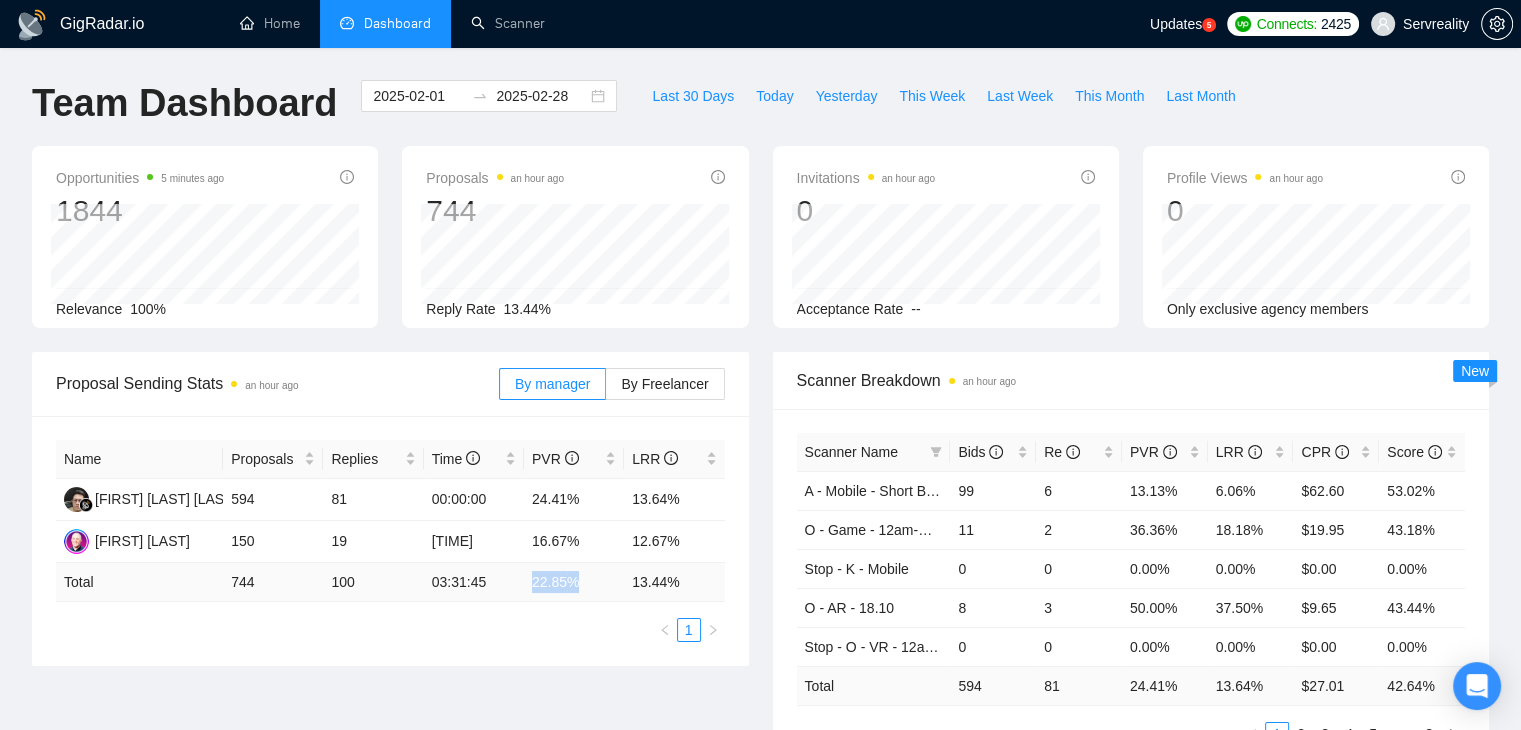 drag, startPoint x: 525, startPoint y: 584, endPoint x: 599, endPoint y: 585, distance: 74.00676 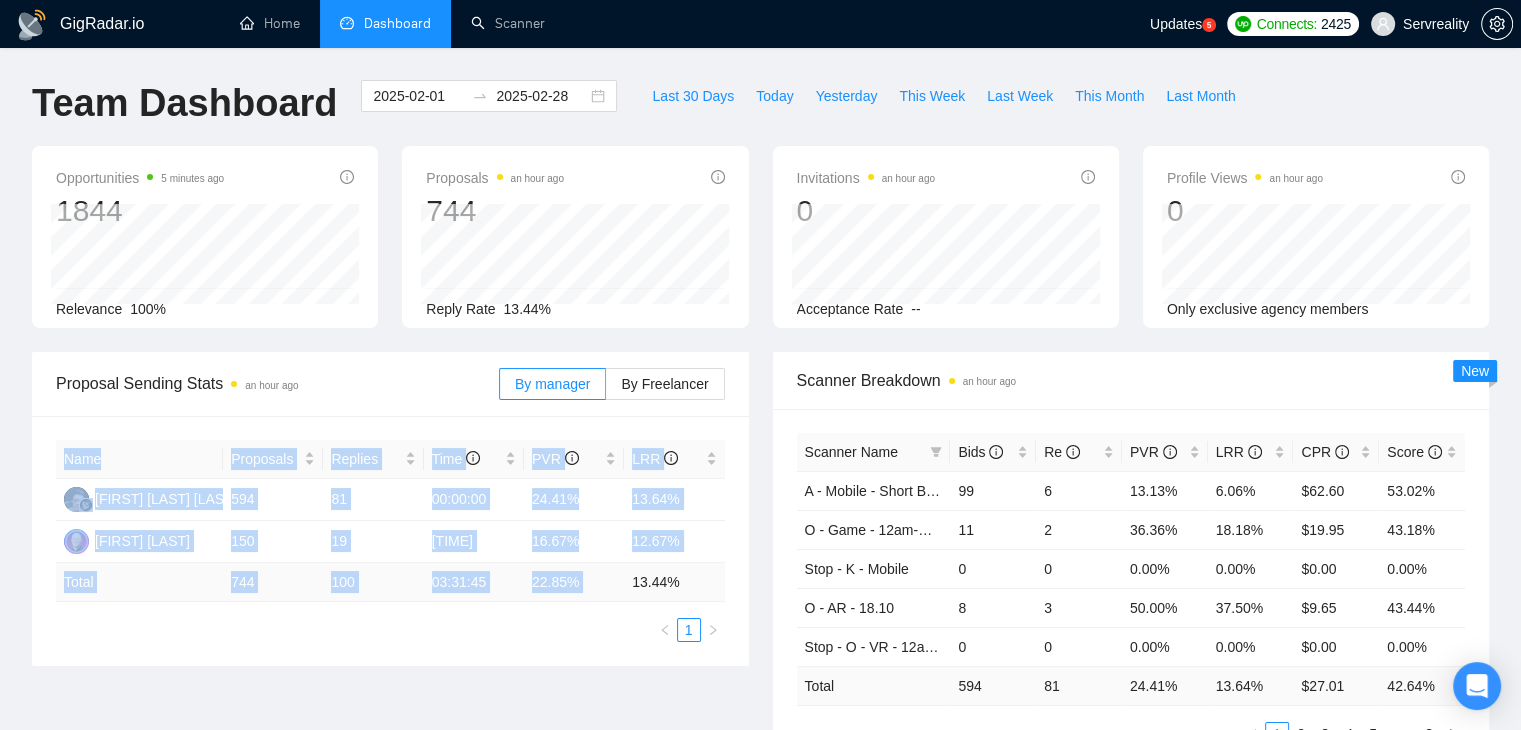 drag, startPoint x: 633, startPoint y: 583, endPoint x: 741, endPoint y: 569, distance: 108.903625 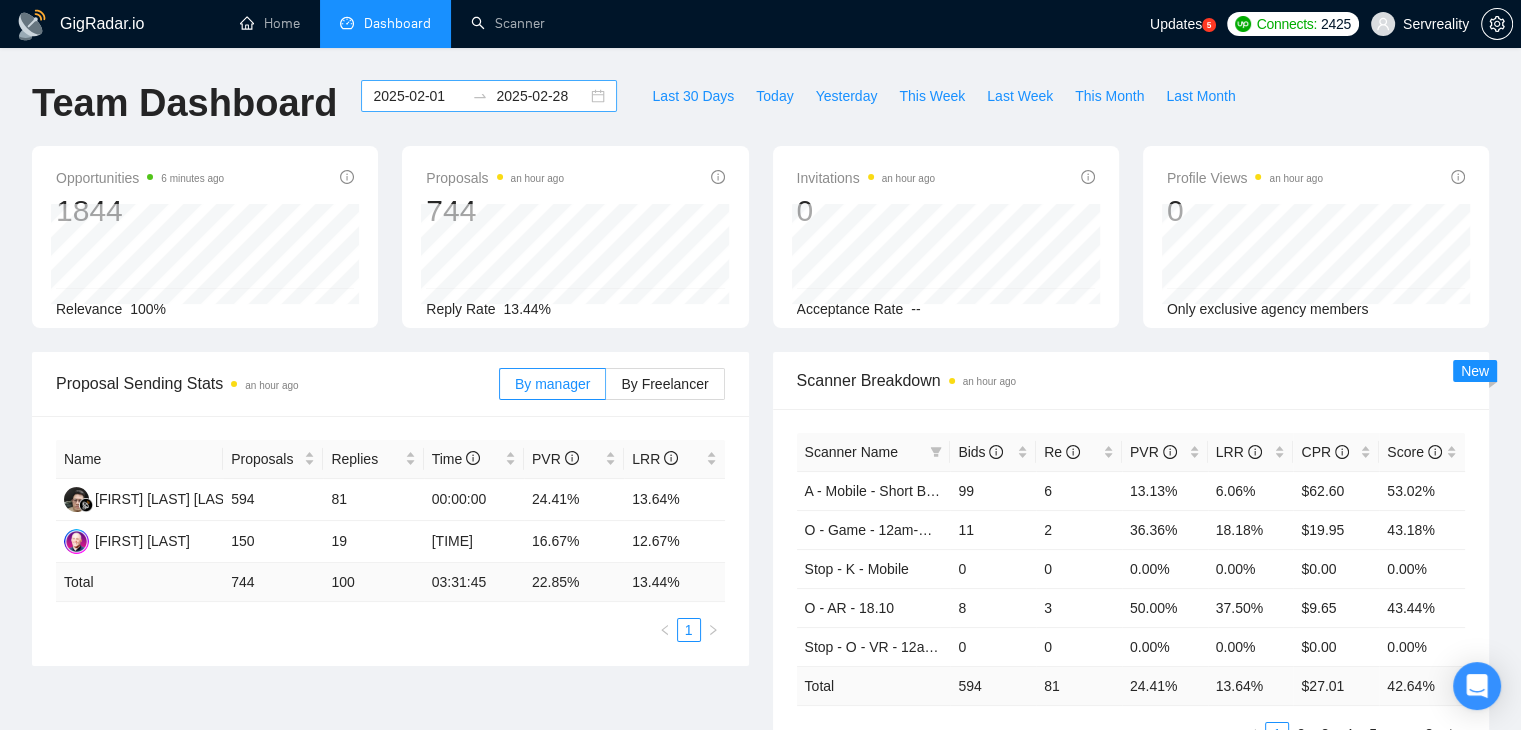 click on "2025-02-01 2025-02-28" at bounding box center [489, 96] 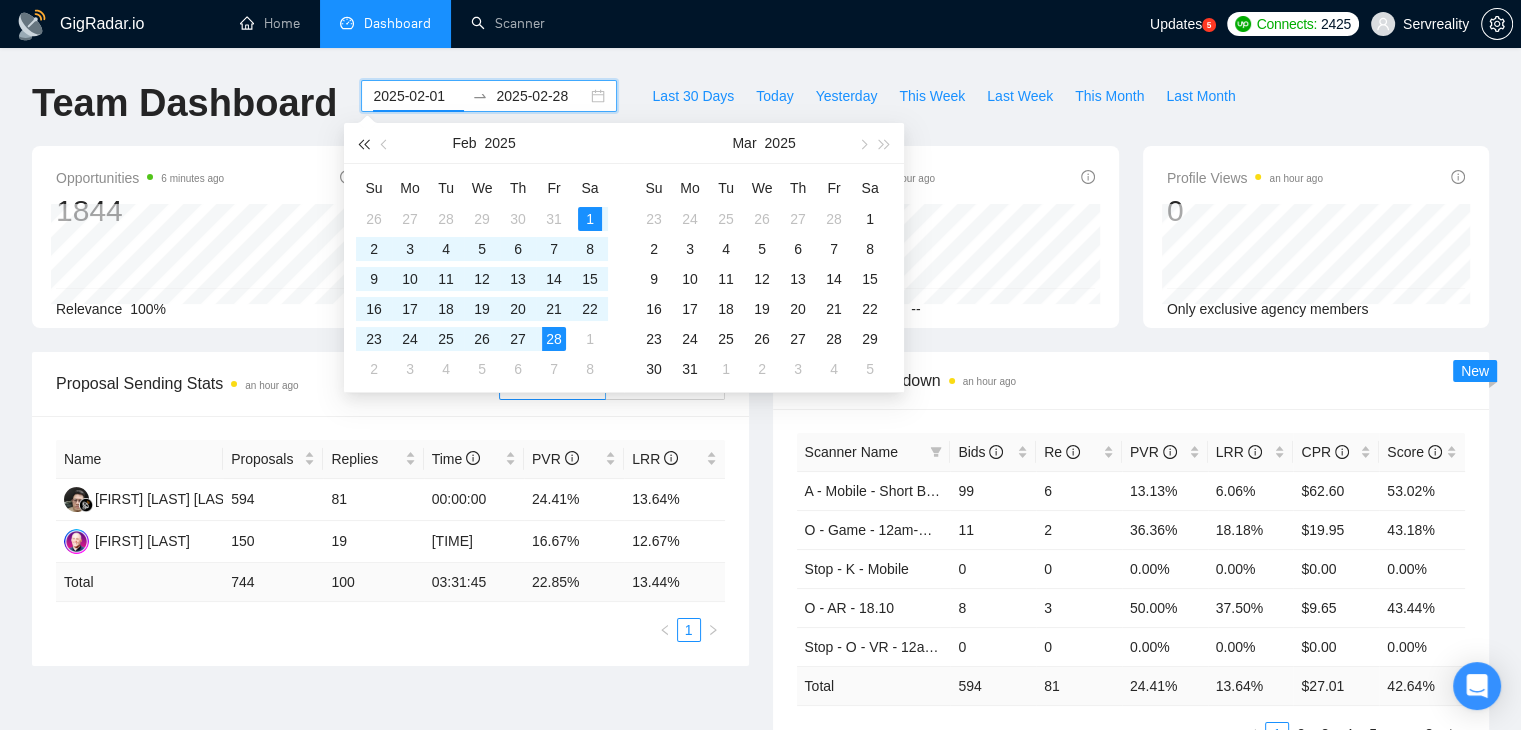 click at bounding box center [363, 144] 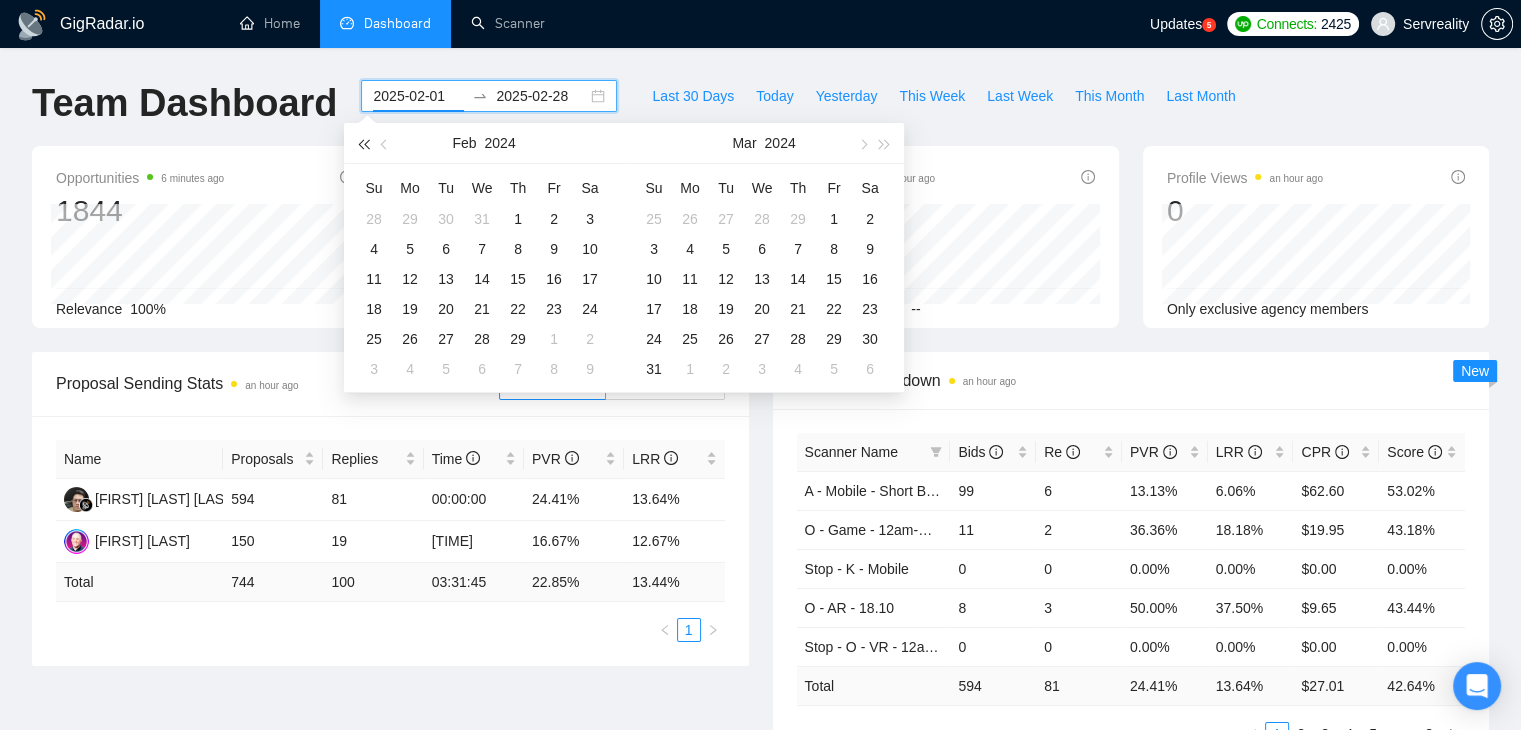 click at bounding box center (363, 144) 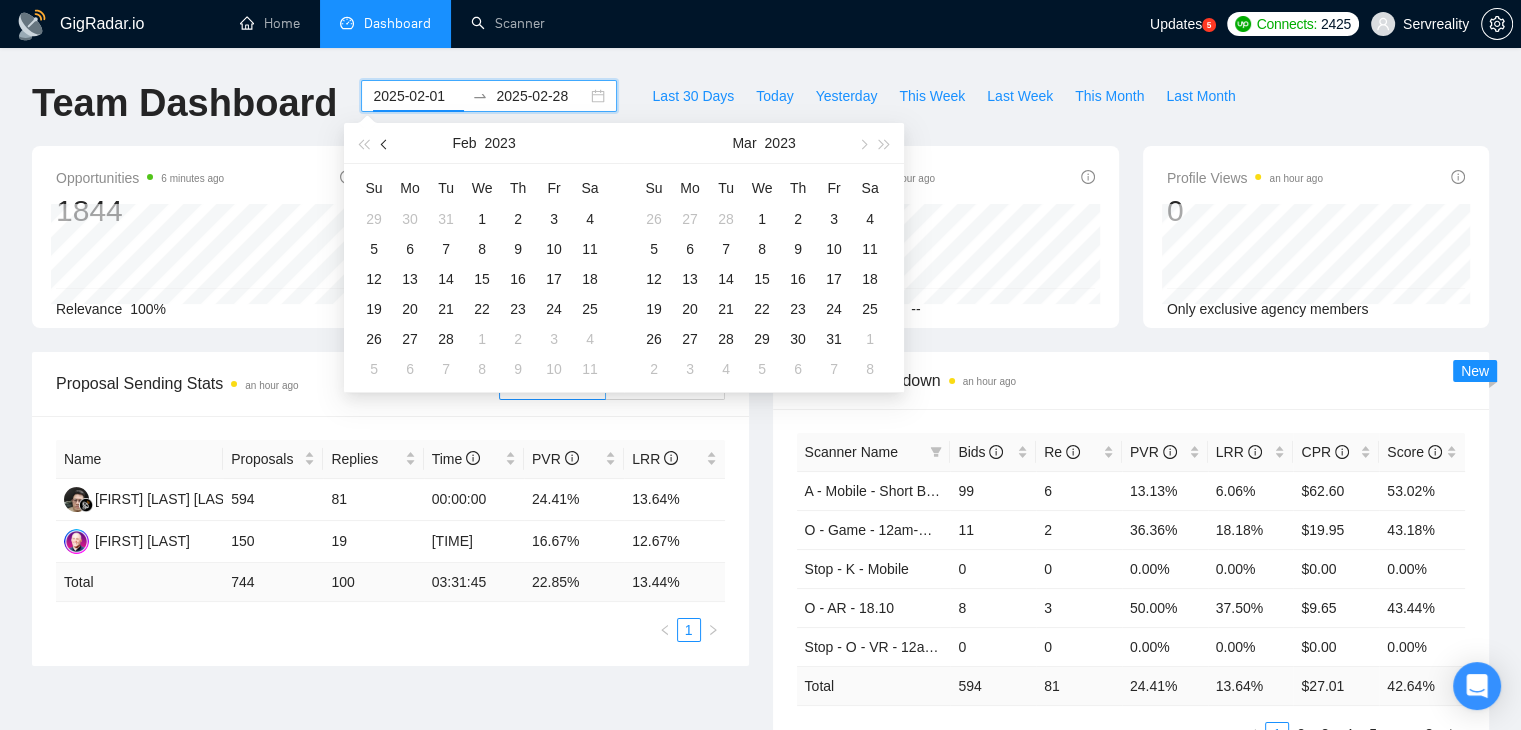 click at bounding box center [385, 143] 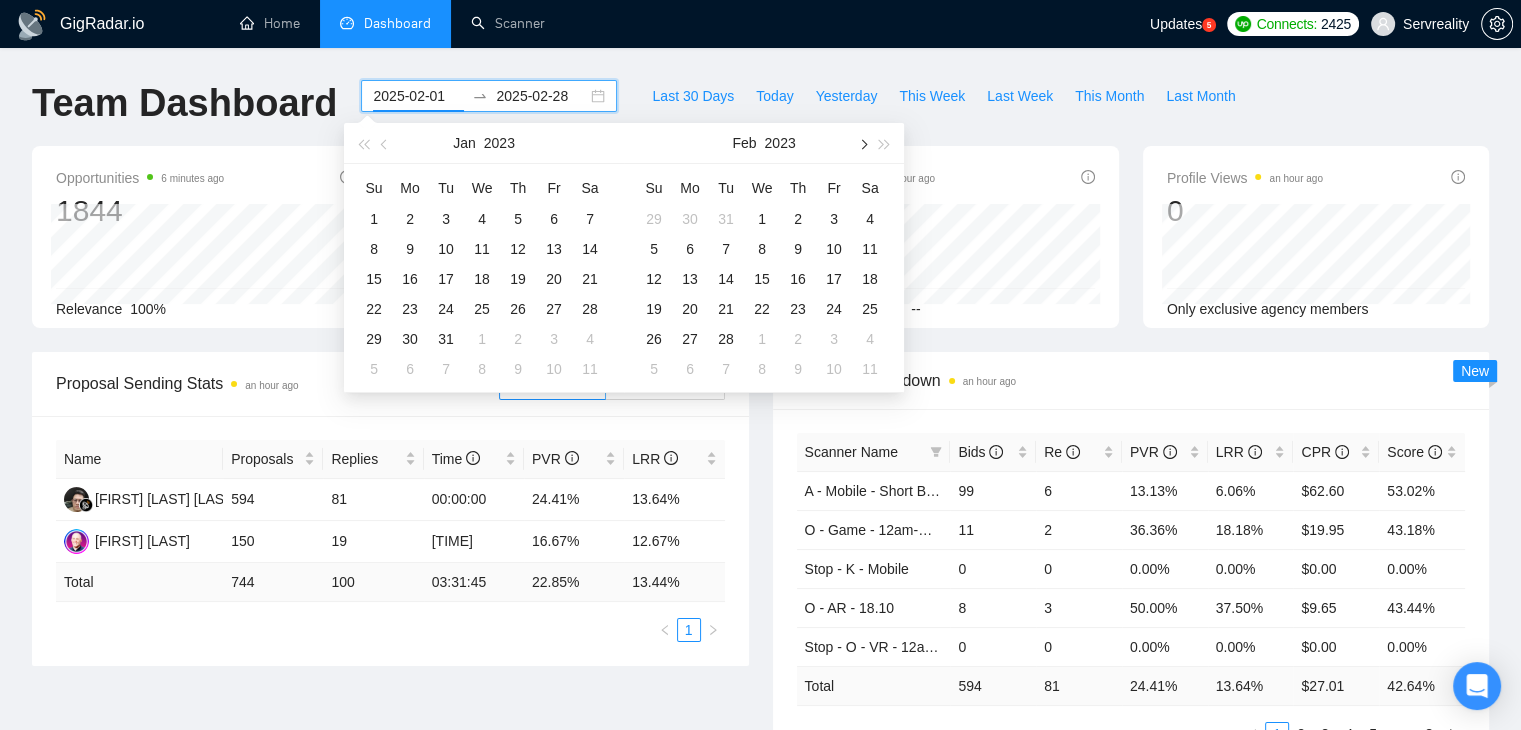click at bounding box center (862, 144) 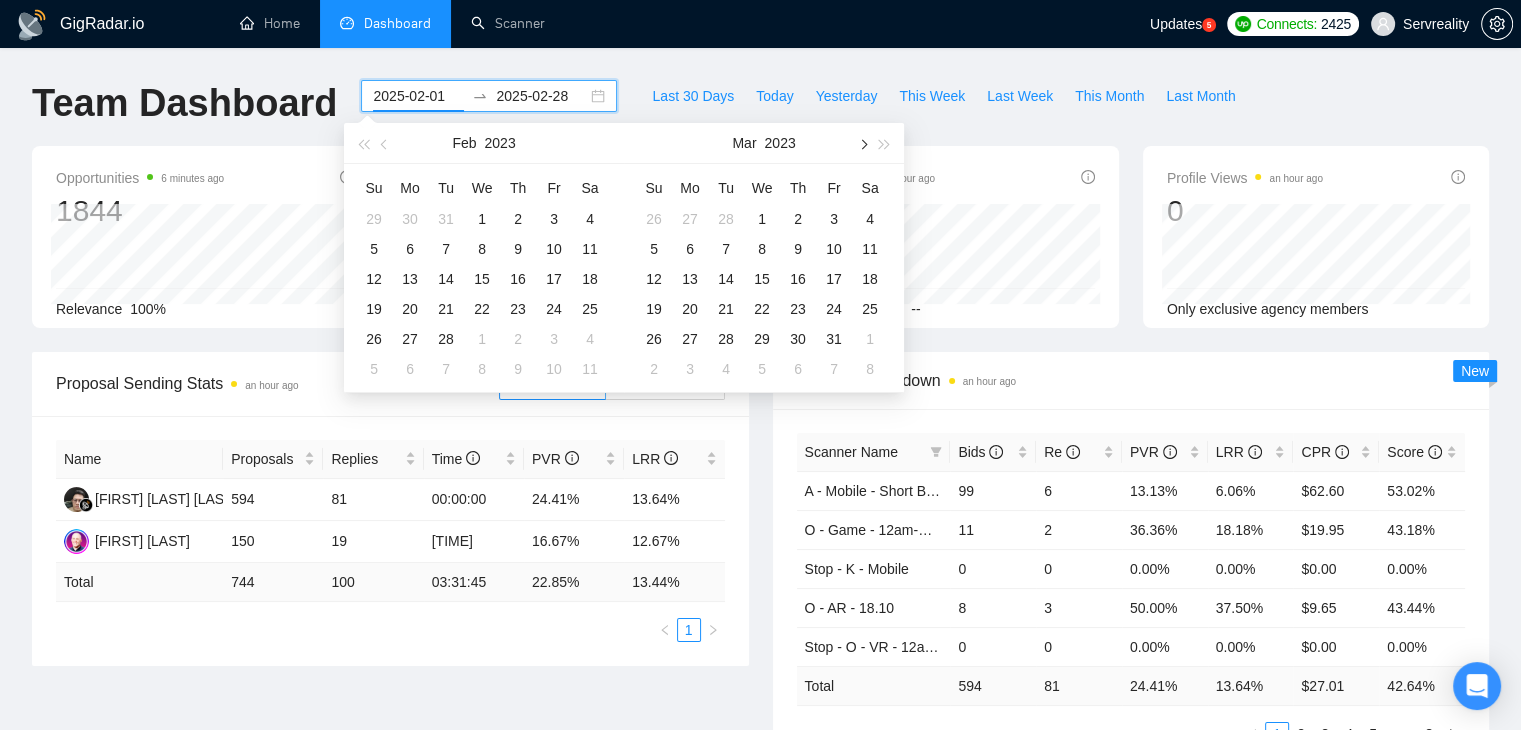click at bounding box center (862, 144) 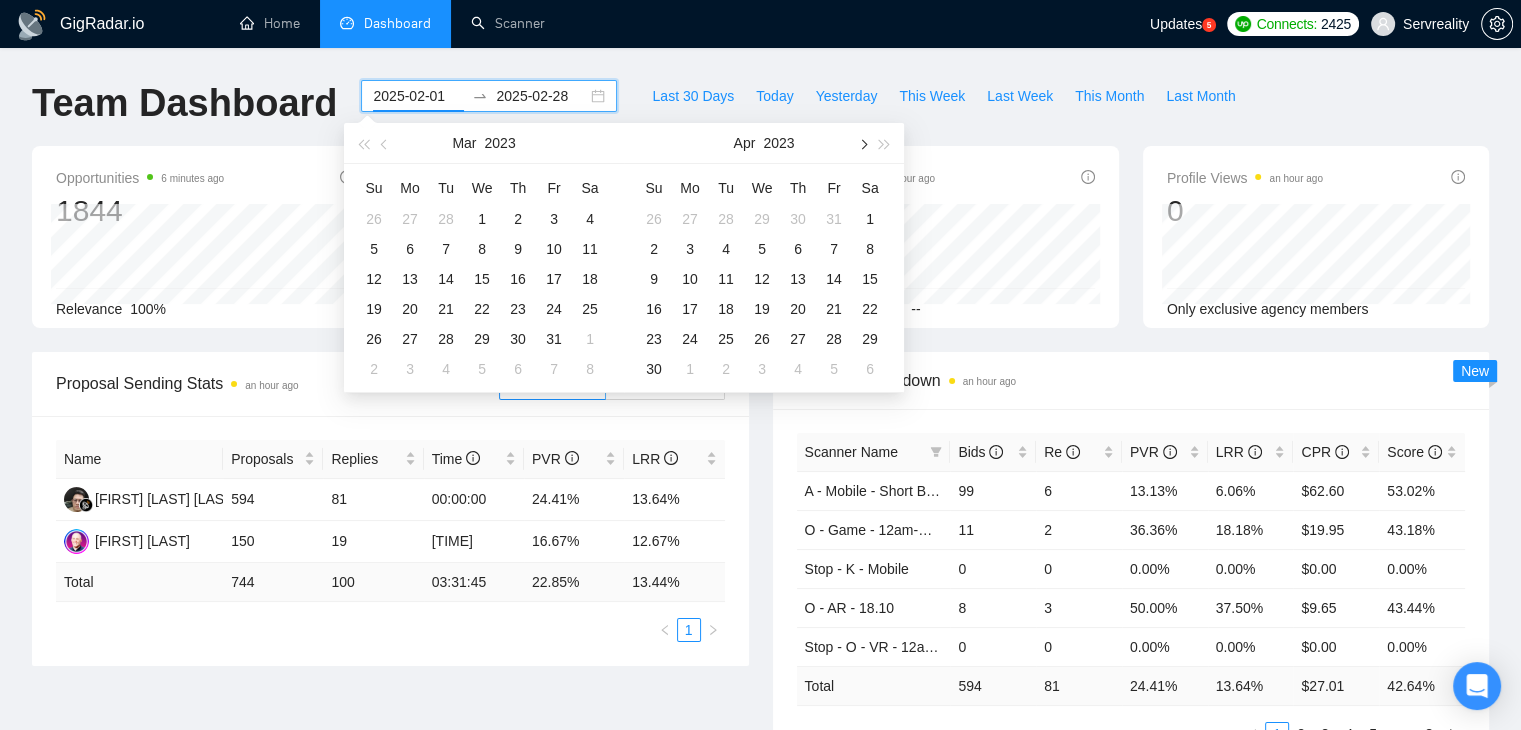 click at bounding box center (862, 144) 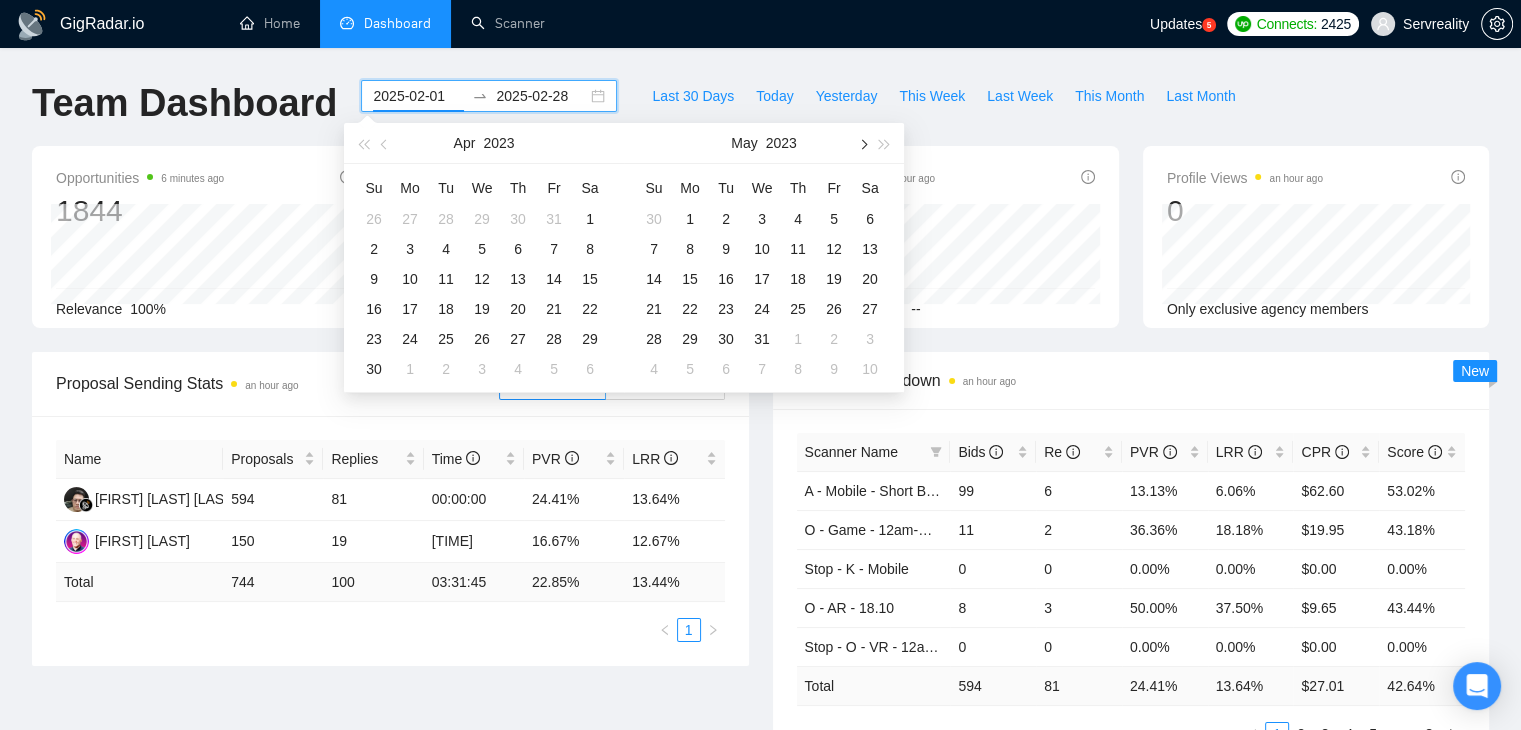 click at bounding box center (862, 144) 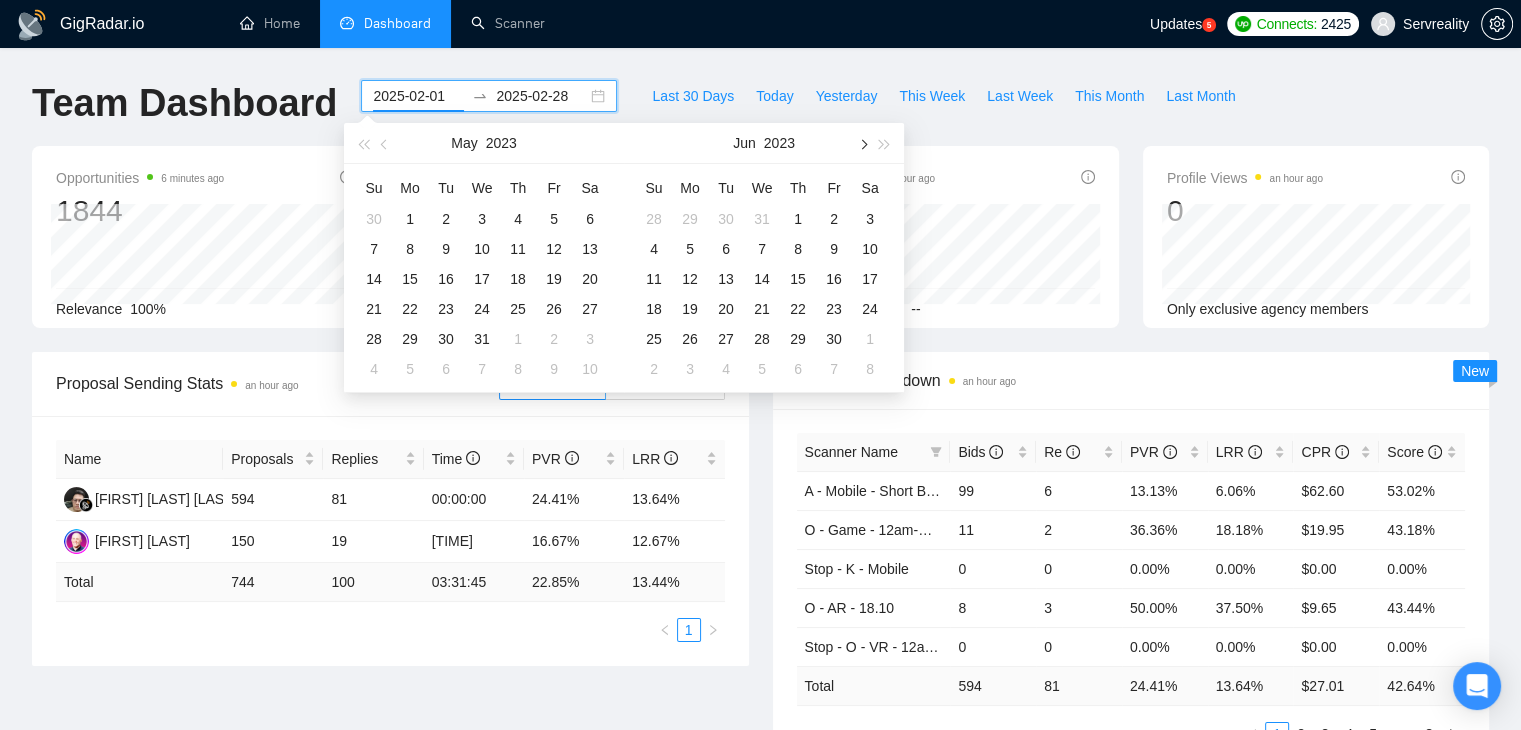 click at bounding box center [862, 144] 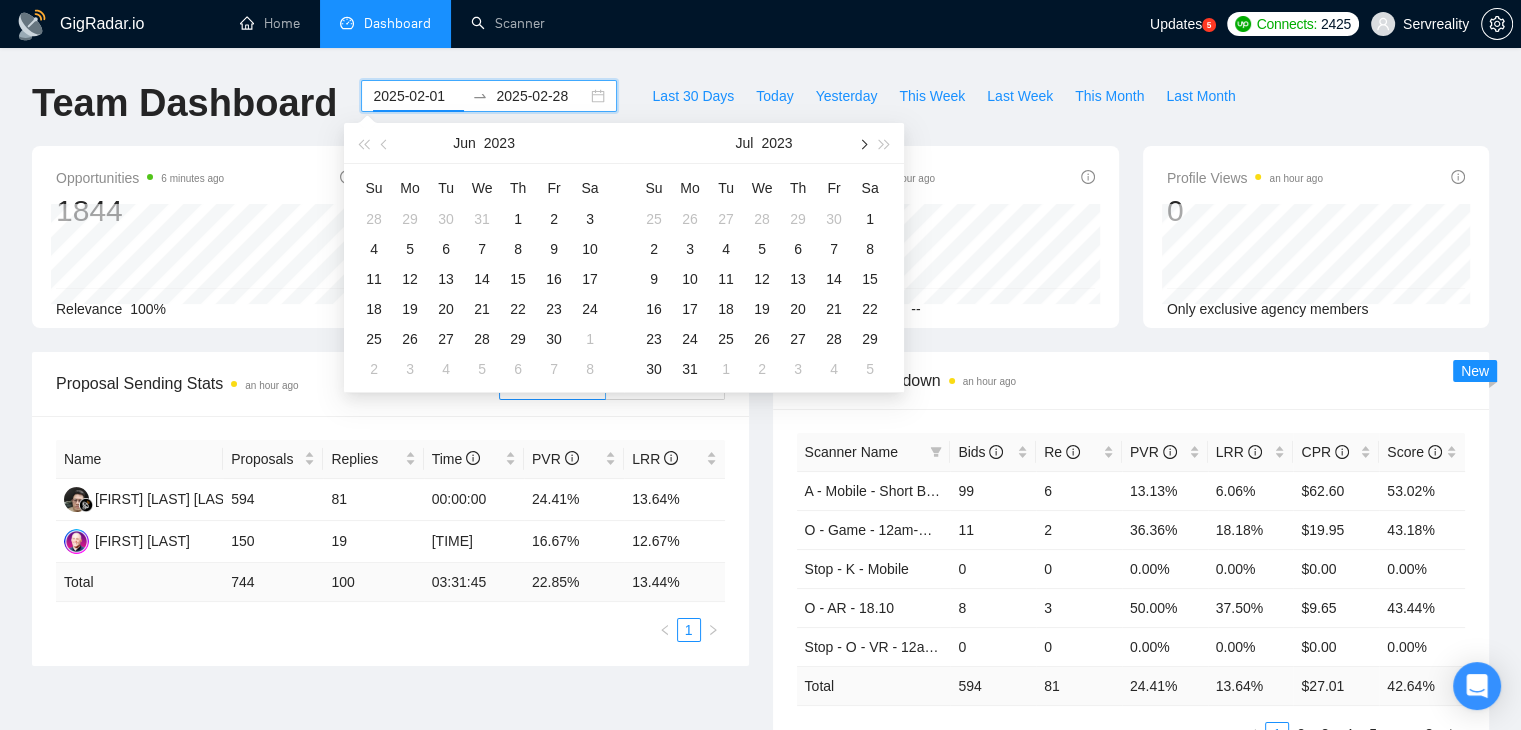 click at bounding box center [862, 144] 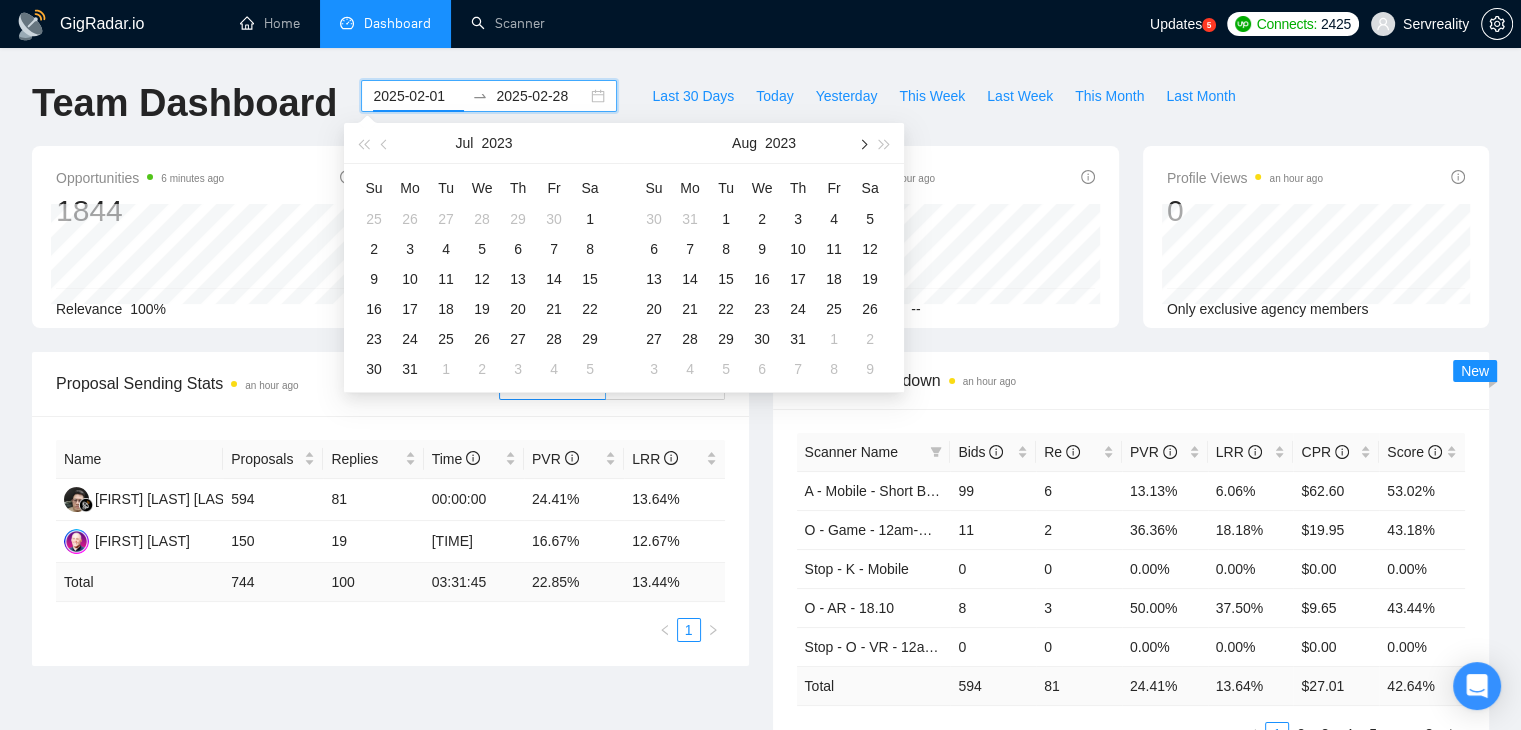 click at bounding box center (862, 144) 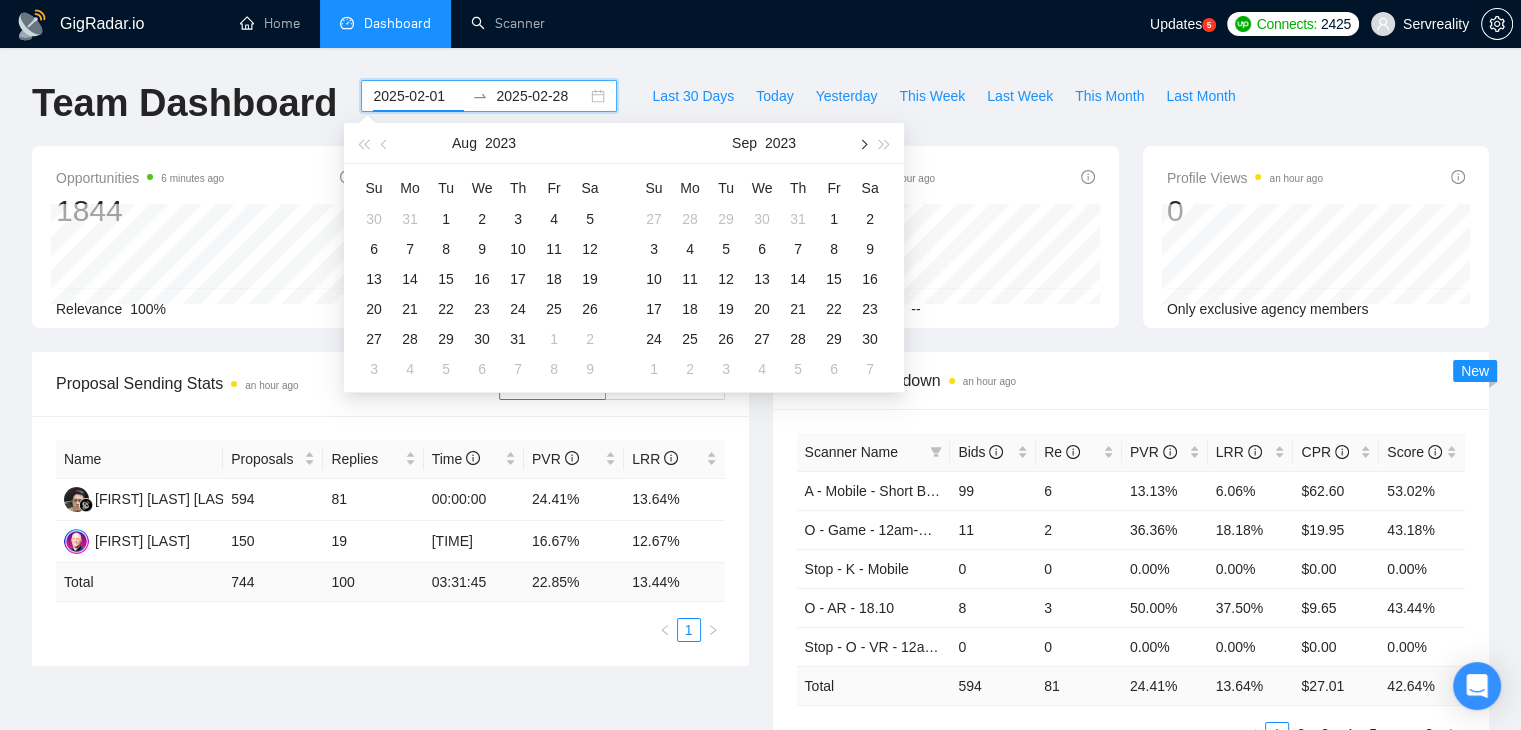 click at bounding box center (862, 144) 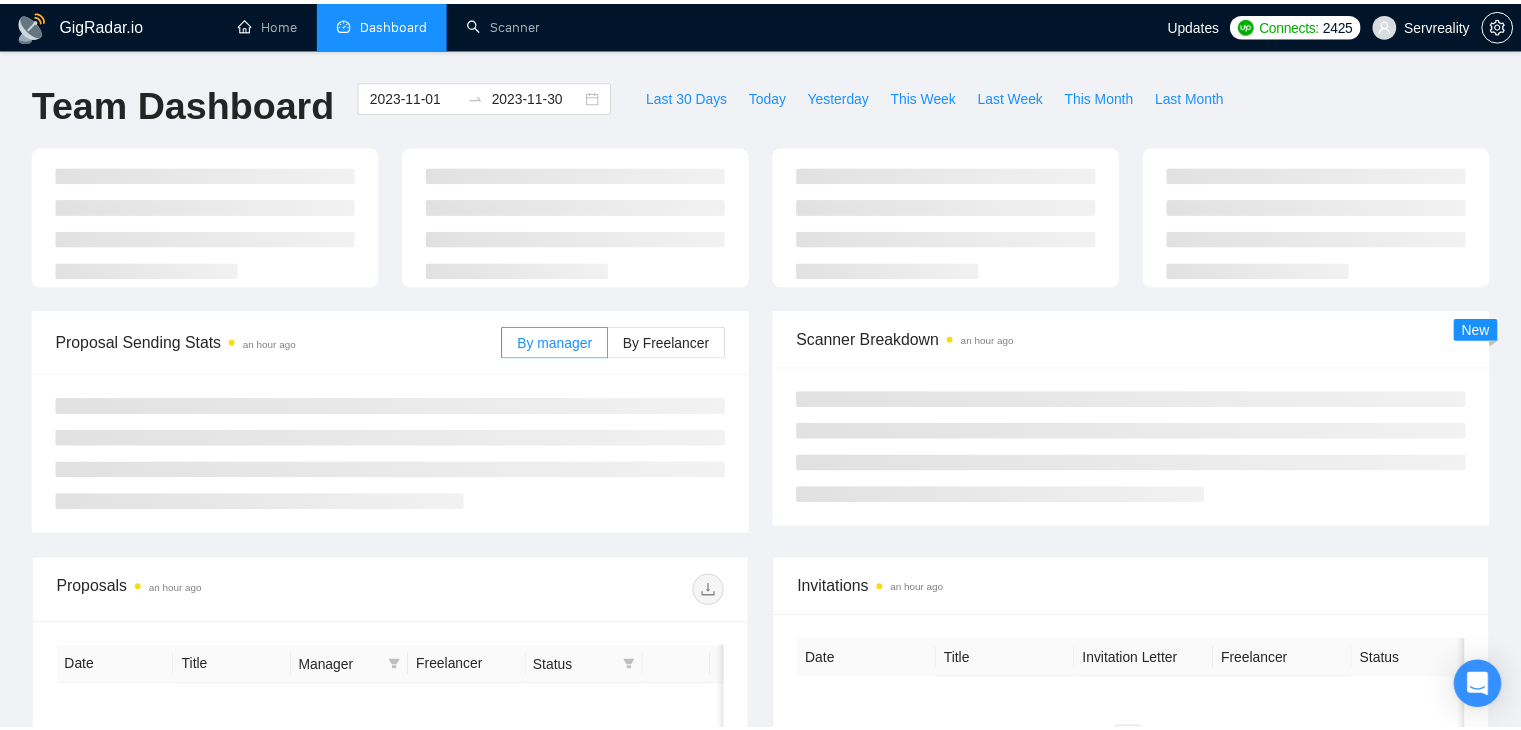 scroll, scrollTop: 0, scrollLeft: 0, axis: both 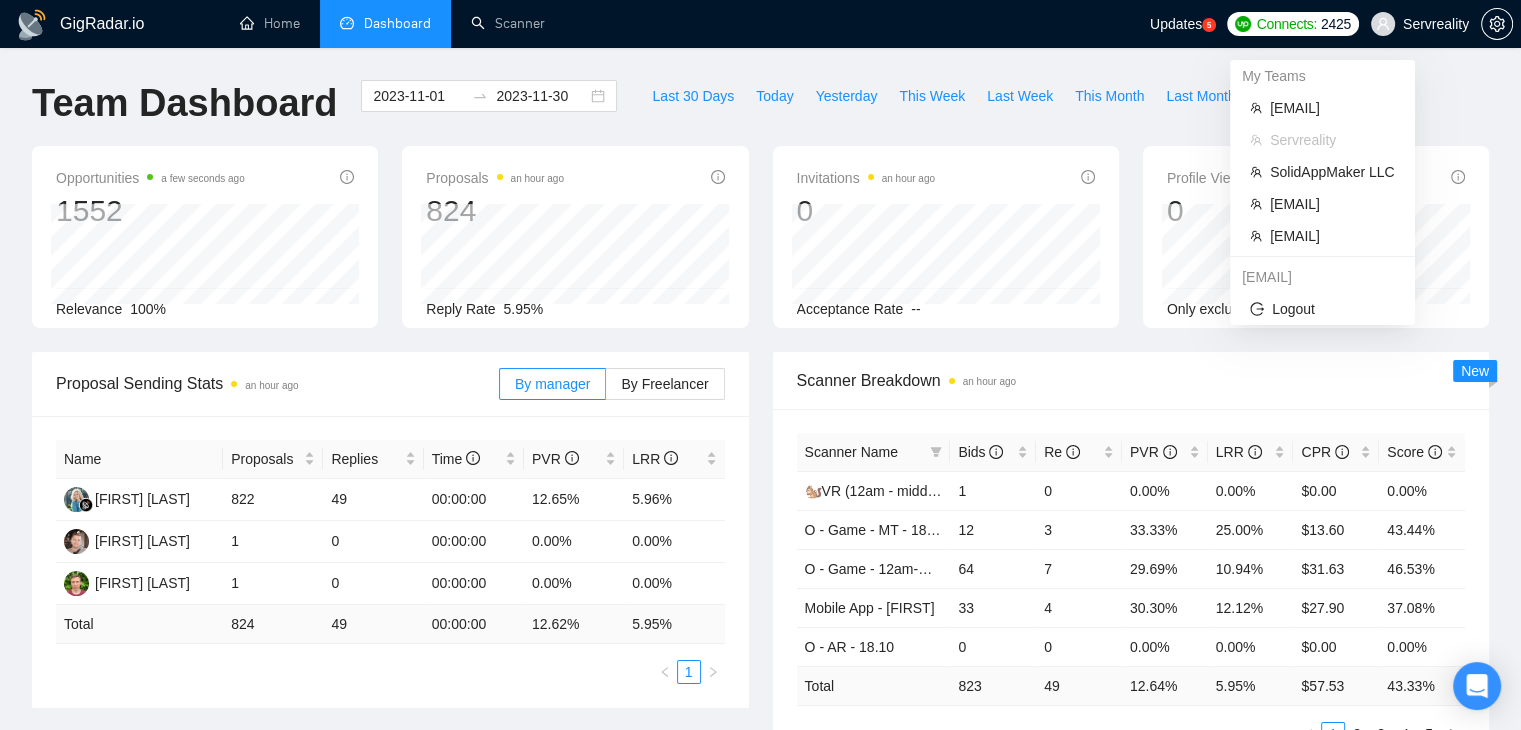 click on "Servreality" at bounding box center (1420, 24) 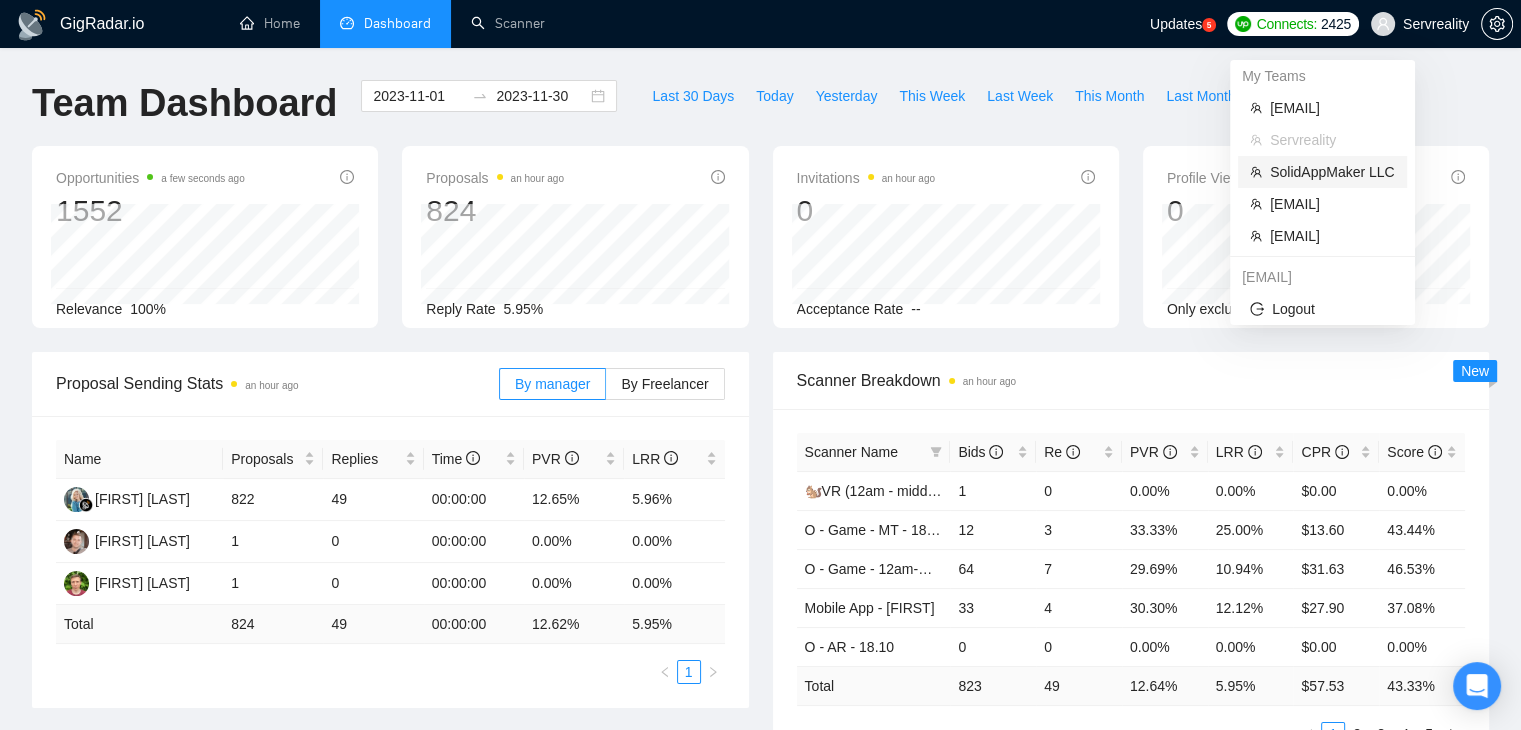 click on "SolidAppMaker LLC" at bounding box center [1332, 172] 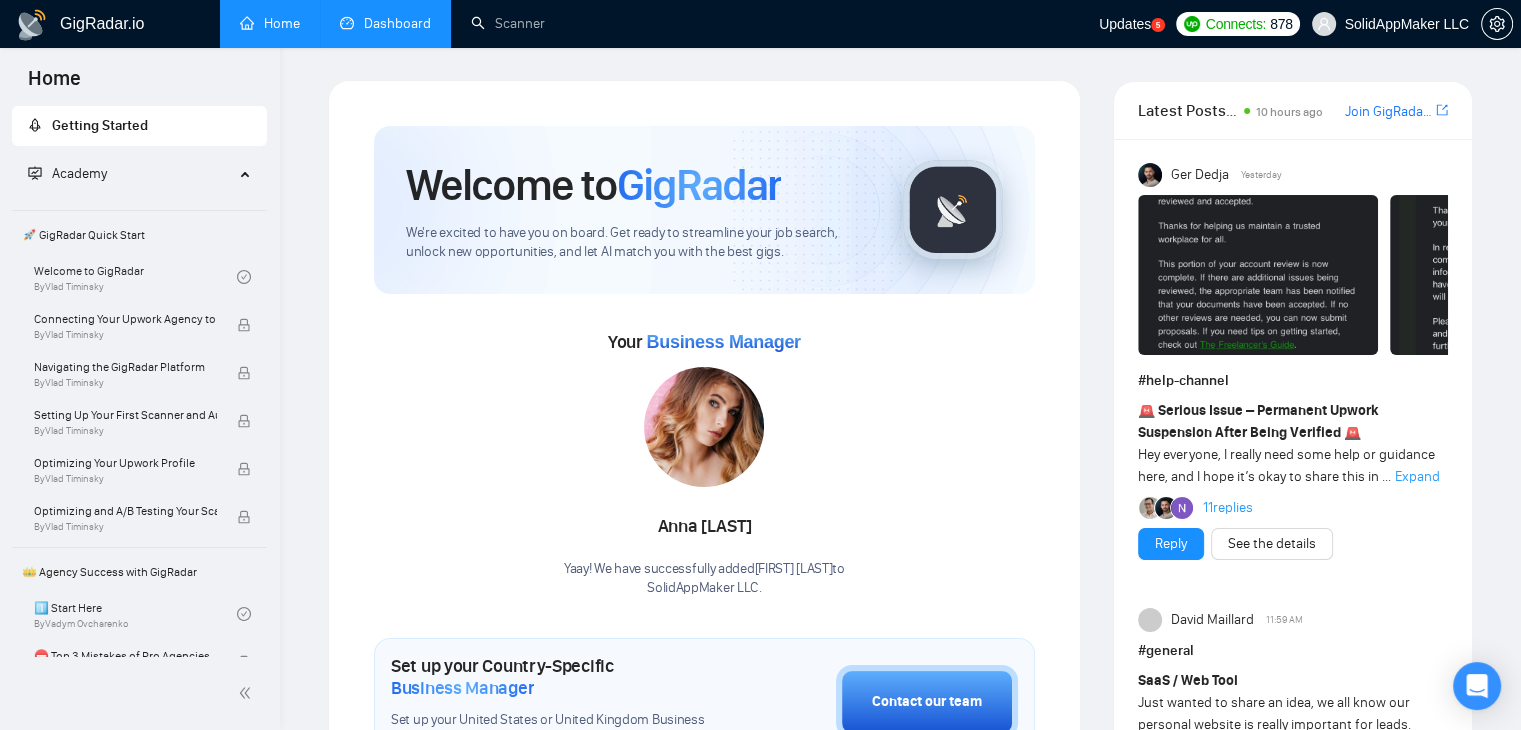 click on "Dashboard" at bounding box center (385, 23) 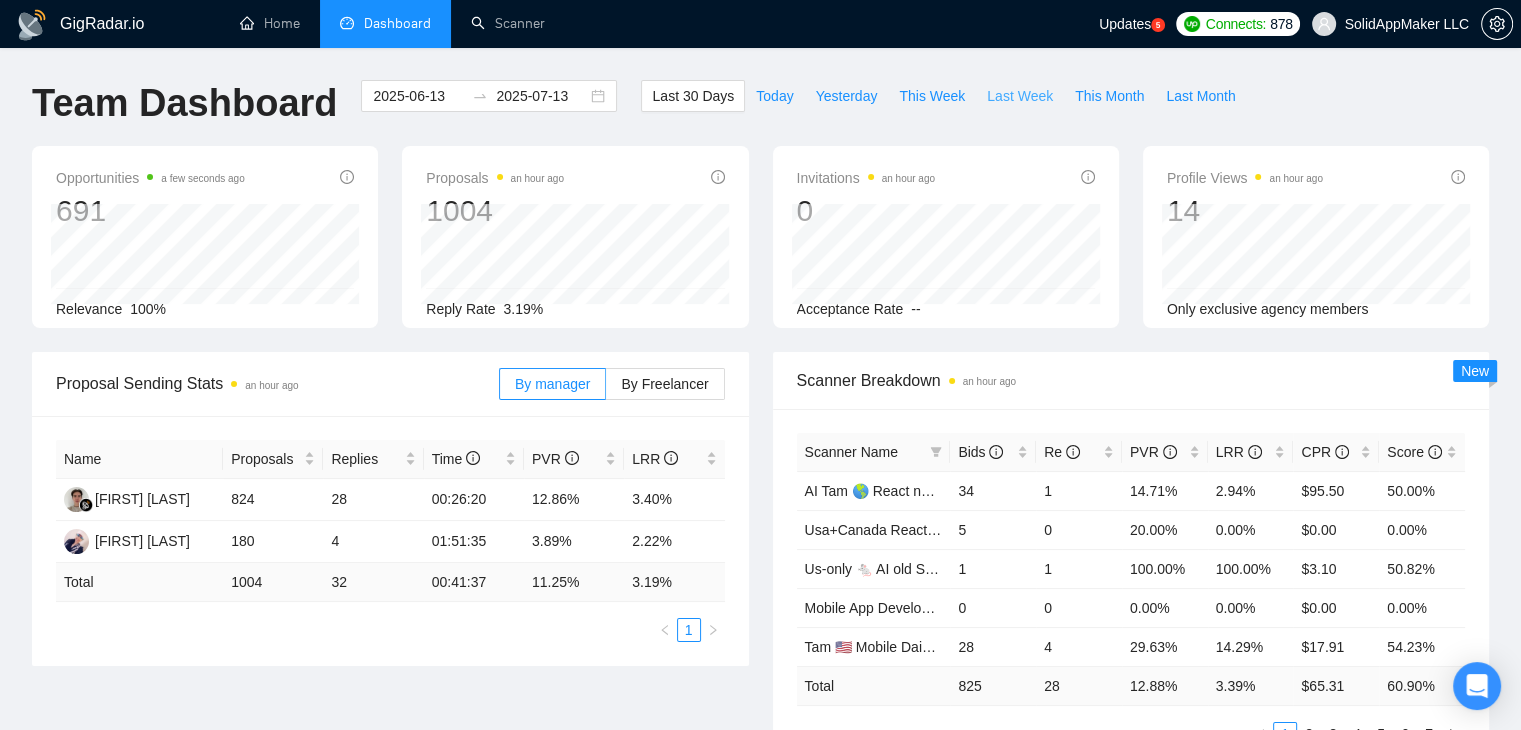 click on "Last Week" at bounding box center [1020, 96] 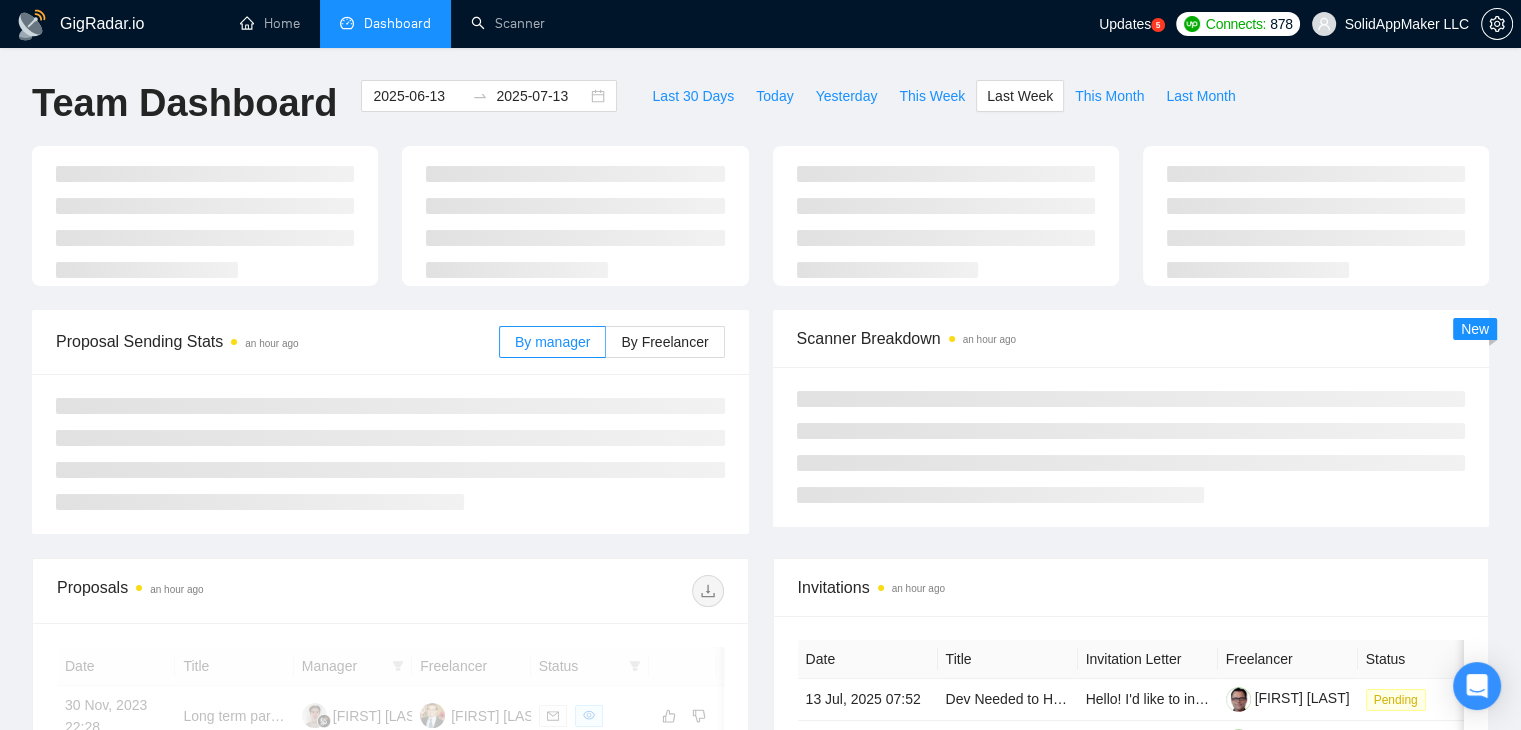 type on "2025-06-30" 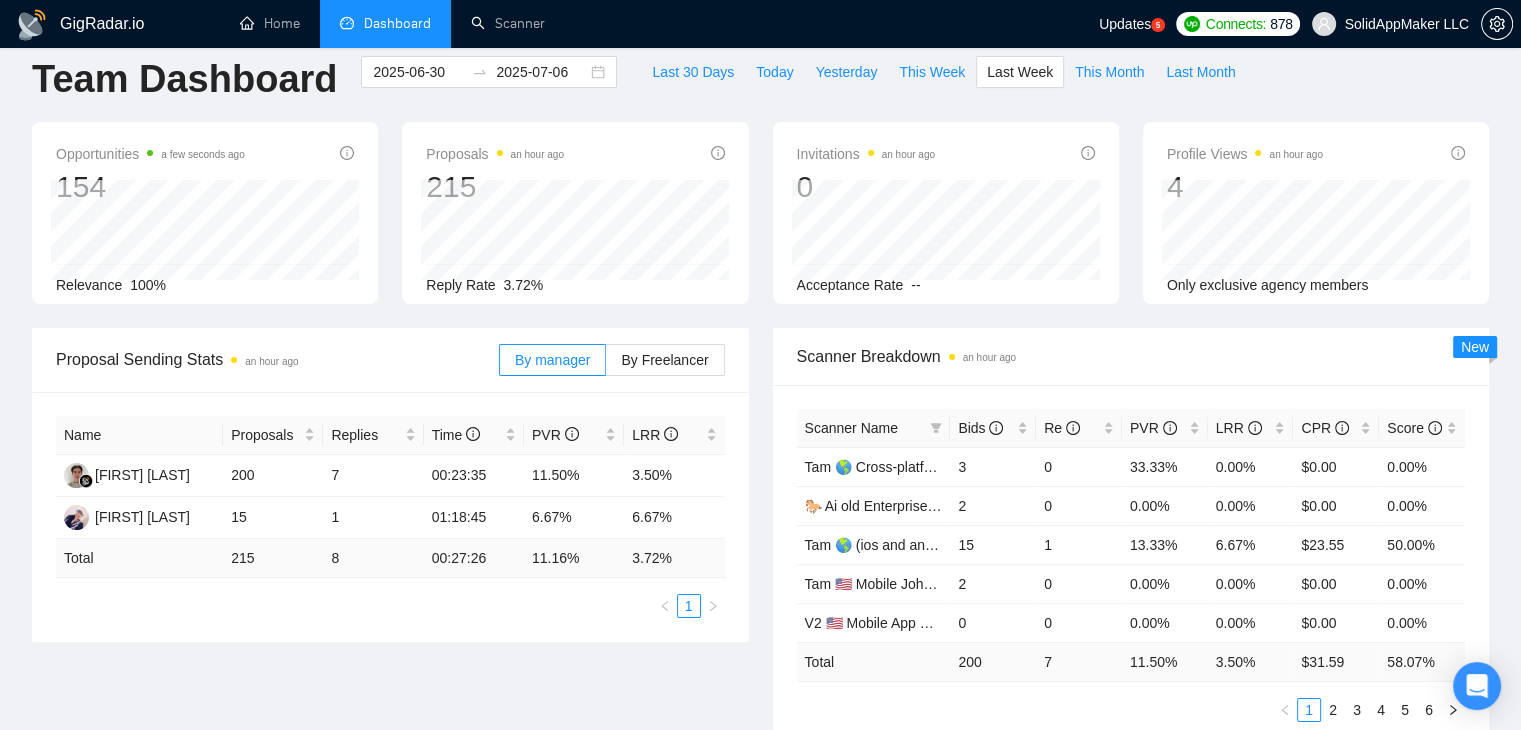 scroll, scrollTop: 8, scrollLeft: 0, axis: vertical 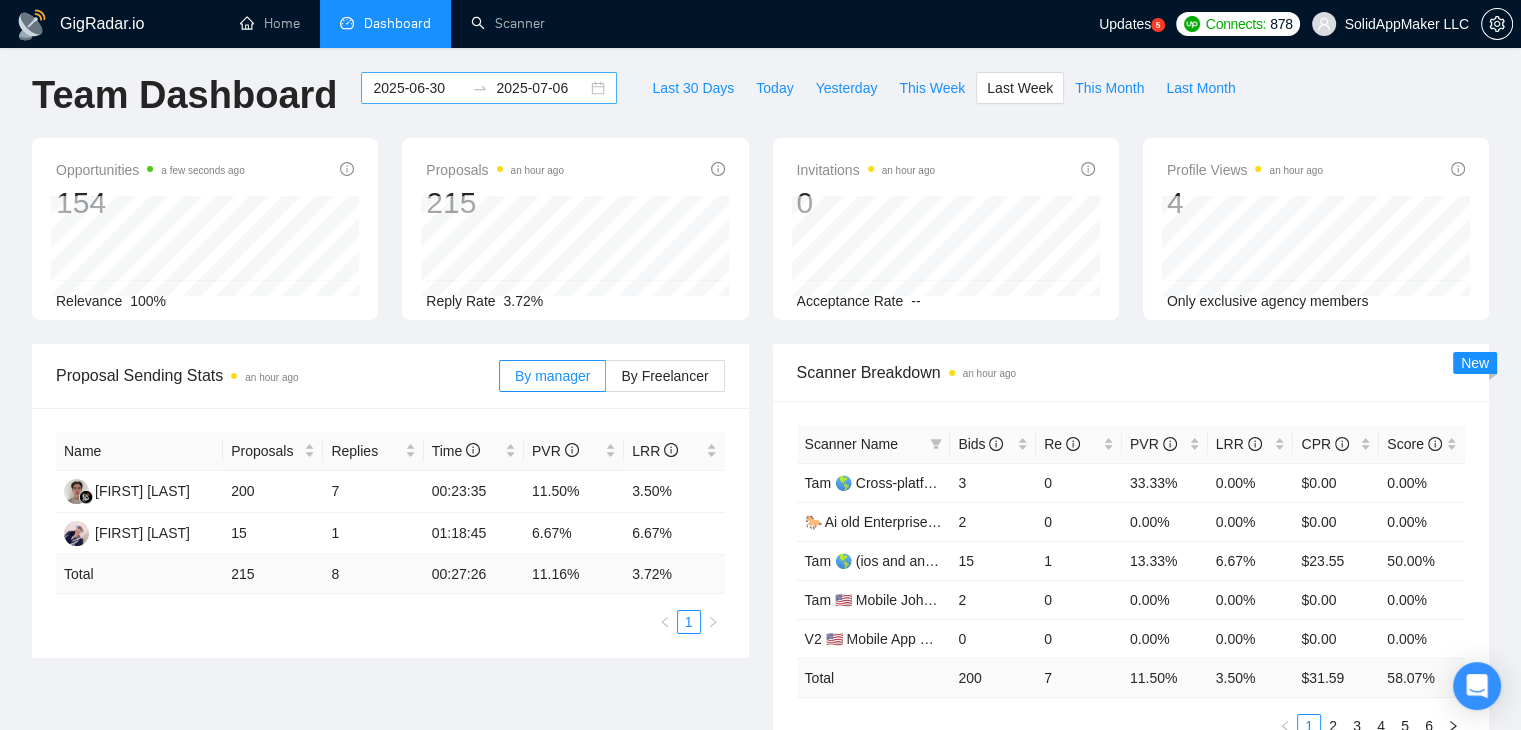 click on "2025-06-30 2025-07-06" at bounding box center [489, 88] 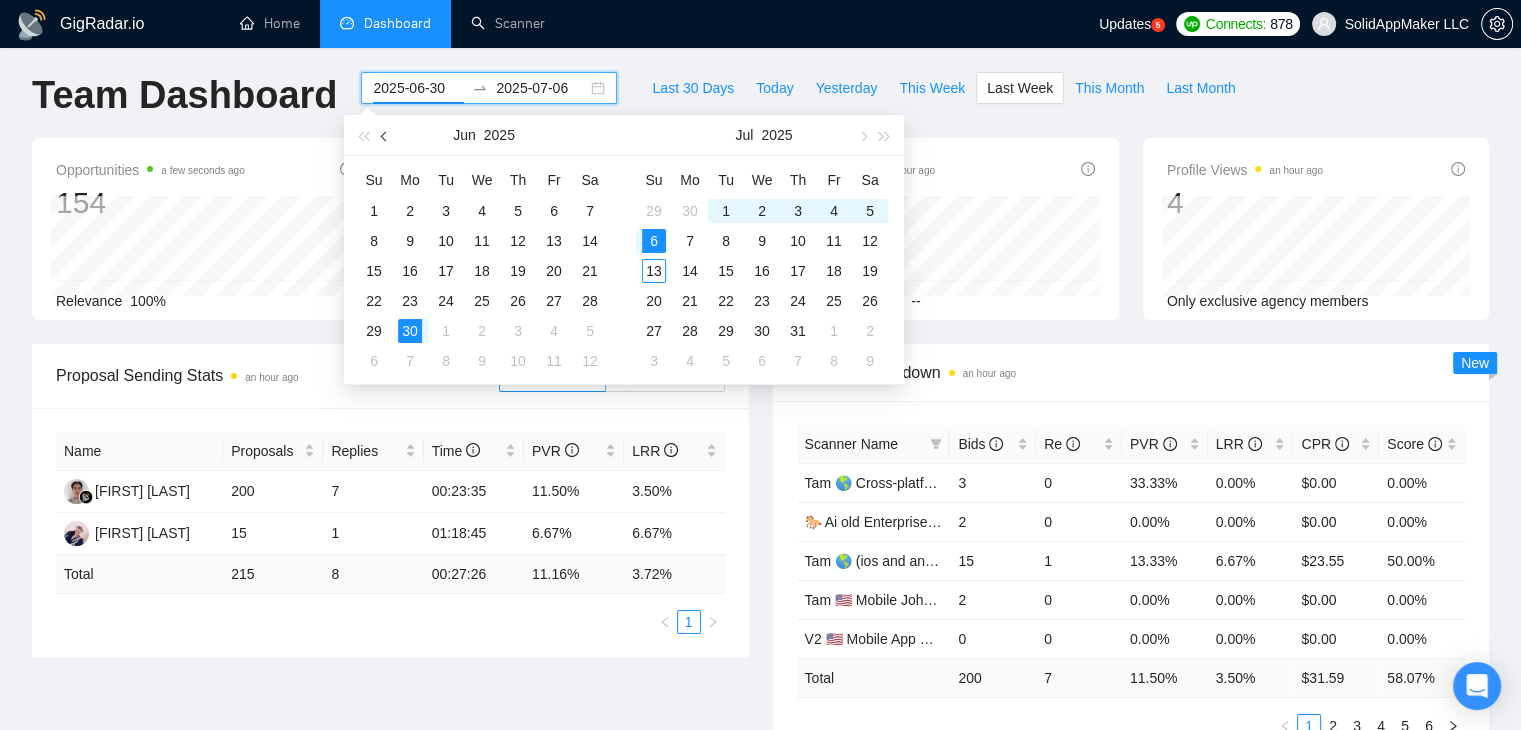 click at bounding box center [386, 136] 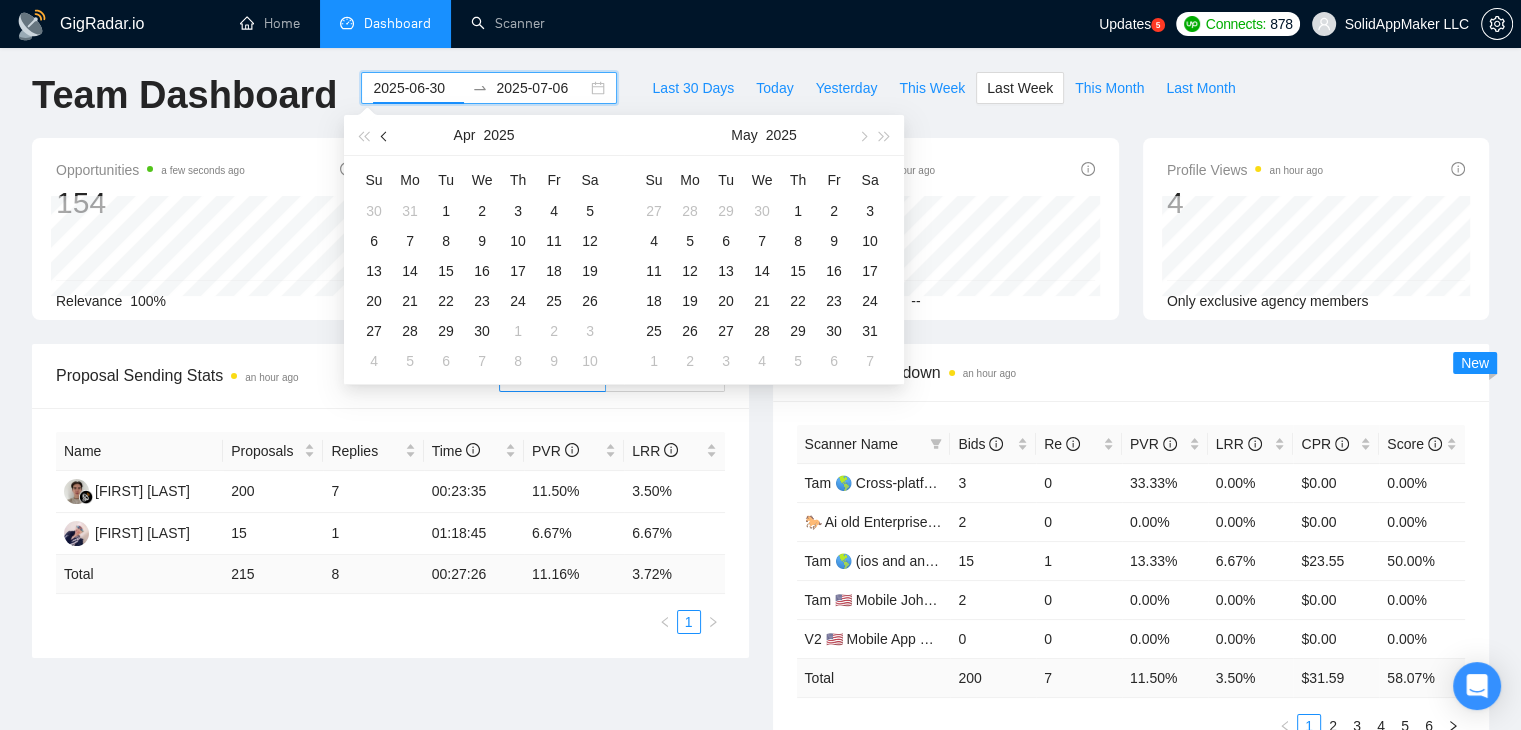 click at bounding box center (386, 136) 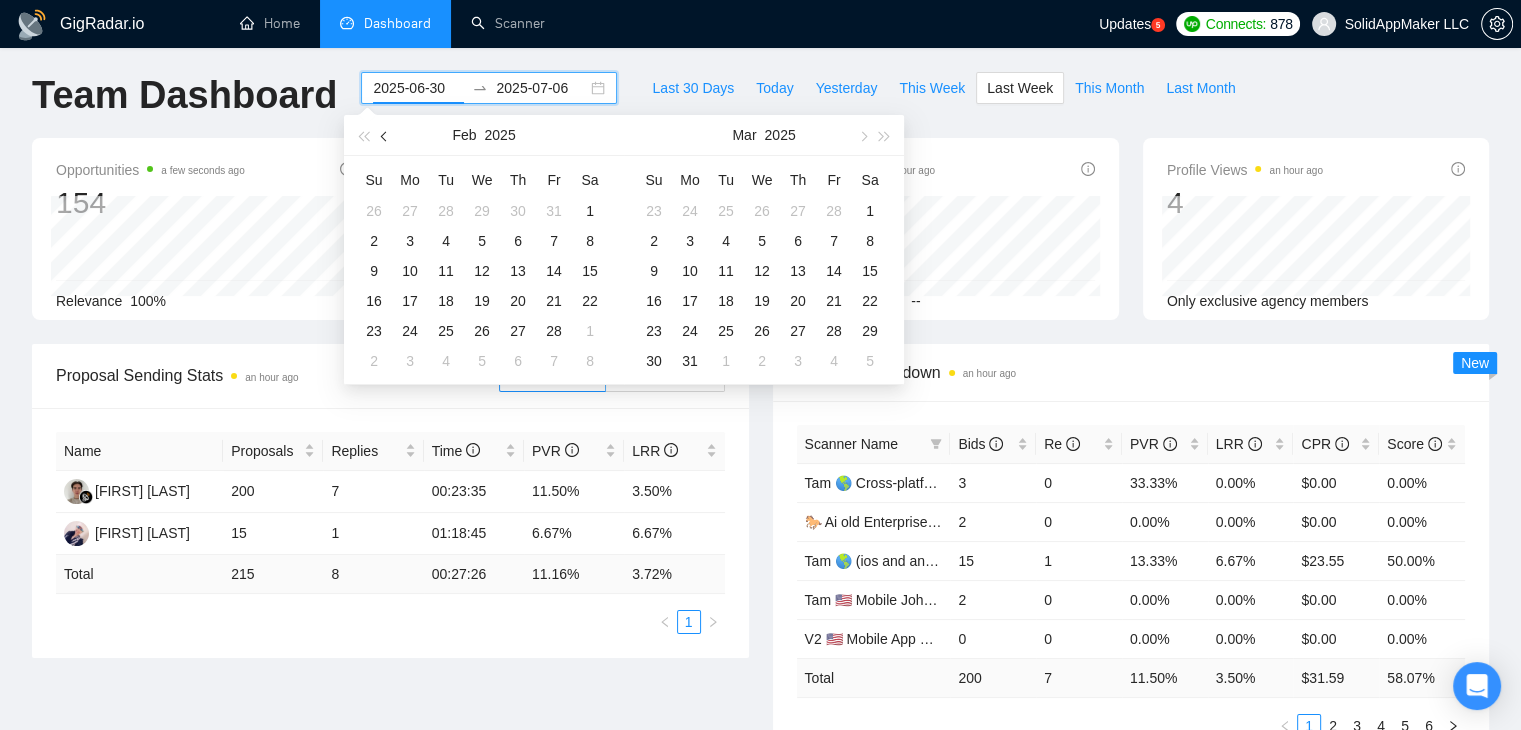 click at bounding box center [386, 136] 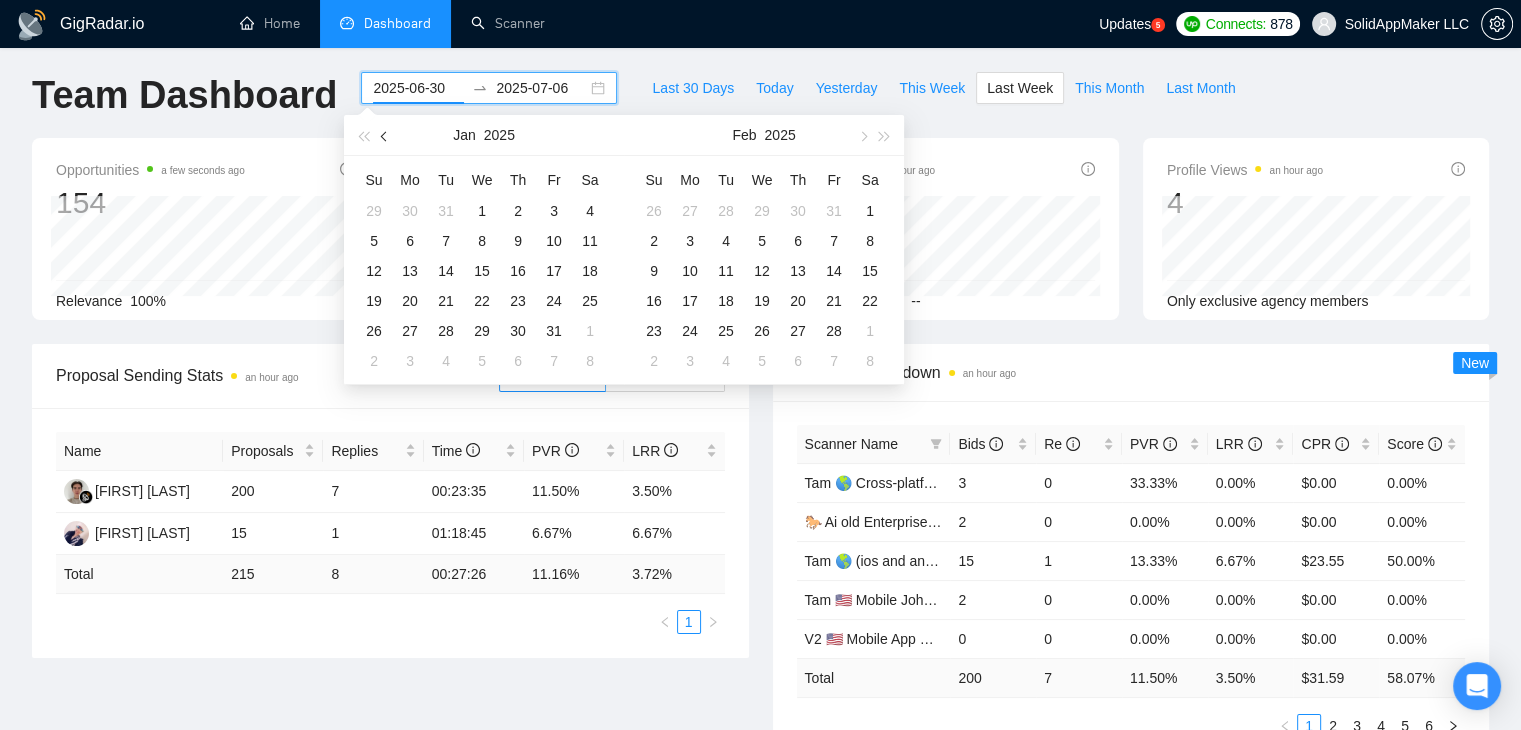 click at bounding box center (386, 136) 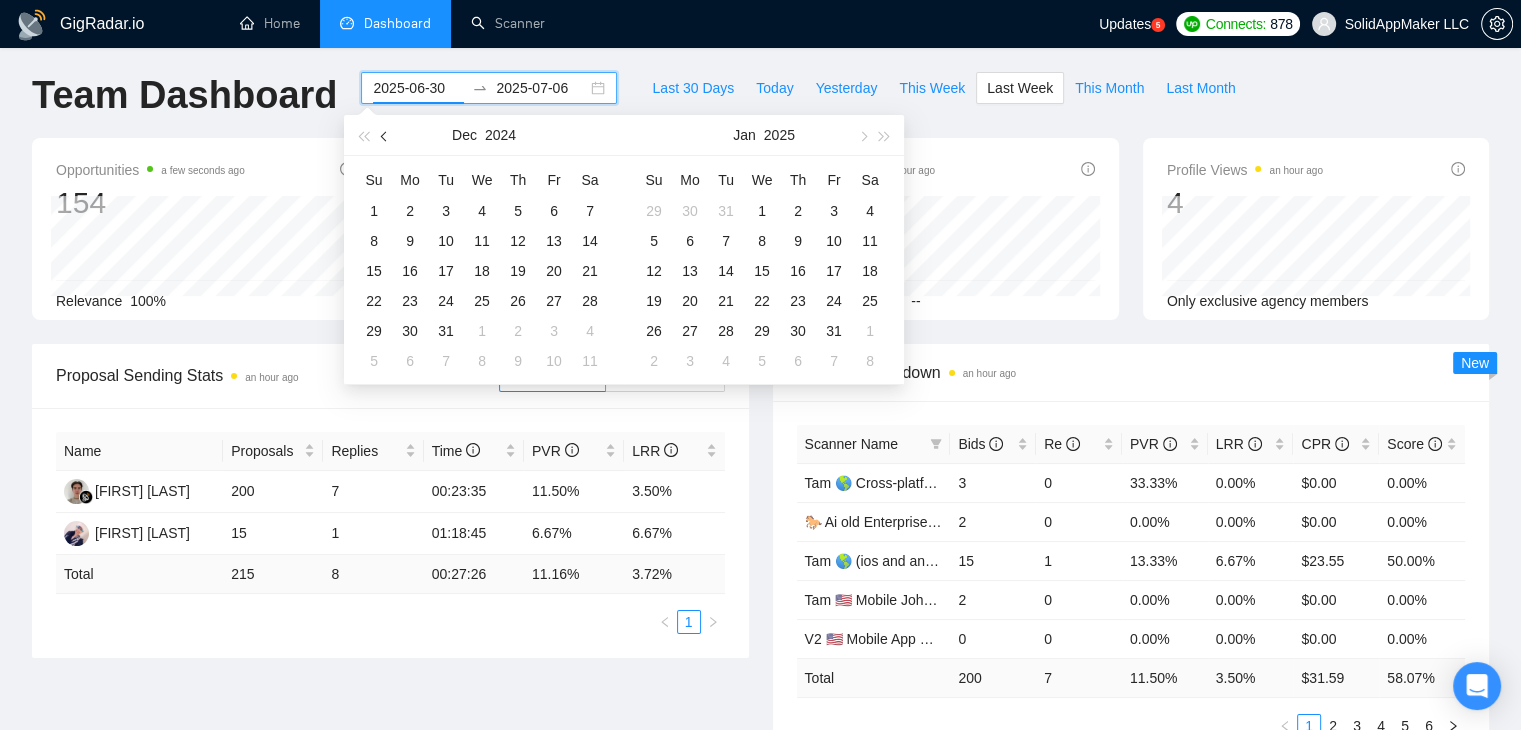 click at bounding box center [386, 136] 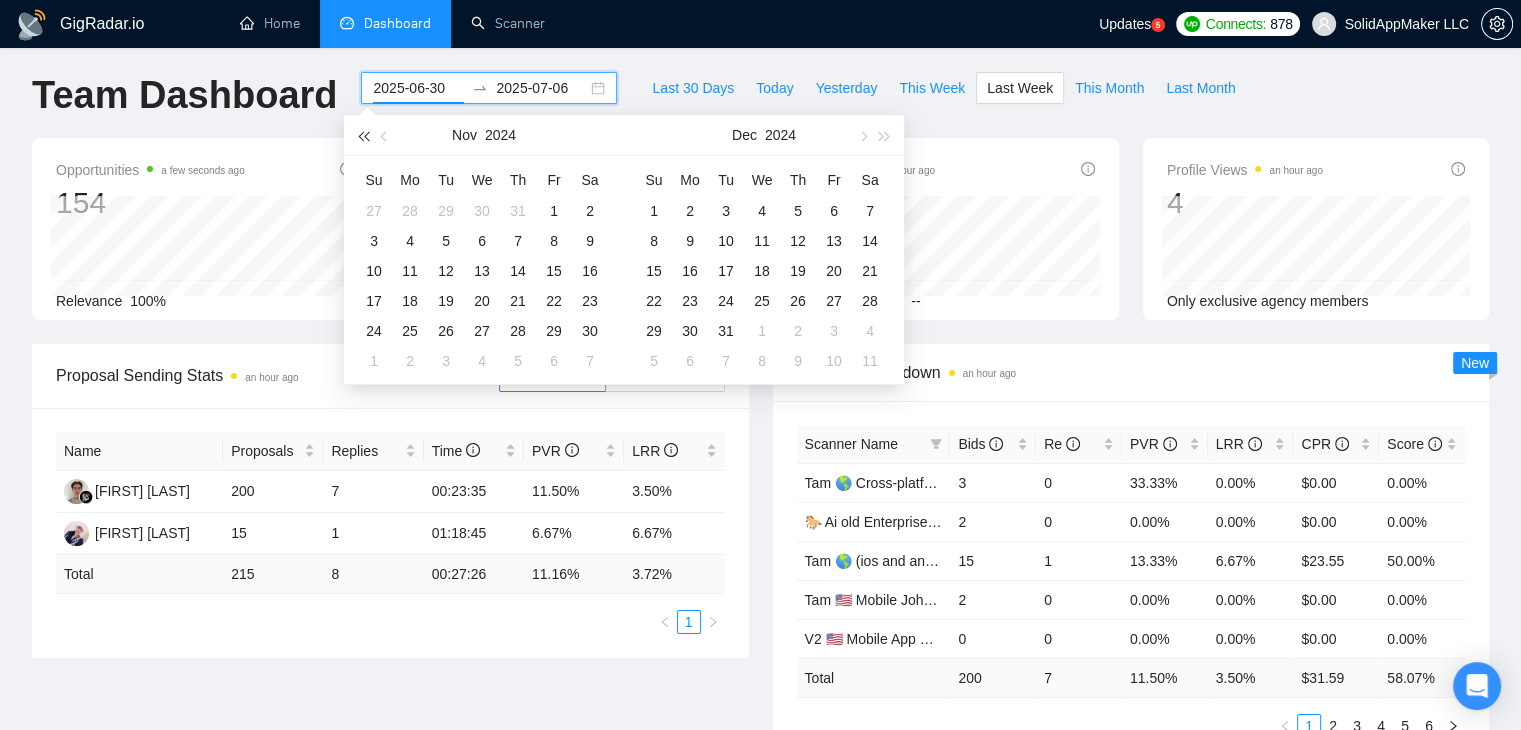 click at bounding box center (363, 135) 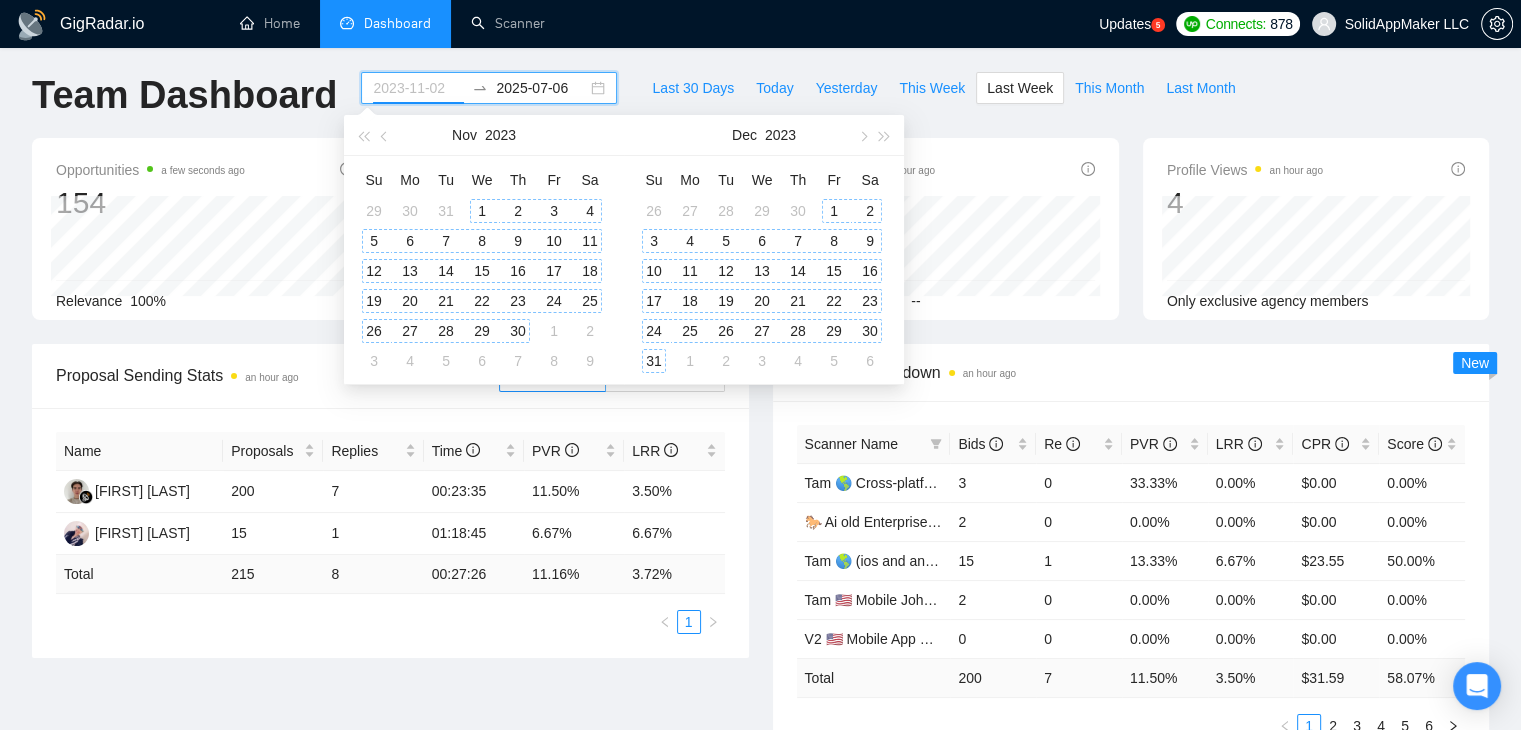 type on "[YEAR]-[MONTH]-[DAY]" 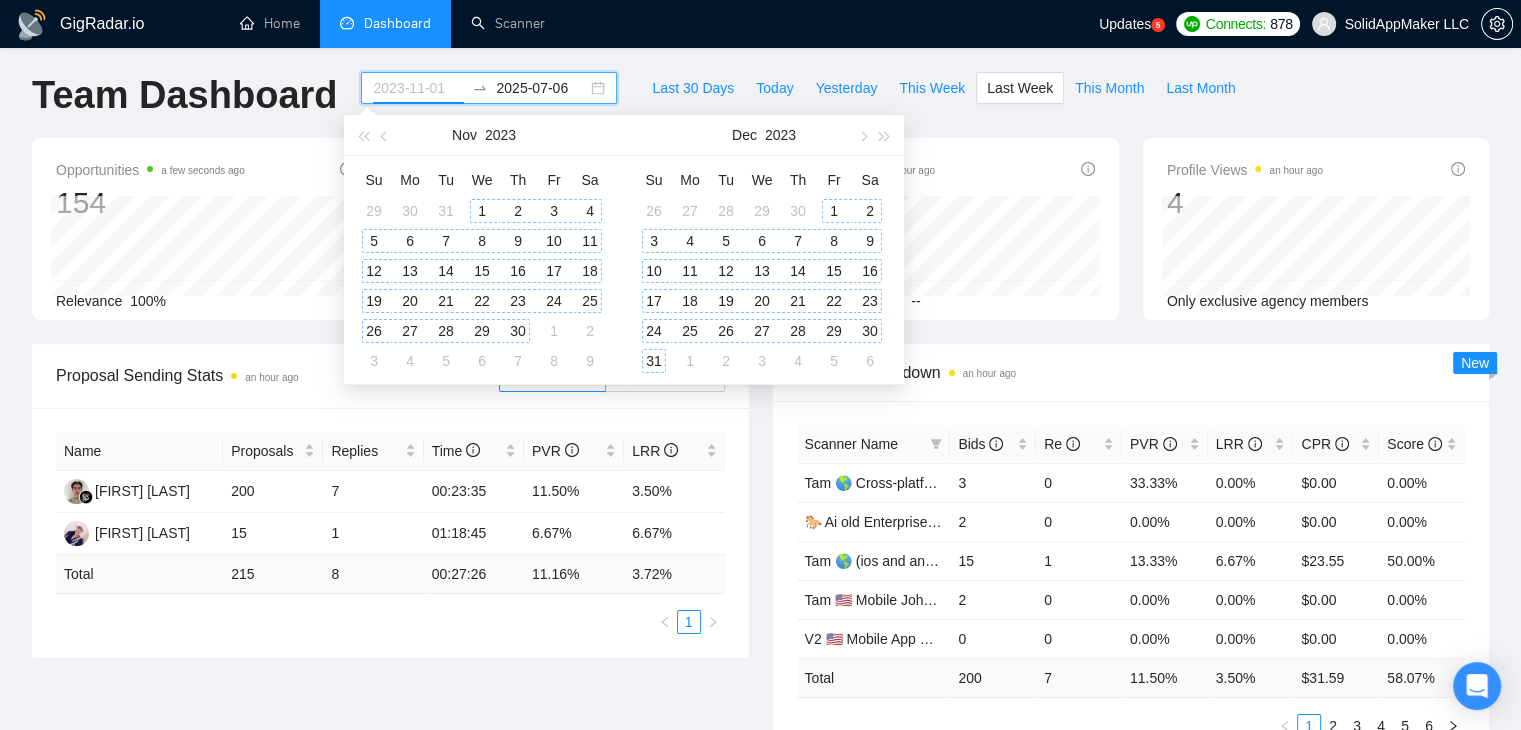 click on "1" at bounding box center (482, 211) 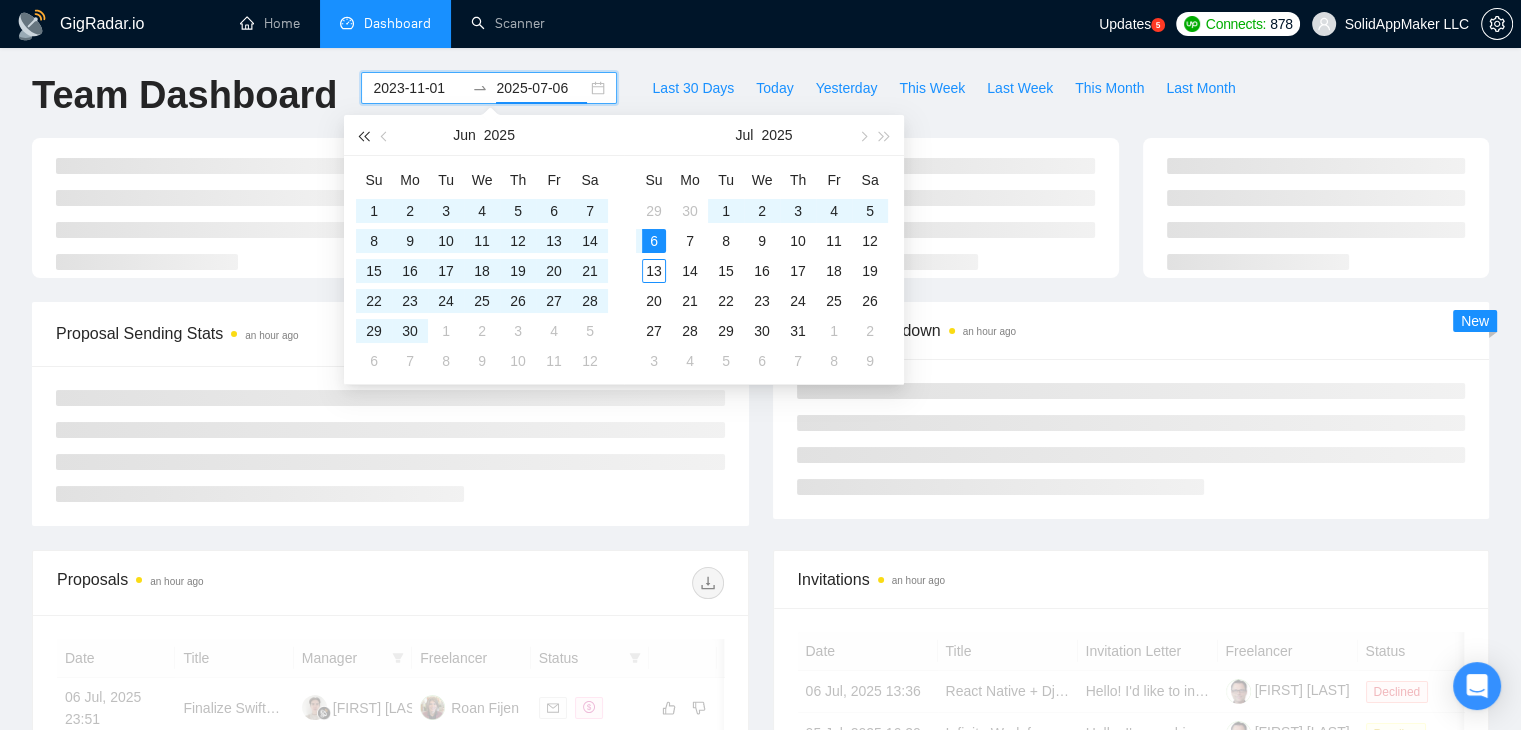 click at bounding box center [363, 135] 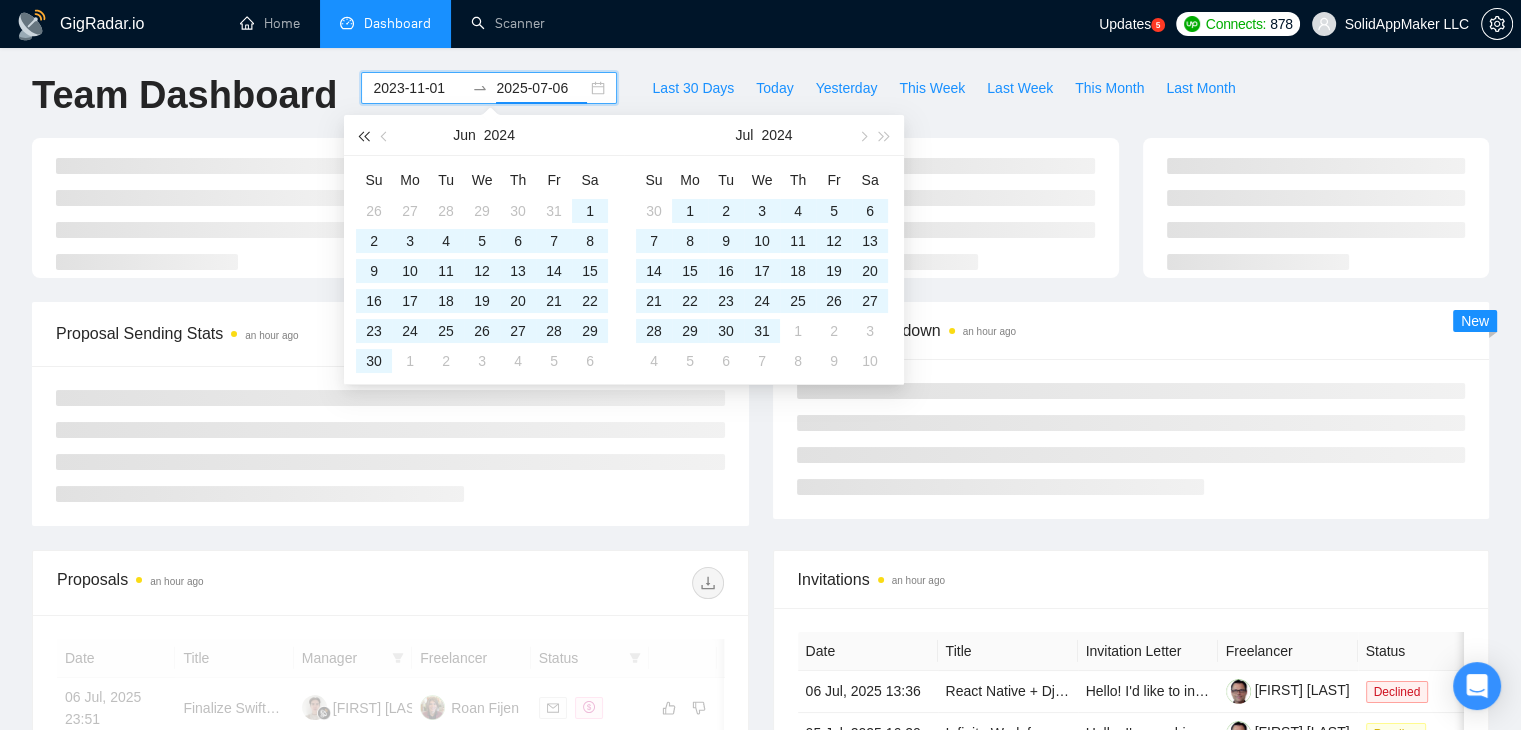 click at bounding box center (363, 135) 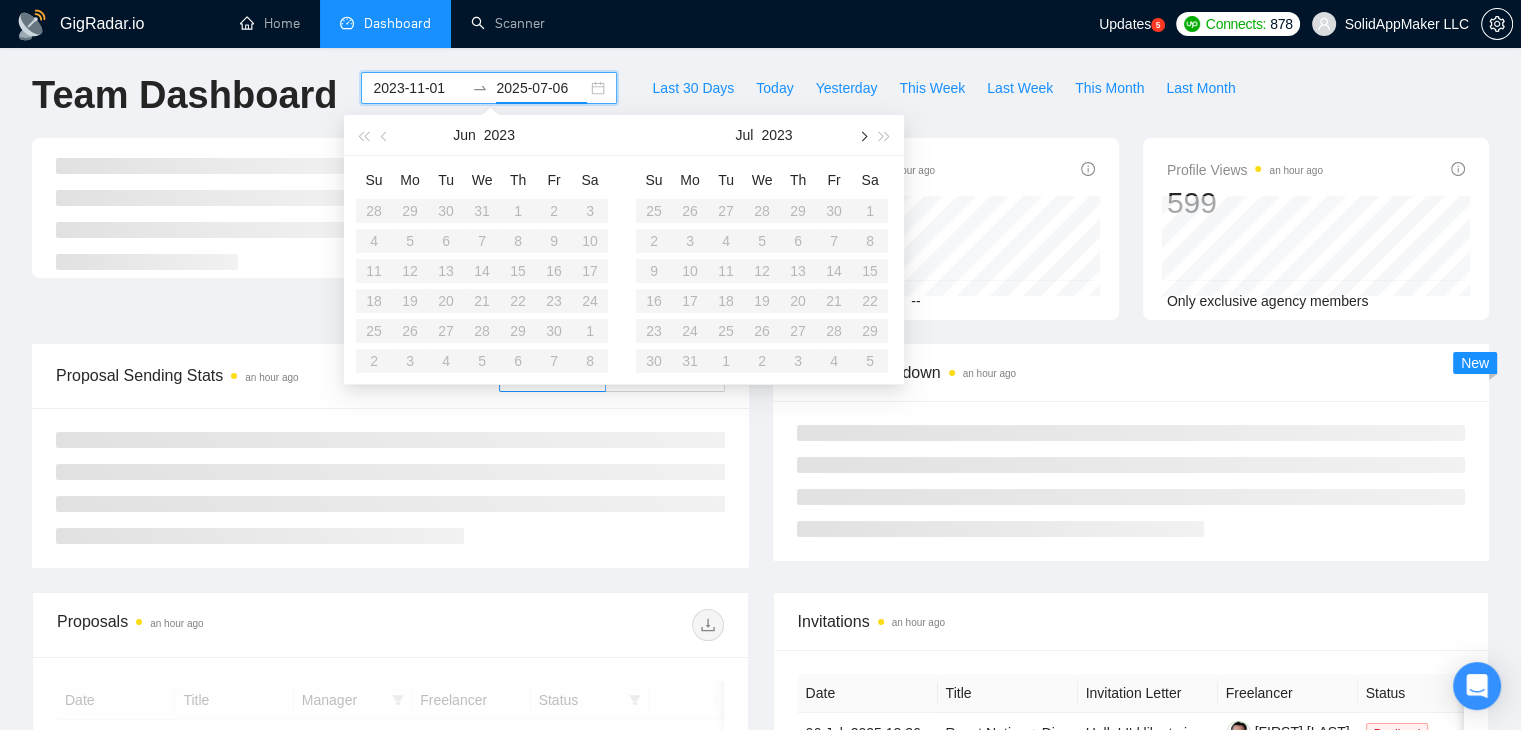 click at bounding box center (862, 135) 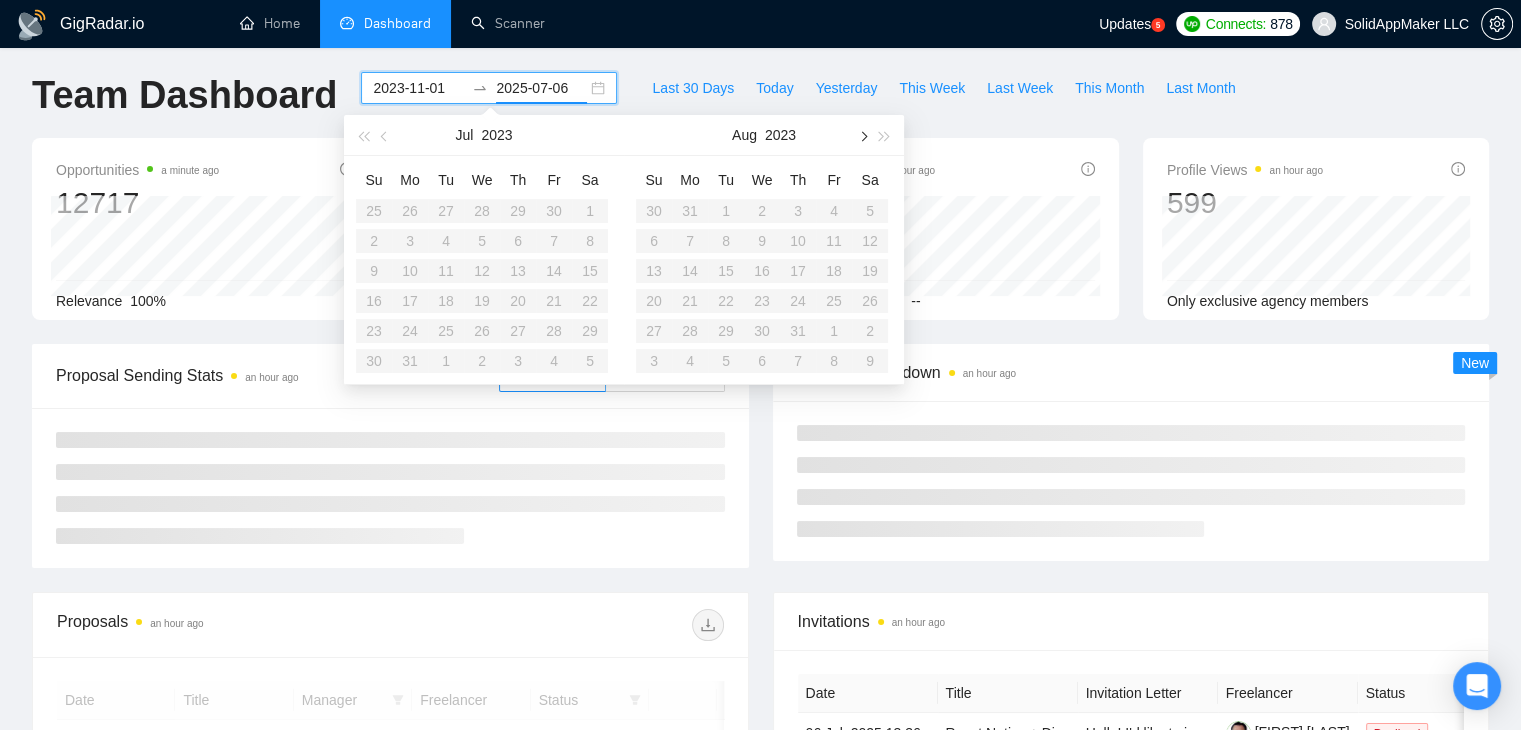 click at bounding box center (862, 136) 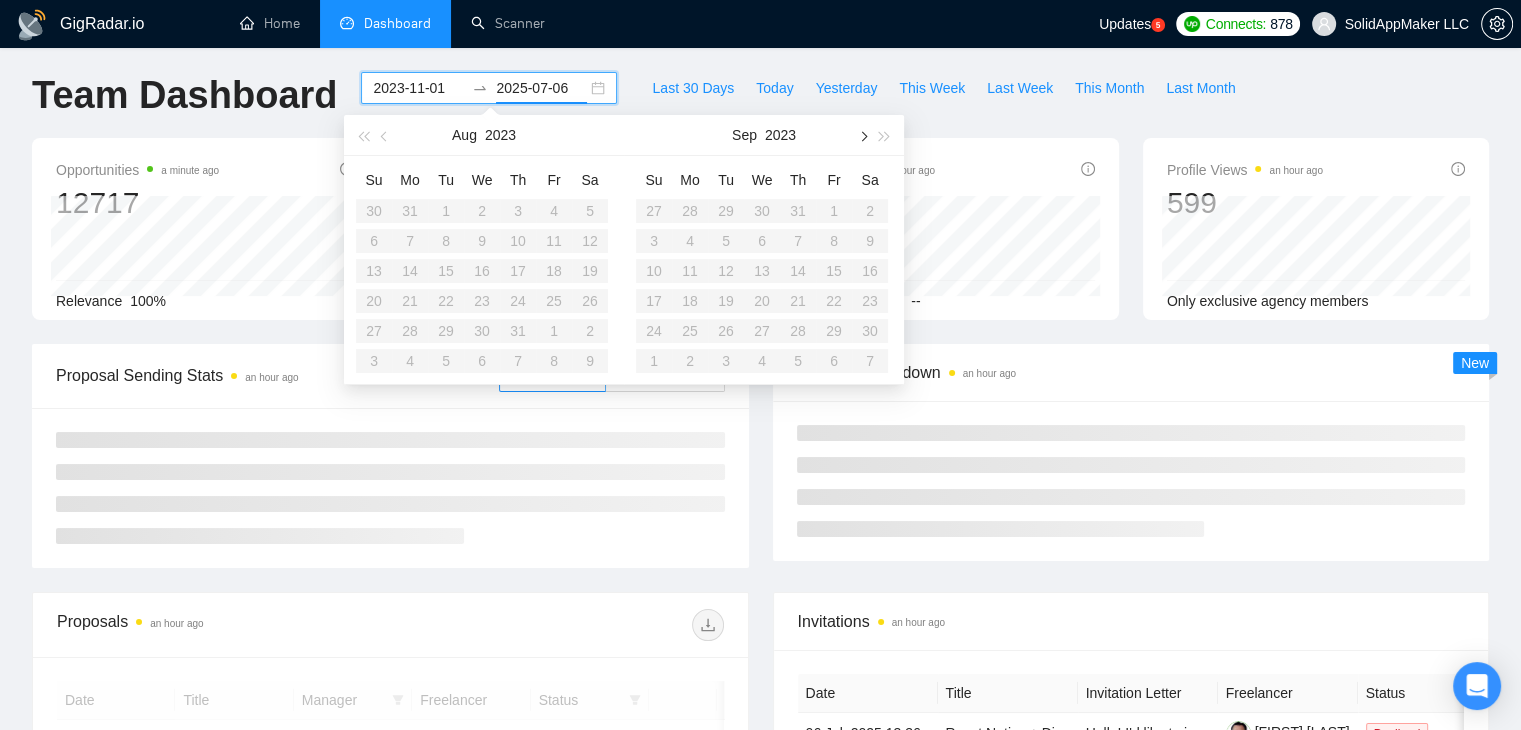 click at bounding box center [862, 136] 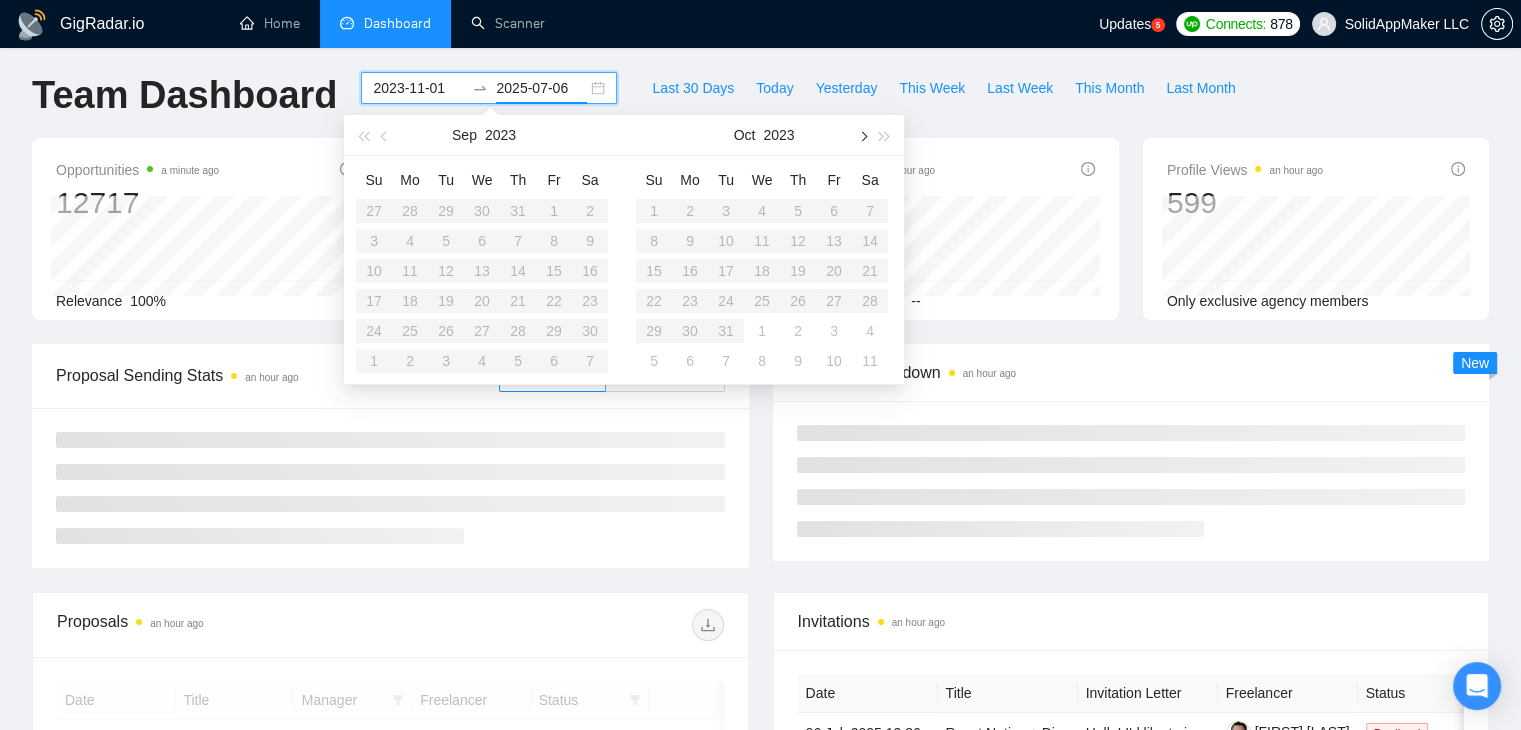click at bounding box center [862, 136] 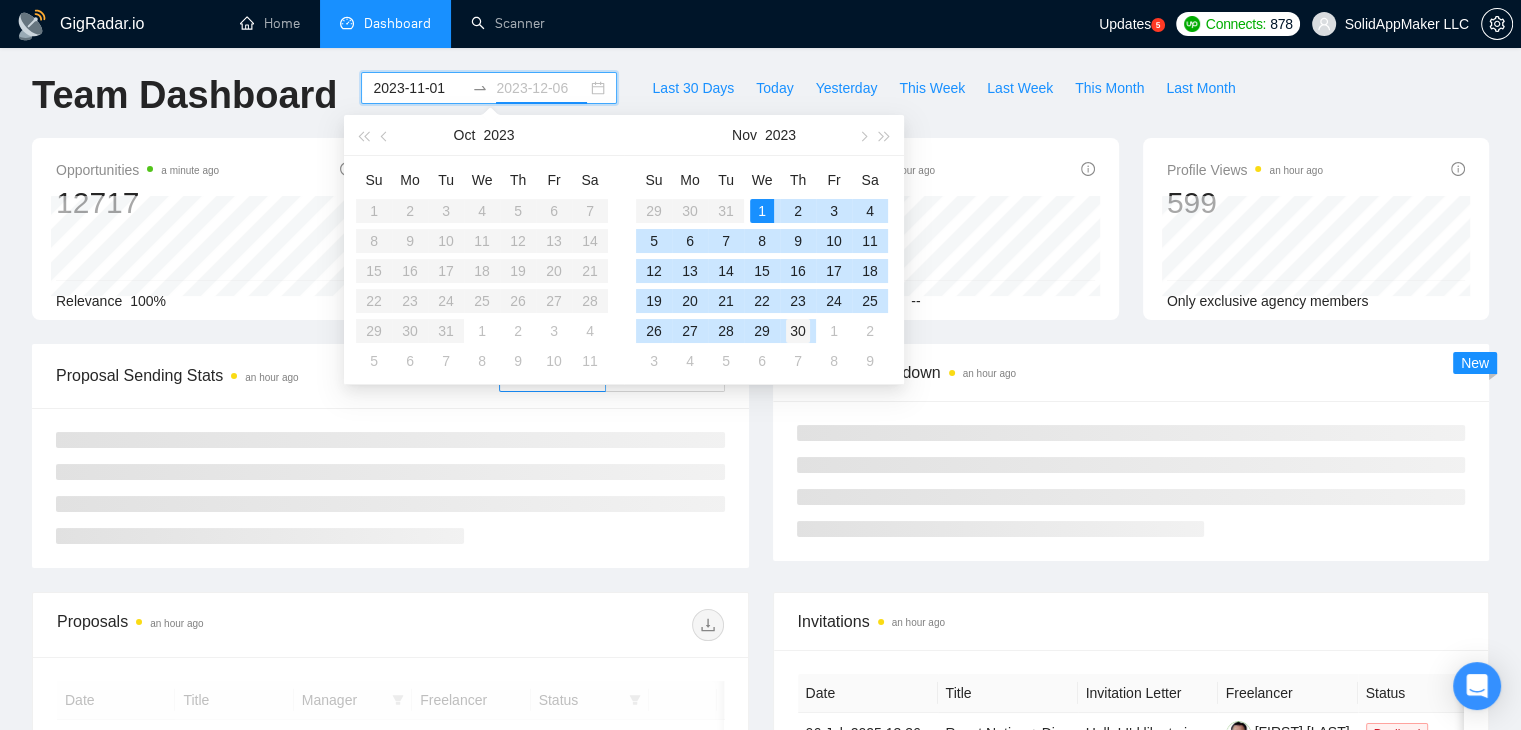 type on "[YEAR]-[MONTH]-[DAY]" 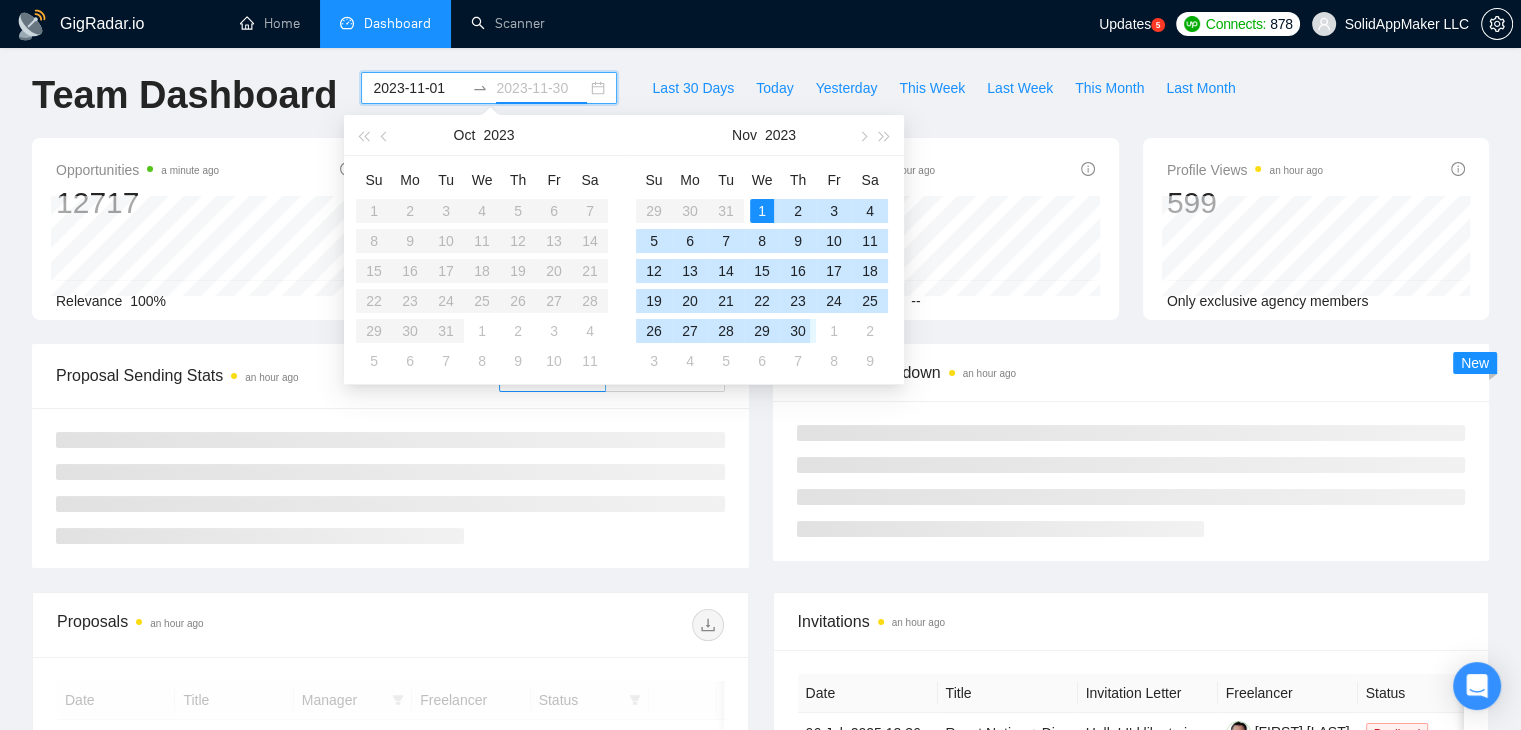 click on "30" at bounding box center [798, 331] 